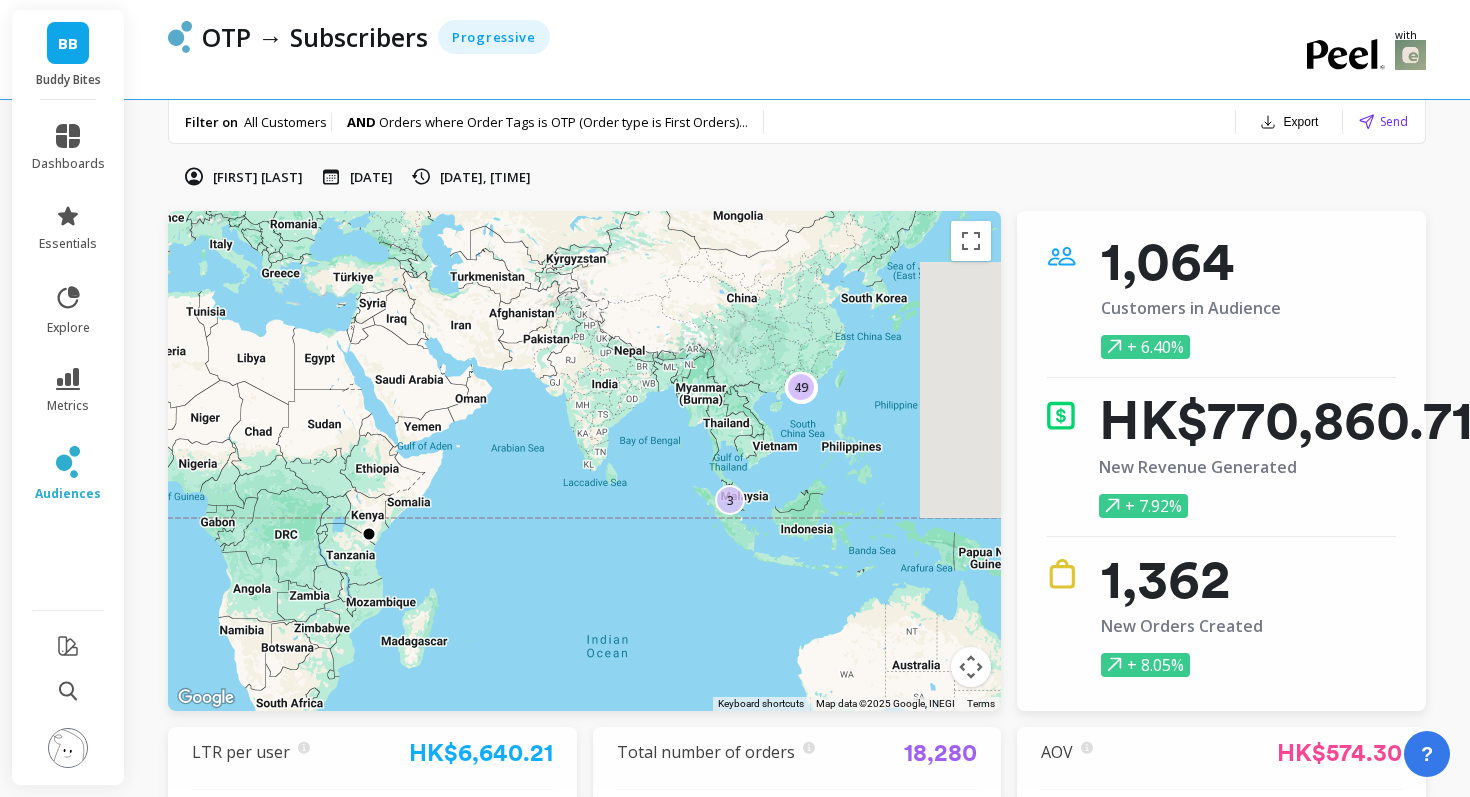 scroll, scrollTop: 0, scrollLeft: 1, axis: horizontal 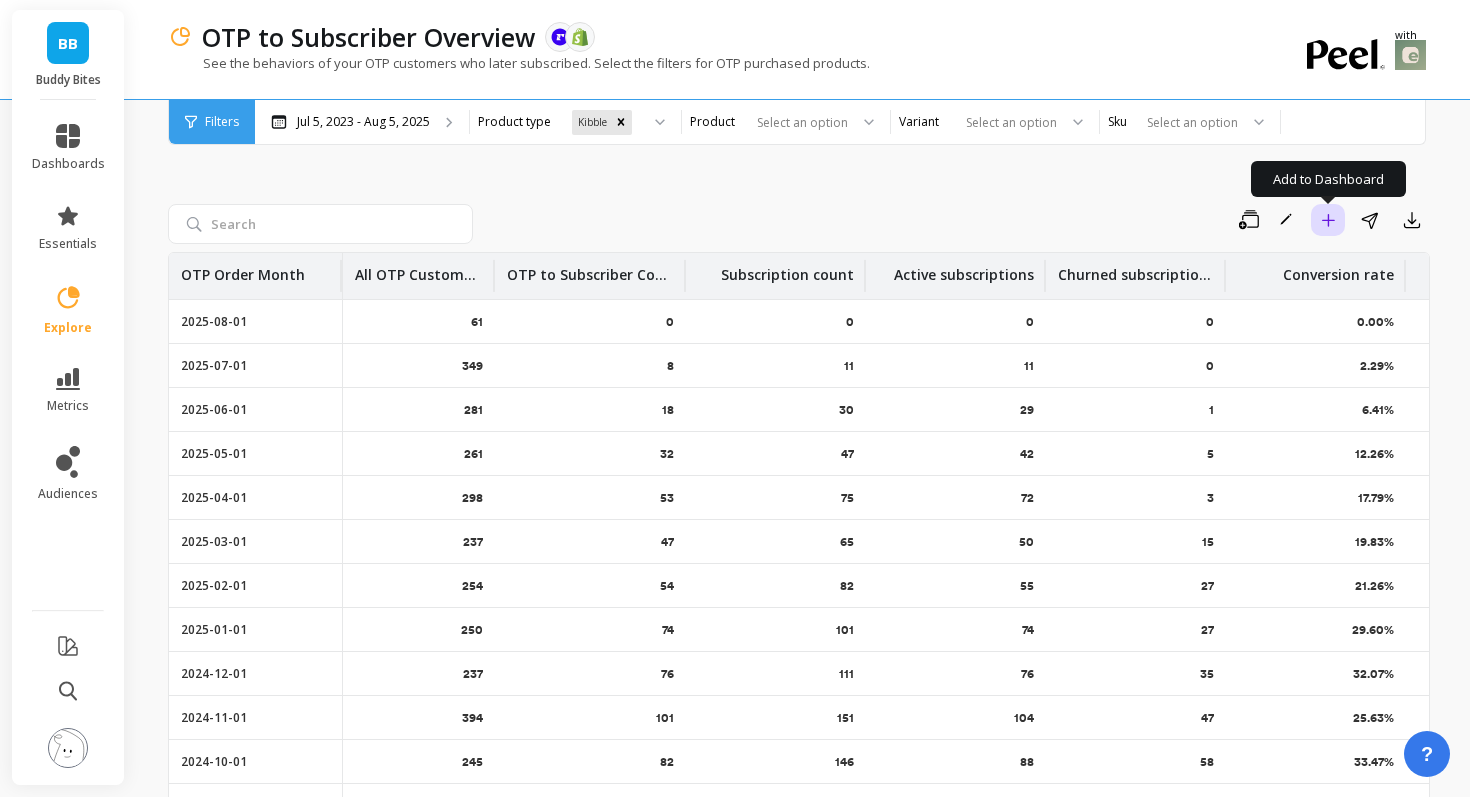 click 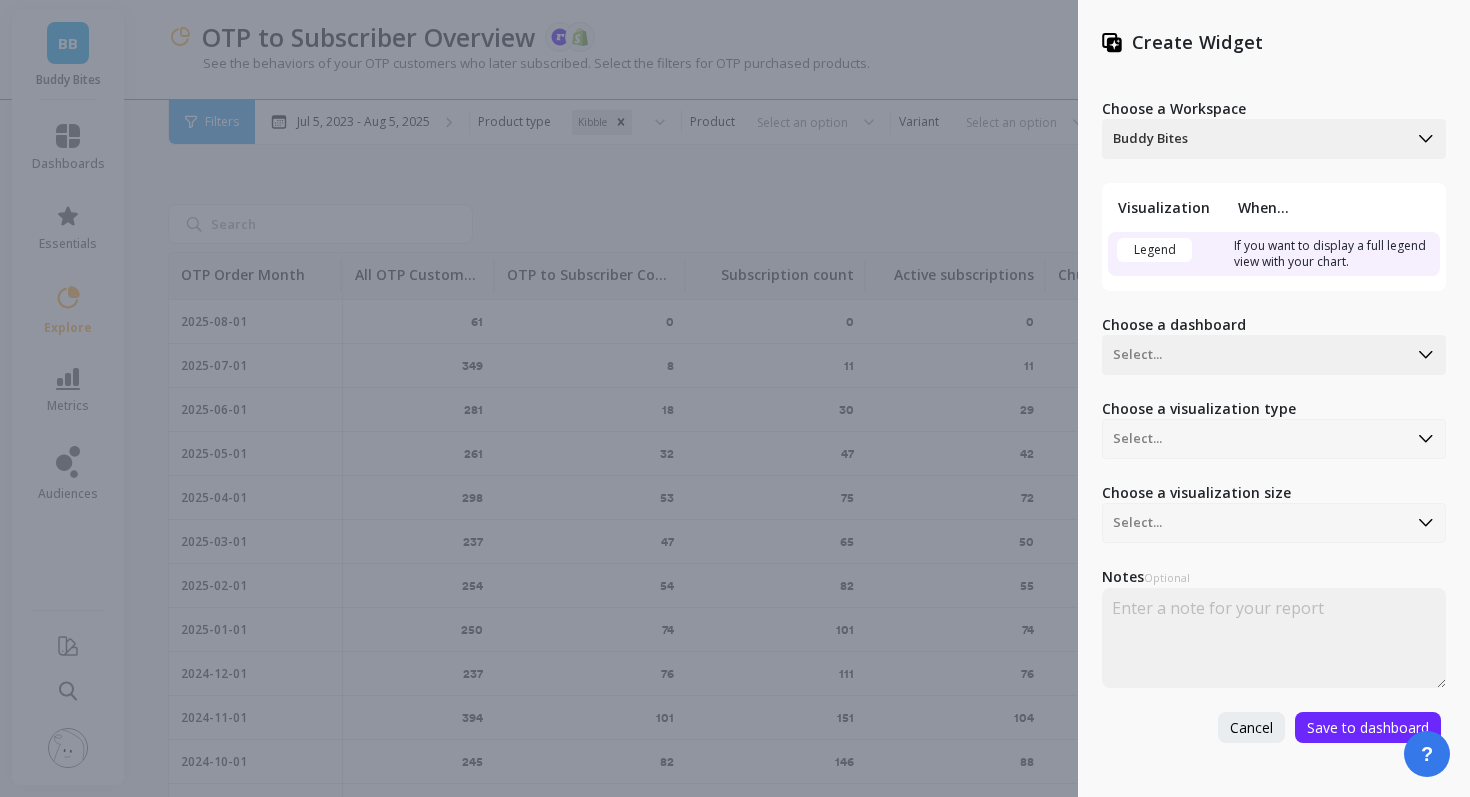 click on "Create Widget Choose a Workspace Buddy Bites Visualization When... Legend If you want to display a full legend view with your chart. Choose a dashboard Select... Choose a visualization type Select... Choose a visualization size Select... Notes  Optional   Cancel   Save to dashboard" at bounding box center (735, 398) 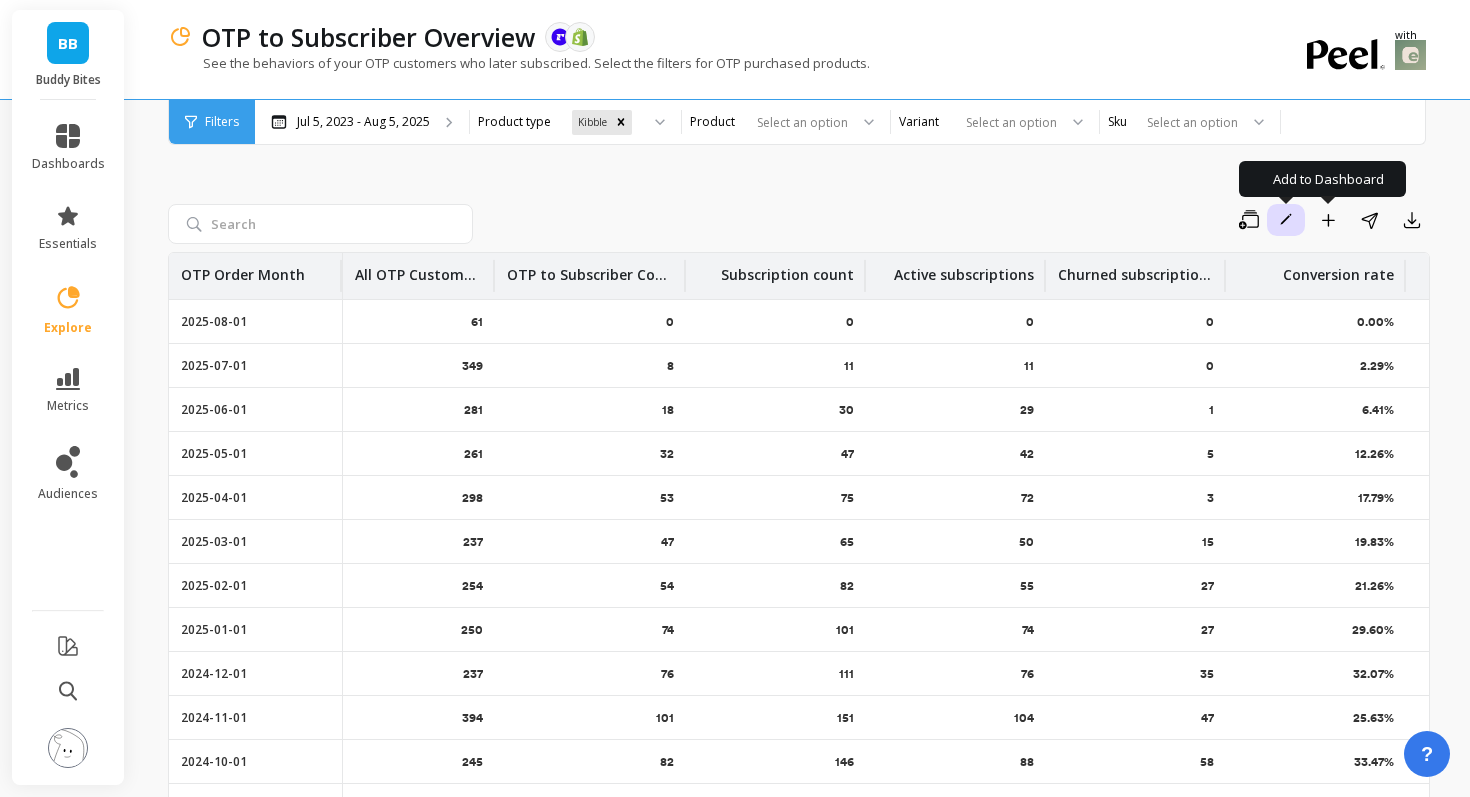 click on "Rename" at bounding box center (1286, 220) 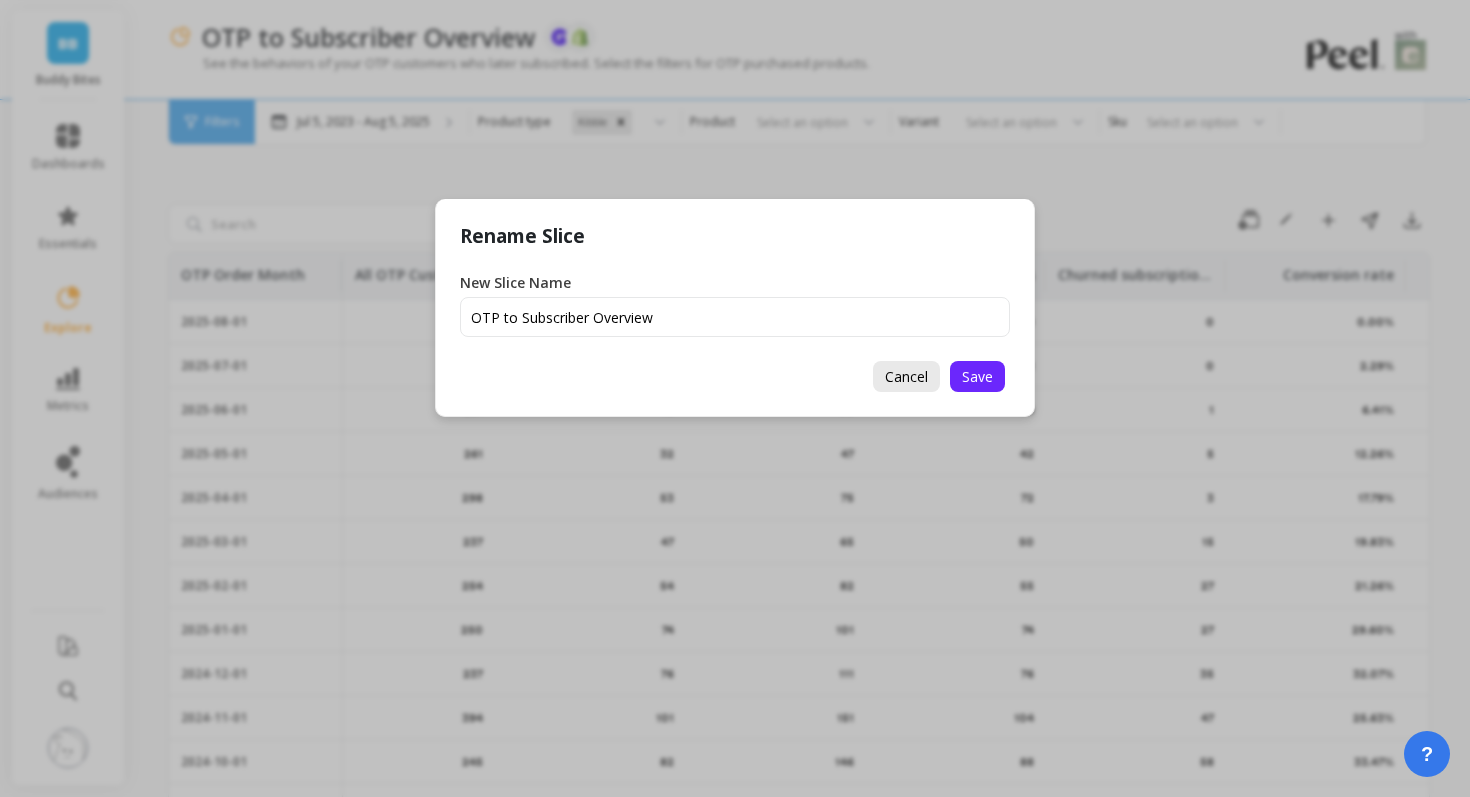 click on "Cancel" at bounding box center (906, 376) 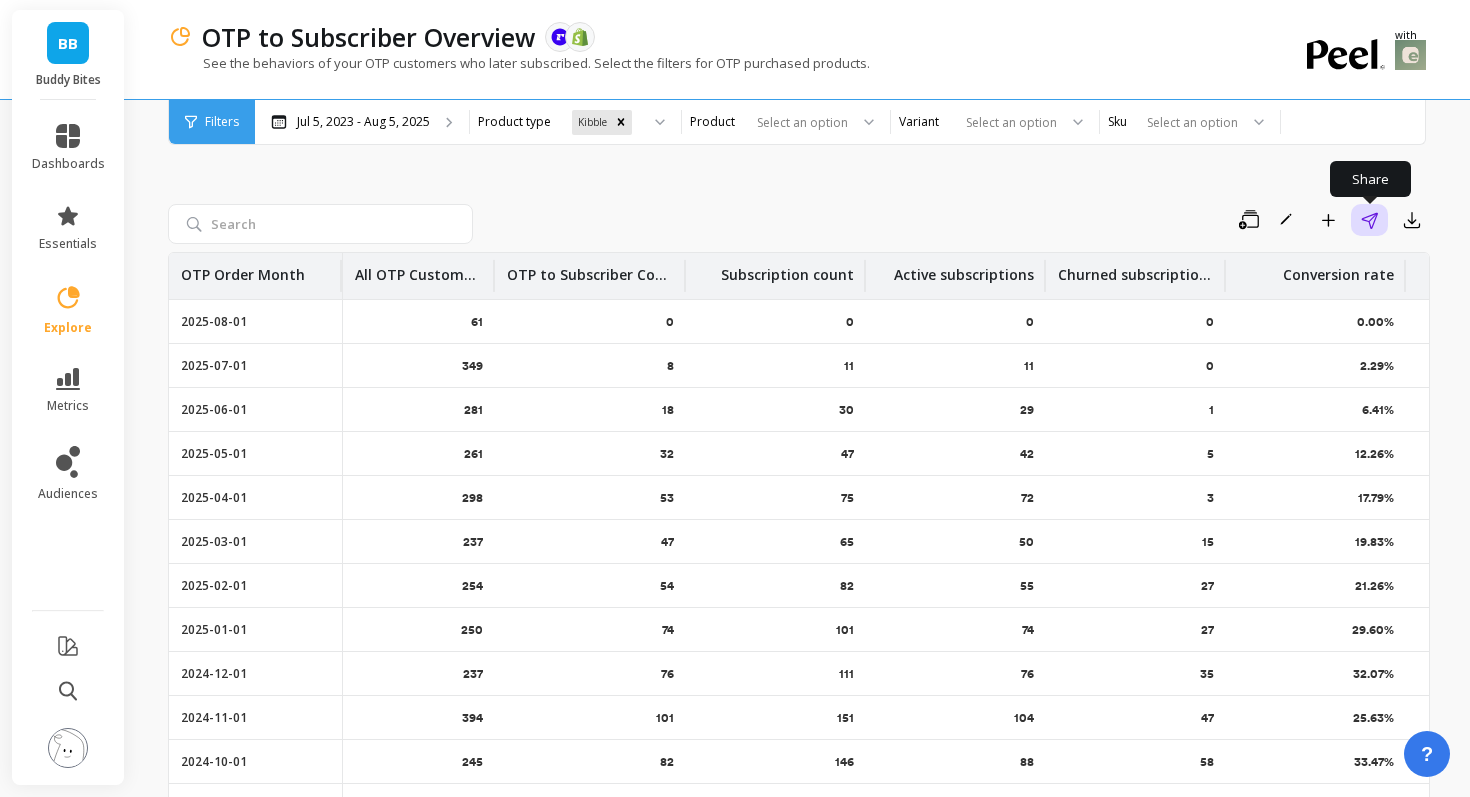 click 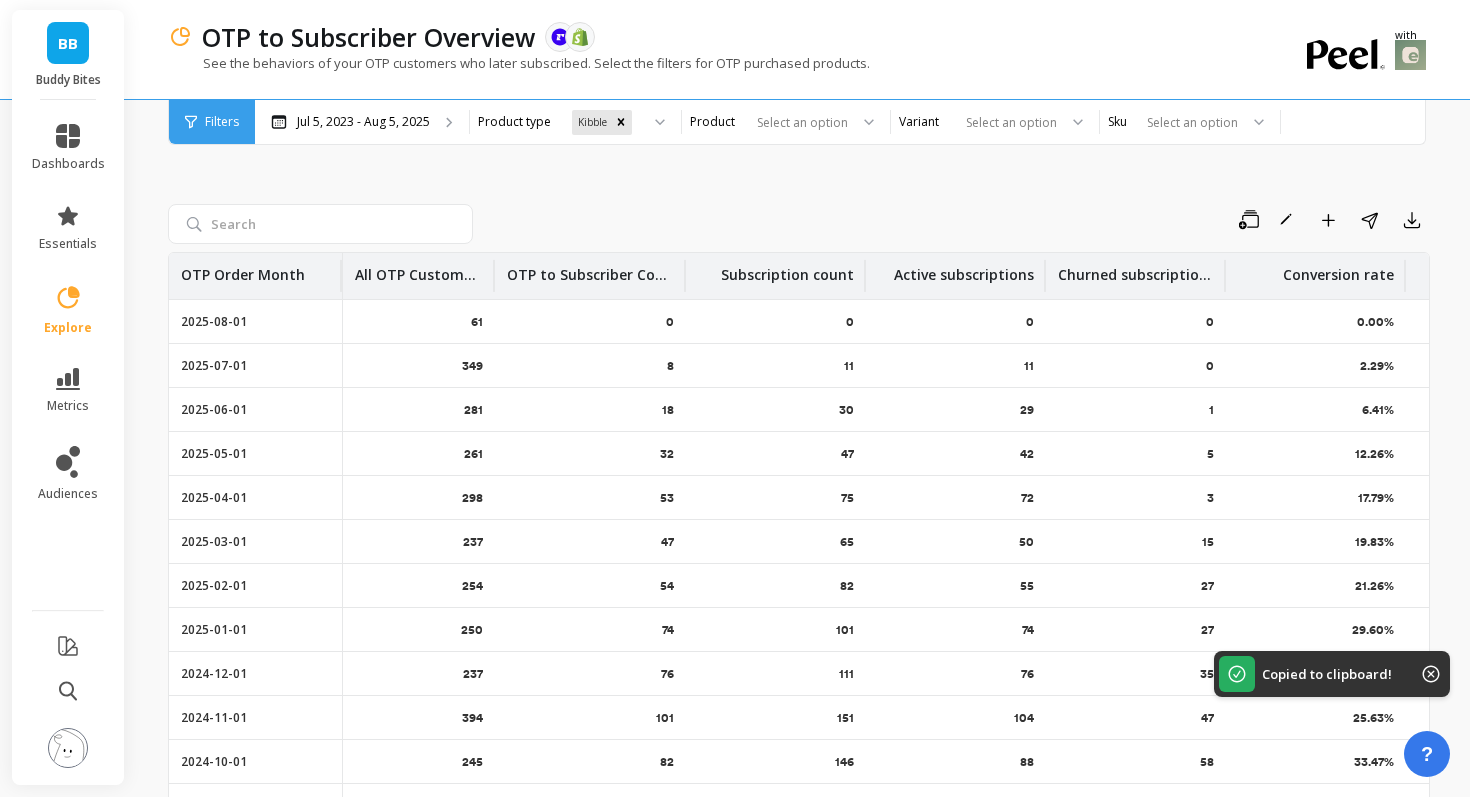 click on "Save Rename
Add to Dashboard
Share
Export" at bounding box center (955, 220) 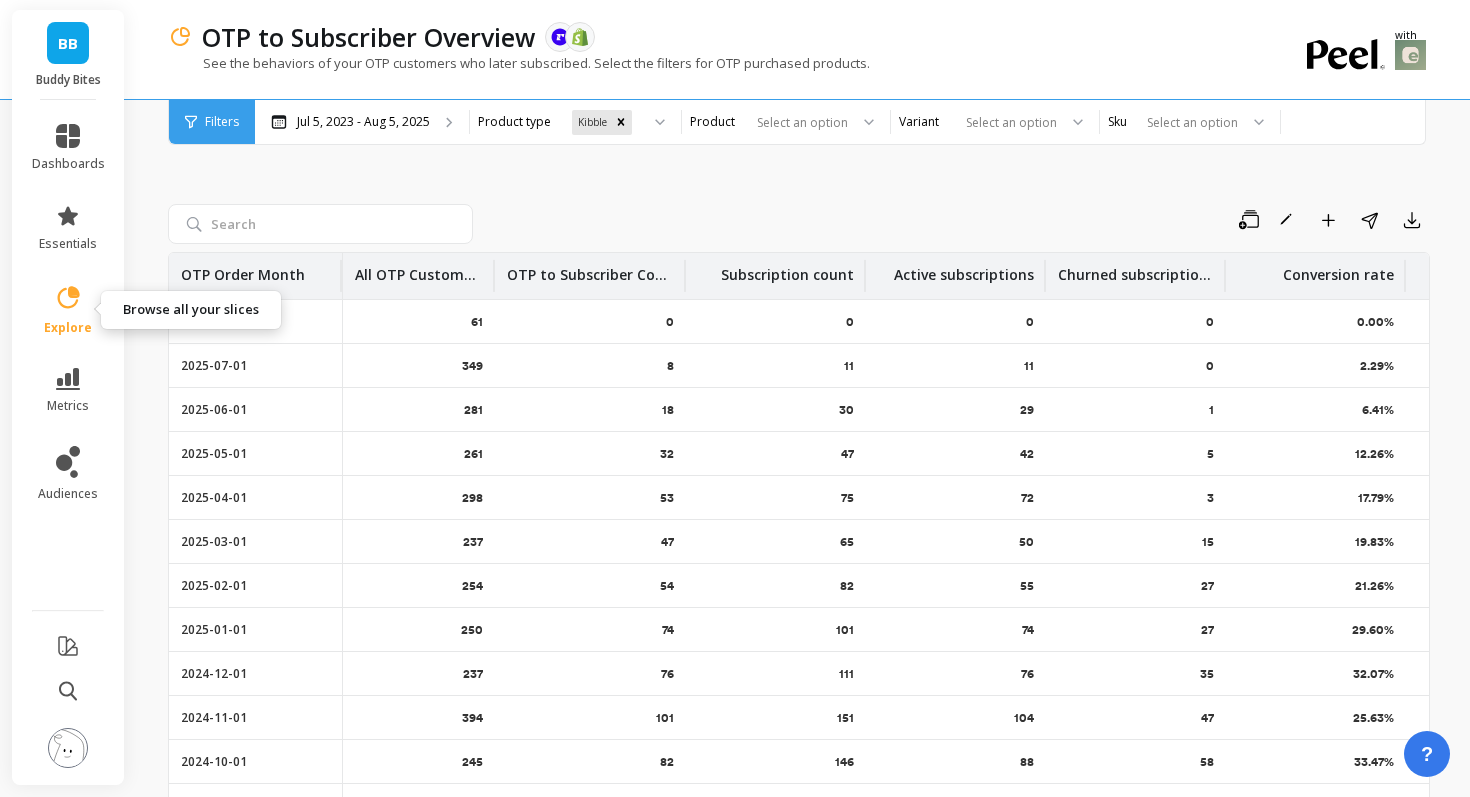 click 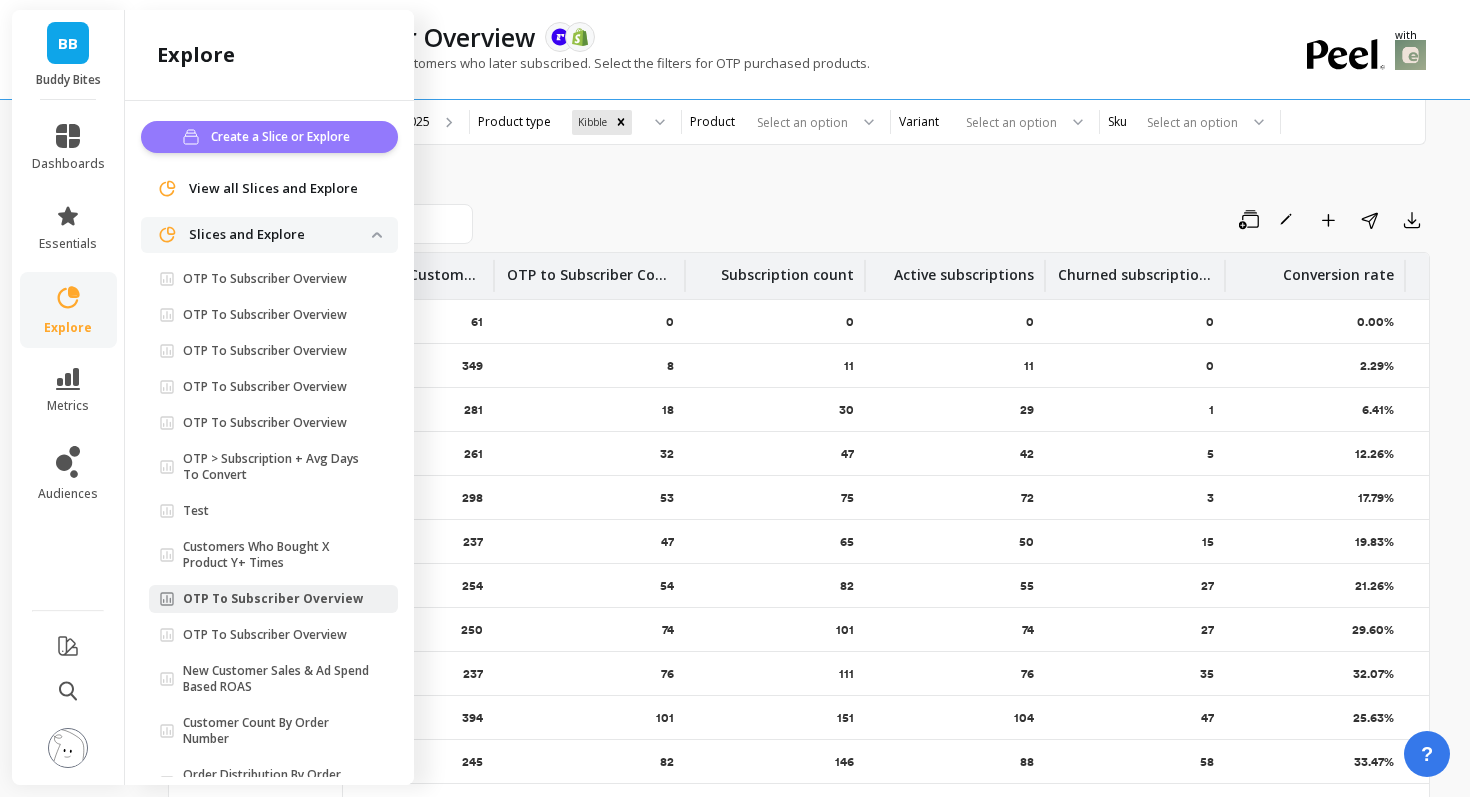 click on "Create a Slice or Explore" at bounding box center [269, 137] 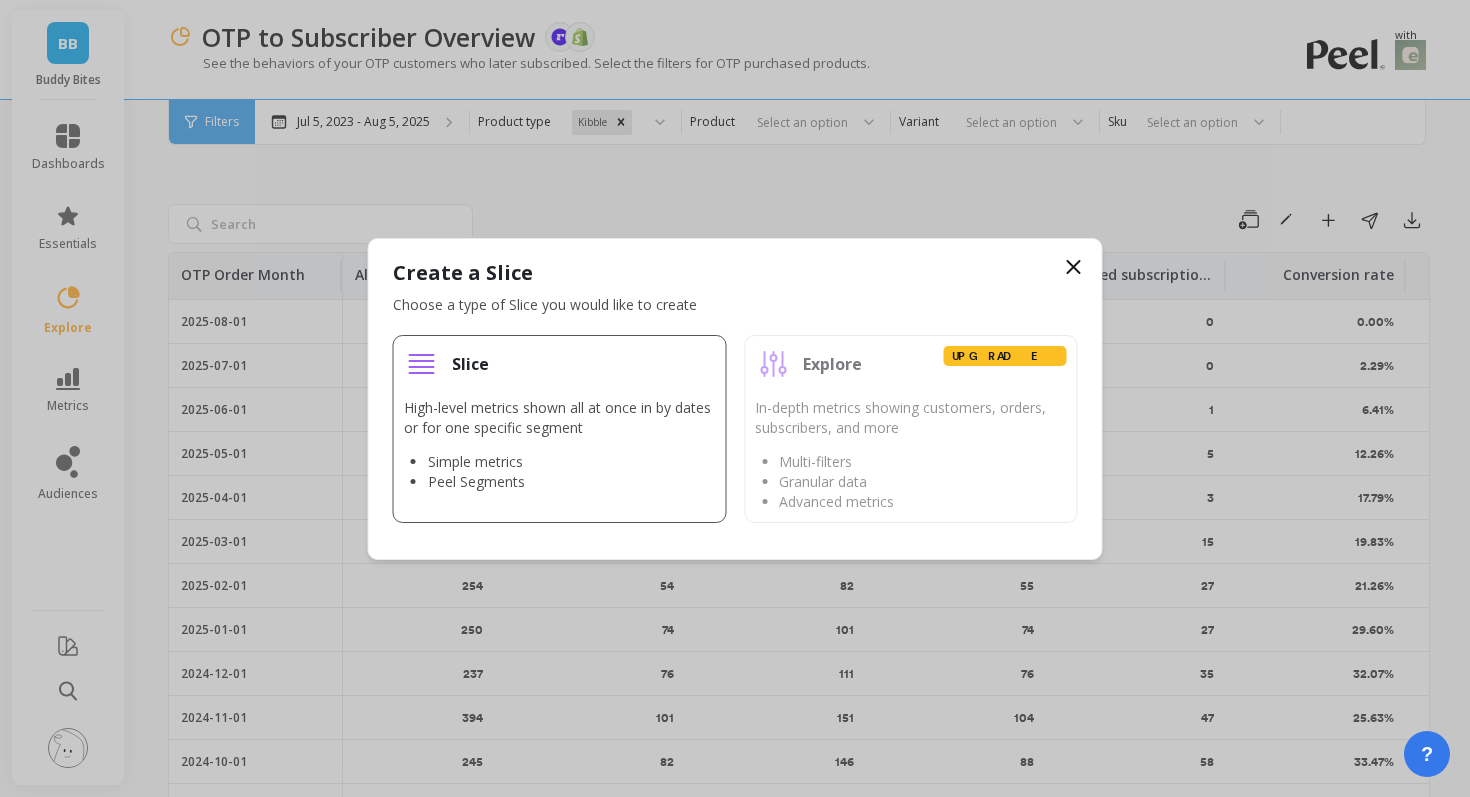 click on "High-level metrics shown all at once in by dates or for one specific segment" at bounding box center [560, 418] 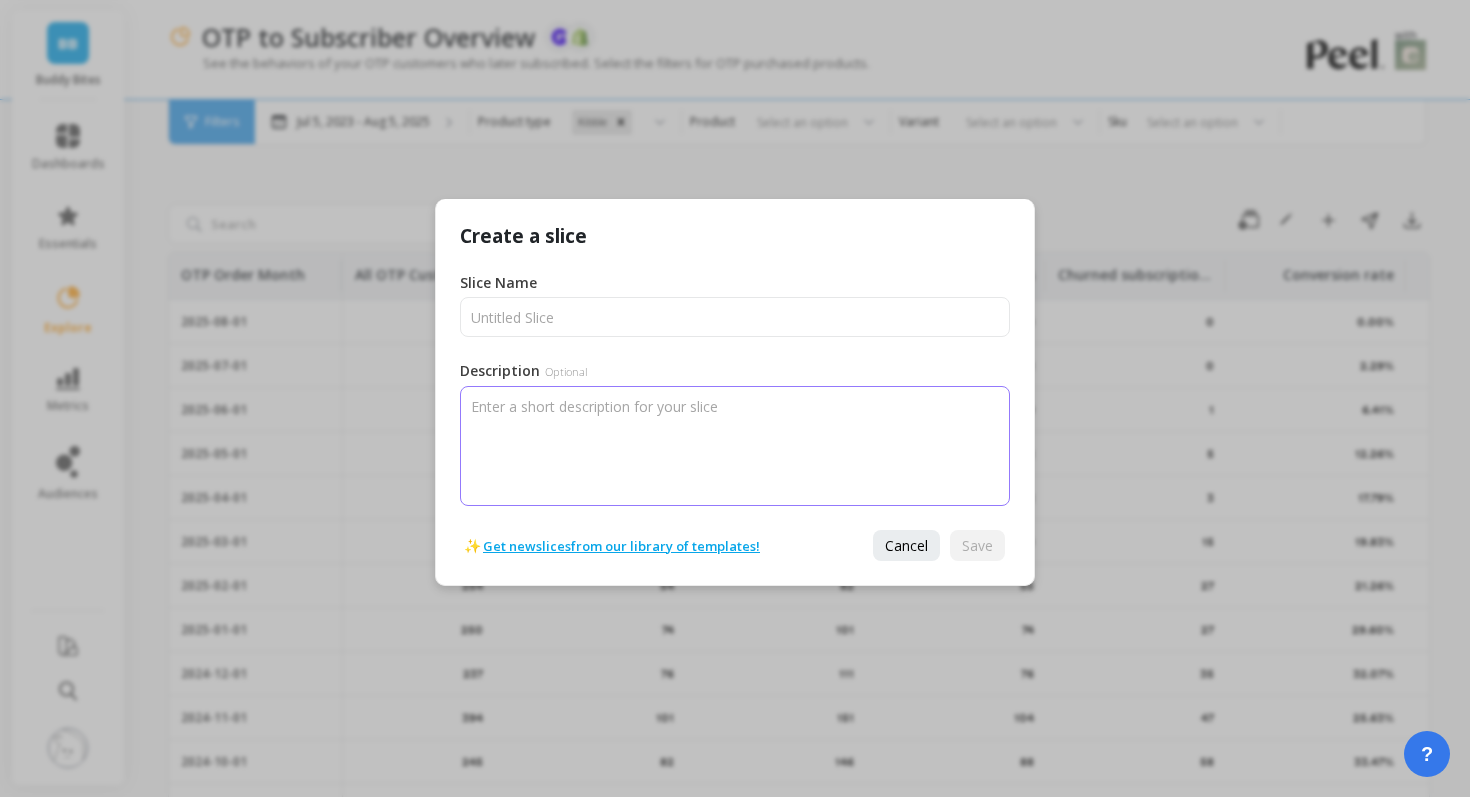 click on "Description Optional" at bounding box center [735, 446] 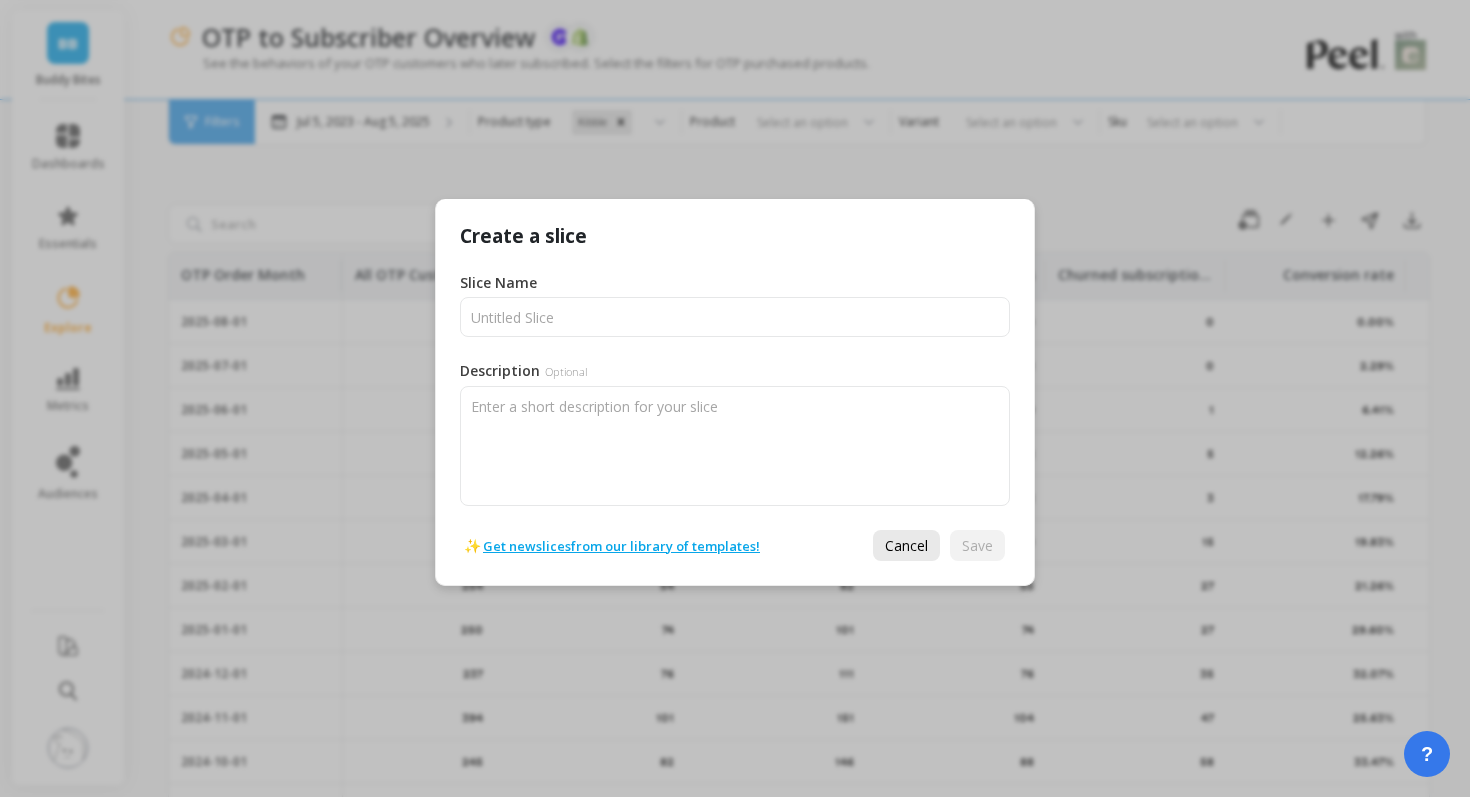 click on "Cancel" at bounding box center (906, 545) 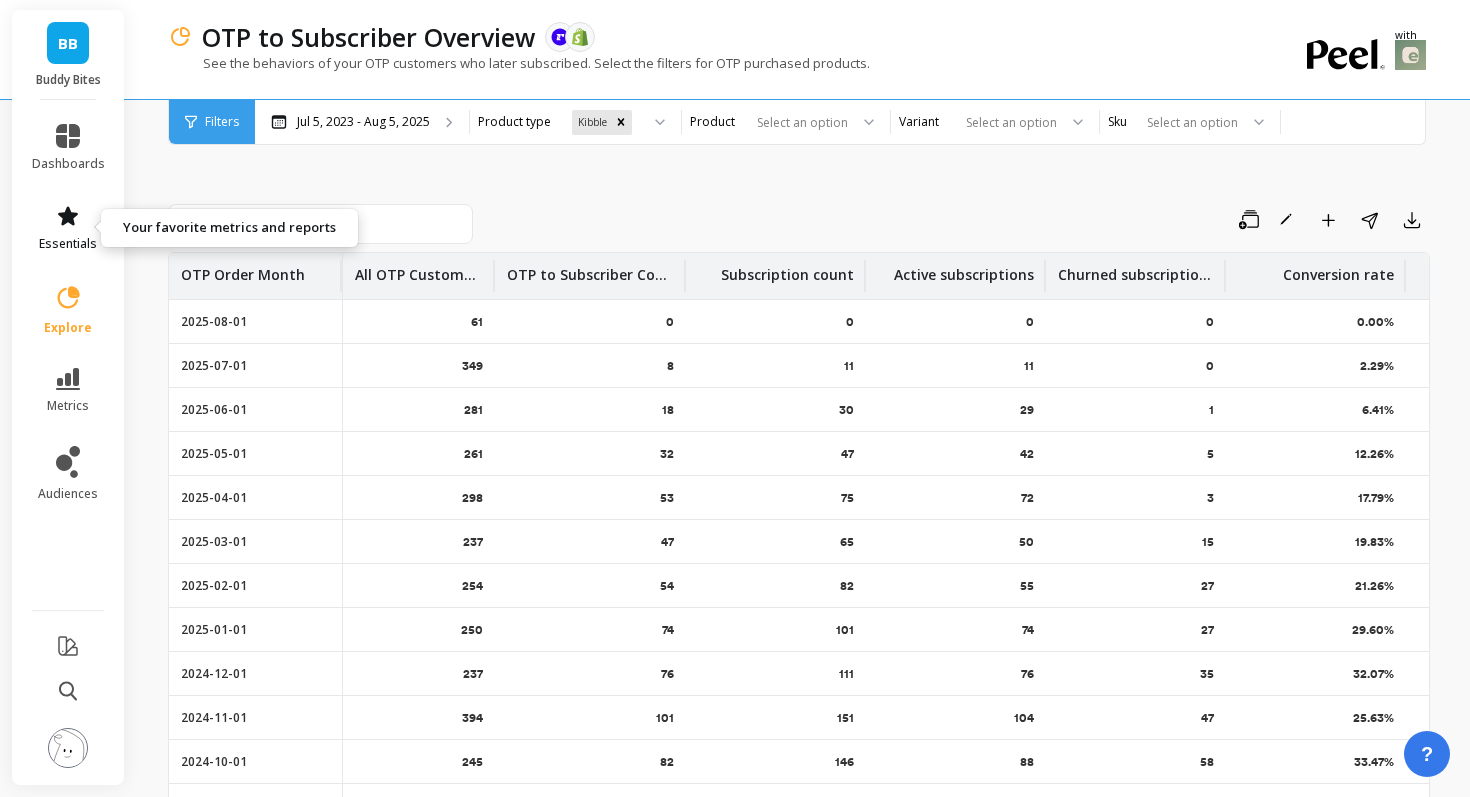 click on "essentials" at bounding box center [68, 244] 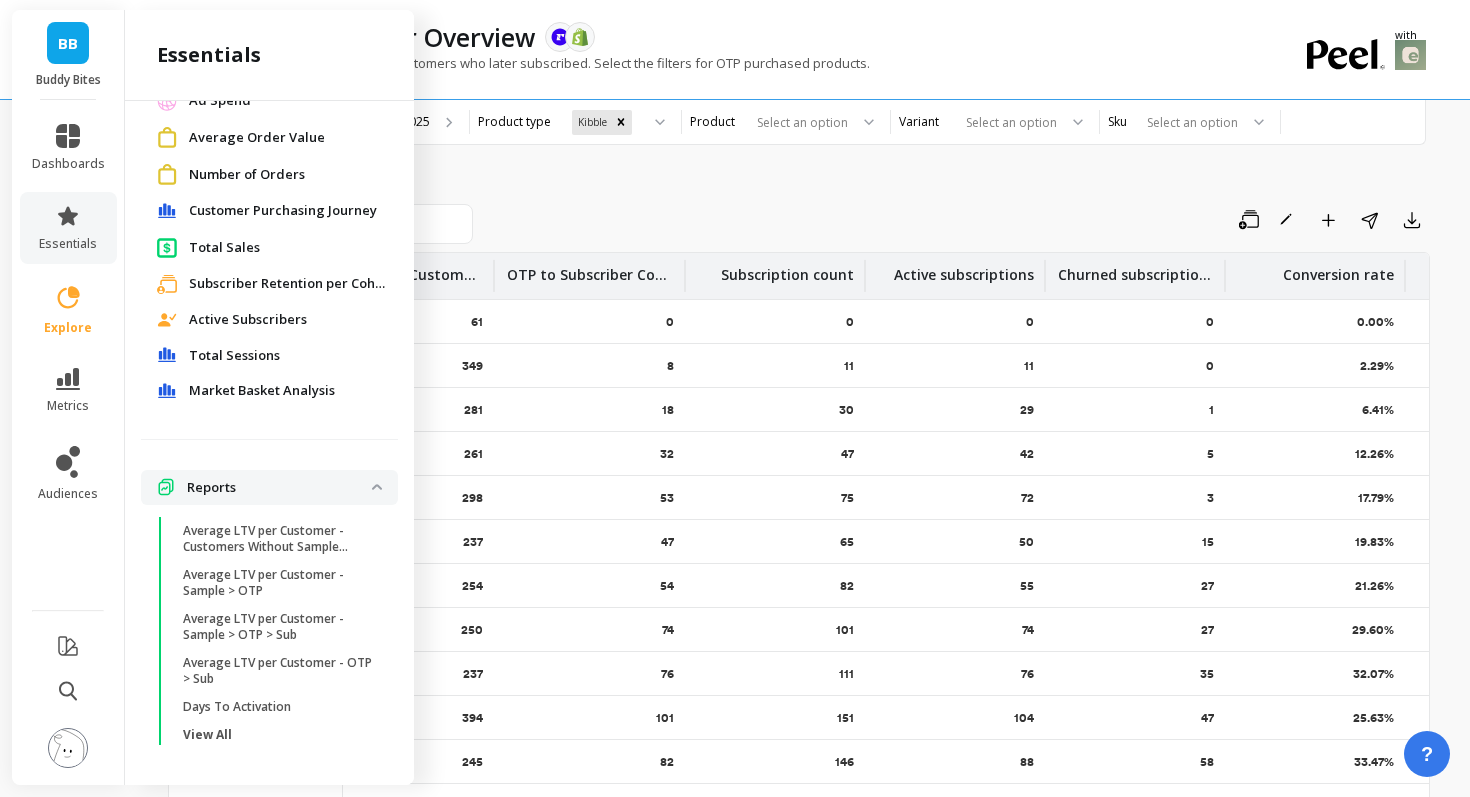 scroll, scrollTop: 0, scrollLeft: 0, axis: both 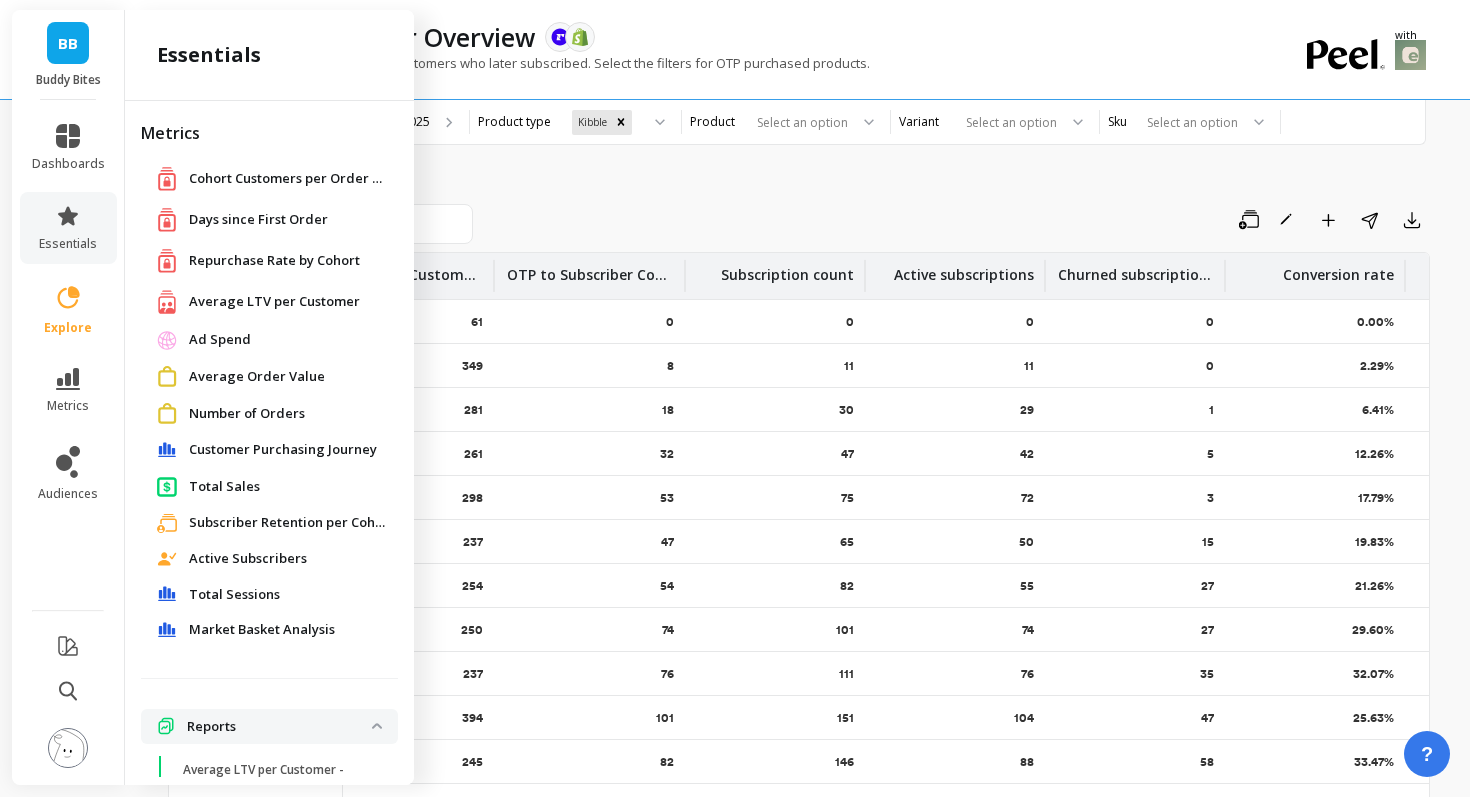 click on "Save Rename
Add to Dashboard
Share
Export OTP Order Month All OTP Customers OTP to Subscriber Count Subscription count Active subscriptions Churned subscriptions Conversion rate Churn rate Avg days to churn 2025-08-01 61 0 0 0 0 0.00% 0.00% - 2025-07-01 349 8 11 11 0 2.29% 0.00% - 2025-06-01 281 18 30 29 1 6.41% 3.33% 0 2025-05-01 261 32 47 42 5 12.26% 10.64% 28 2025-04-01 298 53 75 72 3 17.79% 4.00% 65 2025-03-01 237 47 65 50 15 19.83% 23.08% 36 2025-02-01 254 54 82 55 27 21.26% 32.93% 33 2025-01-01 250 74 101 74 27 29.60% 26.73% 63 2024-12-01 237 76 111 76 35 32.07% 31.53% 106 2024-11-01 394 101 151 104 47 25.63% 31.13% 68 2024-10-01 245 82 146 88 58 33.47% 39.73% 64 2024-09-01 207 70 161 92 69 33.82% 42.86% 51 2024-08-01 216 68 99 68 31 31.48% 31.31% 100 2024-07-01 200 59 94 60 34 29.50% 36.17% 121 2024-06-01 159 44 84 55 29 27.67% 34.52% 79 2024-05-01 206 59 108 50 58 28.64% 53.70% 98 2024-04-01 171 53 95 55 40 30.99% 42.11% 123 2024-03-01 186 65 116 66 50 34.95% 43.10% 162 2024-02-01 63" at bounding box center (799, 505) 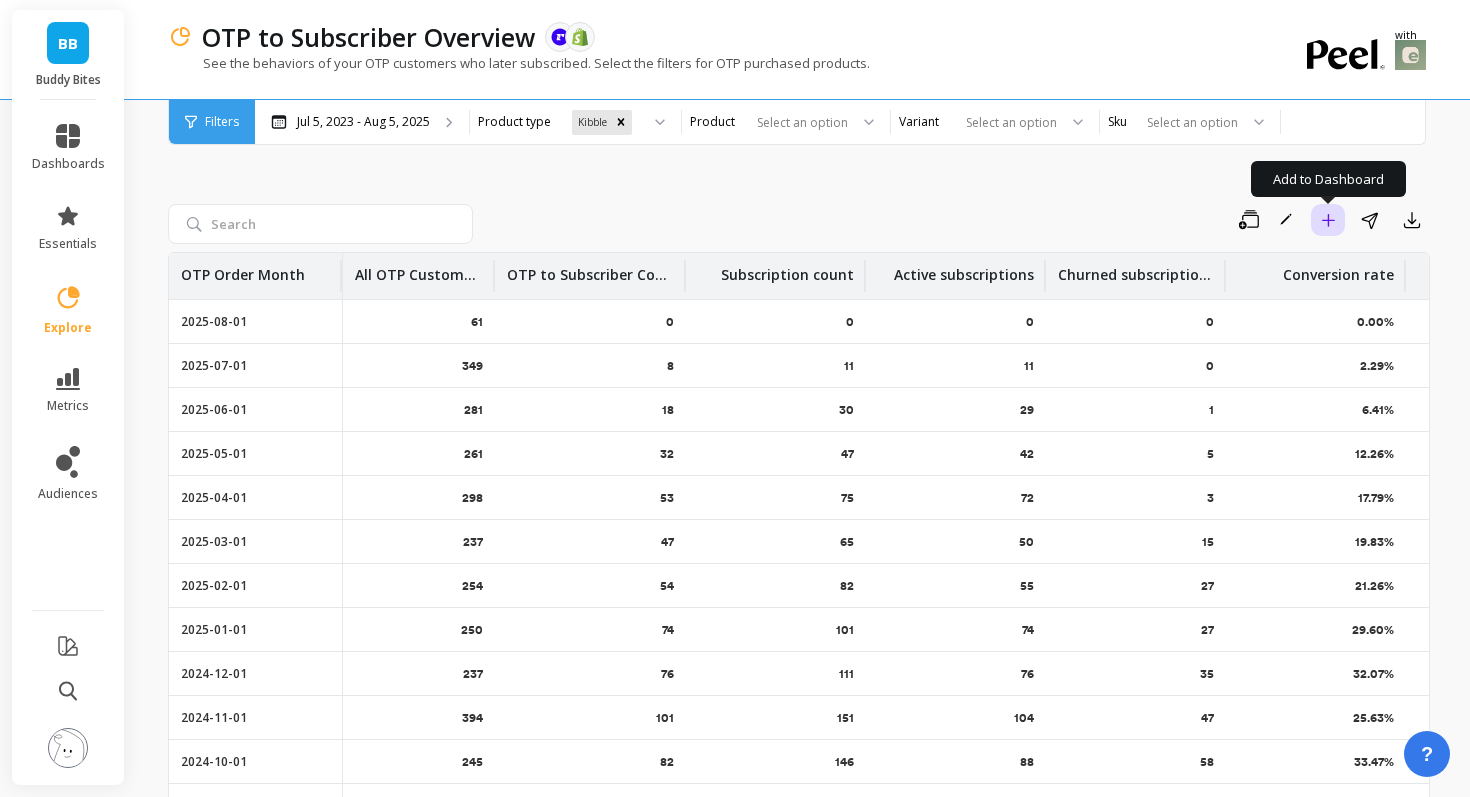 click on "Add to Dashboard" at bounding box center (1328, 220) 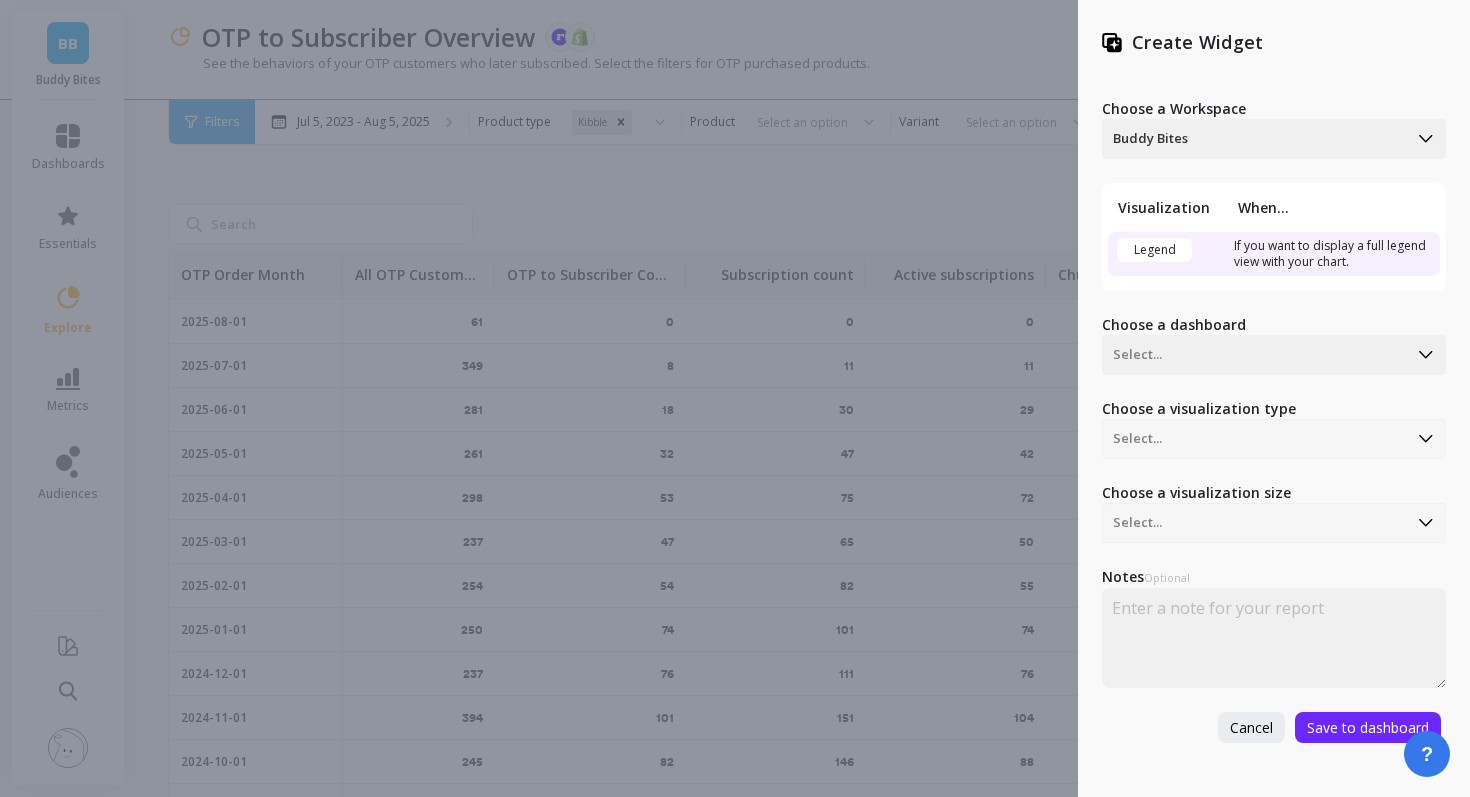 click on "Create Widget Choose a Workspace Buddy Bites Visualization When... Legend If you want to display a full legend view with your chart. Choose a dashboard Select... Choose a visualization type Select... Choose a visualization size Select... Notes  Optional   Cancel   Save to dashboard" at bounding box center [1274, 398] 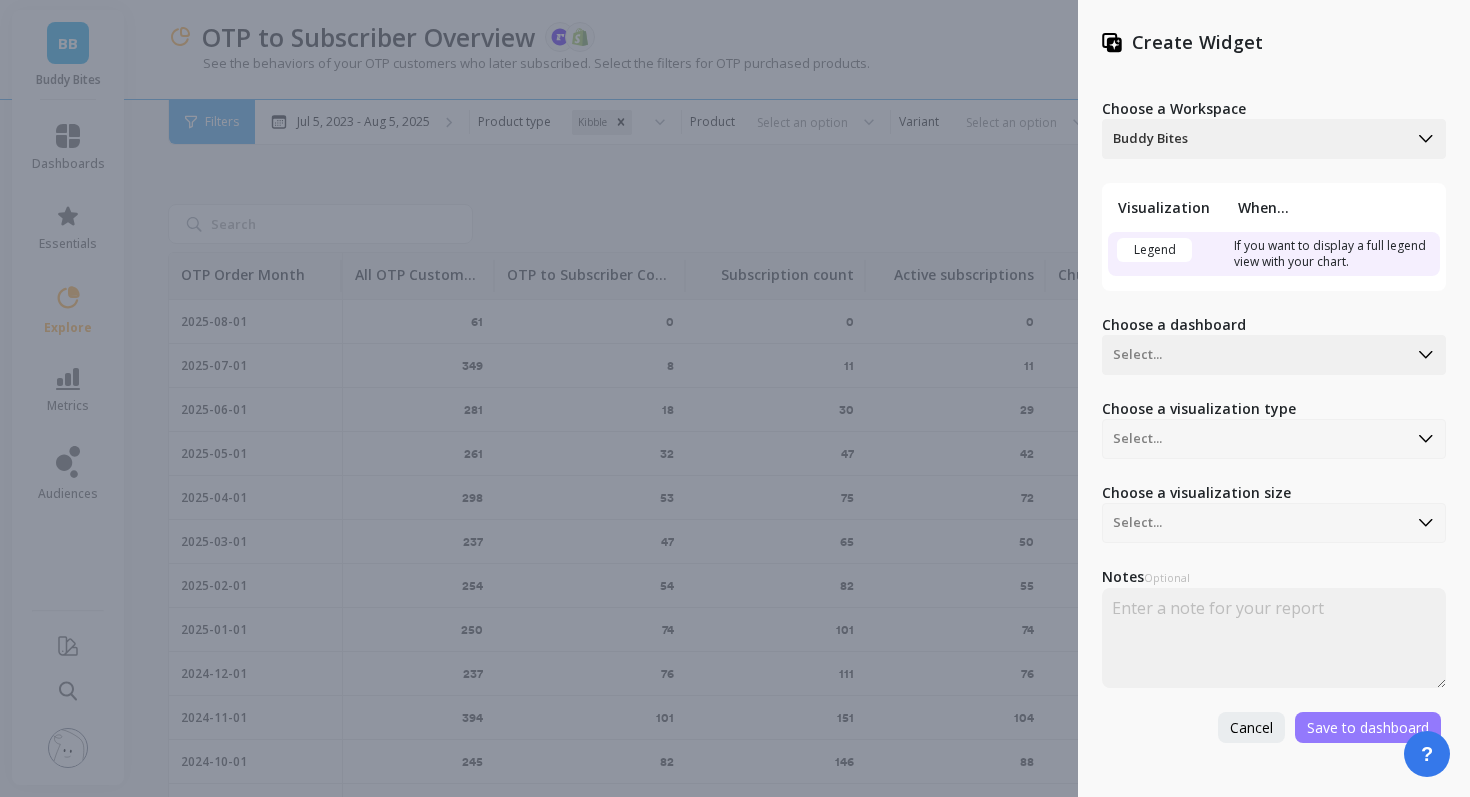 click on "Save to dashboard" at bounding box center [1368, 727] 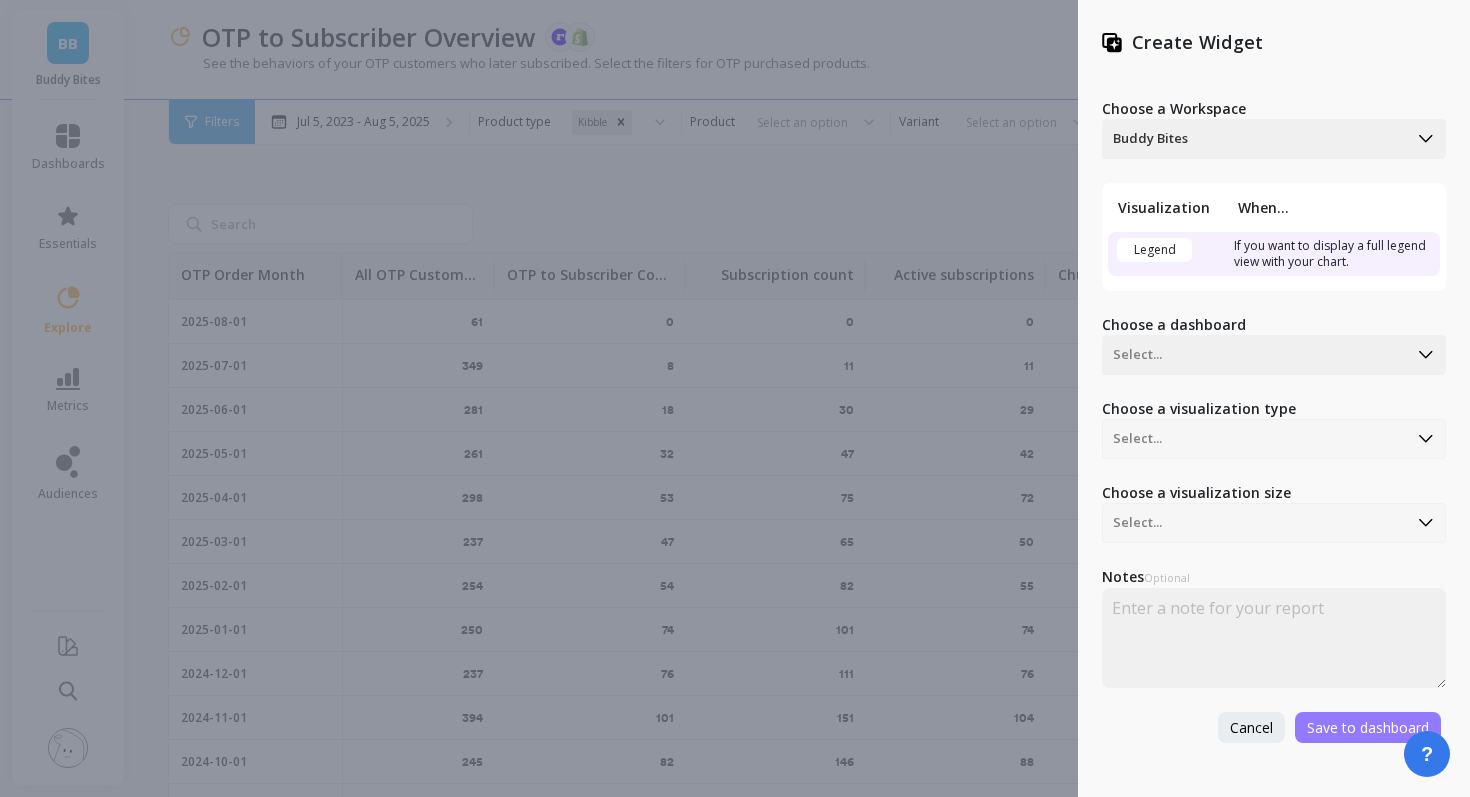 click on "Save to dashboard" at bounding box center (1368, 727) 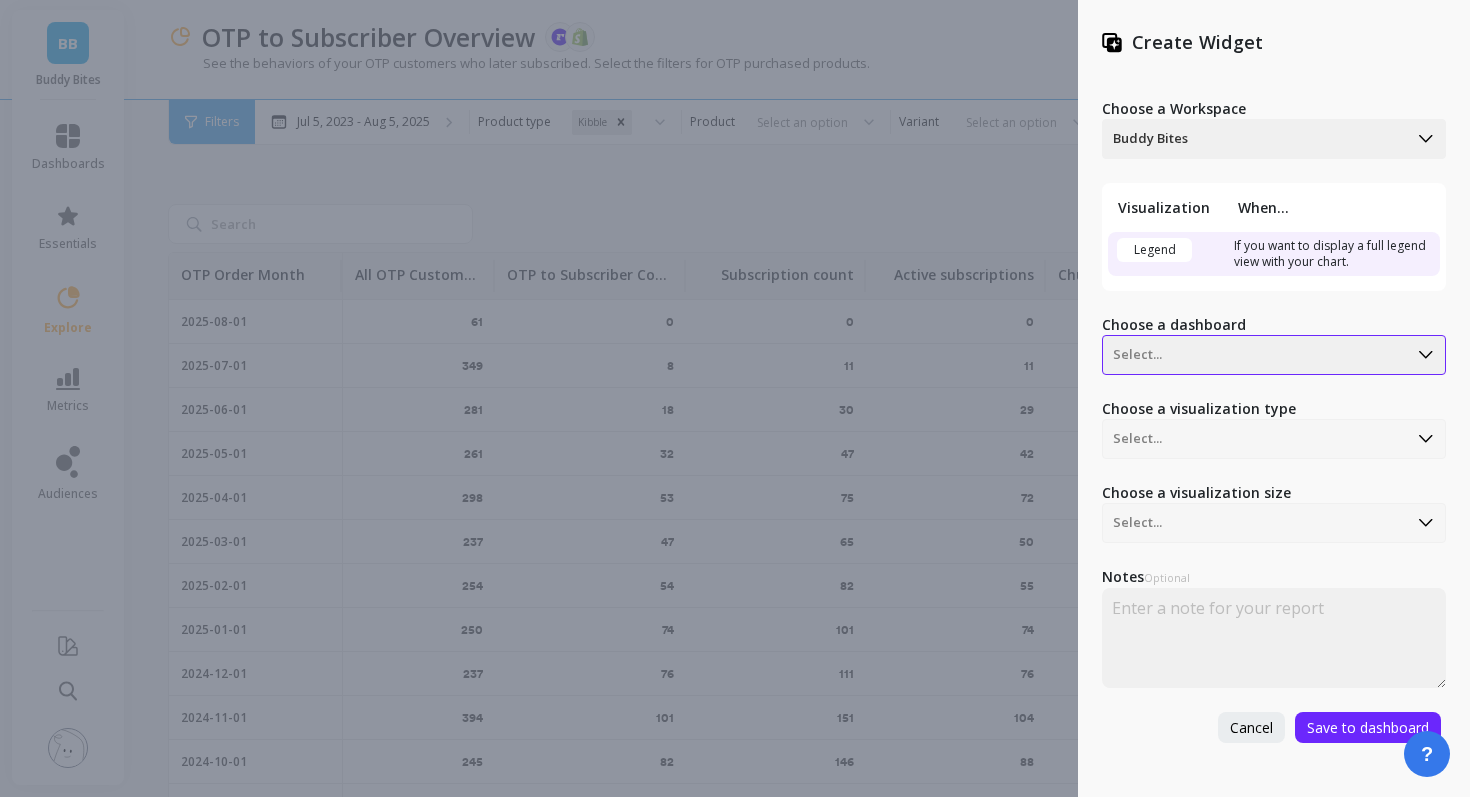 click at bounding box center [1255, 355] 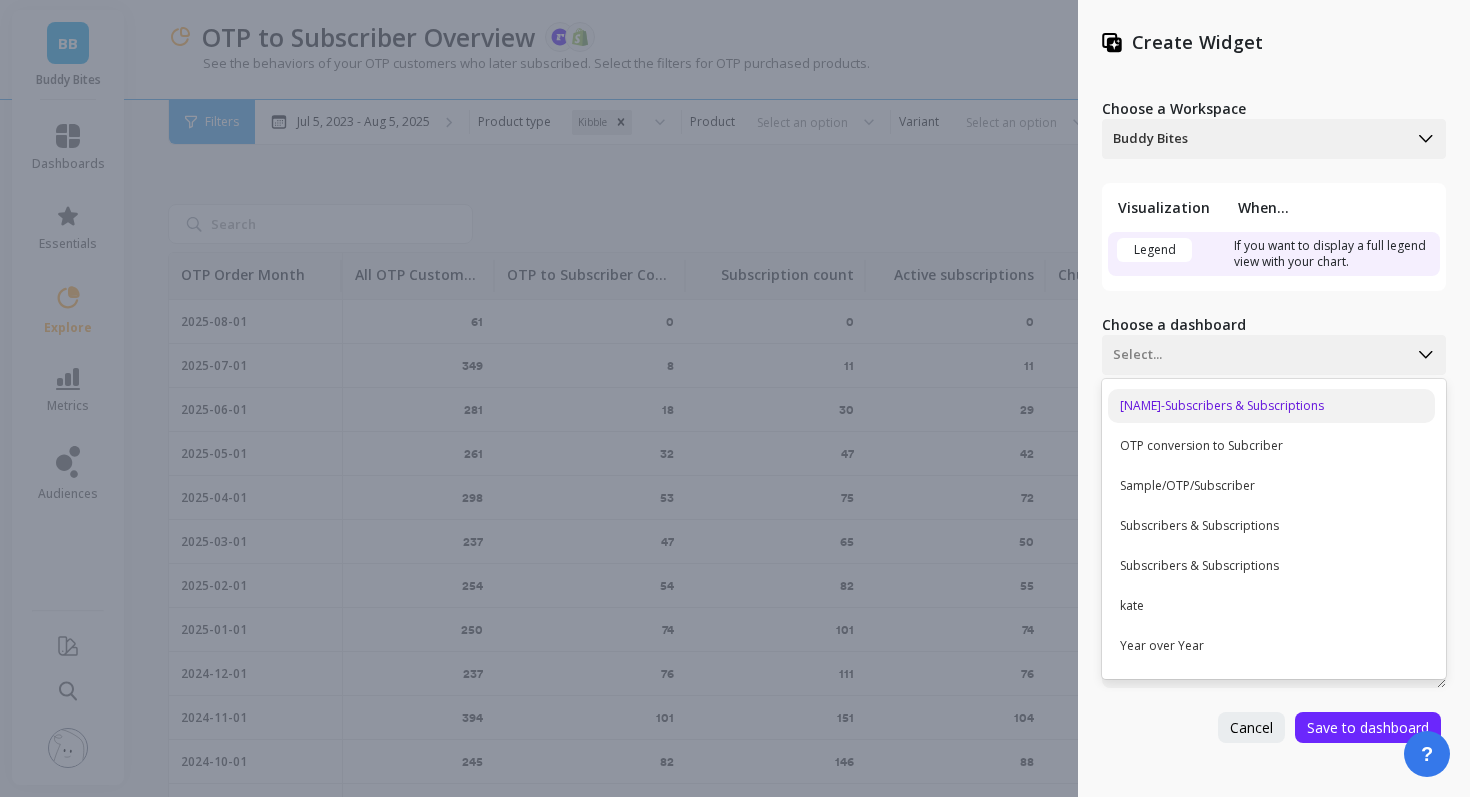 click on "[FIRST]-[ANONYMIZED] & [ANONYMIZED]" at bounding box center [1271, 406] 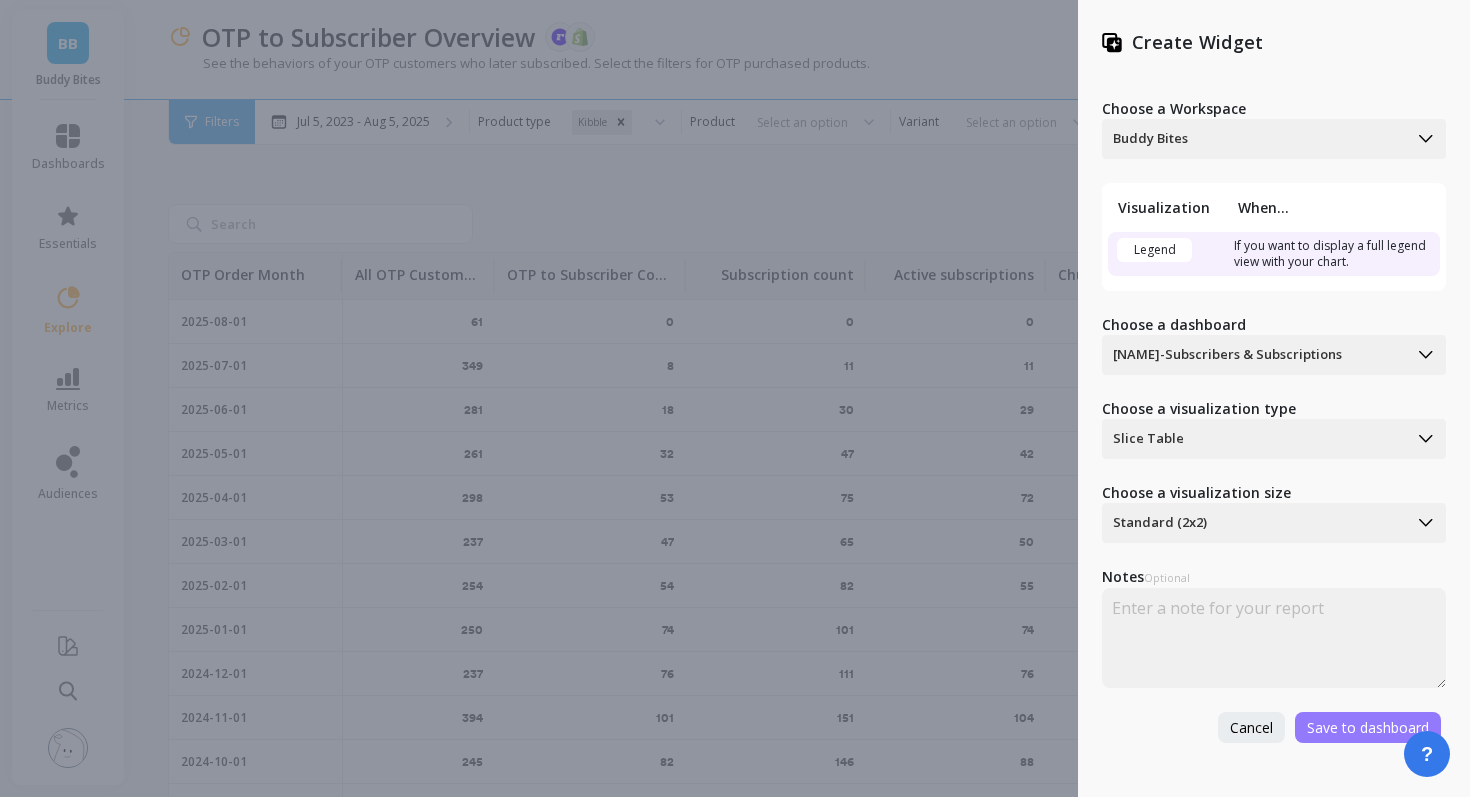 click on "Save to dashboard" at bounding box center [1368, 727] 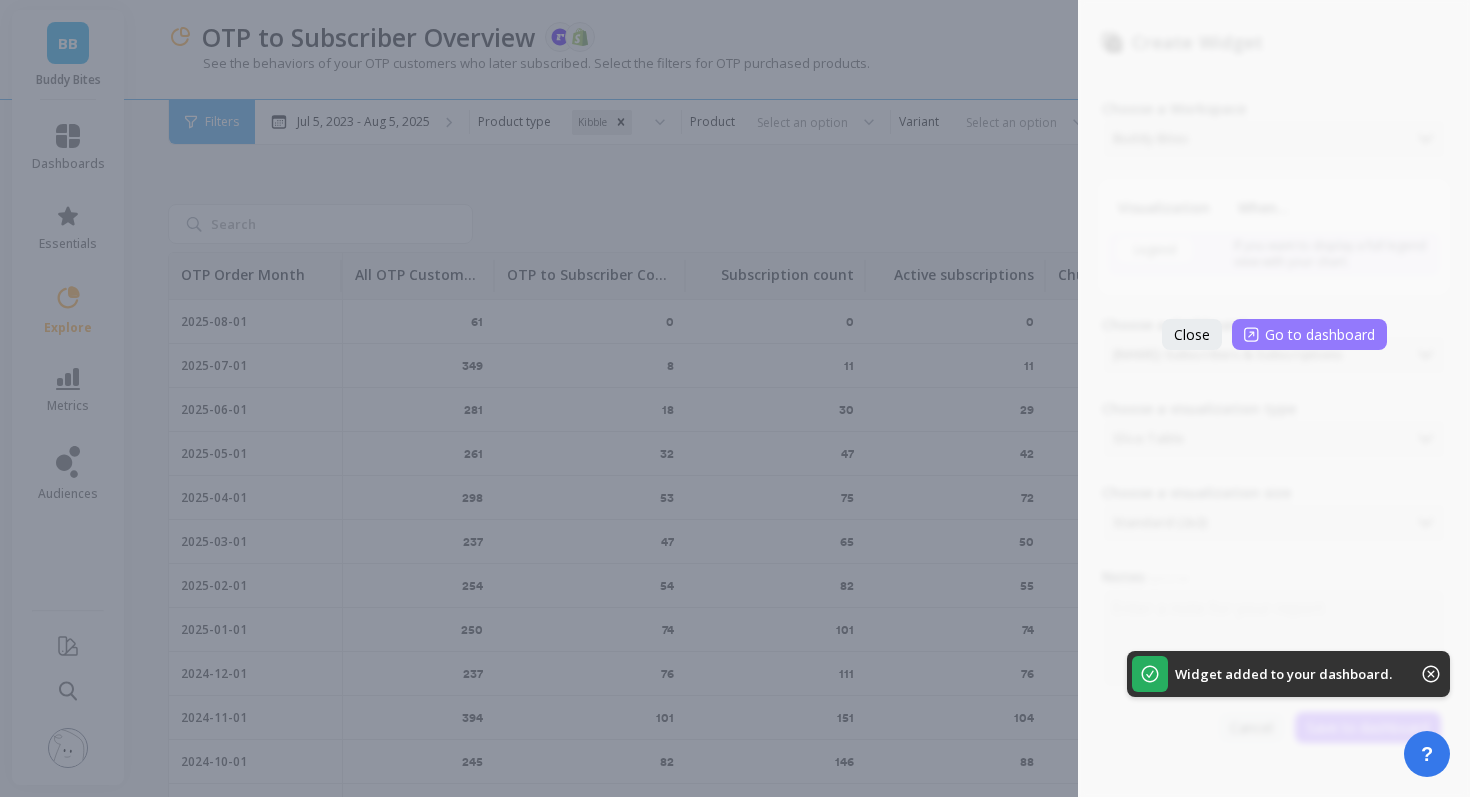 click on "Go to dashboard" at bounding box center (1320, 334) 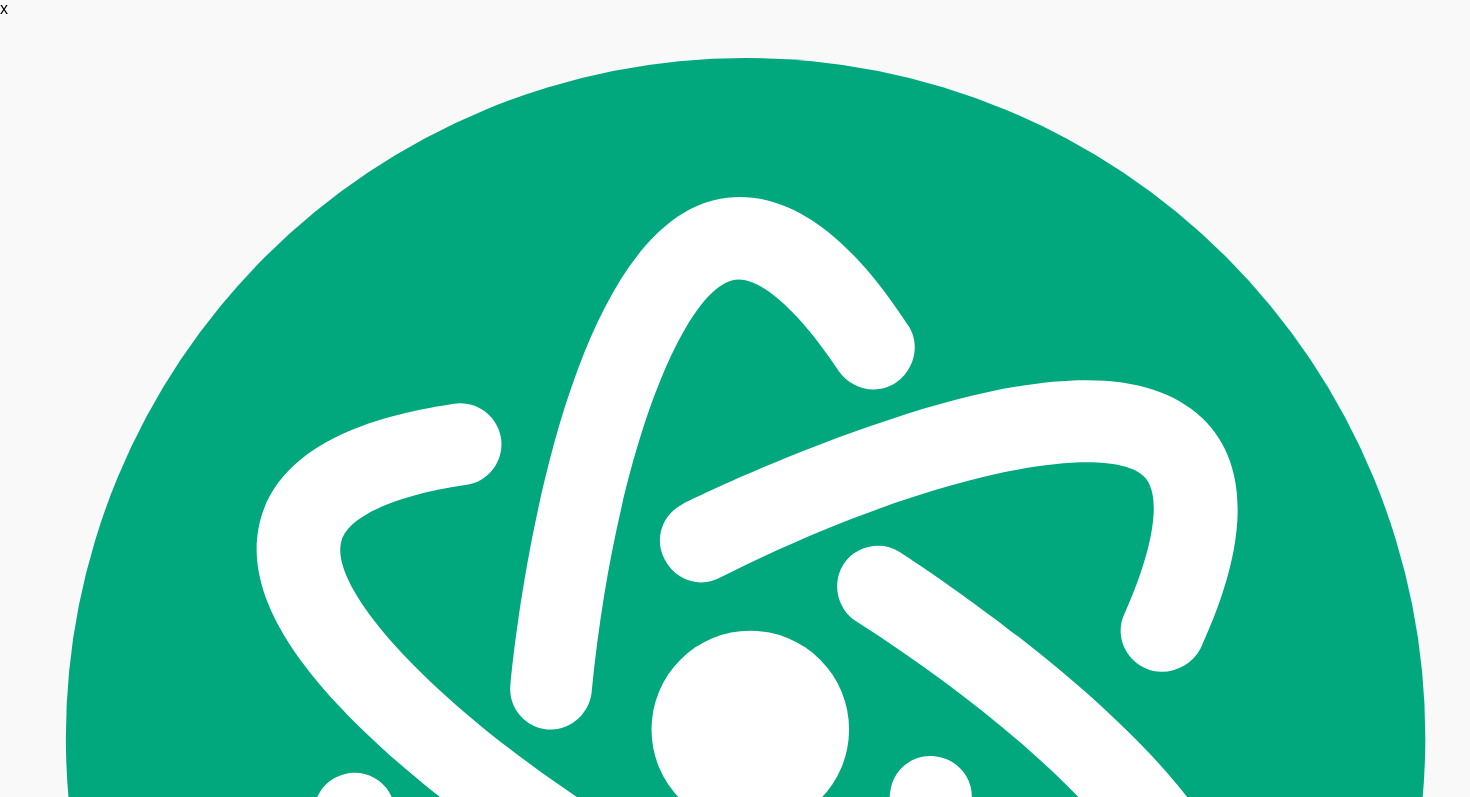 scroll, scrollTop: 0, scrollLeft: 0, axis: both 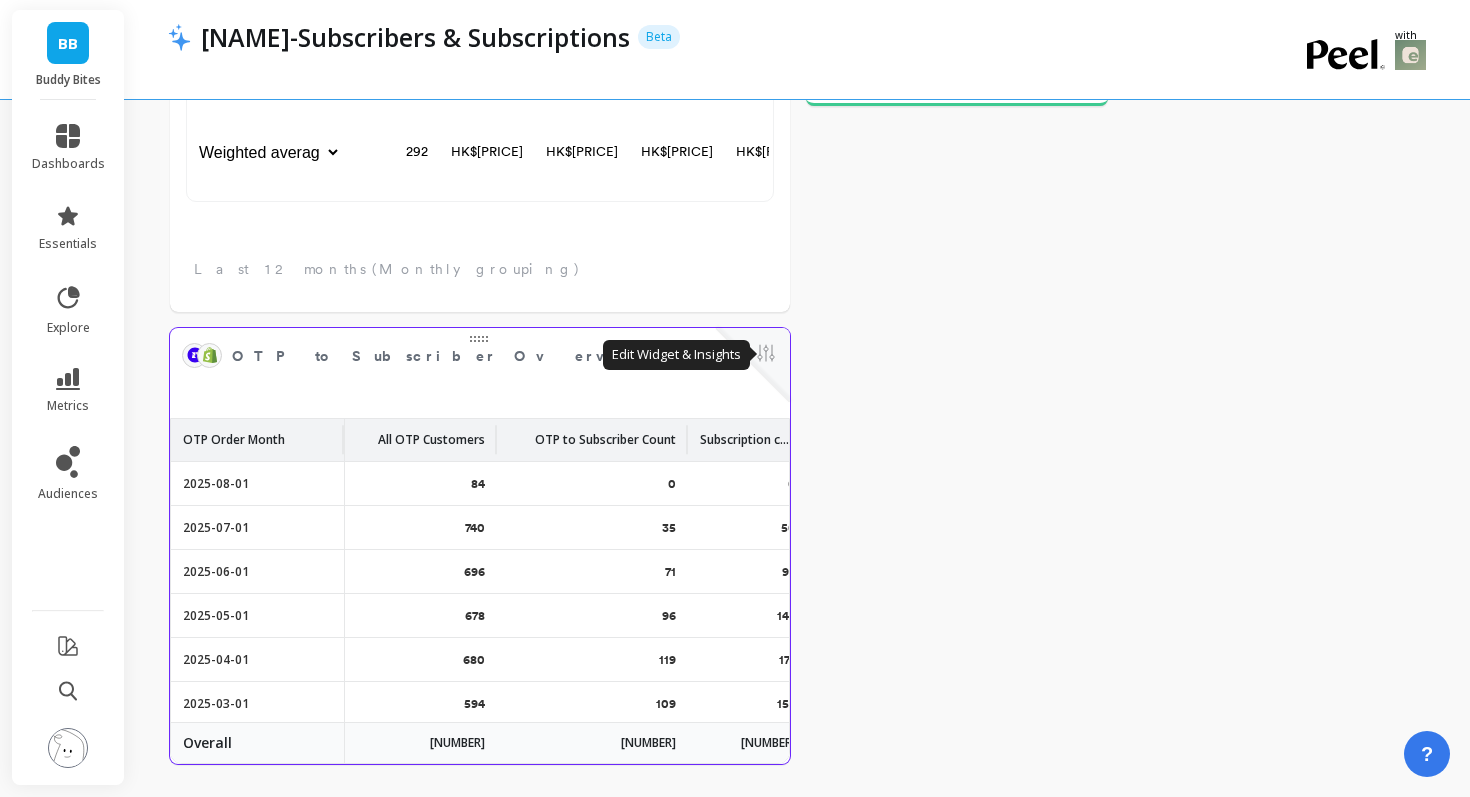 click at bounding box center [766, 355] 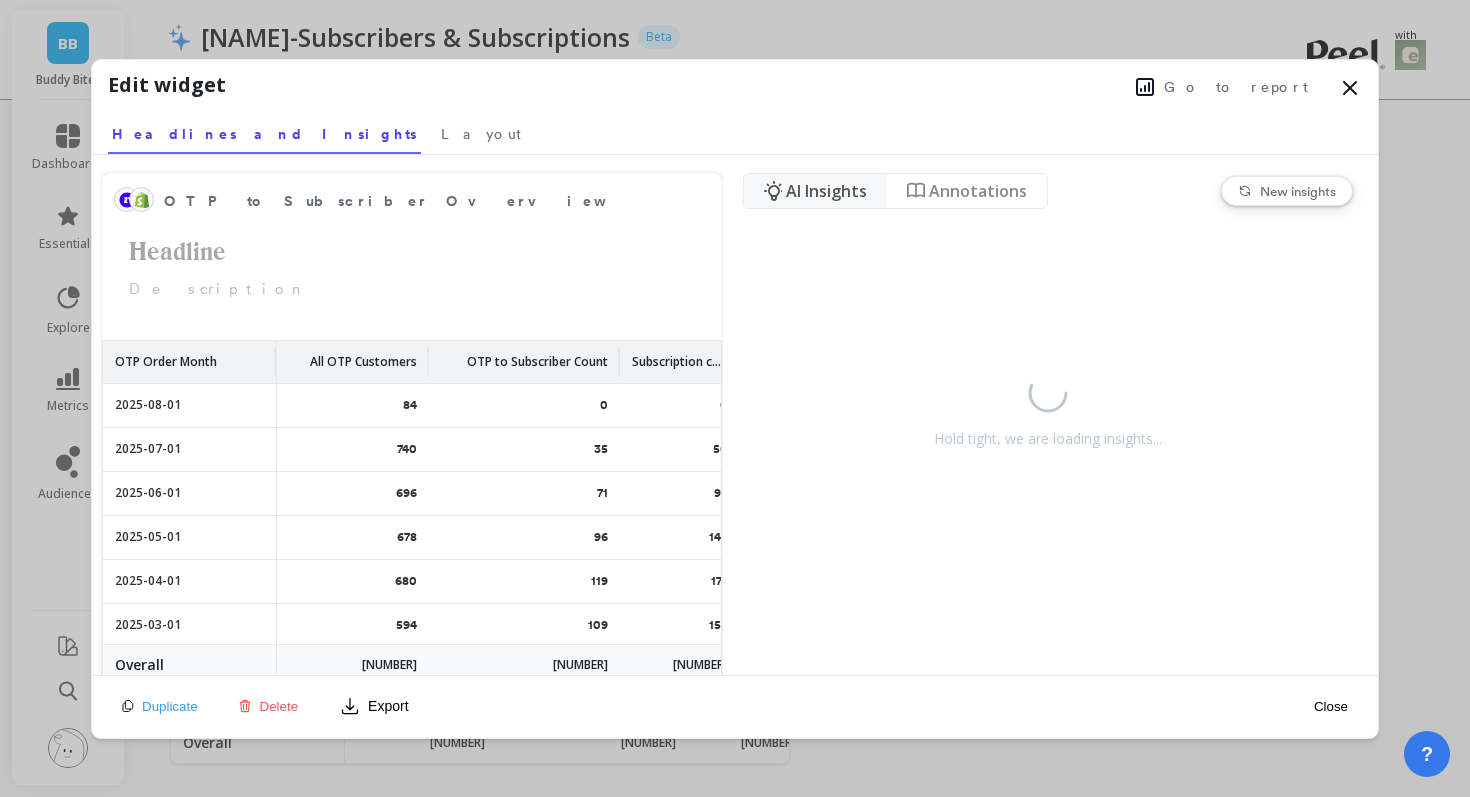 click on "Go to report" at bounding box center (1236, 87) 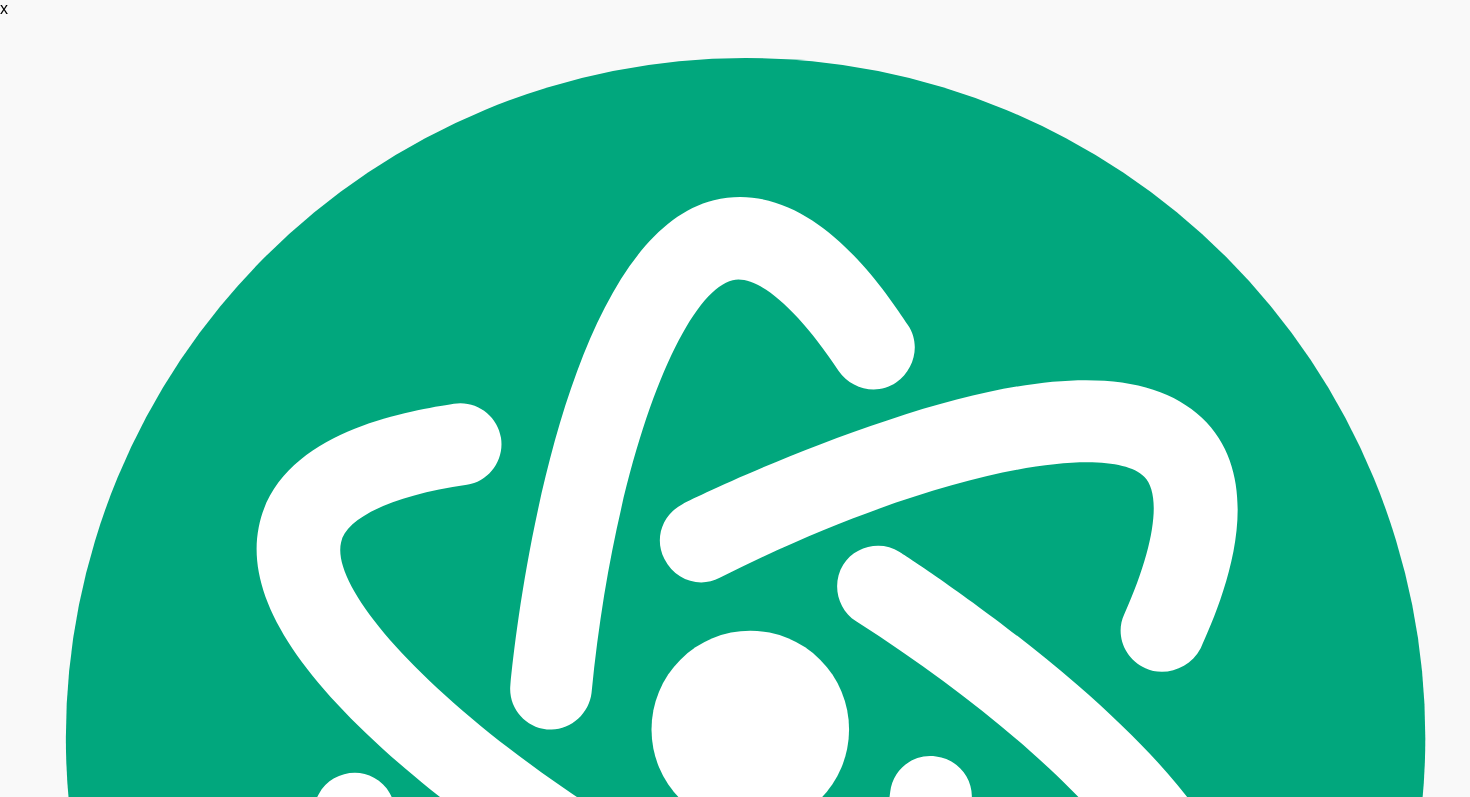 scroll, scrollTop: 0, scrollLeft: 0, axis: both 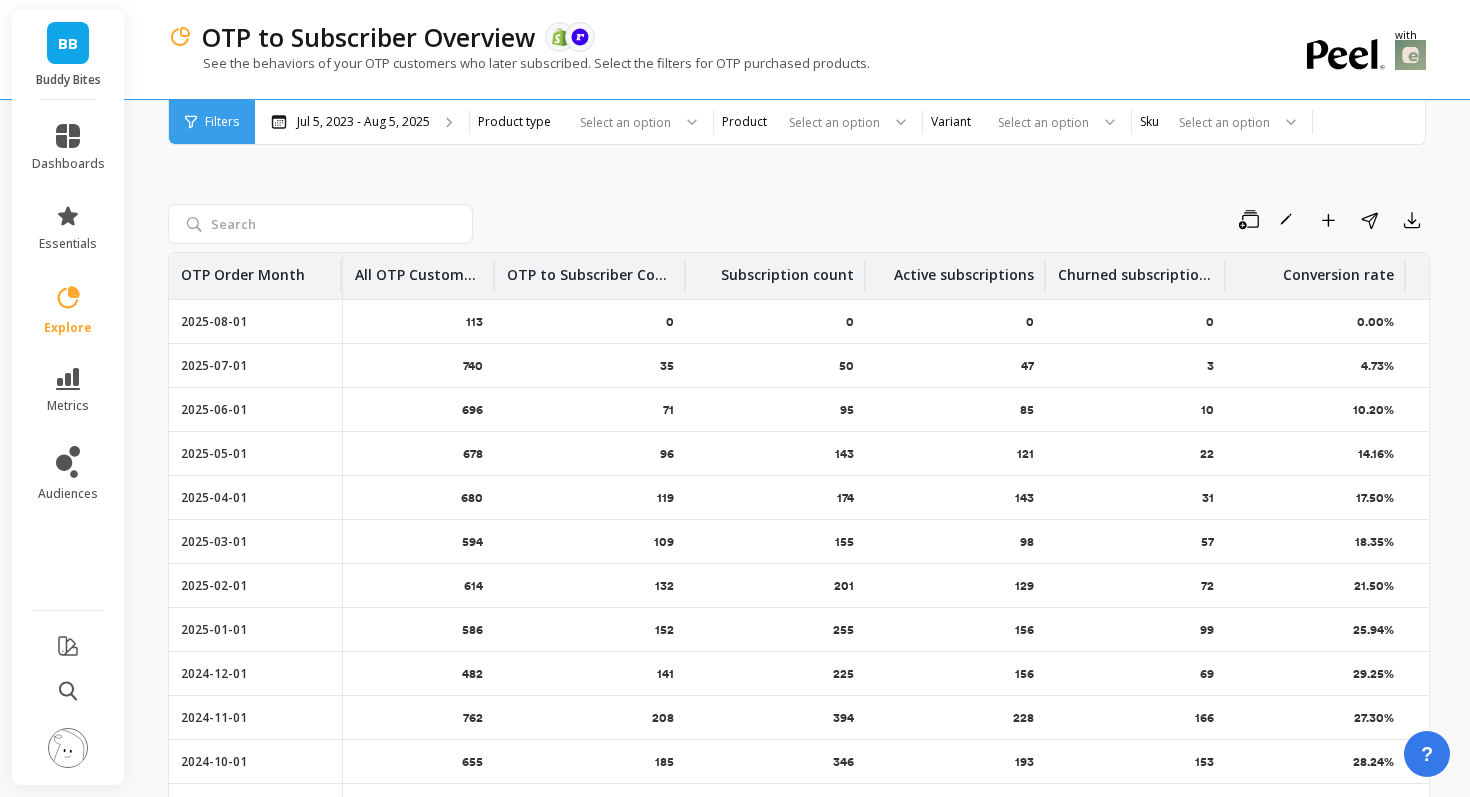 click on "Filters" at bounding box center (222, 122) 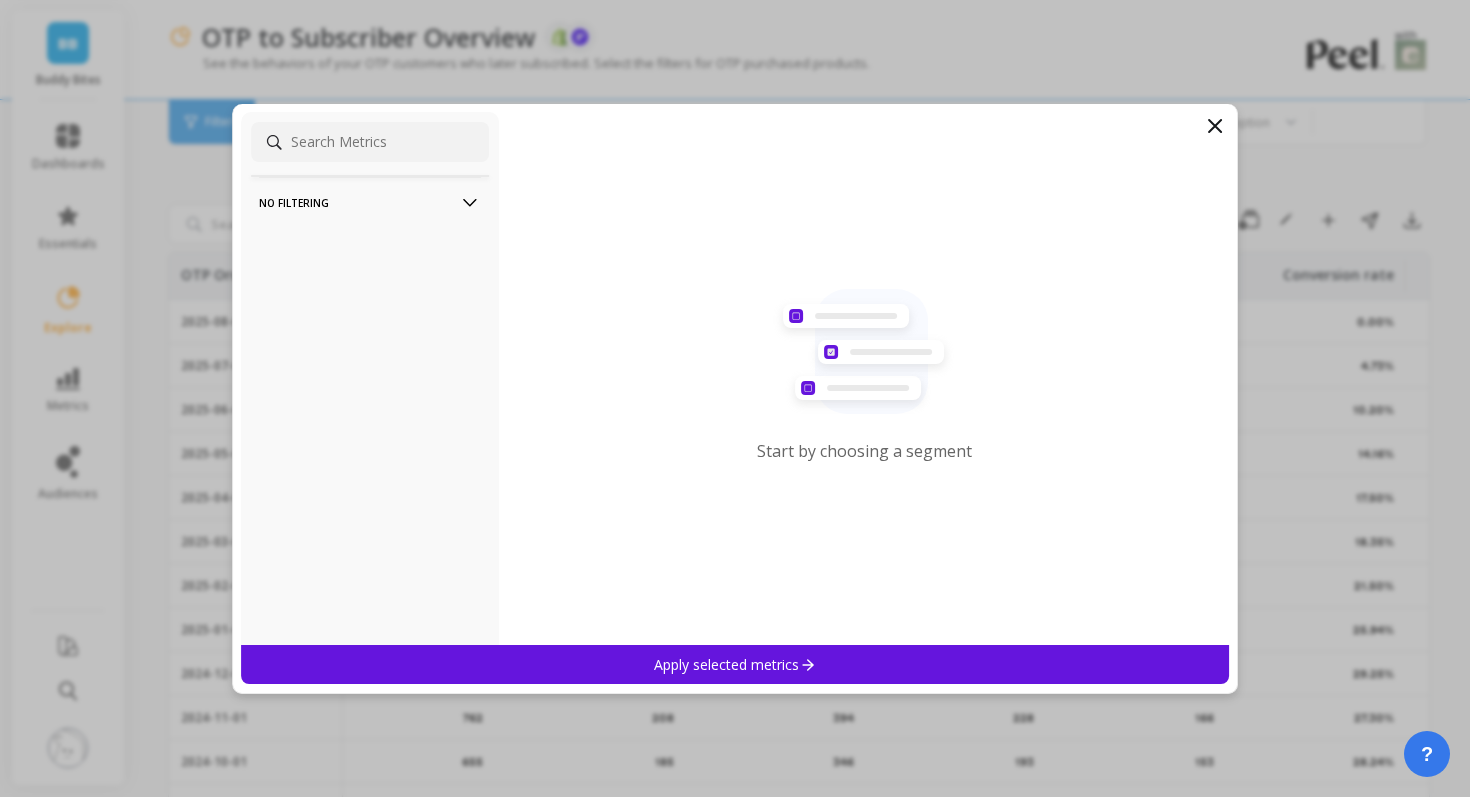 click on "No filtering" at bounding box center [370, 202] 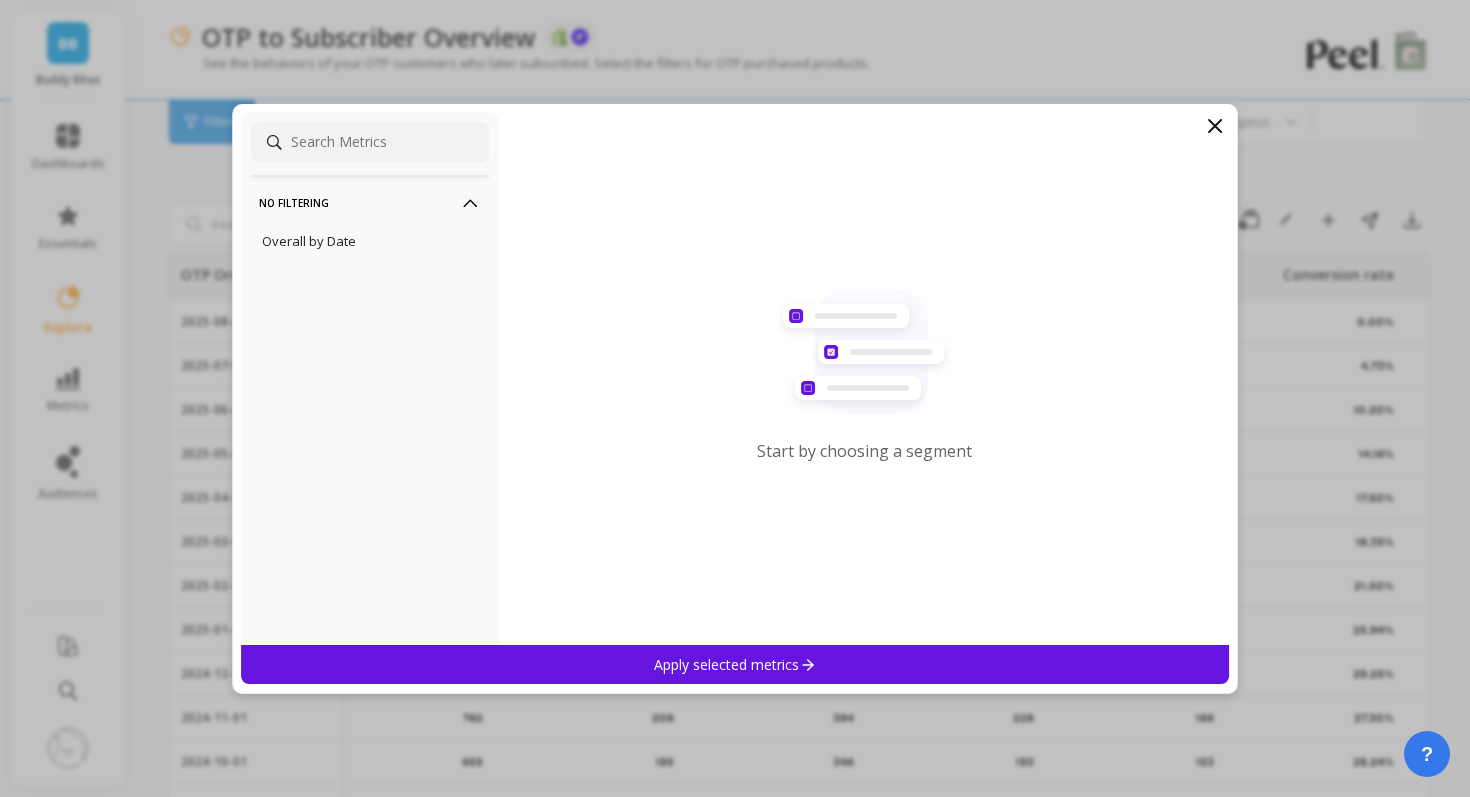 click on "Overall by Date" at bounding box center (370, 241) 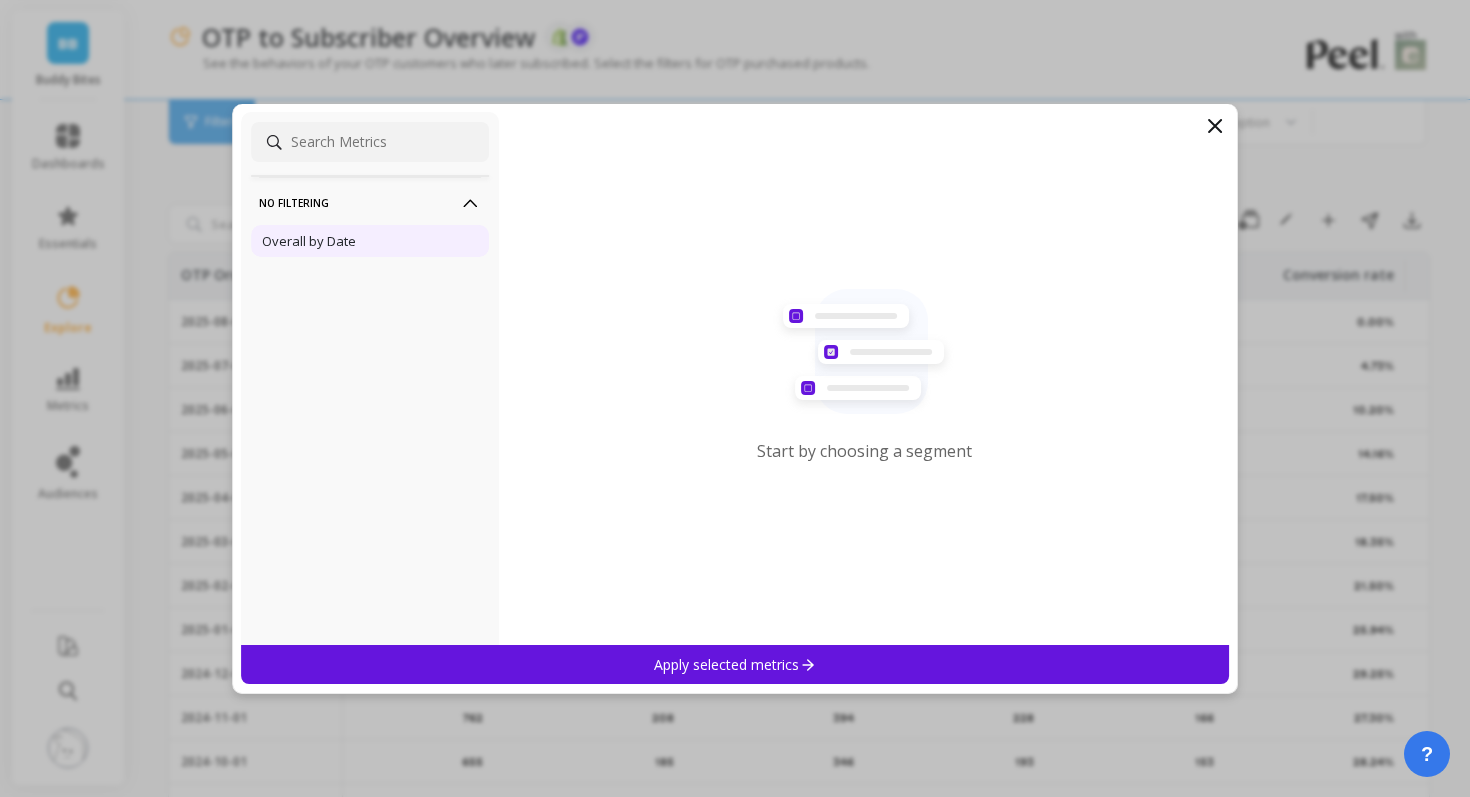 click on "Overall by Date" at bounding box center [370, 241] 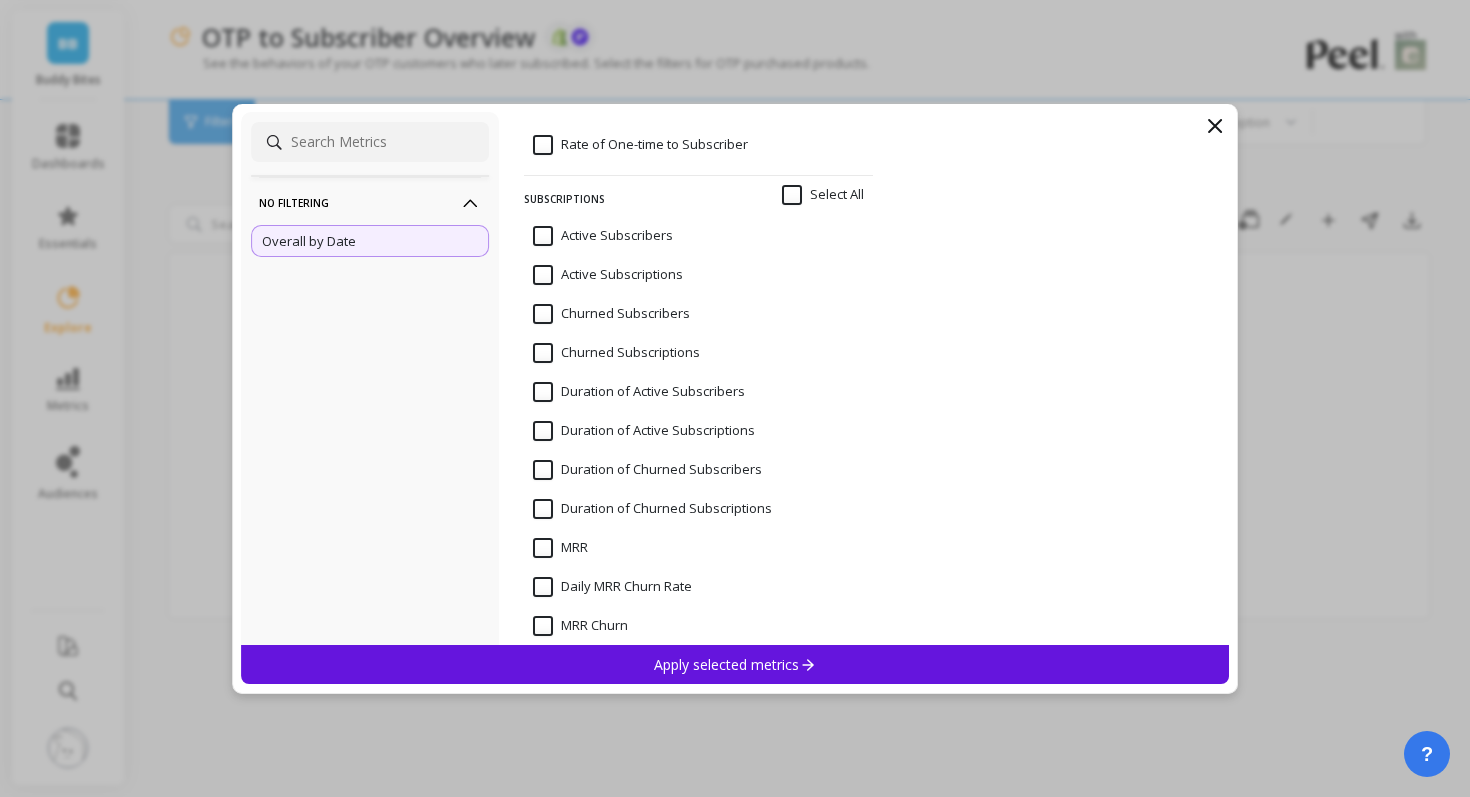 scroll, scrollTop: 6912, scrollLeft: 0, axis: vertical 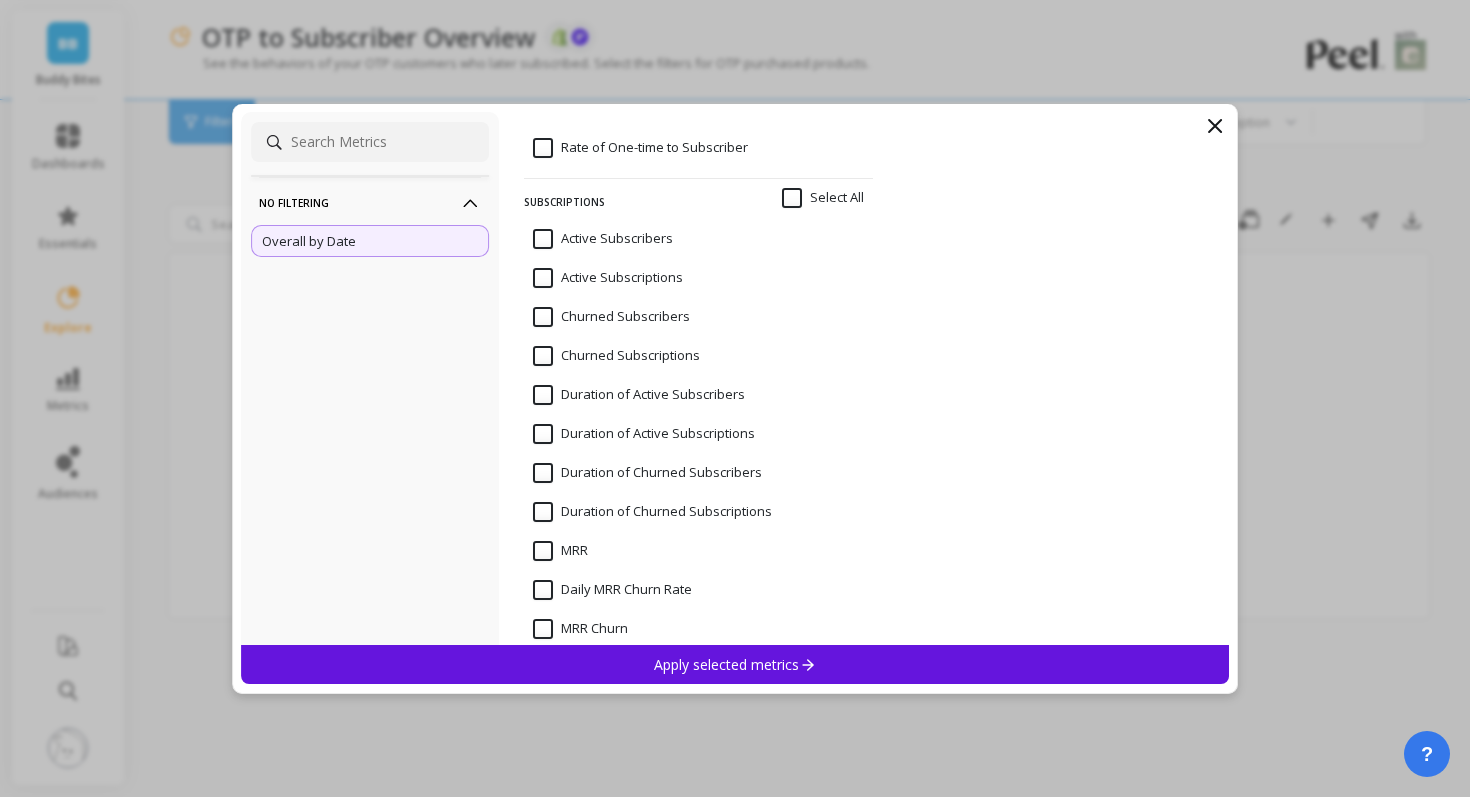 click on "Churned Subscribers" at bounding box center [611, 317] 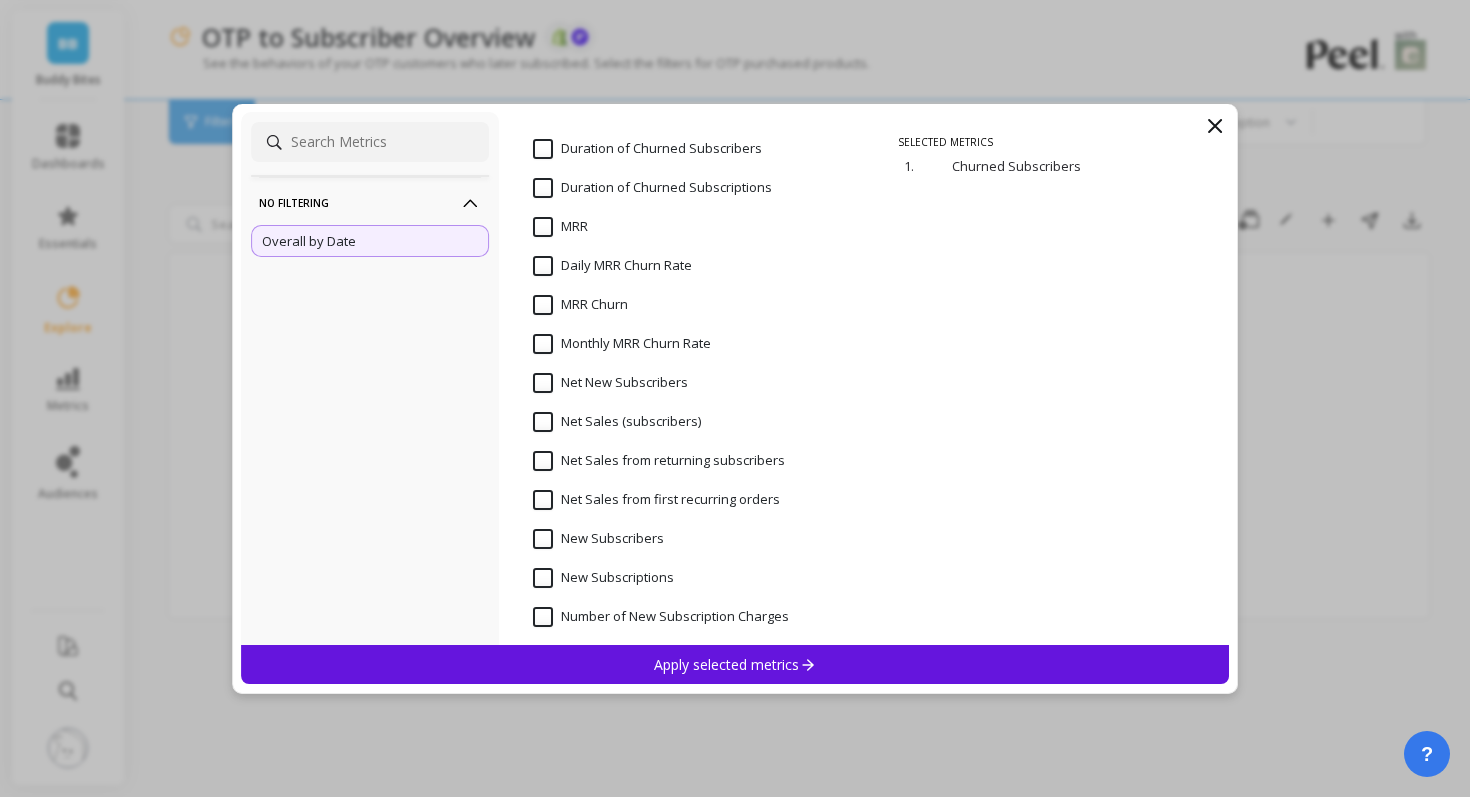 scroll, scrollTop: 7281, scrollLeft: 0, axis: vertical 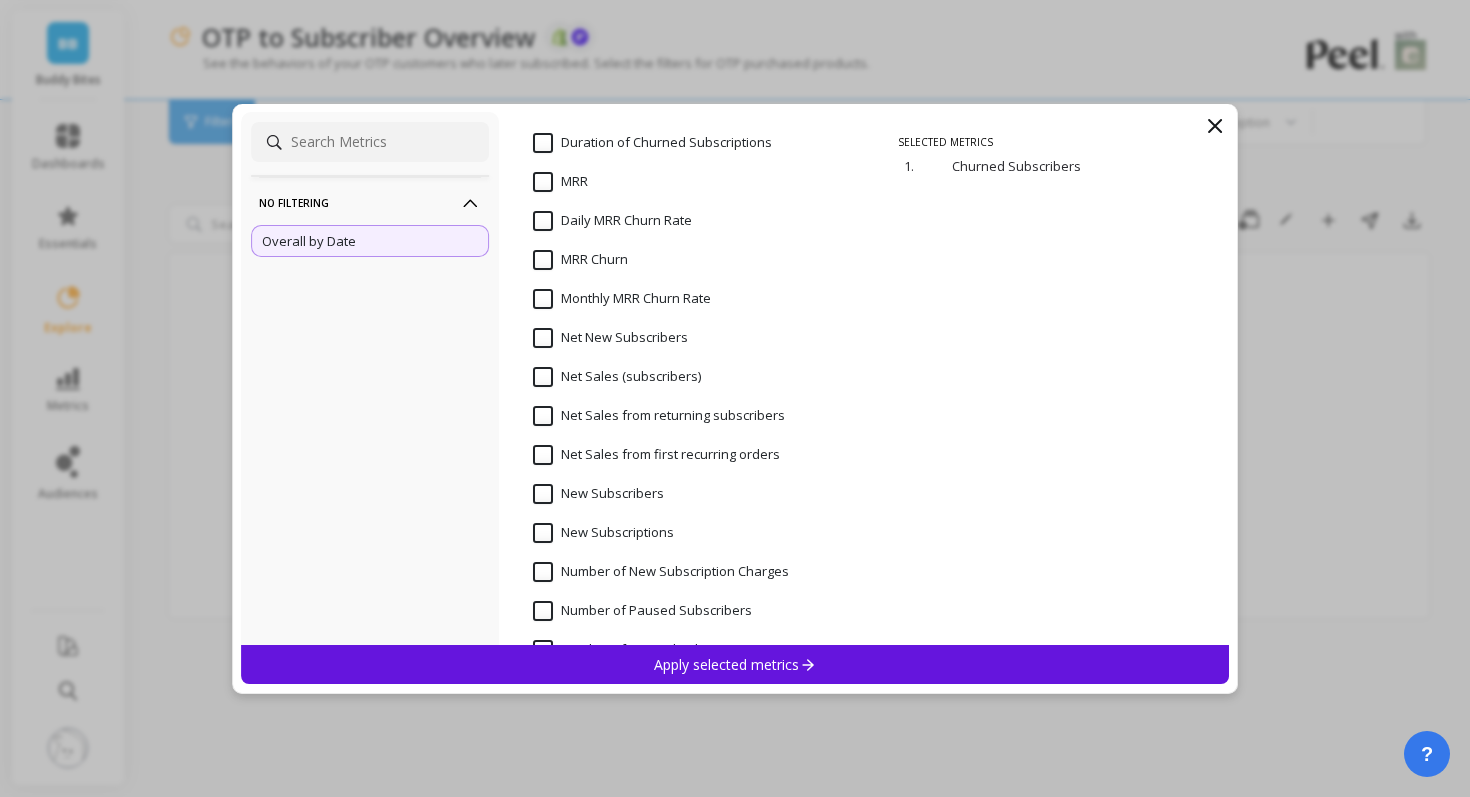 click on "Net New Subscribers" at bounding box center [610, 338] 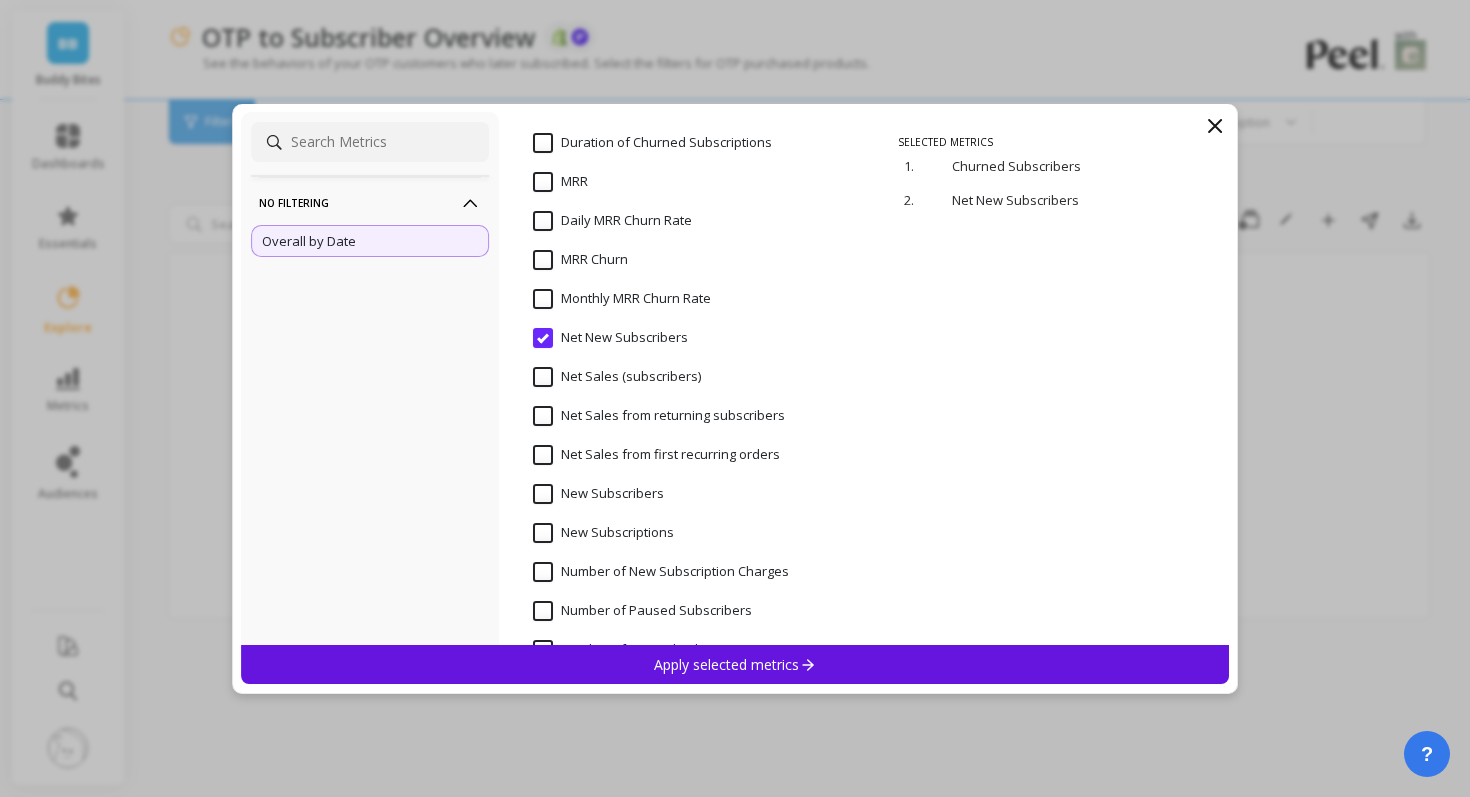 click on "New Subscribers" at bounding box center (598, 494) 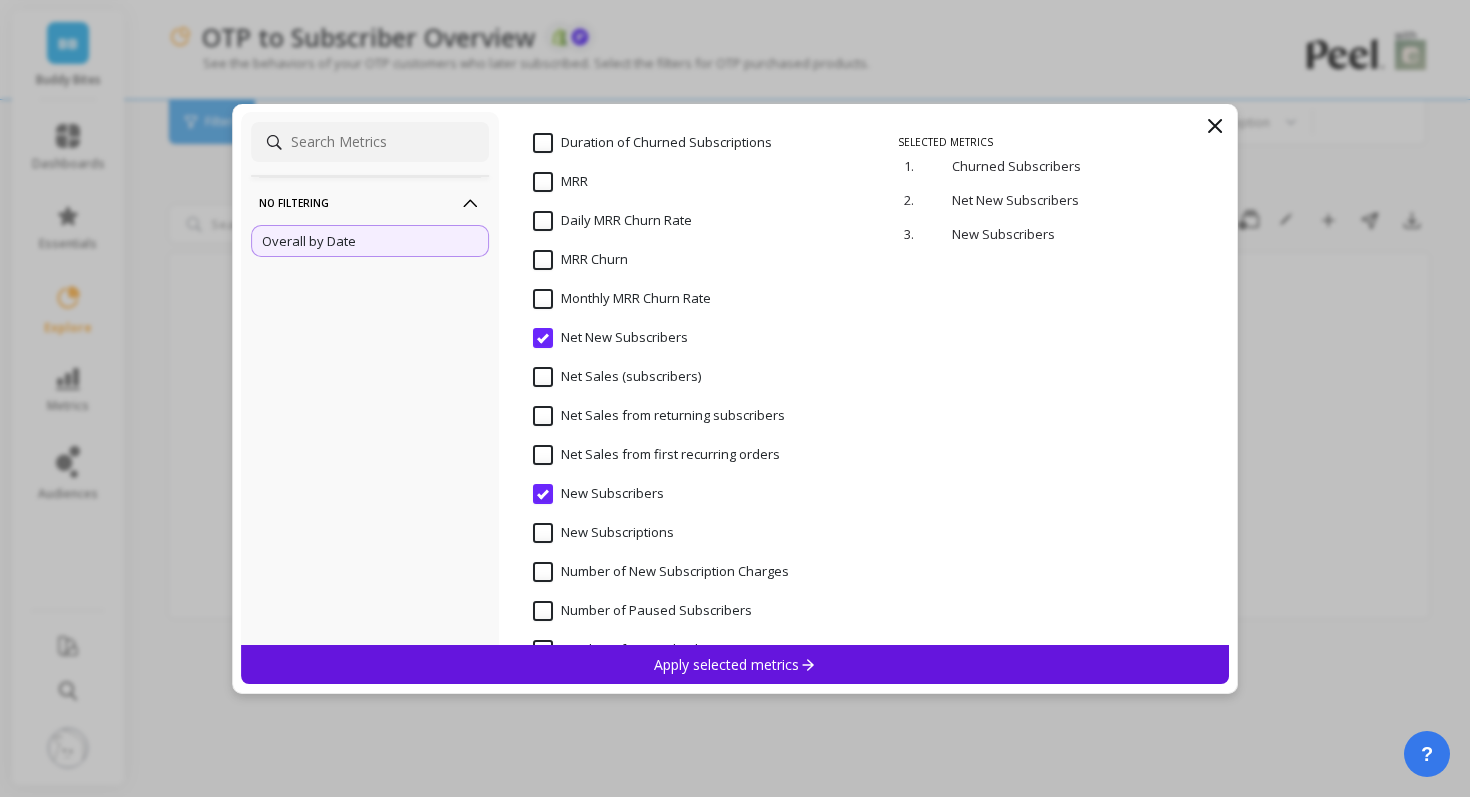 click on "Apply selected metrics" at bounding box center [735, 664] 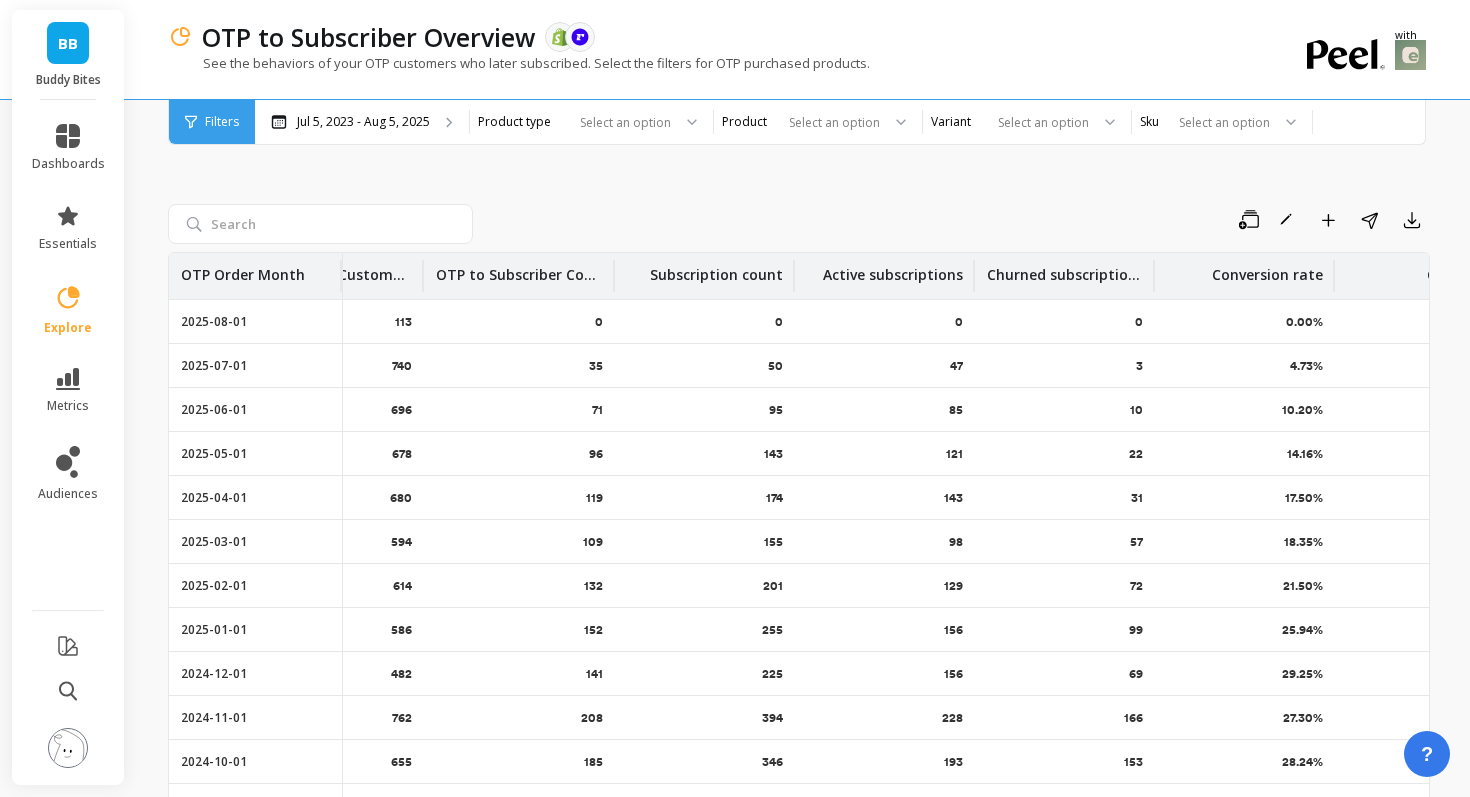 scroll, scrollTop: 0, scrollLeft: 0, axis: both 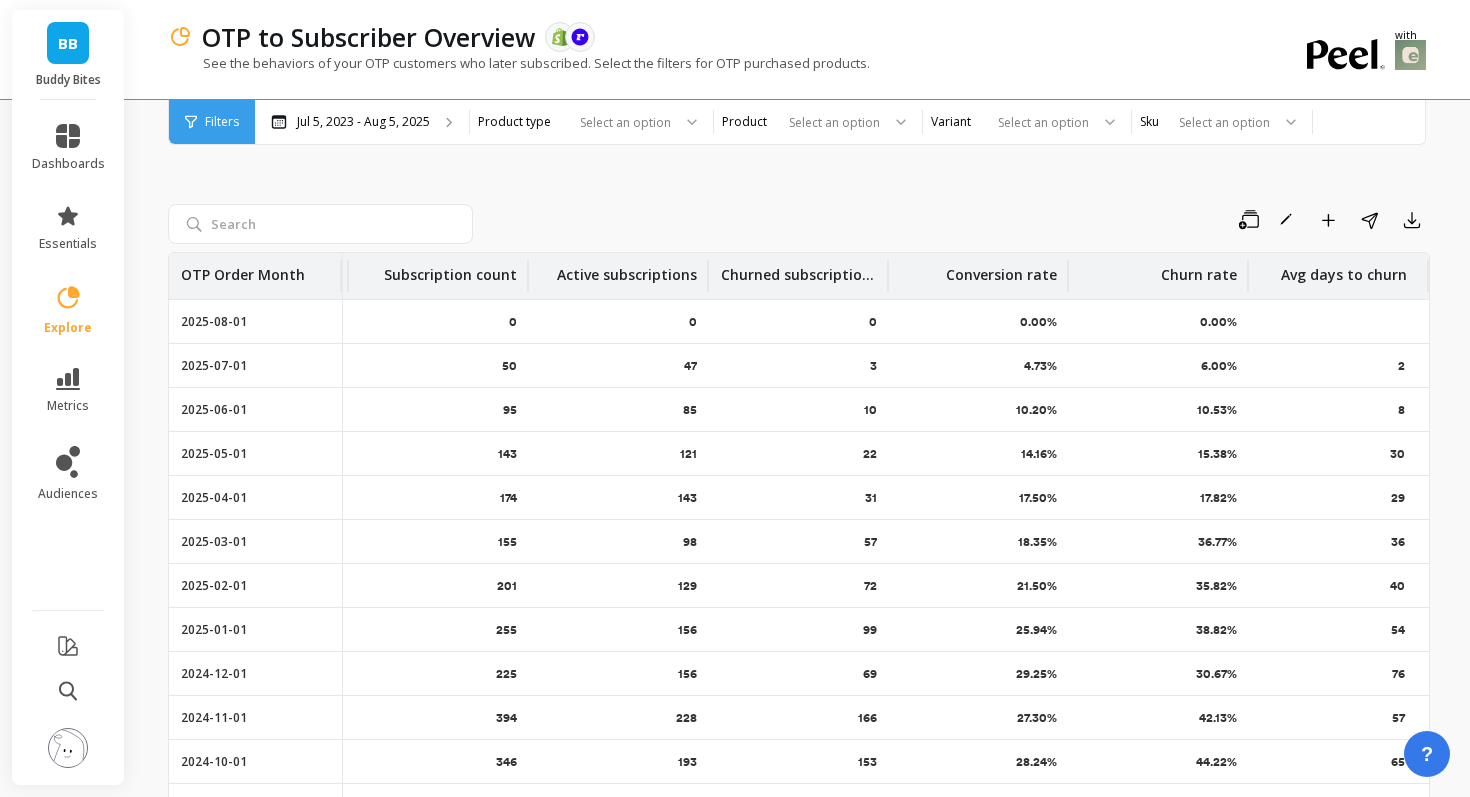 click on "Filters" at bounding box center [222, 122] 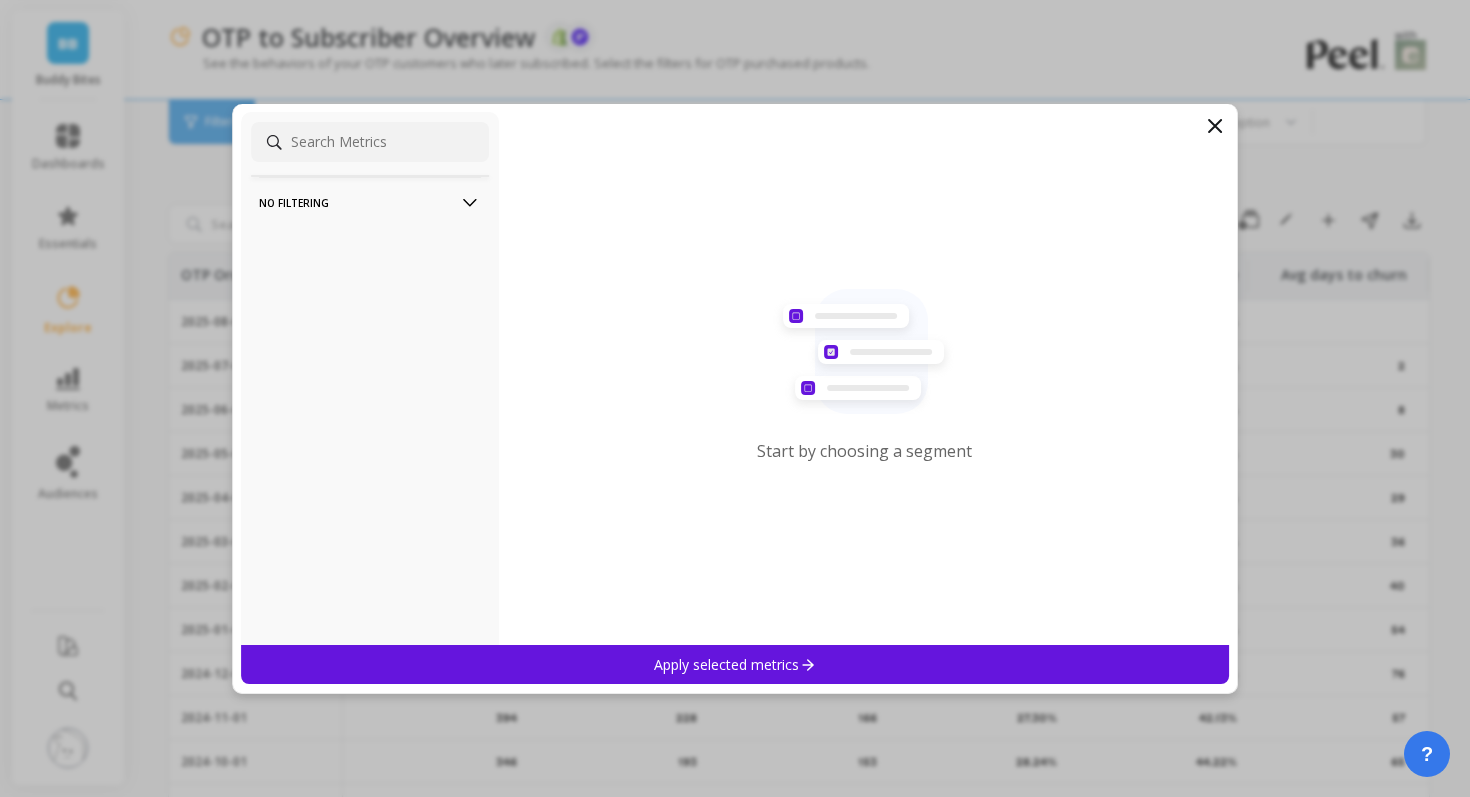 click on "Apply selected metrics" at bounding box center (735, 664) 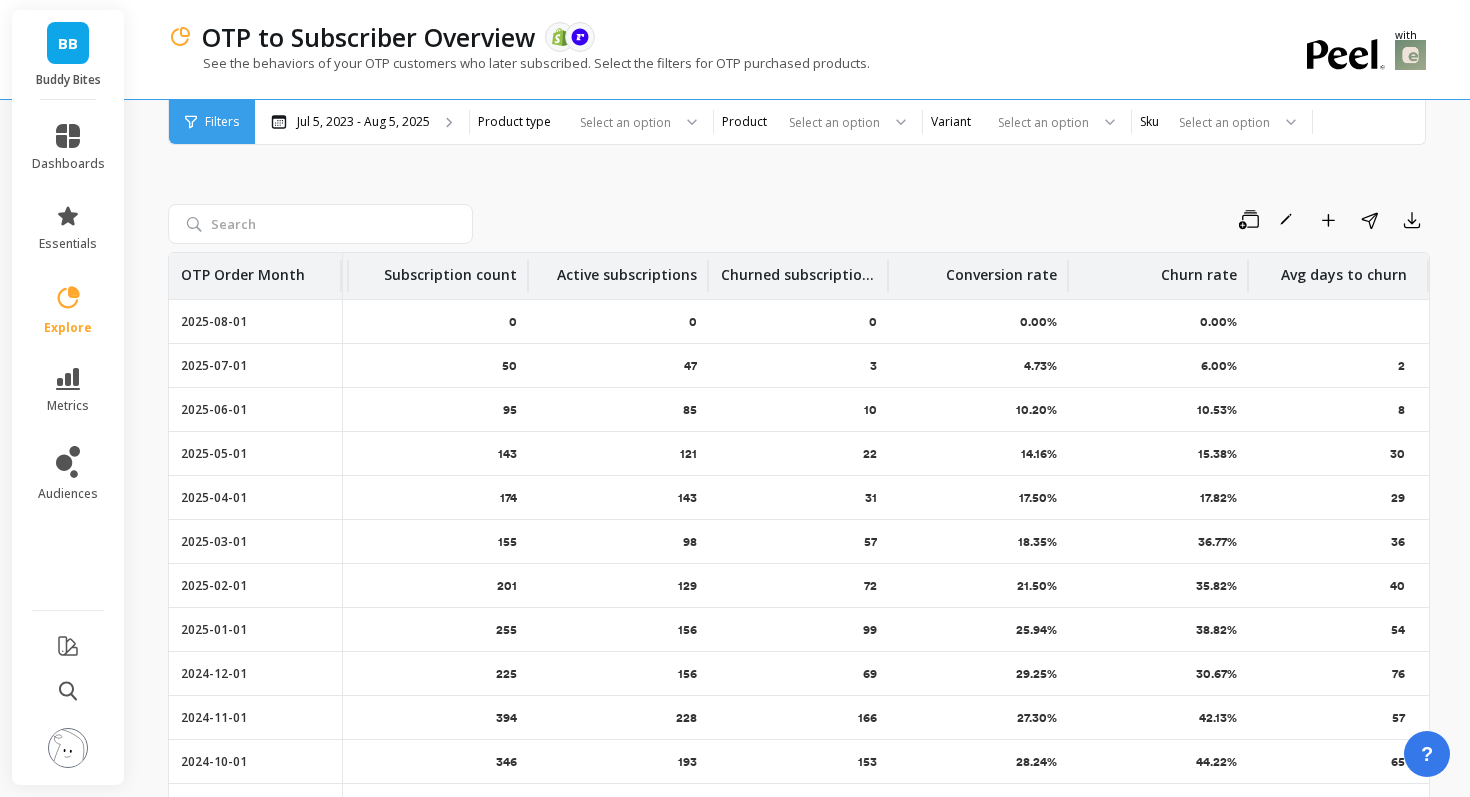 scroll, scrollTop: 0, scrollLeft: 0, axis: both 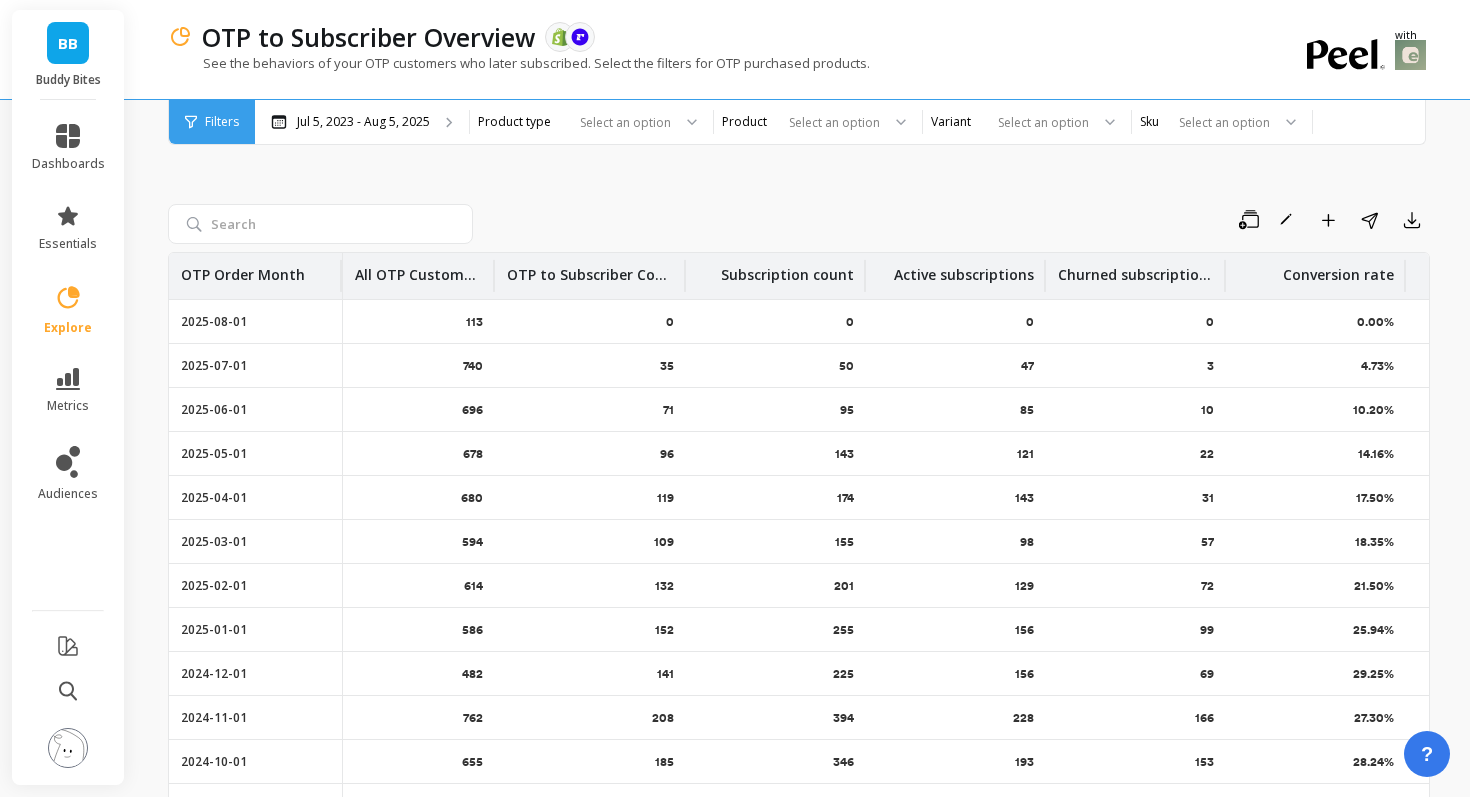 click on "Filters" at bounding box center (222, 122) 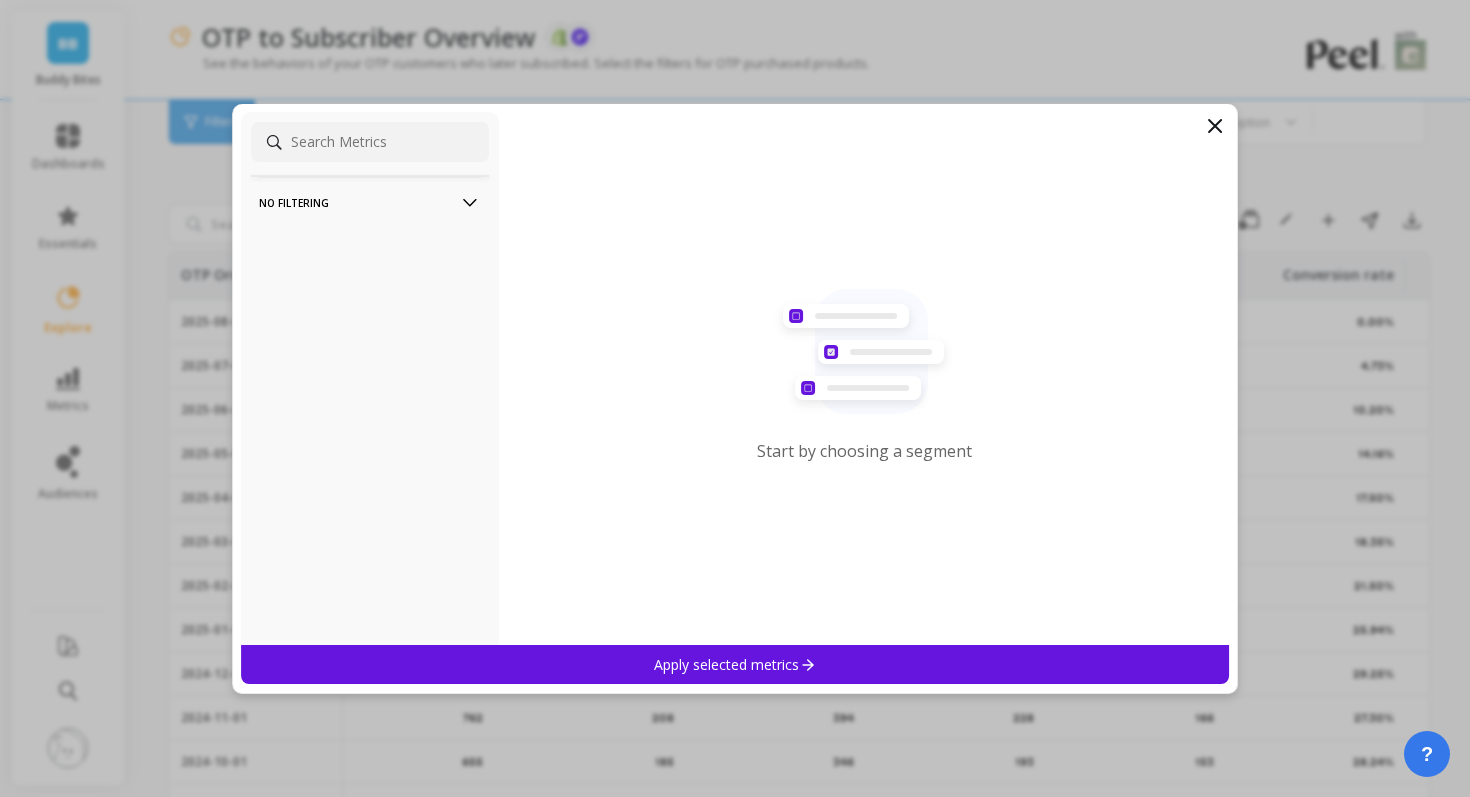 click on "No filtering" at bounding box center (370, 202) 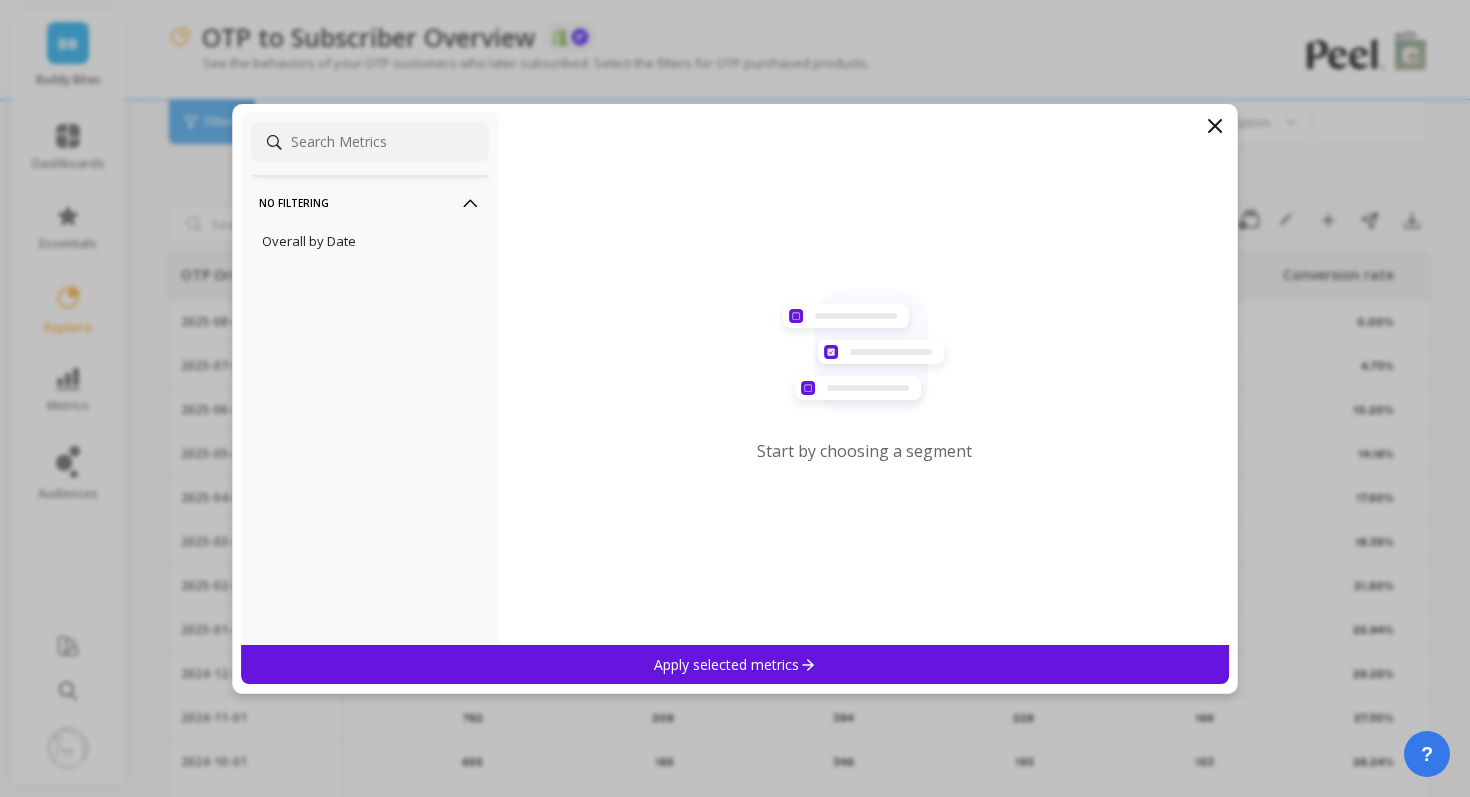 click on "Overall by Date" at bounding box center [370, 241] 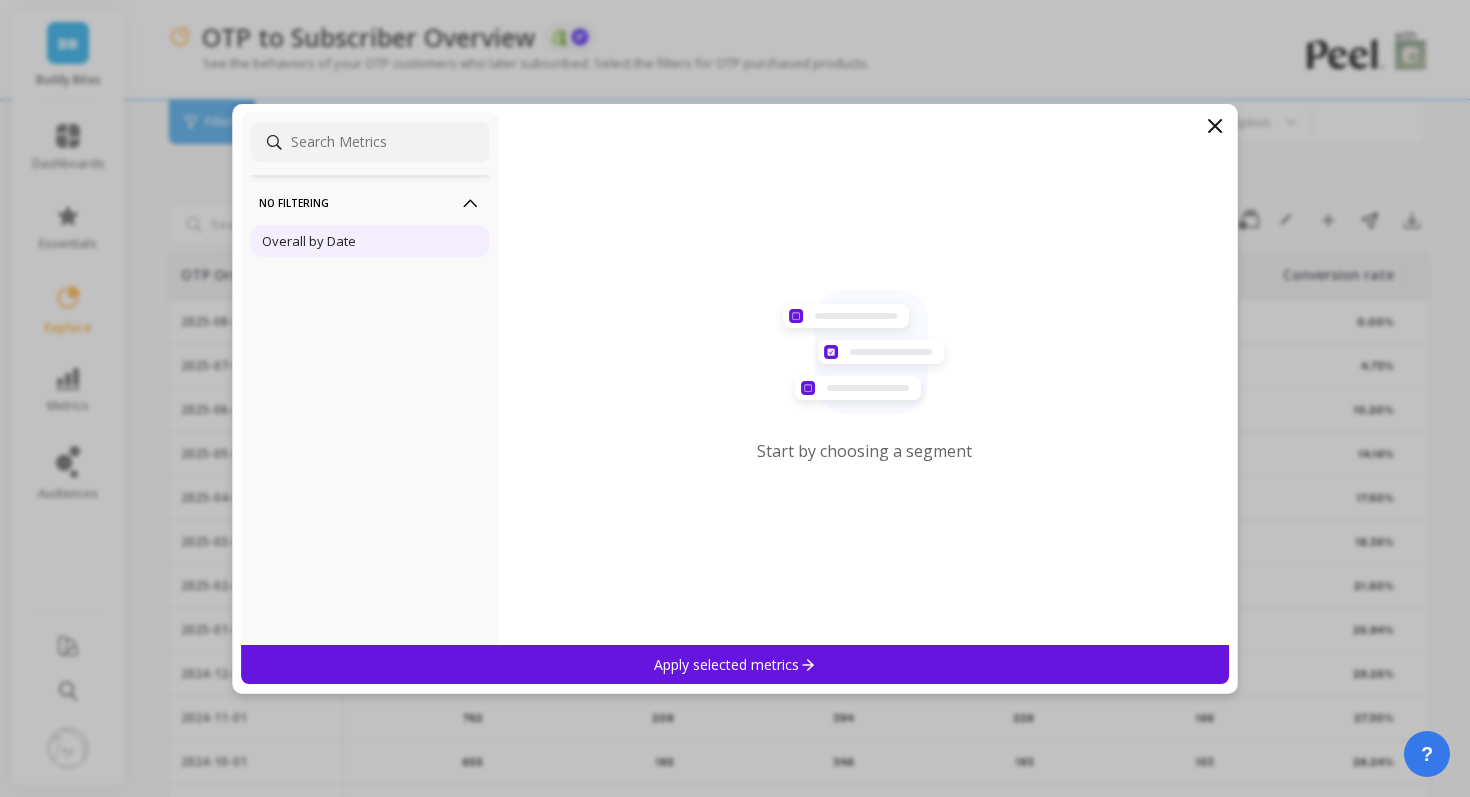 click on "Overall by Date" at bounding box center (309, 241) 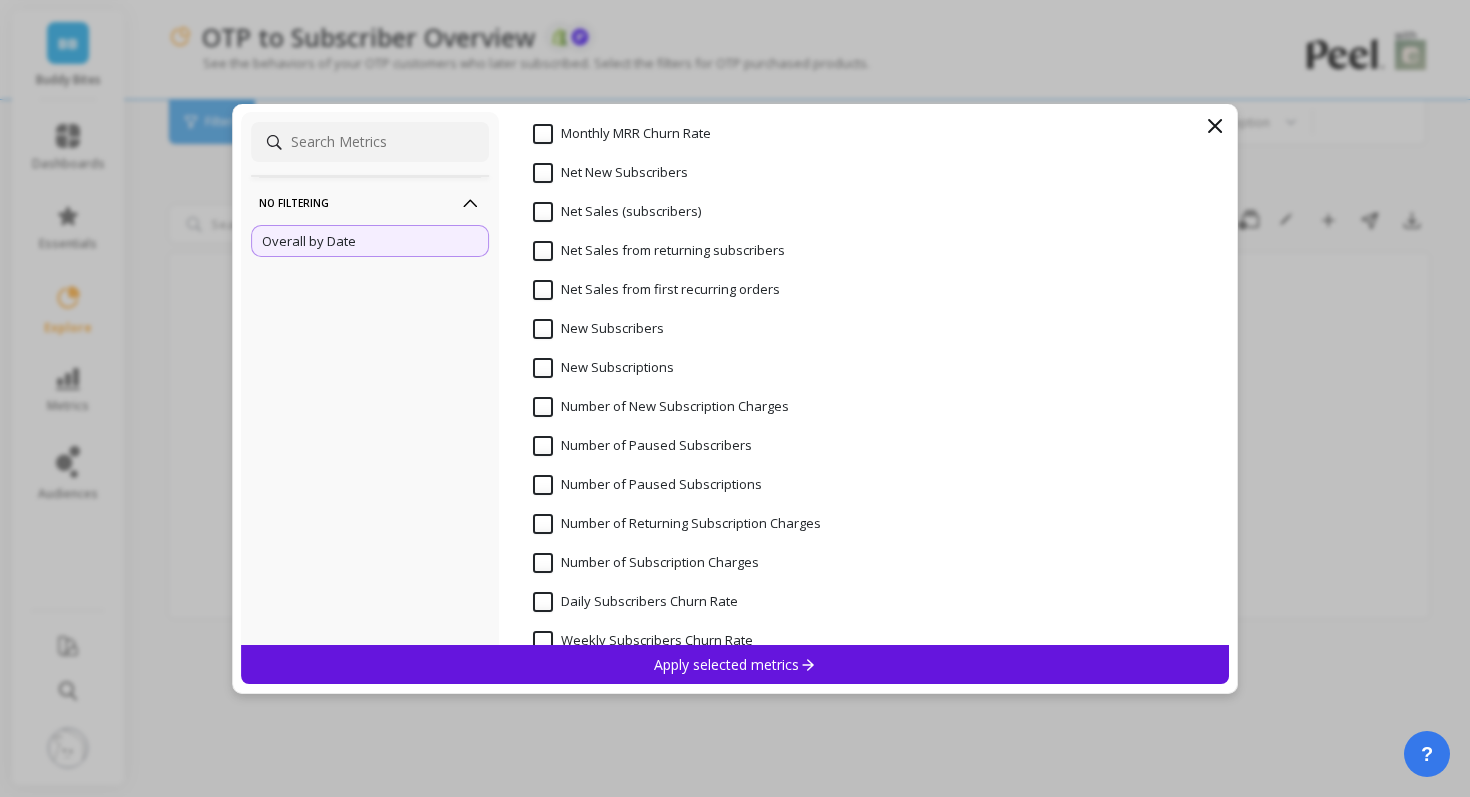 click on "New Subscribers" at bounding box center [598, 329] 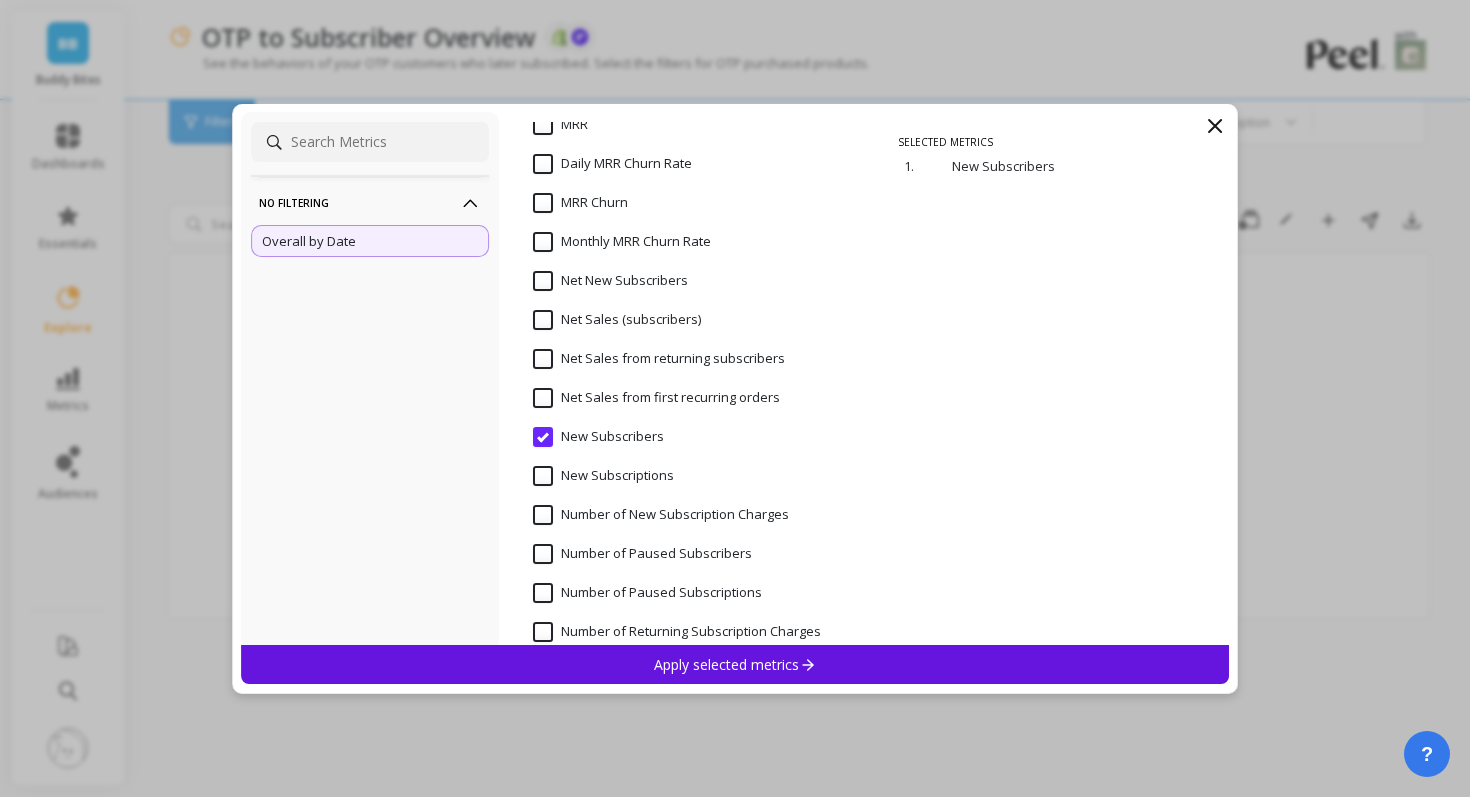 scroll, scrollTop: 7328, scrollLeft: 0, axis: vertical 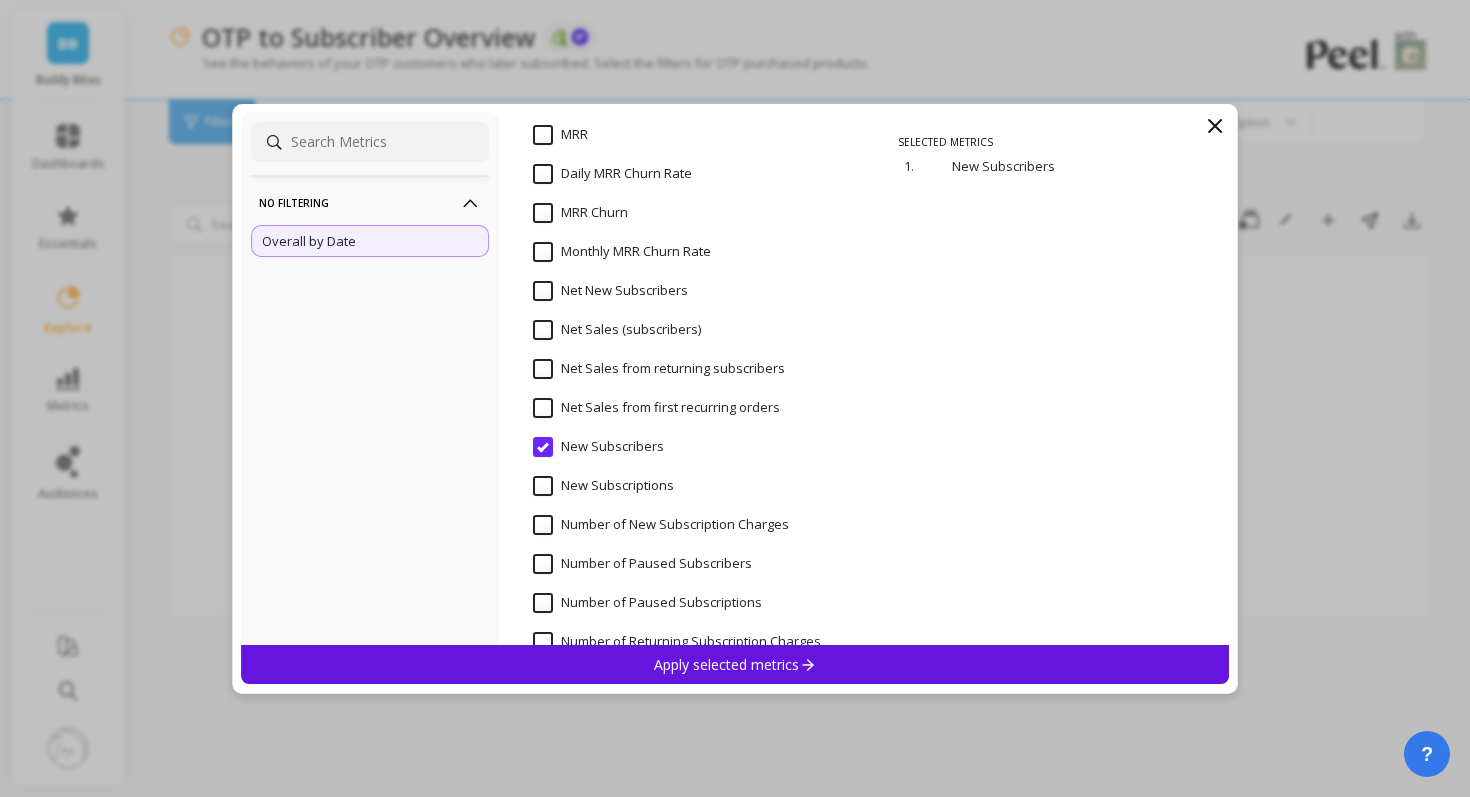 click on "Net New Subscribers" at bounding box center [610, 291] 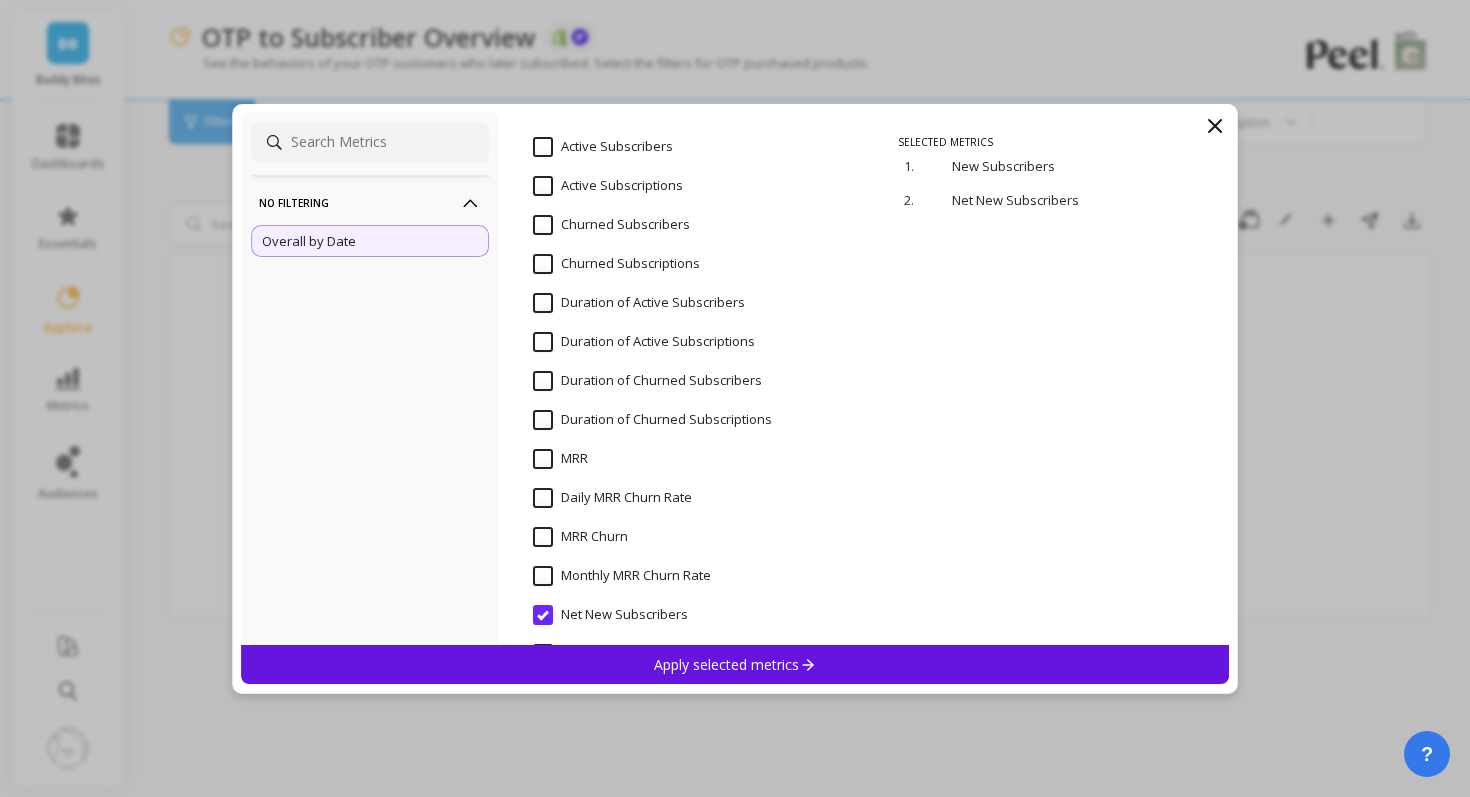 scroll, scrollTop: 6936, scrollLeft: 0, axis: vertical 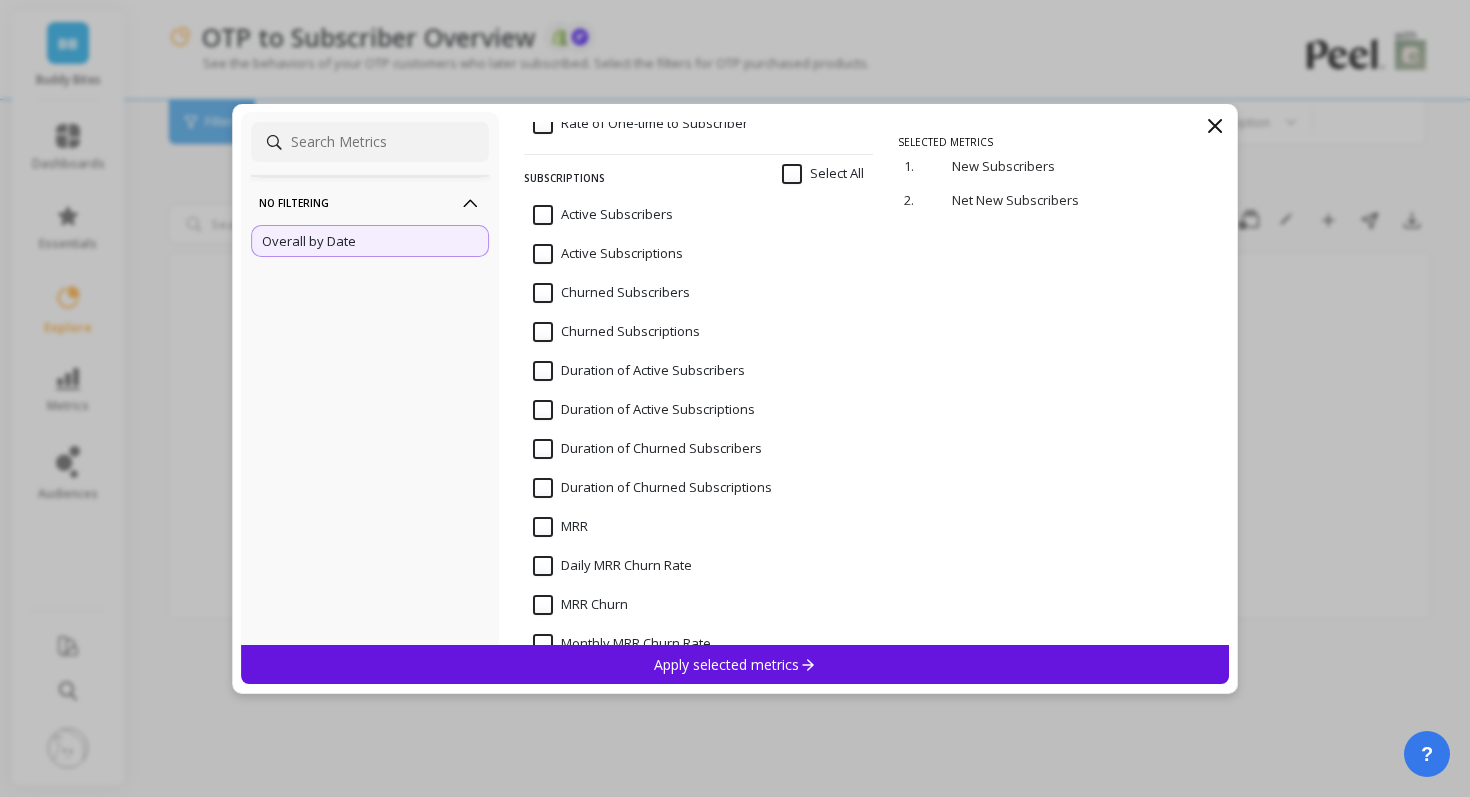 click on "Churned Subscribers" at bounding box center [611, 293] 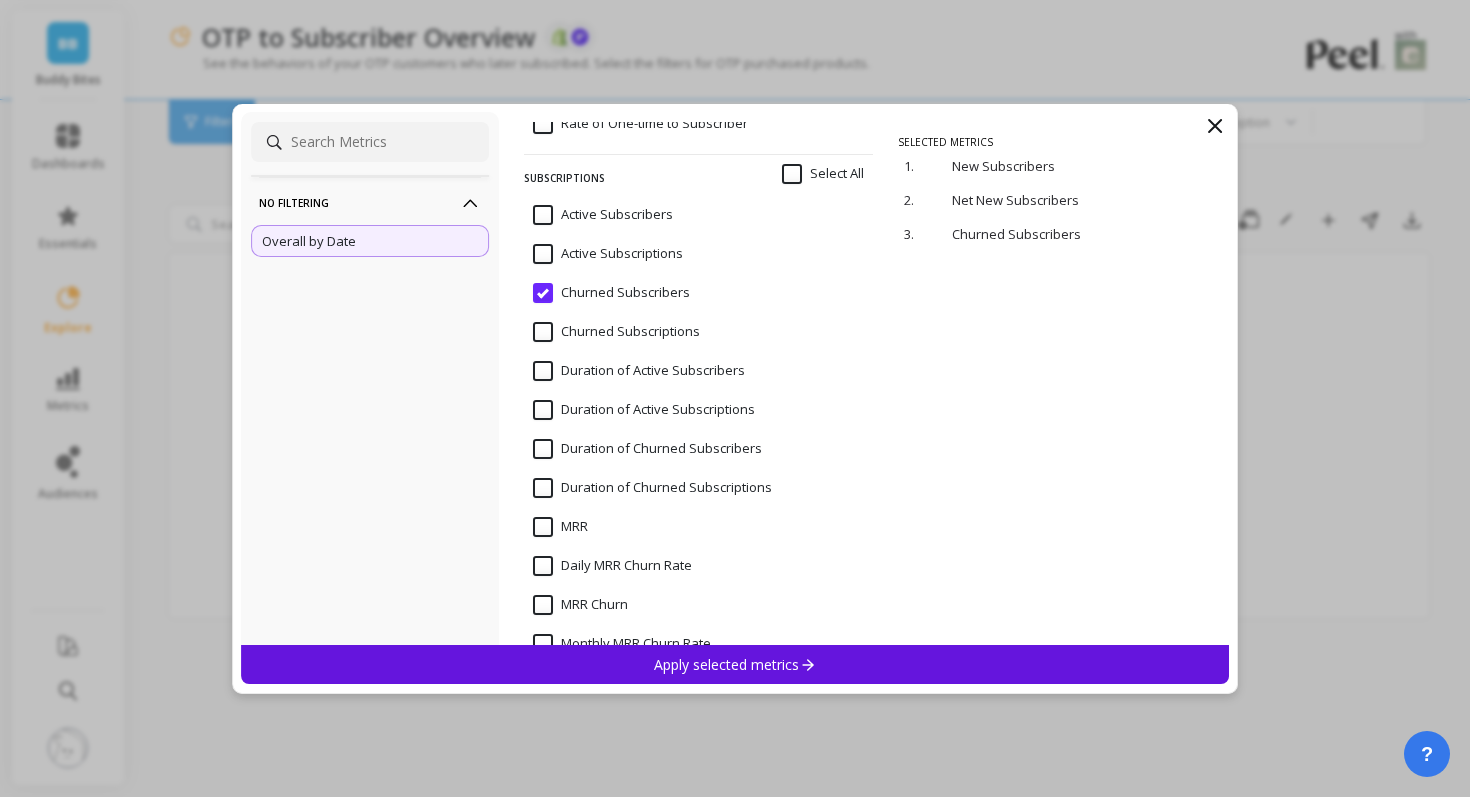 click on "Select All" at bounding box center [823, 174] 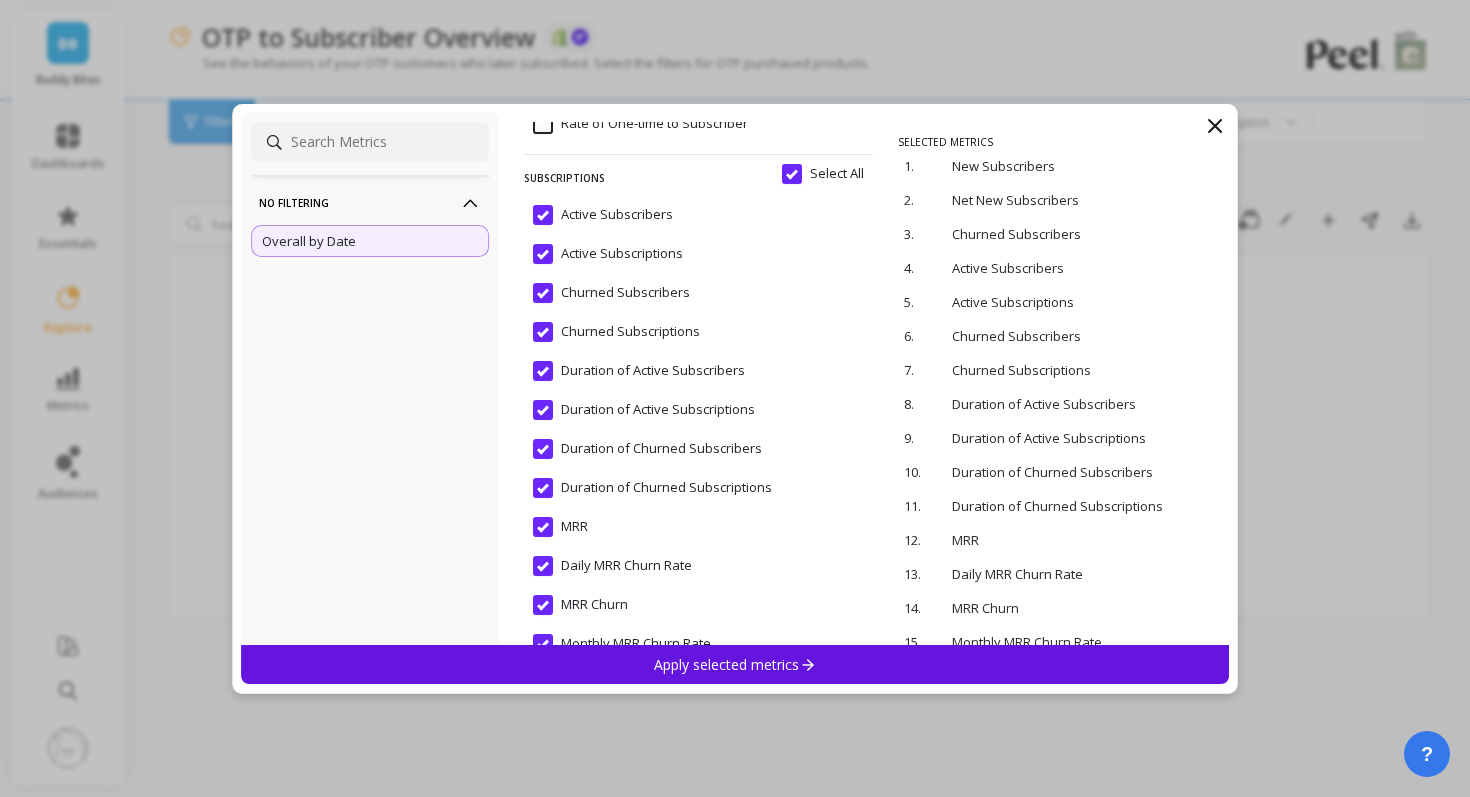 click on "Select All" at bounding box center [823, 174] 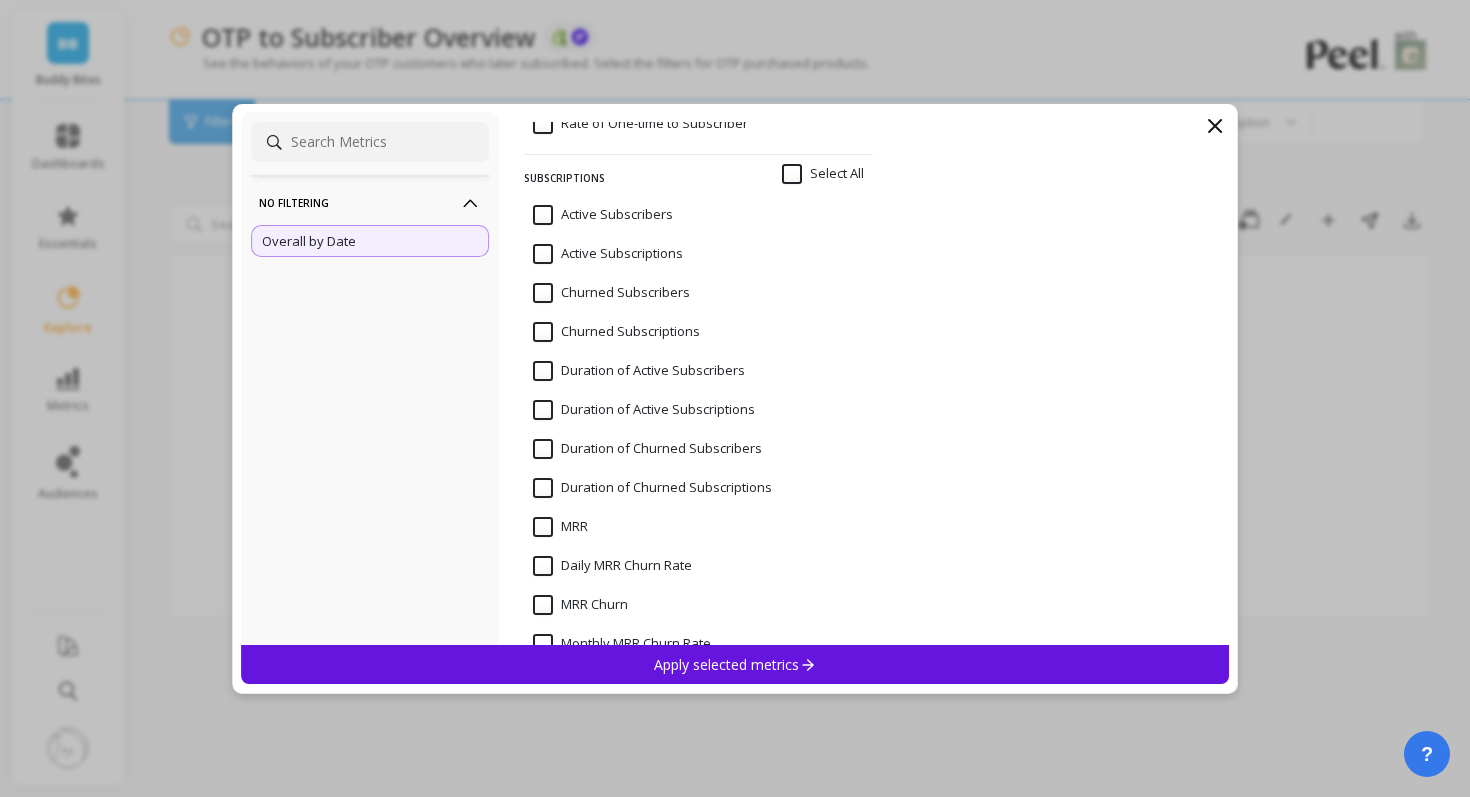 click on "Churned Subscribers" at bounding box center [611, 293] 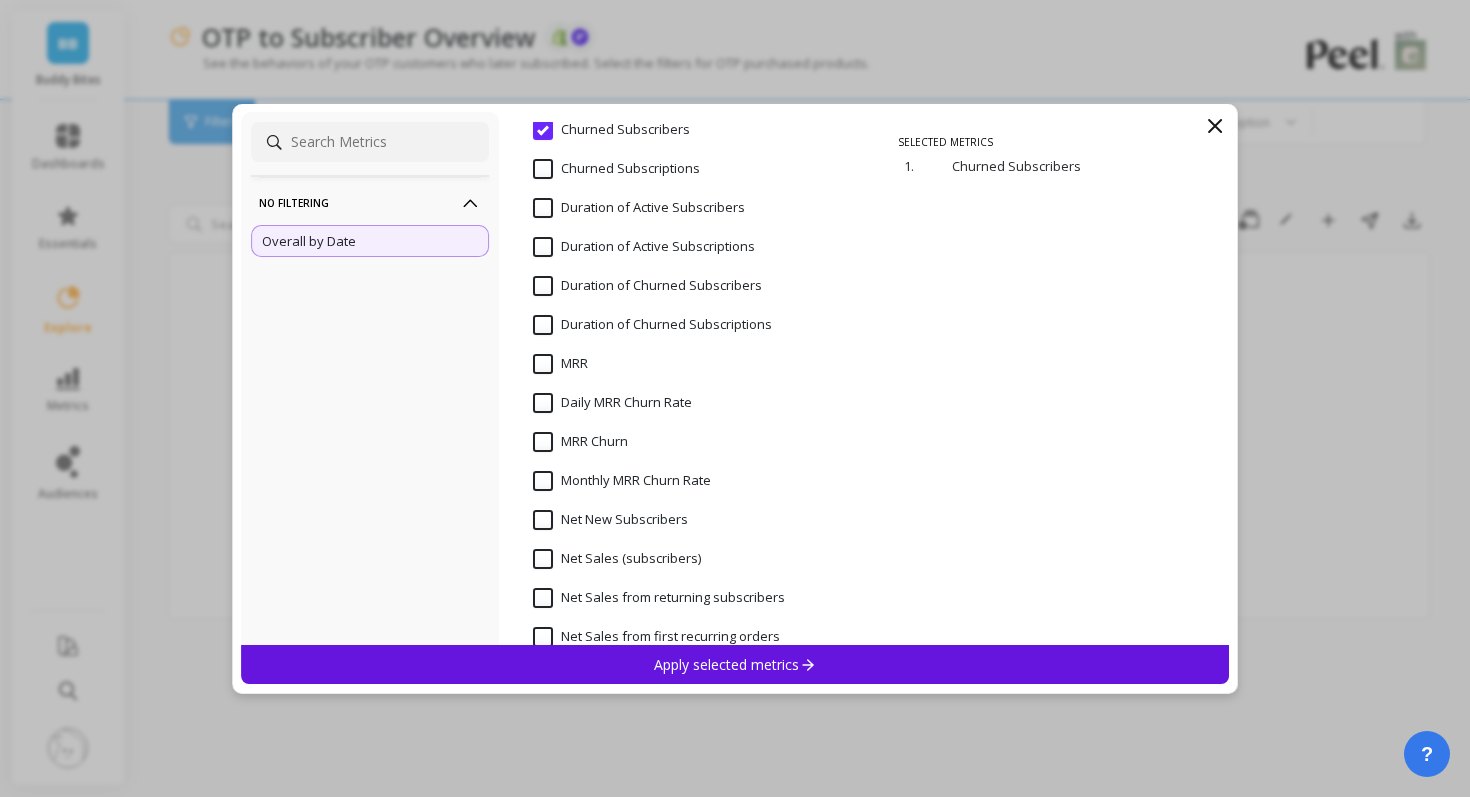 click on "Net New Subscribers" at bounding box center (610, 520) 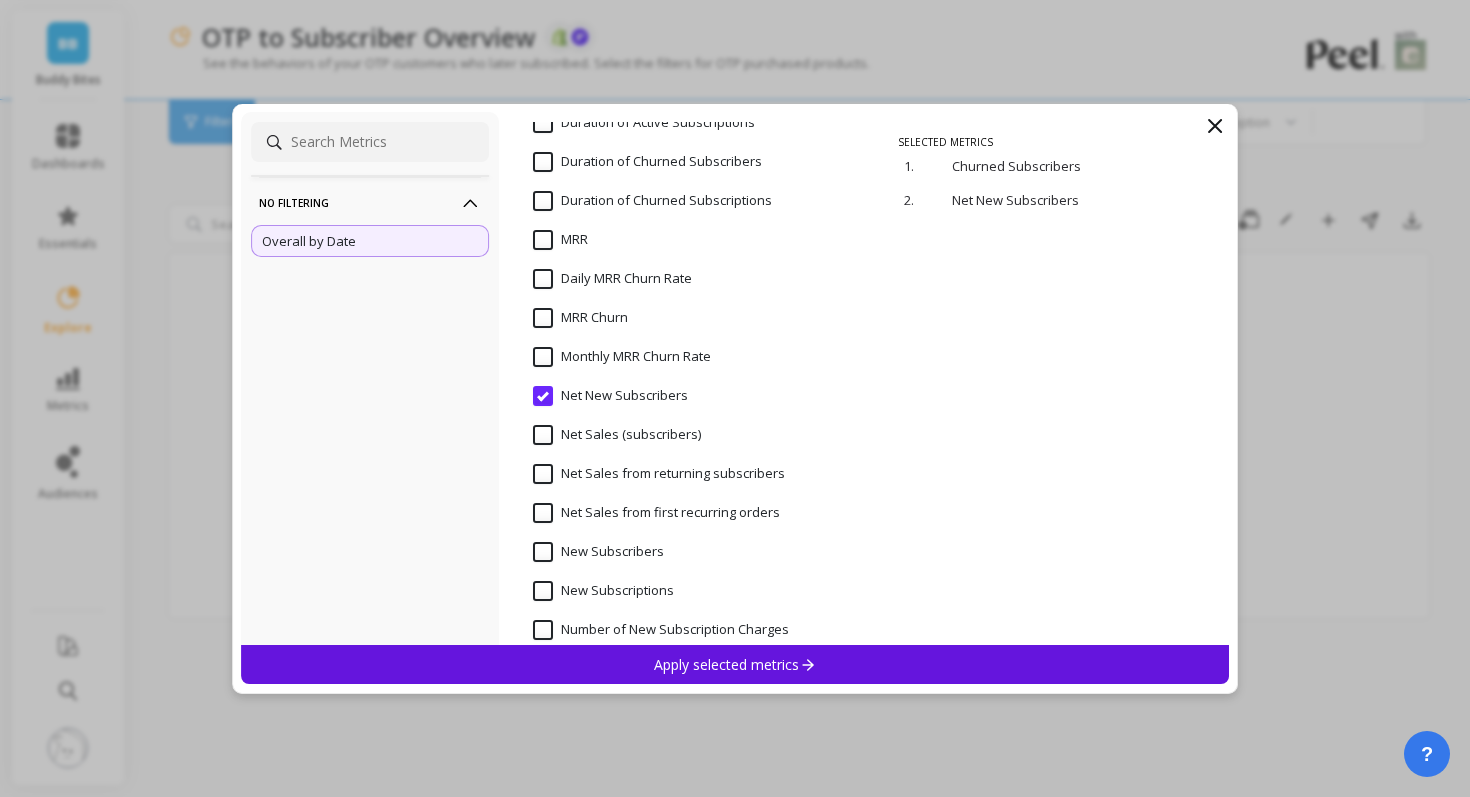 scroll, scrollTop: 7224, scrollLeft: 0, axis: vertical 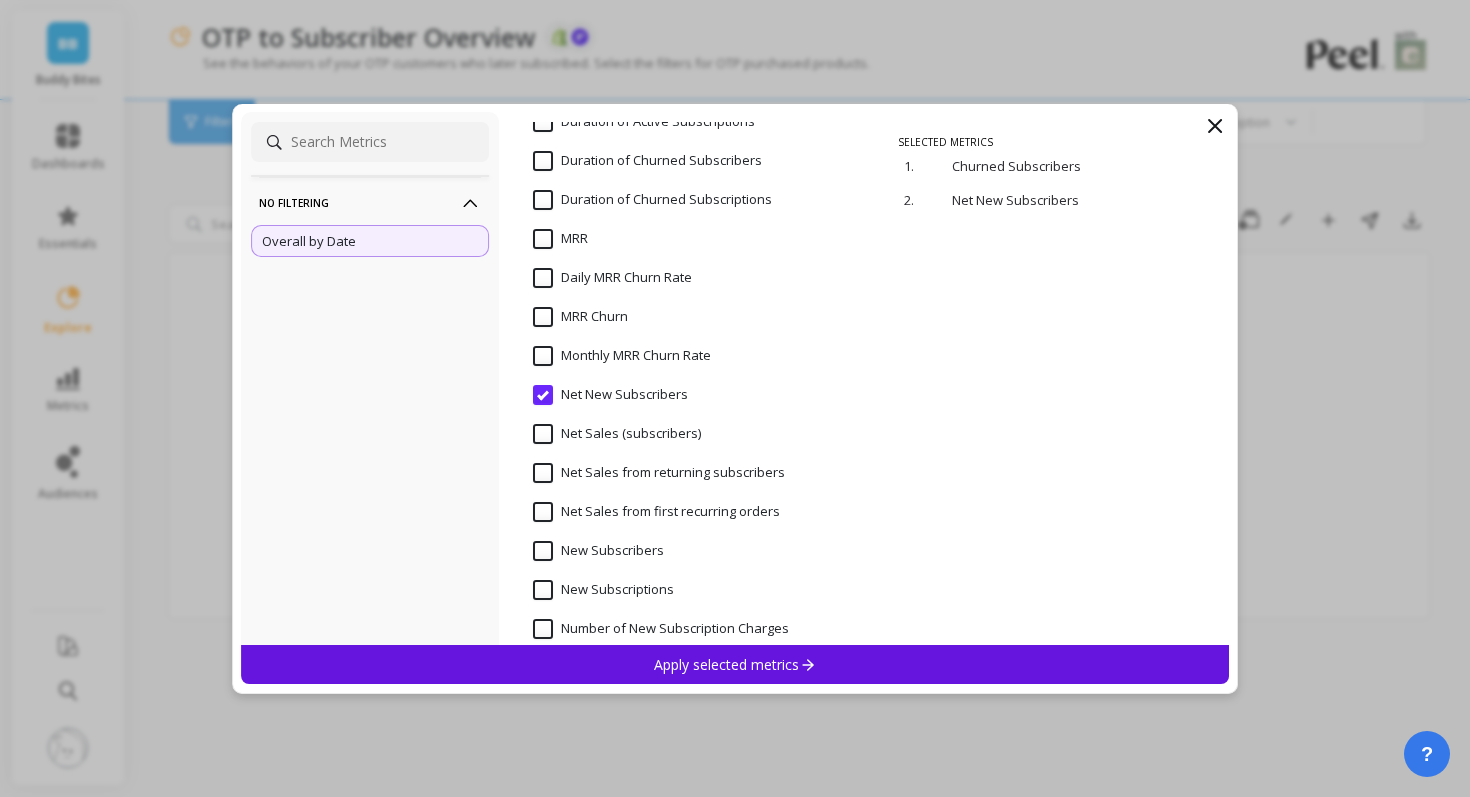 click on "New Subscribers" at bounding box center (598, 551) 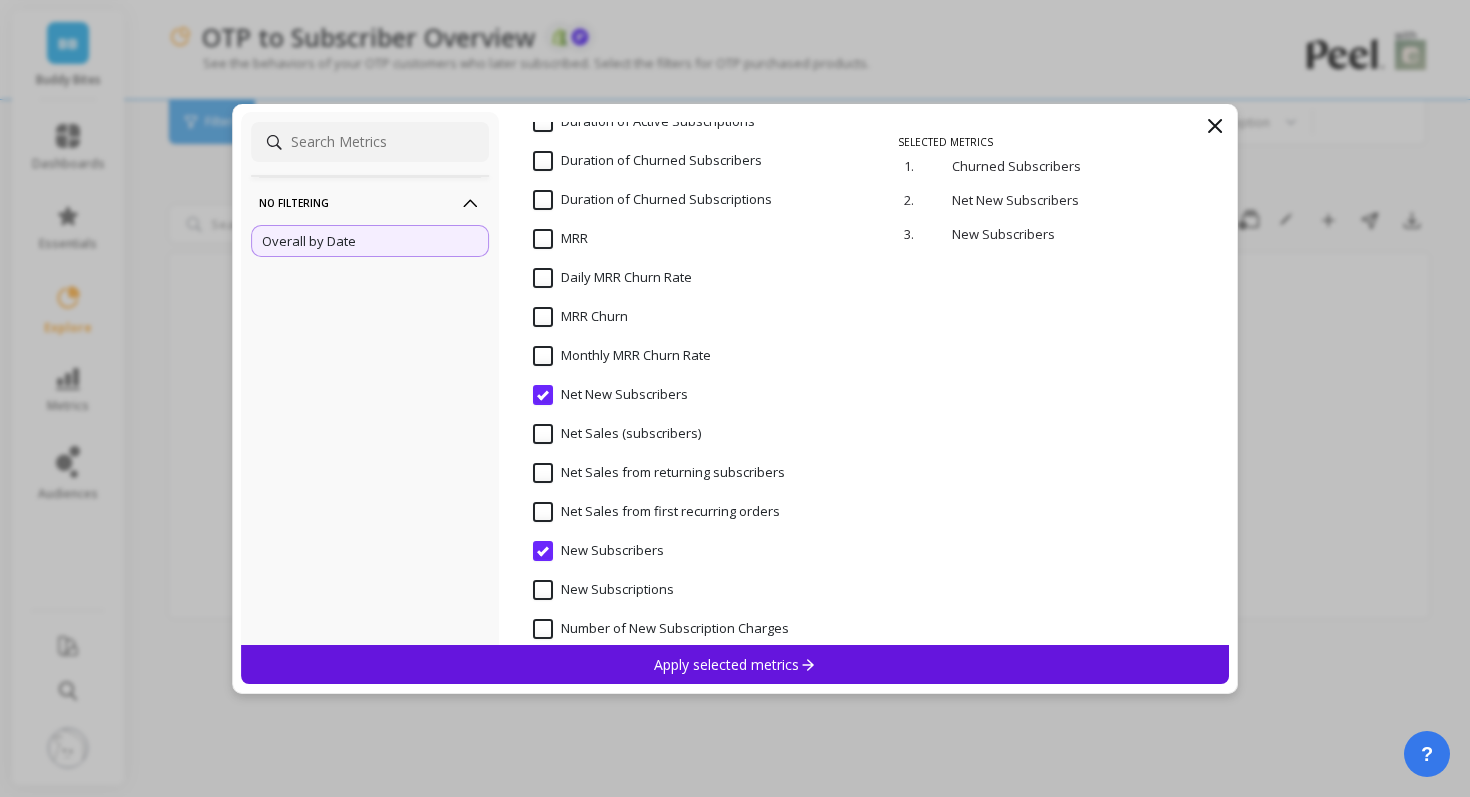 click on "Apply selected metrics" at bounding box center (735, 664) 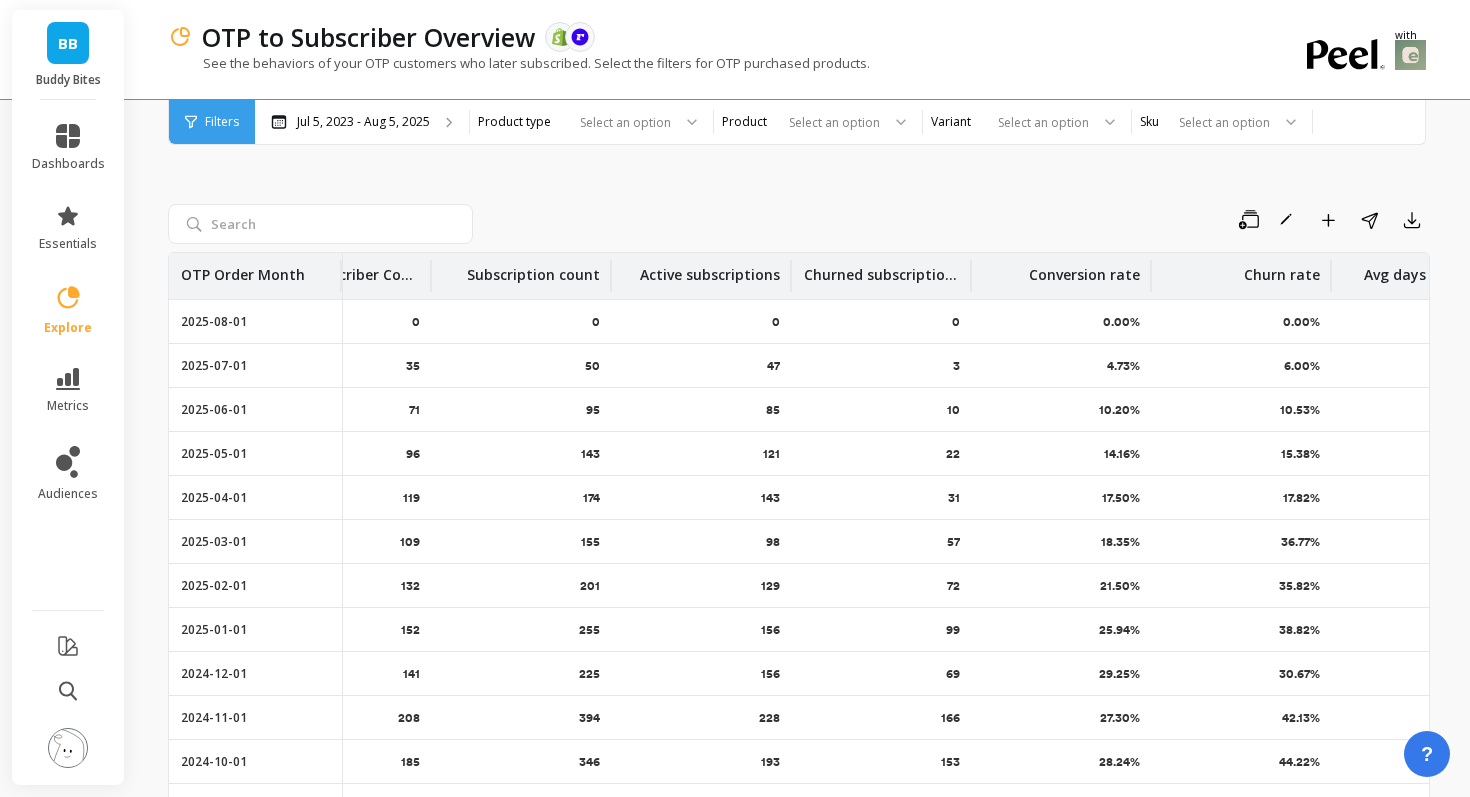 scroll, scrollTop: 0, scrollLeft: 0, axis: both 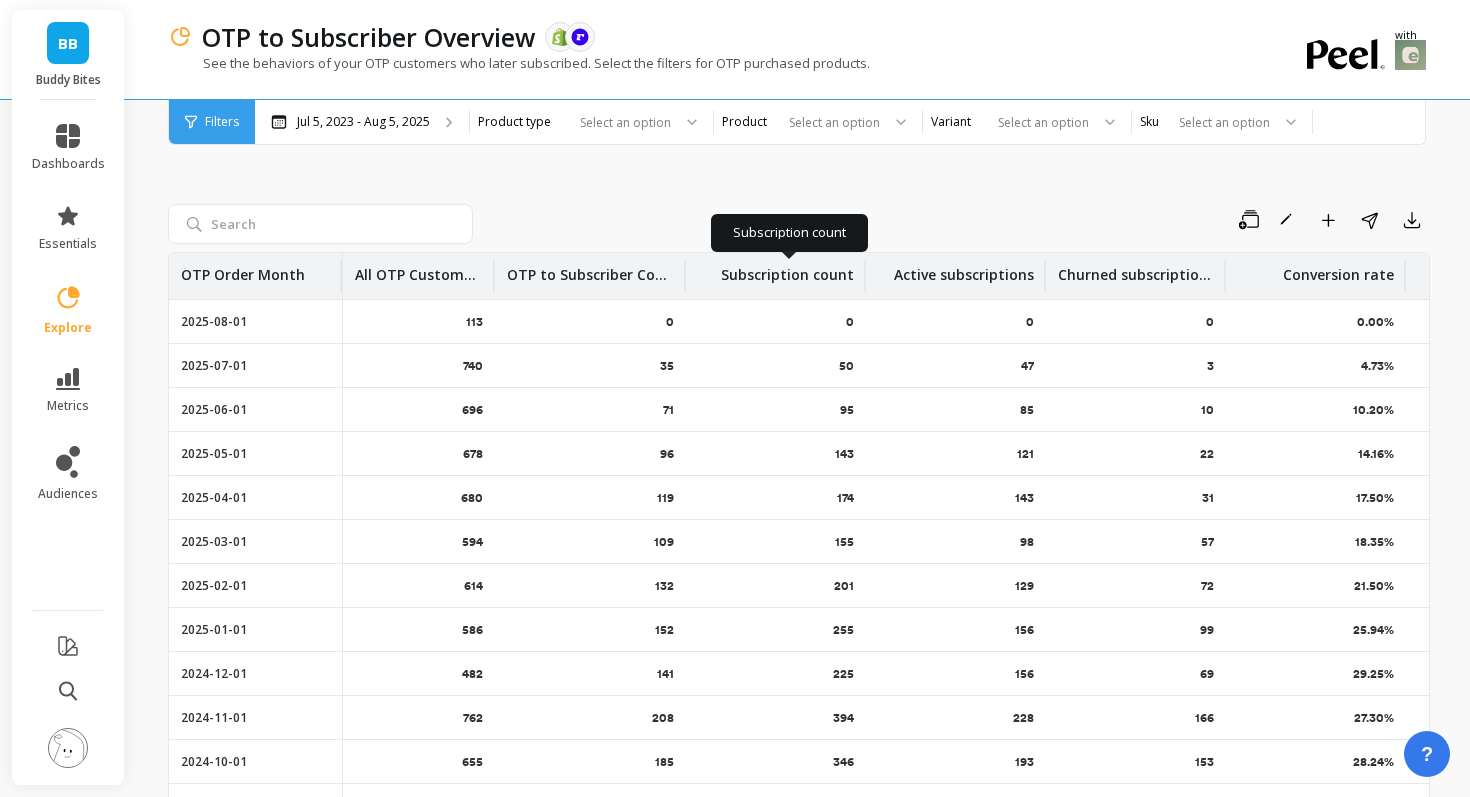 click on "Subscription count" at bounding box center [787, 269] 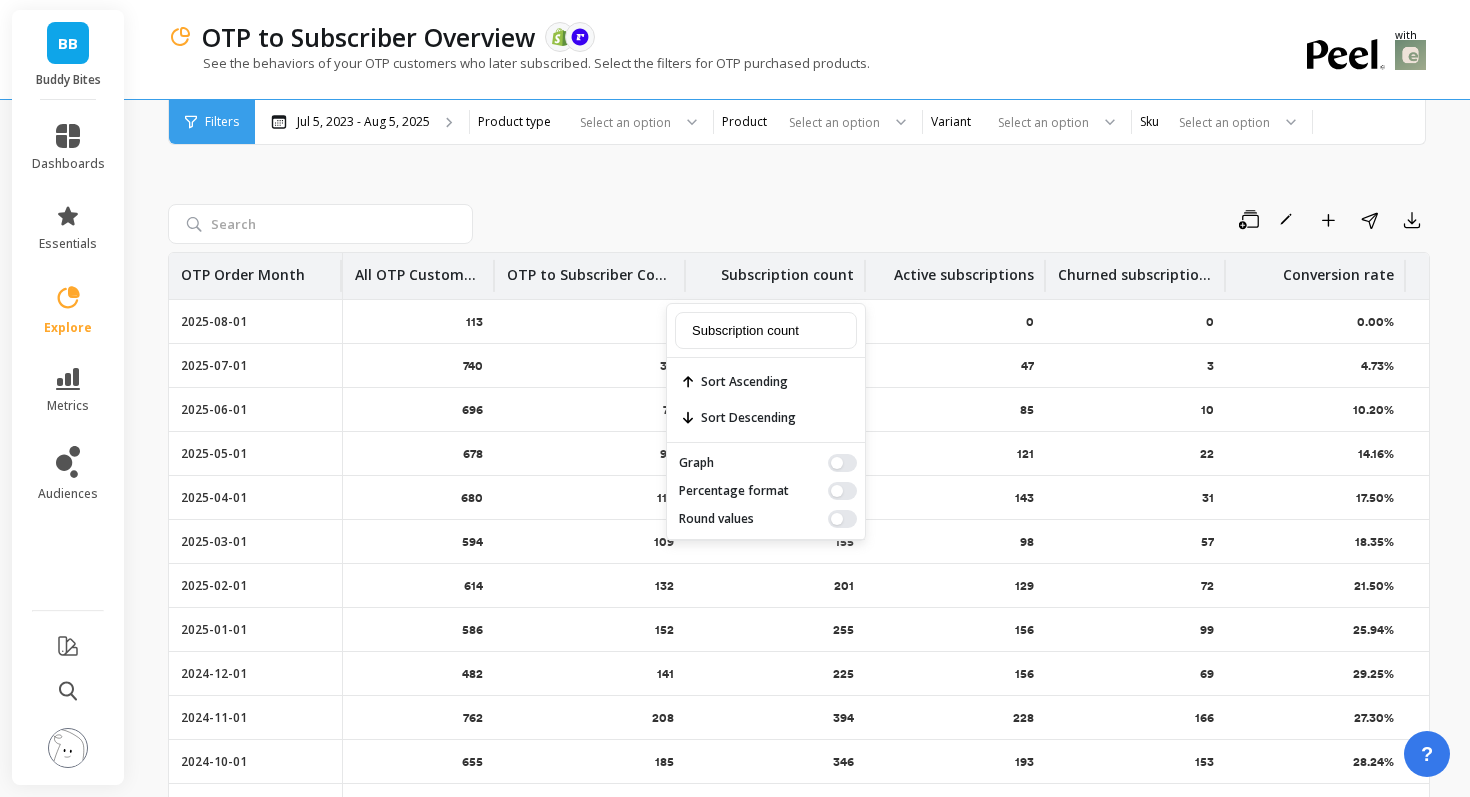 click on "Save Rename
Add to Dashboard
Share
Export" at bounding box center (955, 220) 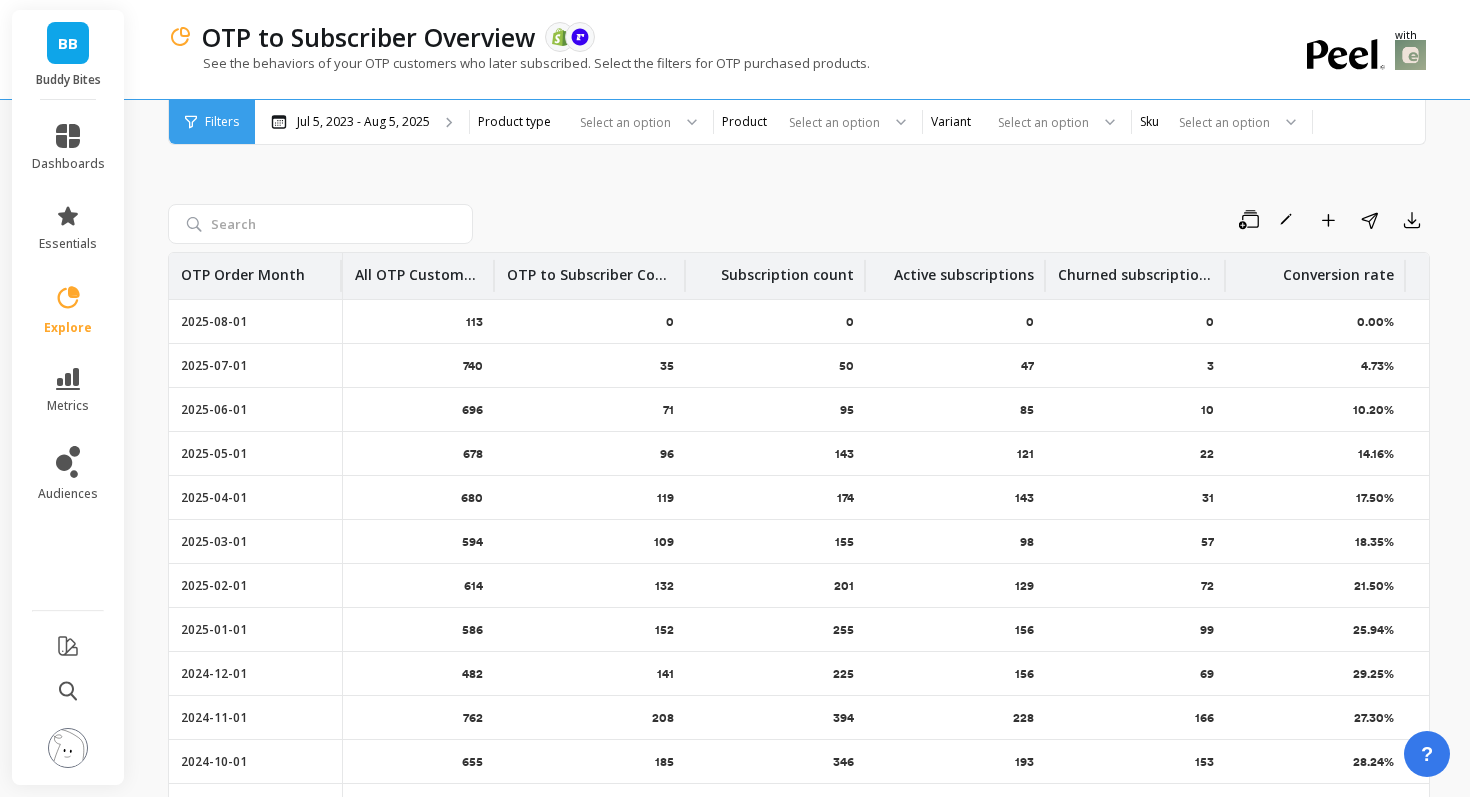 click on "Save Rename
Add to Dashboard
Share
Export OTP Order Month All OTP Customers OTP to Subscriber Count Subscription count Active subscriptions Churned subscriptions Conversion rate Churn rate Avg days to churn 2025-08-01 113 0 0 0 0 0.00% 0.00% - 2025-07-01 740 35 50 47 3 4.73% 6.00% 2 2025-06-01 696 71 95 85 10 10.20% 10.53% 8 2025-05-01 678 96 143 121 22 14.16% 15.38% 30 2025-04-01 680 119 174 143 31 17.50% 17.82% 29 2025-03-01 594 109 155 98 57 18.35% 36.77% 36 2025-02-01 614 132 201 129 72 21.50% 35.82% 40 2025-01-01 586 152 255 156 99 25.94% 38.82% 54 2024-12-01 482 141 225 156 69 29.25% 30.67% 76 2024-11-01 762 208 394 228 166 27.30% 42.13% 57 2024-10-01 655 185 346 193 153 28.24% 44.22% 65 2024-09-01 609 164 338 193 145 26.93% 42.90% 65 2024-08-01 457 144 302 140 162 31.51% 53.64% 88 2024-07-01 365 117 231 112 119 32.05% 51.52% 93 2024-06-01 281 79 184 102 82 28.11% 44.57% 91 2024-05-01 368 120 279 131 148 32.61% 53.05% 79 2024-04-01 321 100 243 114 129 31.15% 53.09% 102 2024-03-01 376" at bounding box center (799, 505) 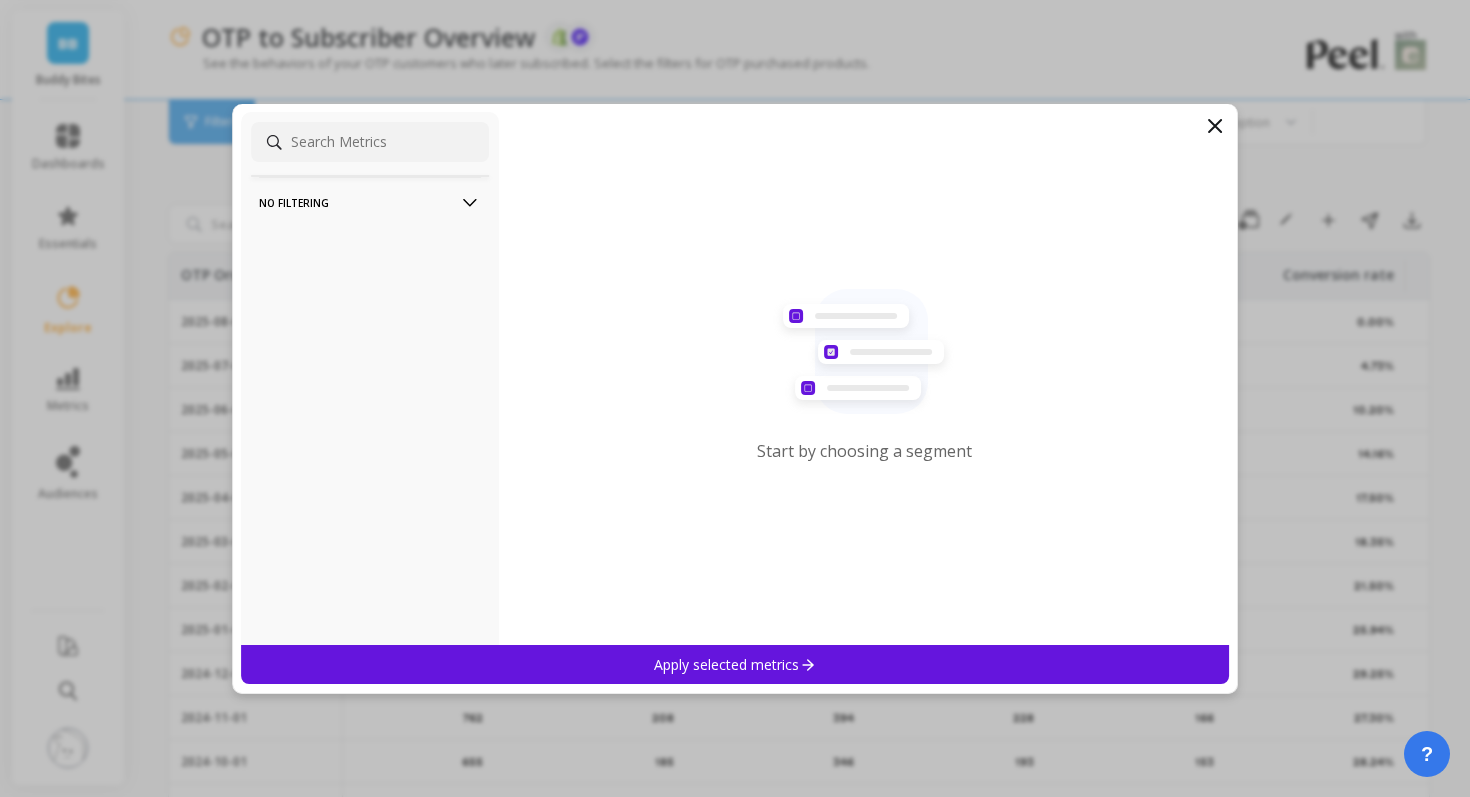 click on "No filtering" at bounding box center [370, 202] 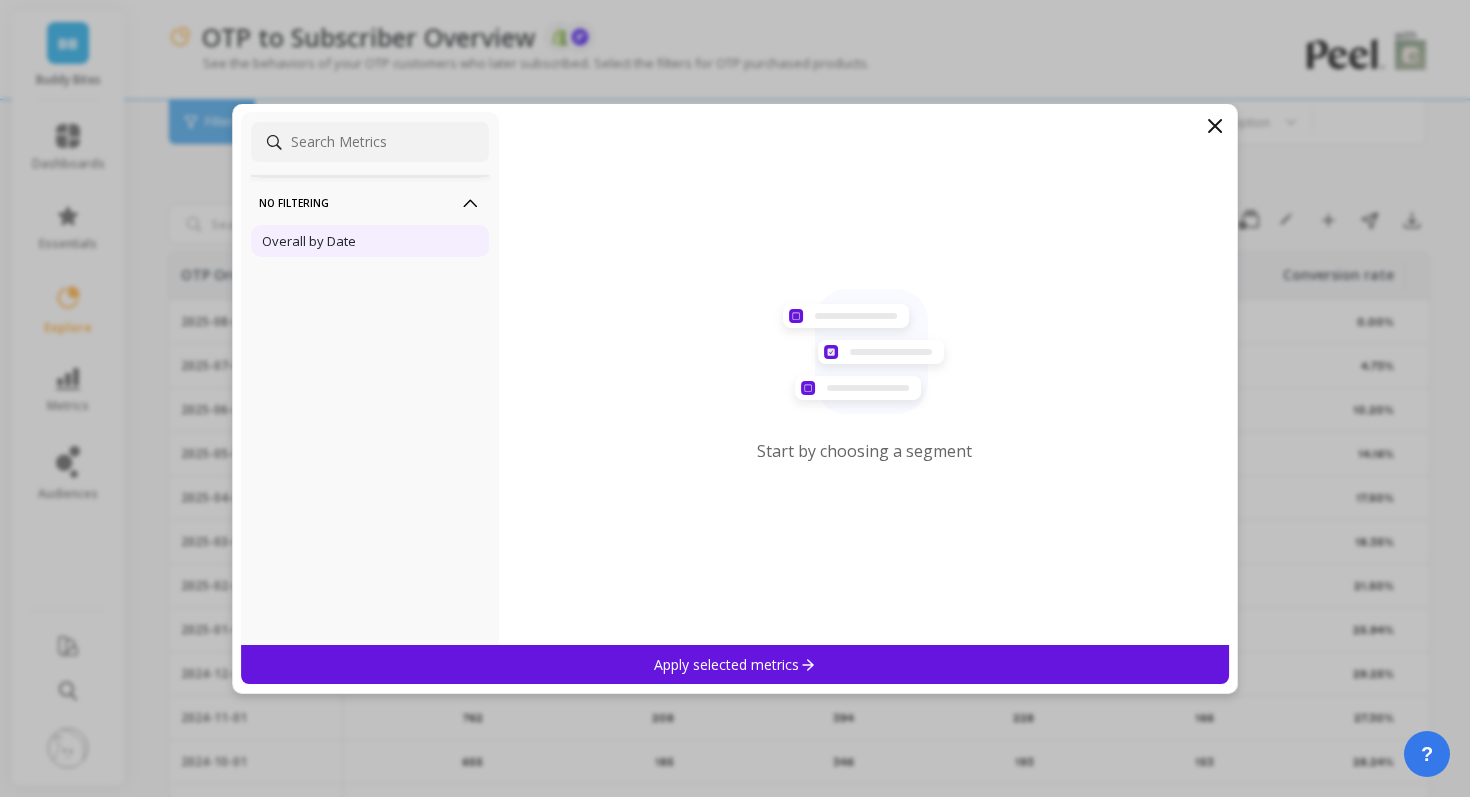 click on "Overall by Date" at bounding box center (309, 241) 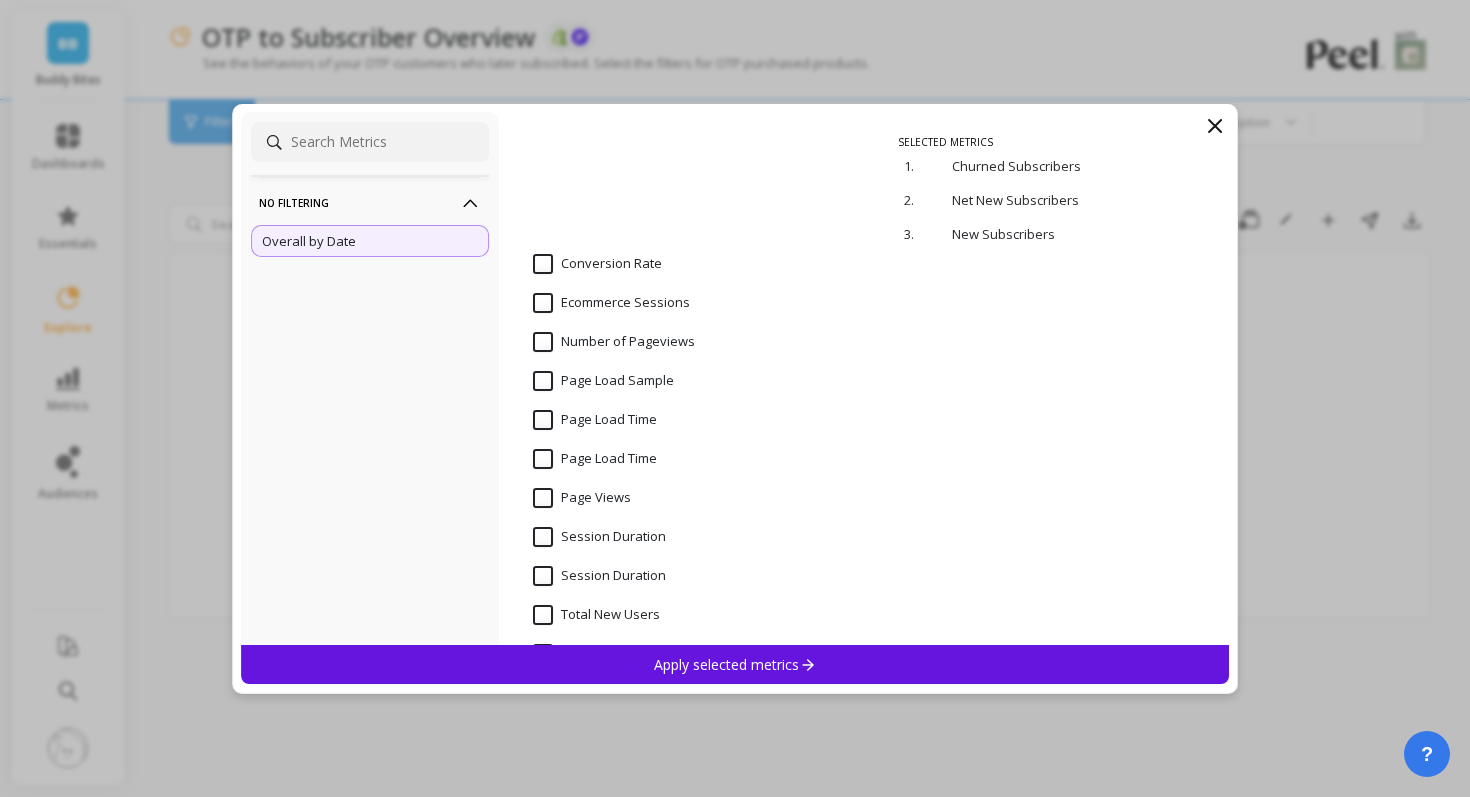 scroll, scrollTop: 9342, scrollLeft: 0, axis: vertical 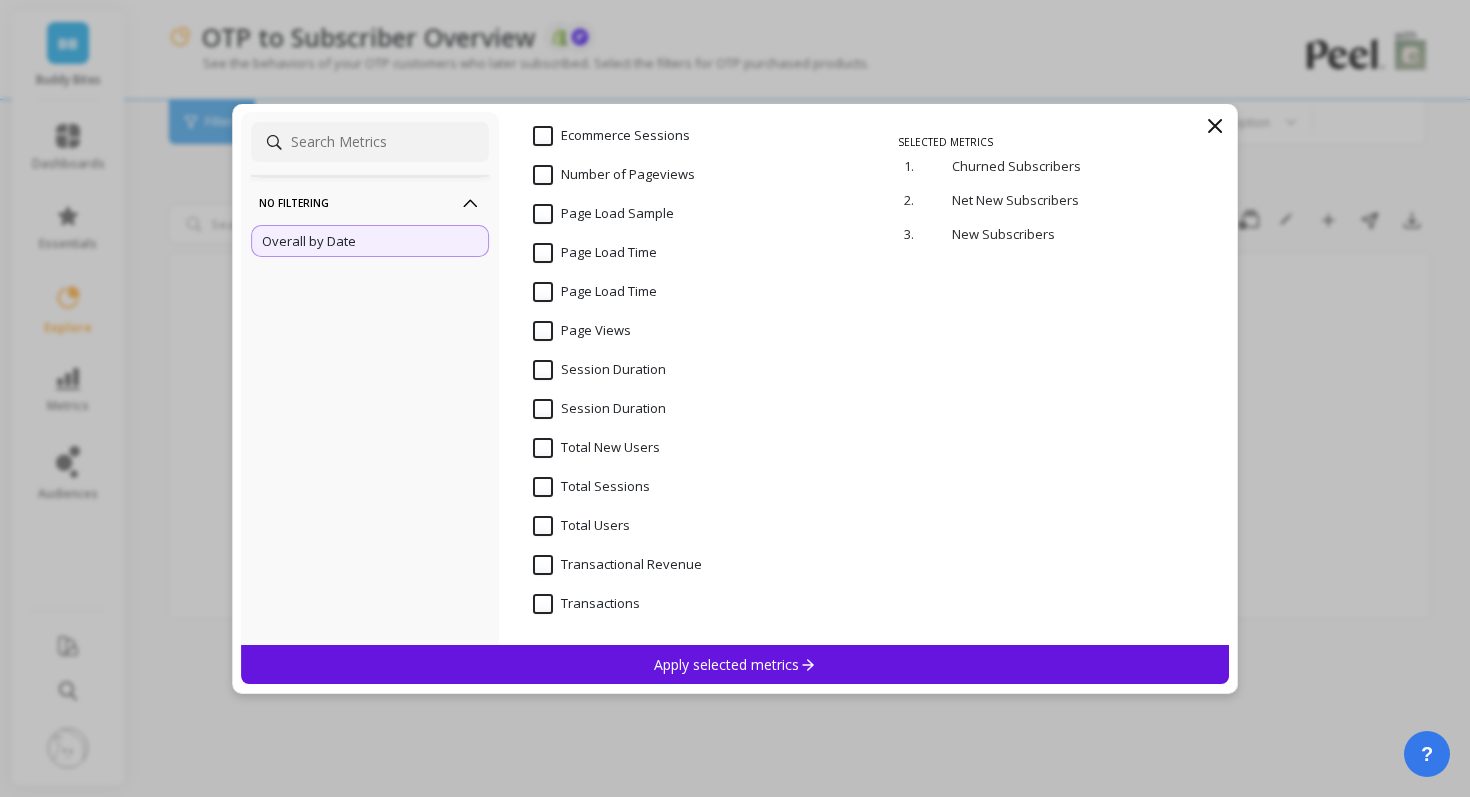 click on "Apply selected metrics" at bounding box center [735, 664] 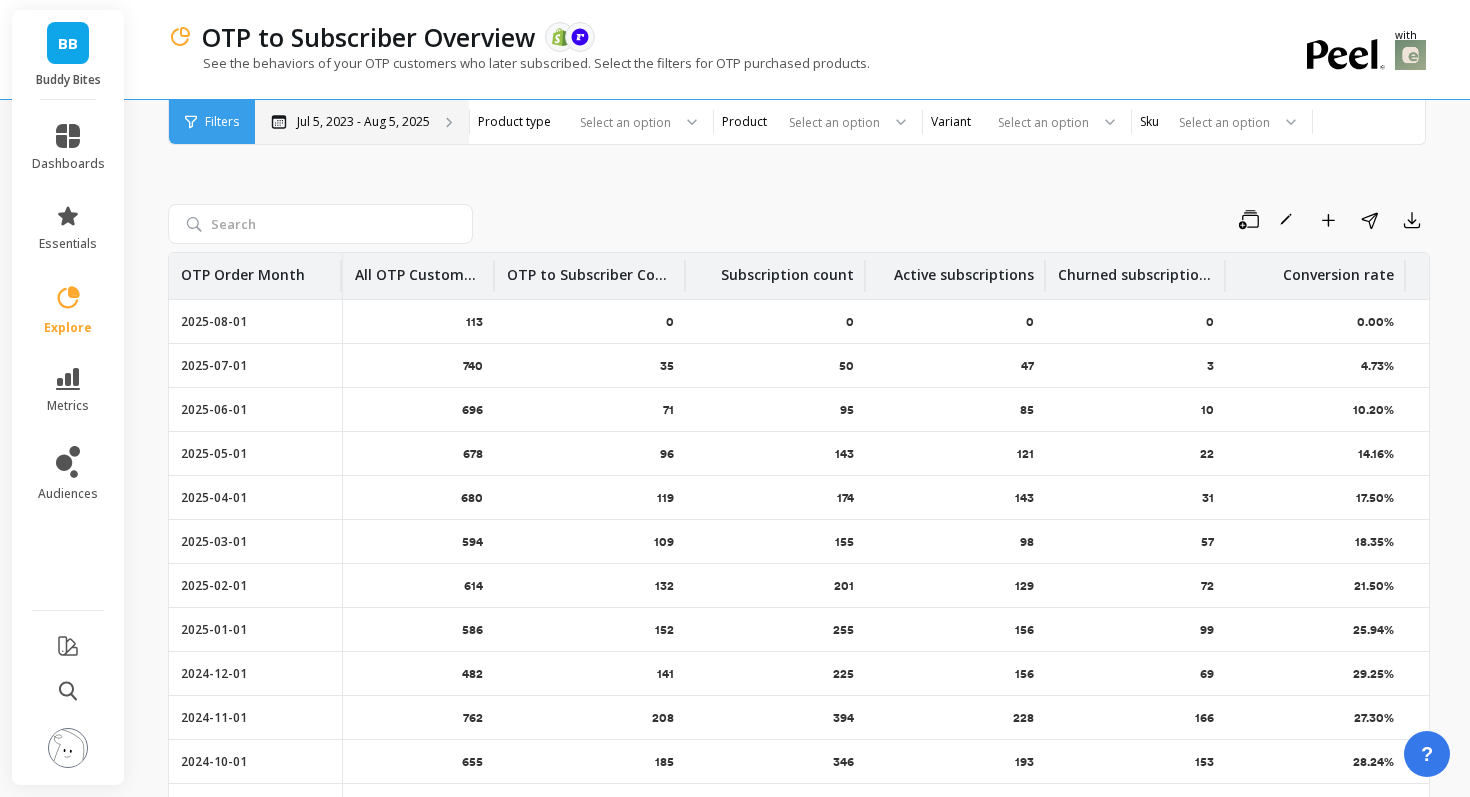 click on "Jul 5, 2023 - Aug 5, 2025" at bounding box center [363, 122] 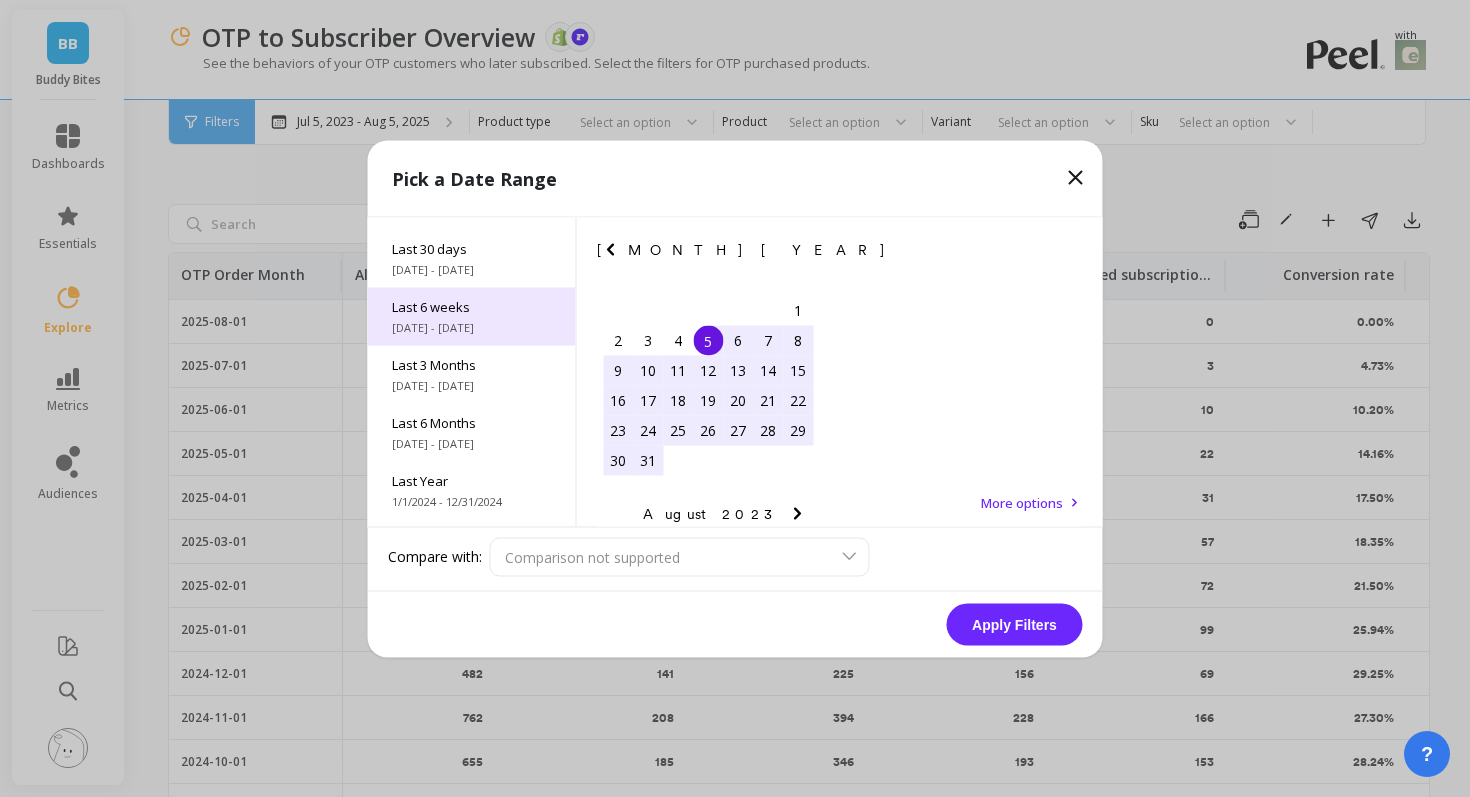 scroll, scrollTop: 271, scrollLeft: 0, axis: vertical 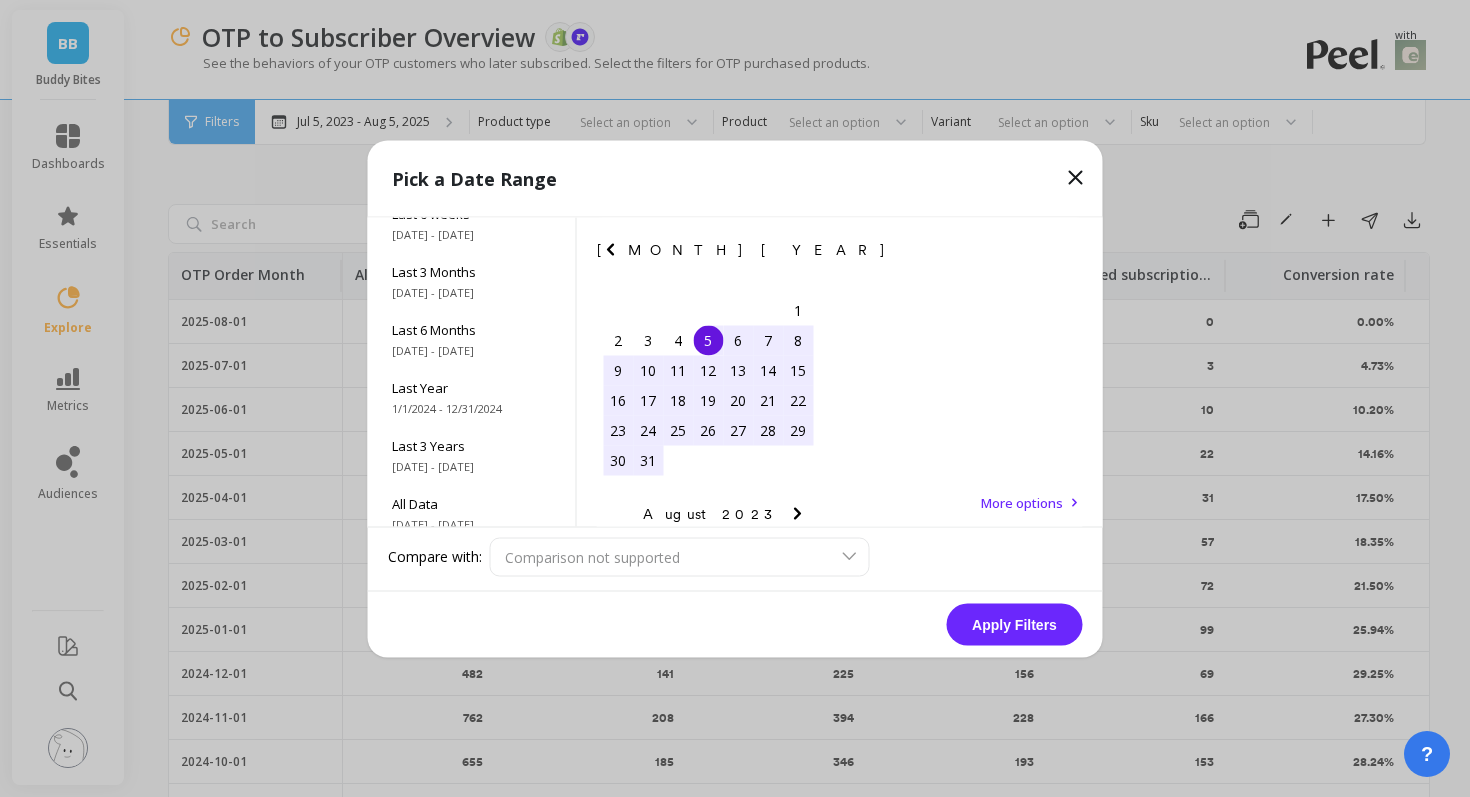 click 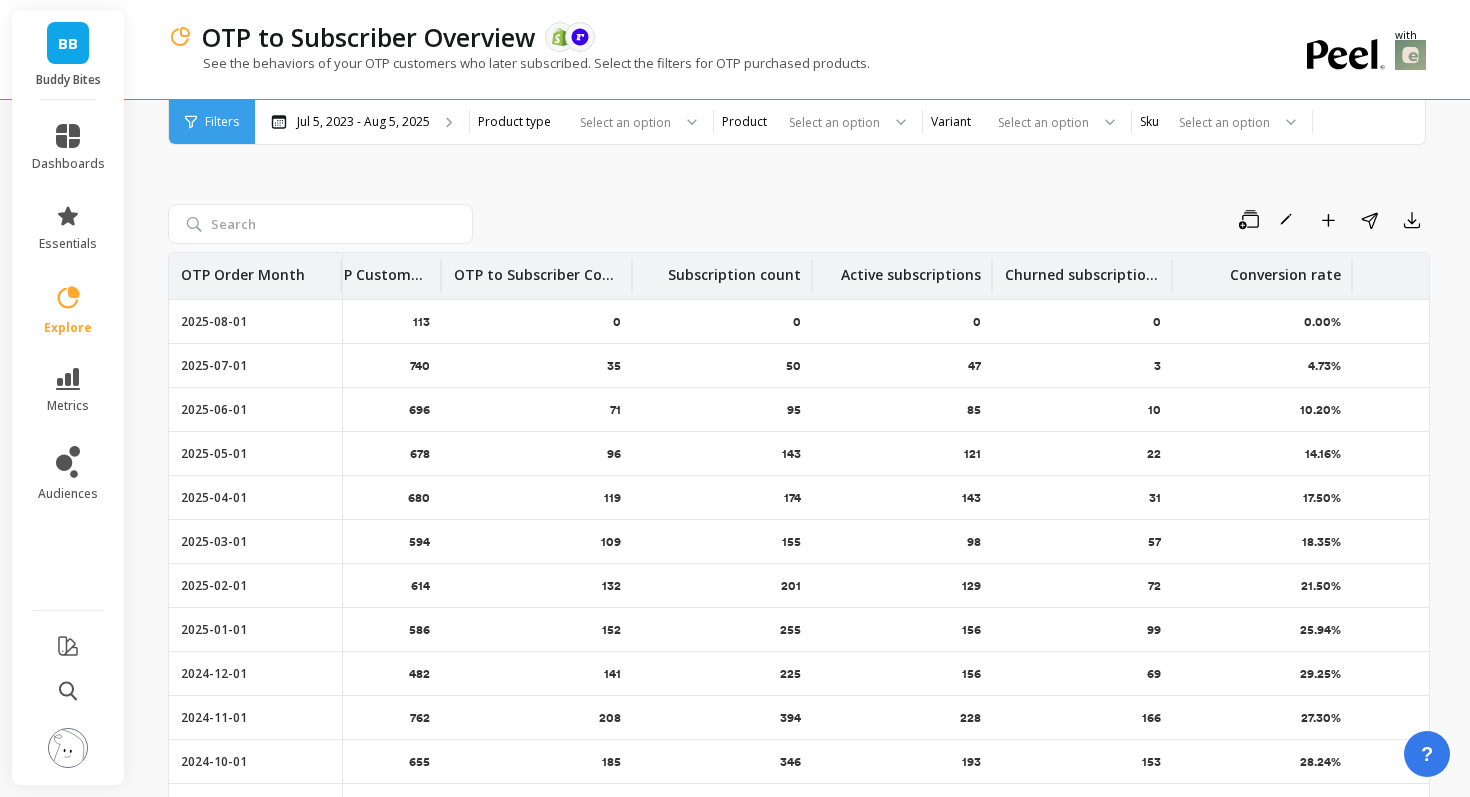 scroll, scrollTop: 0, scrollLeft: 0, axis: both 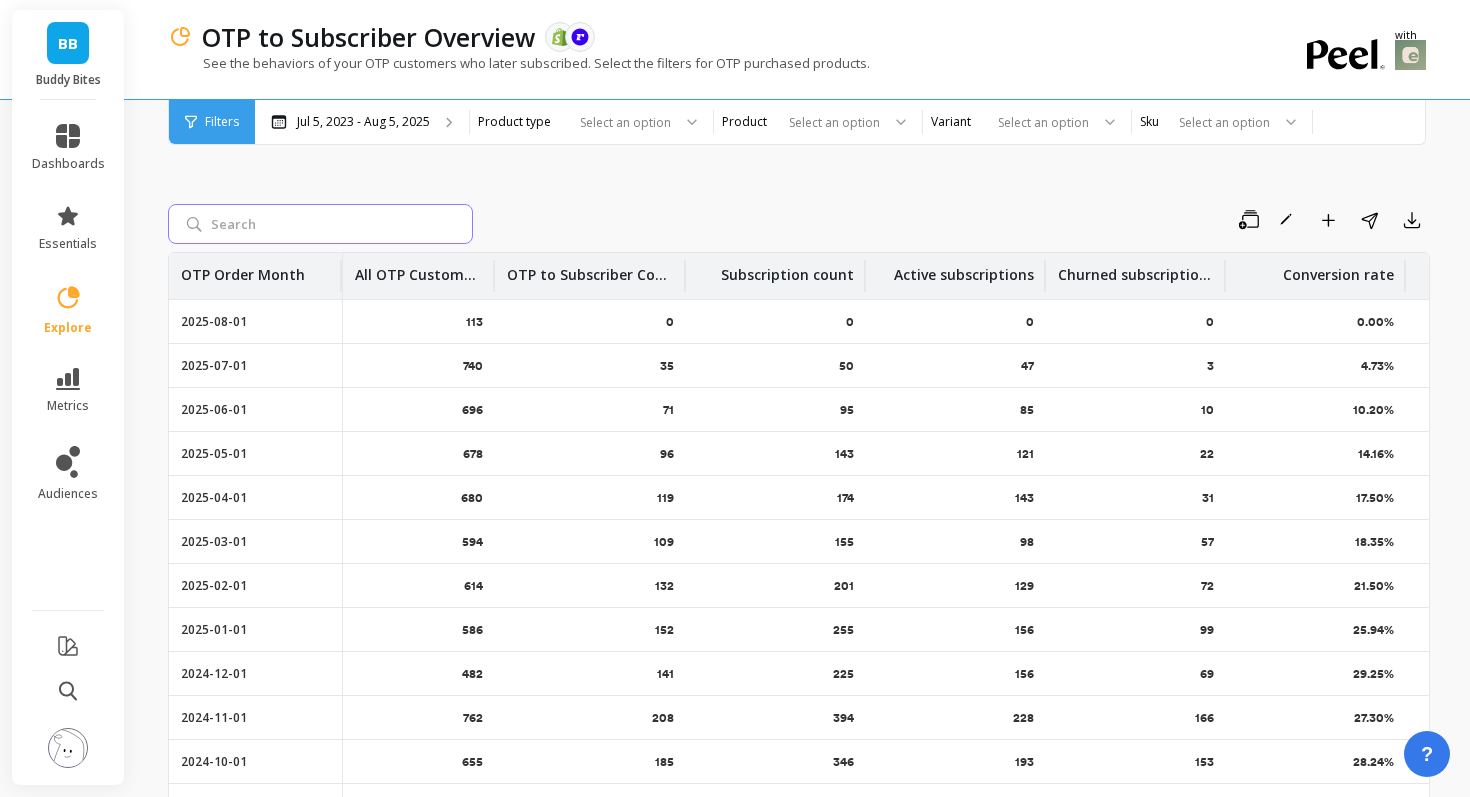 click at bounding box center [320, 224] 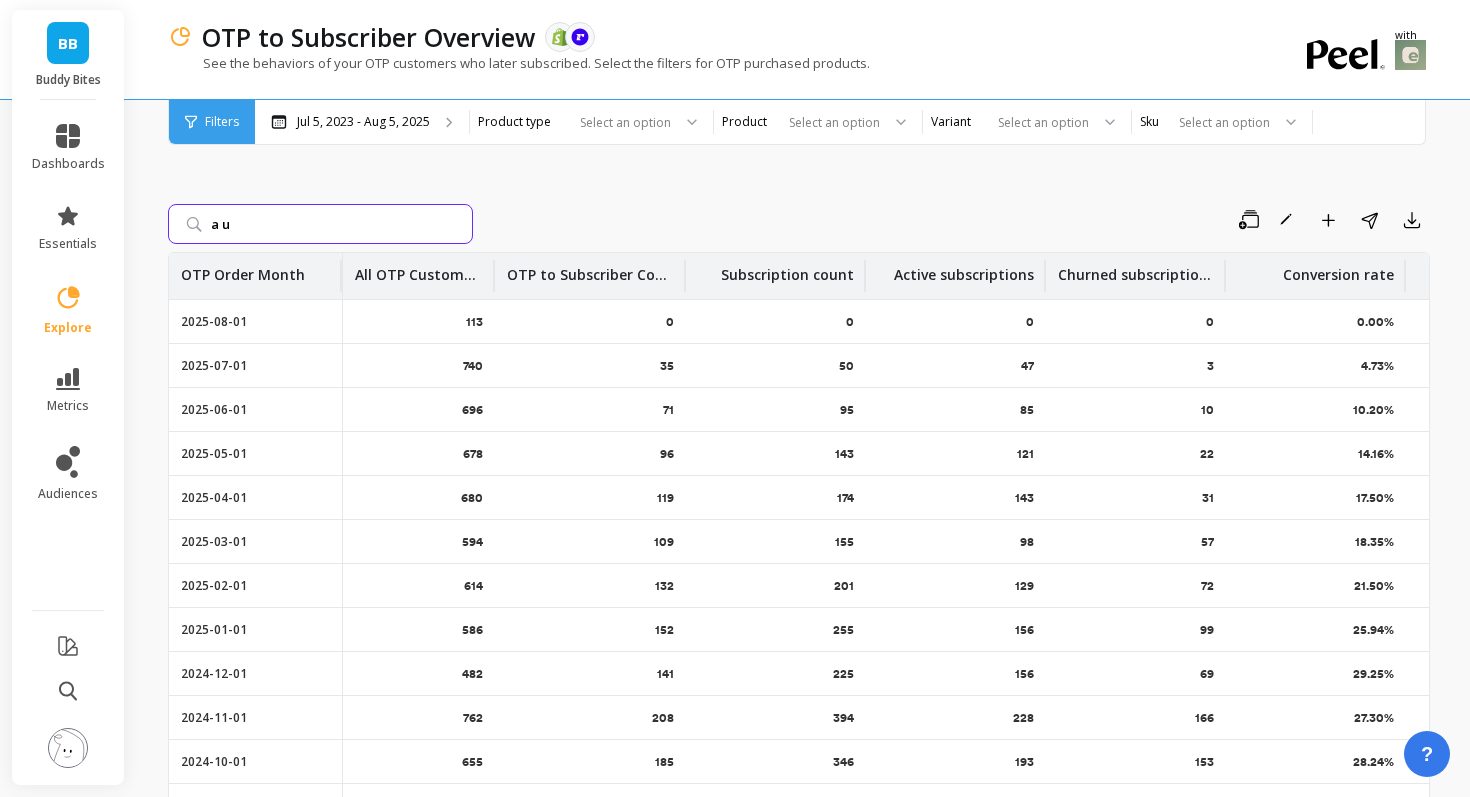 type on "a" 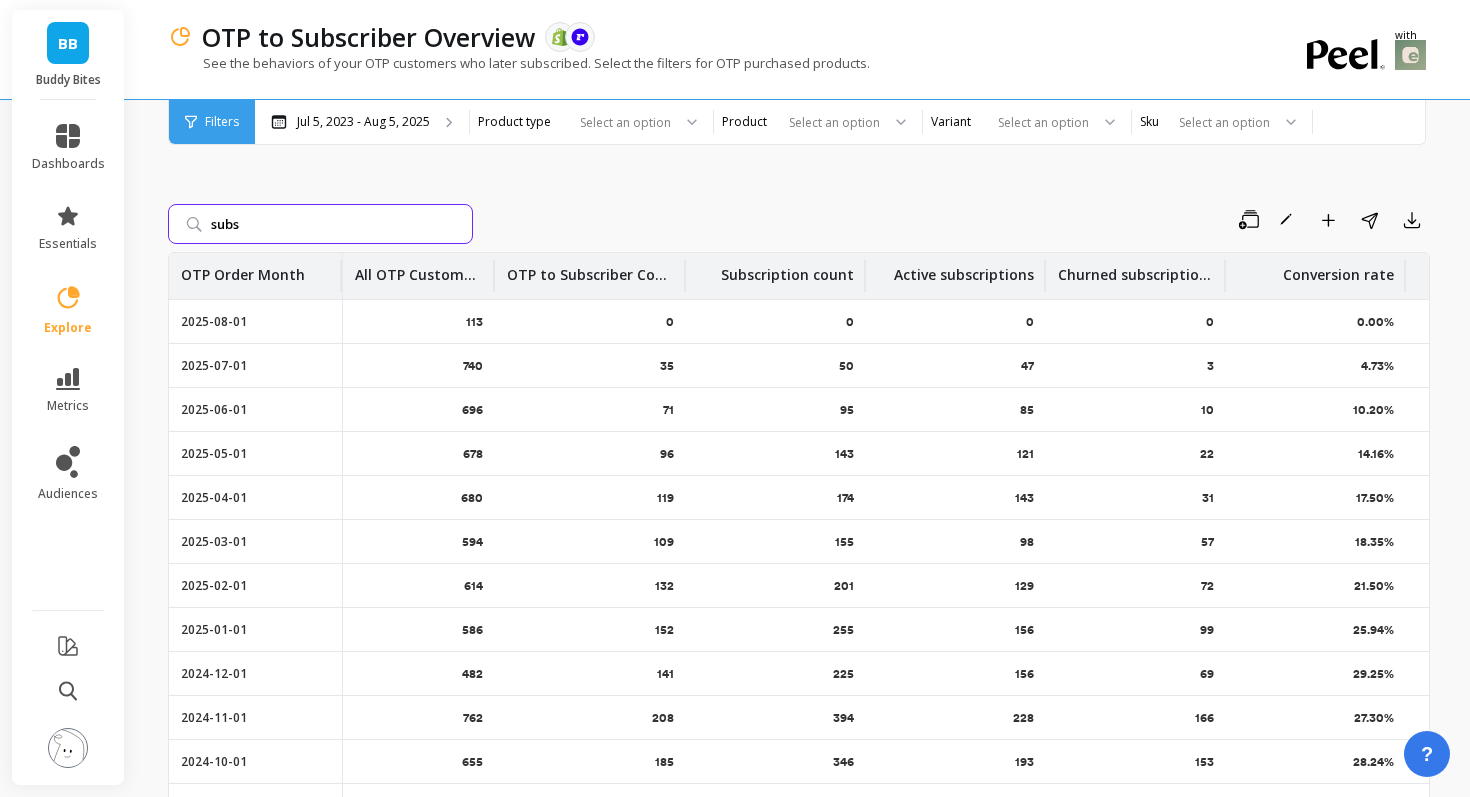 type on "subs" 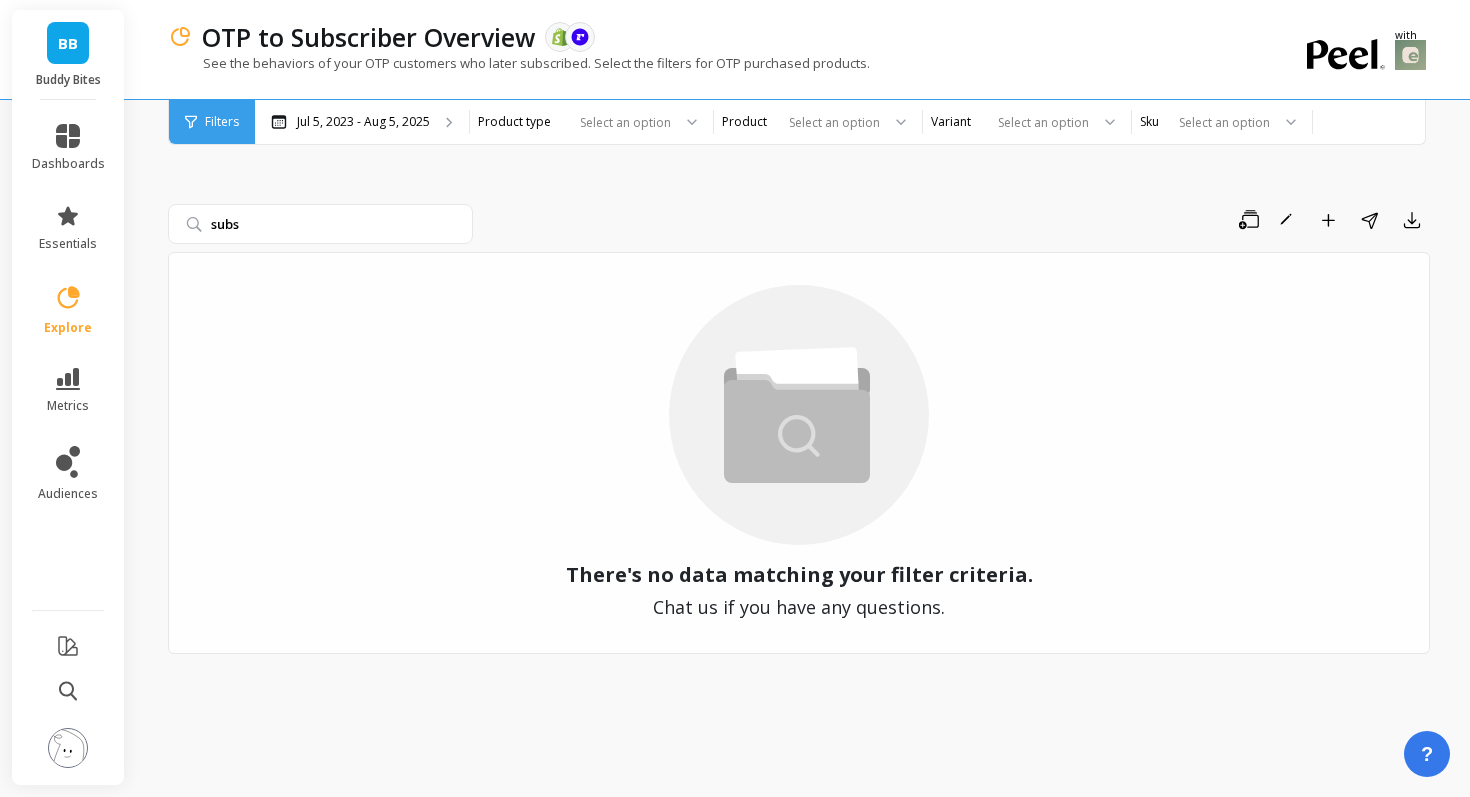 click on "Save Rename
Add to Dashboard
Share
Export" at bounding box center [955, 220] 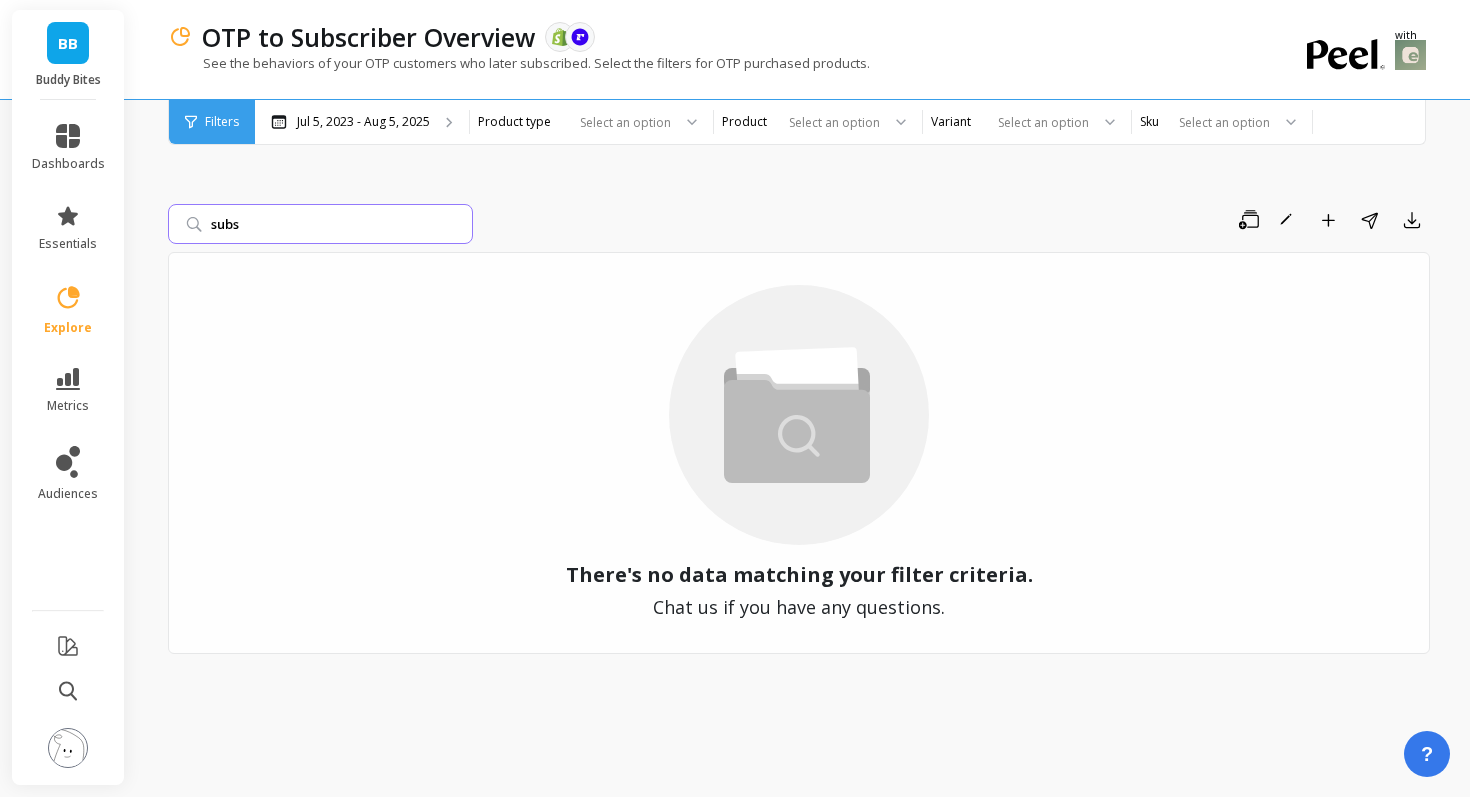 click on "subs" at bounding box center (320, 224) 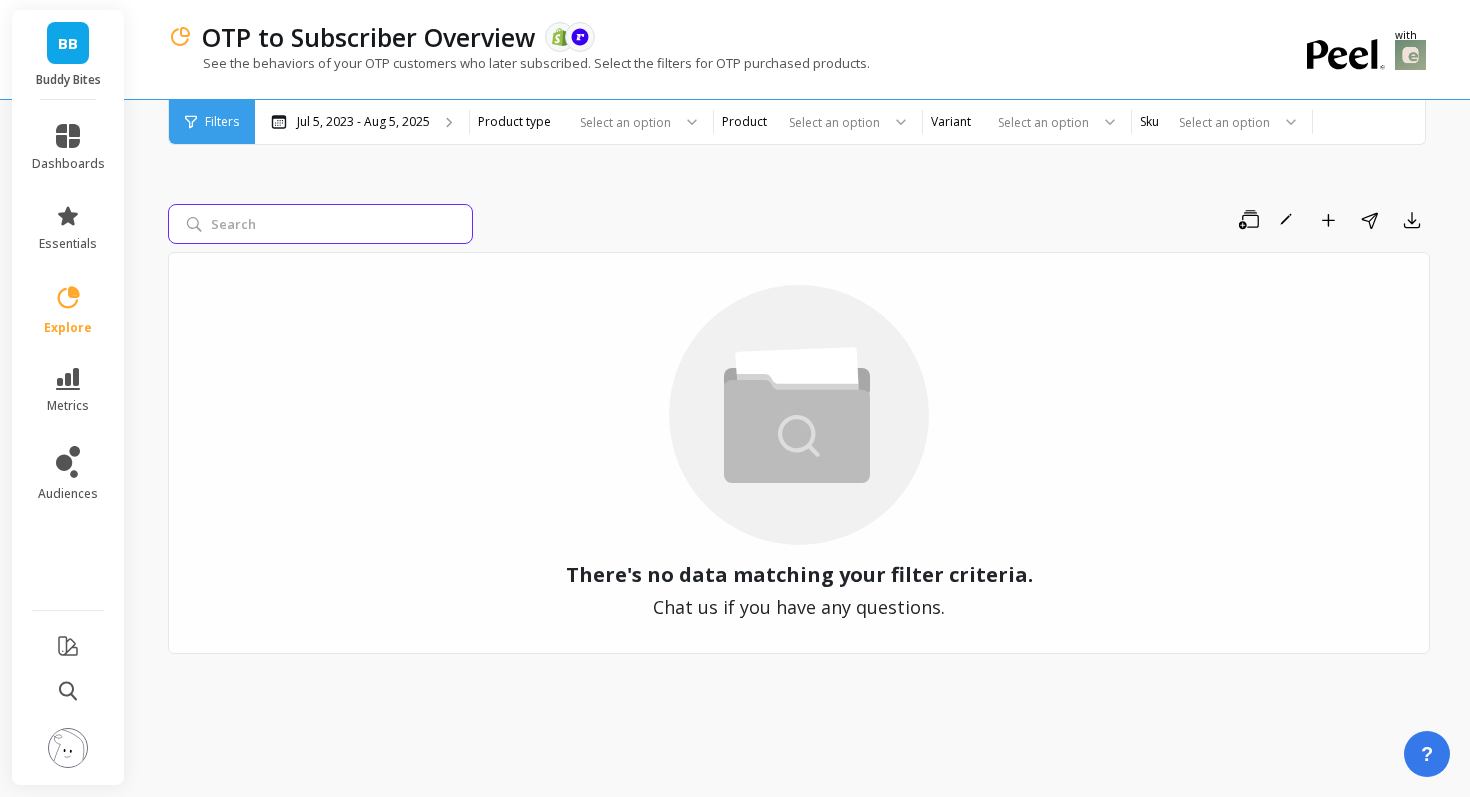 type 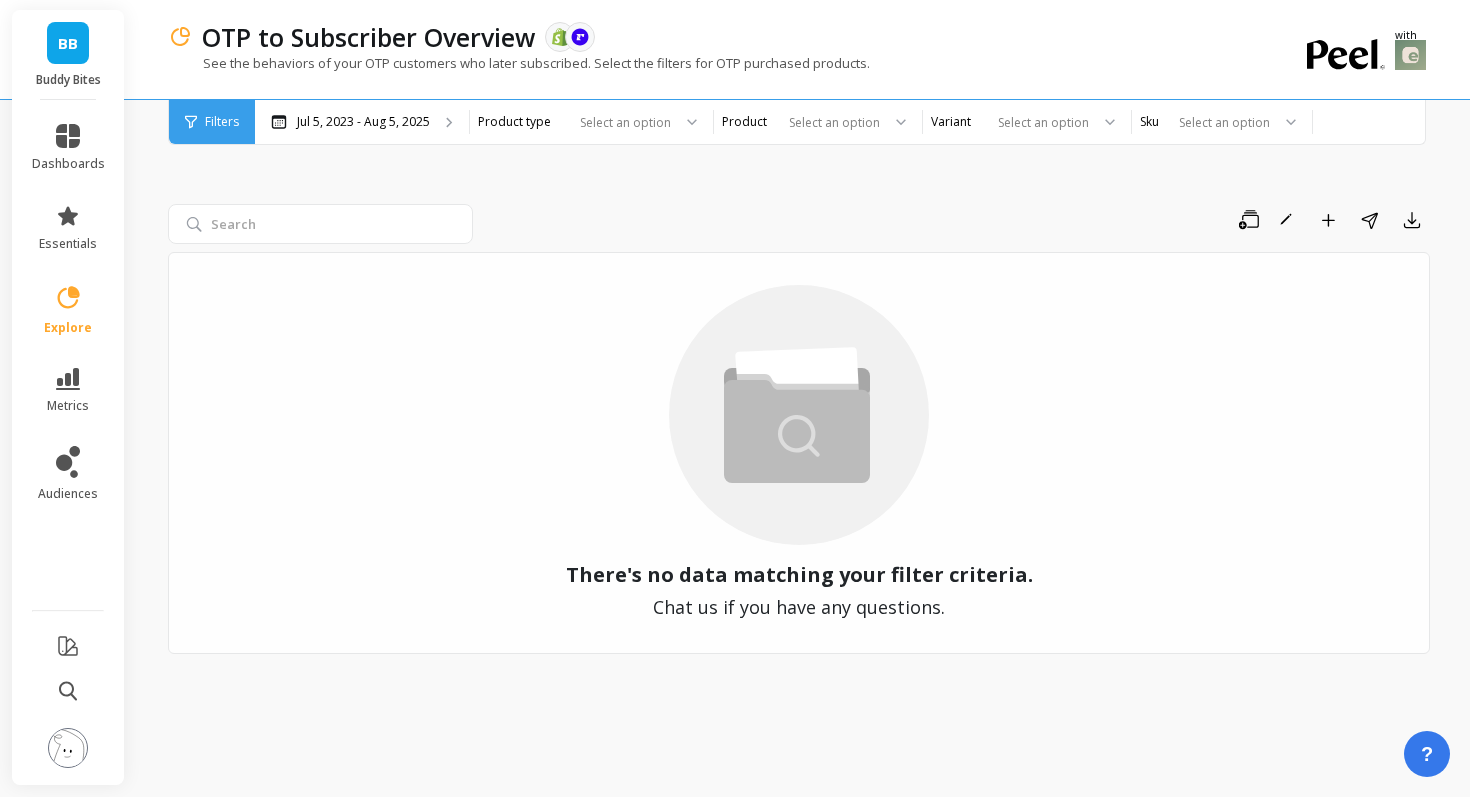 click on "Filters" at bounding box center (212, 122) 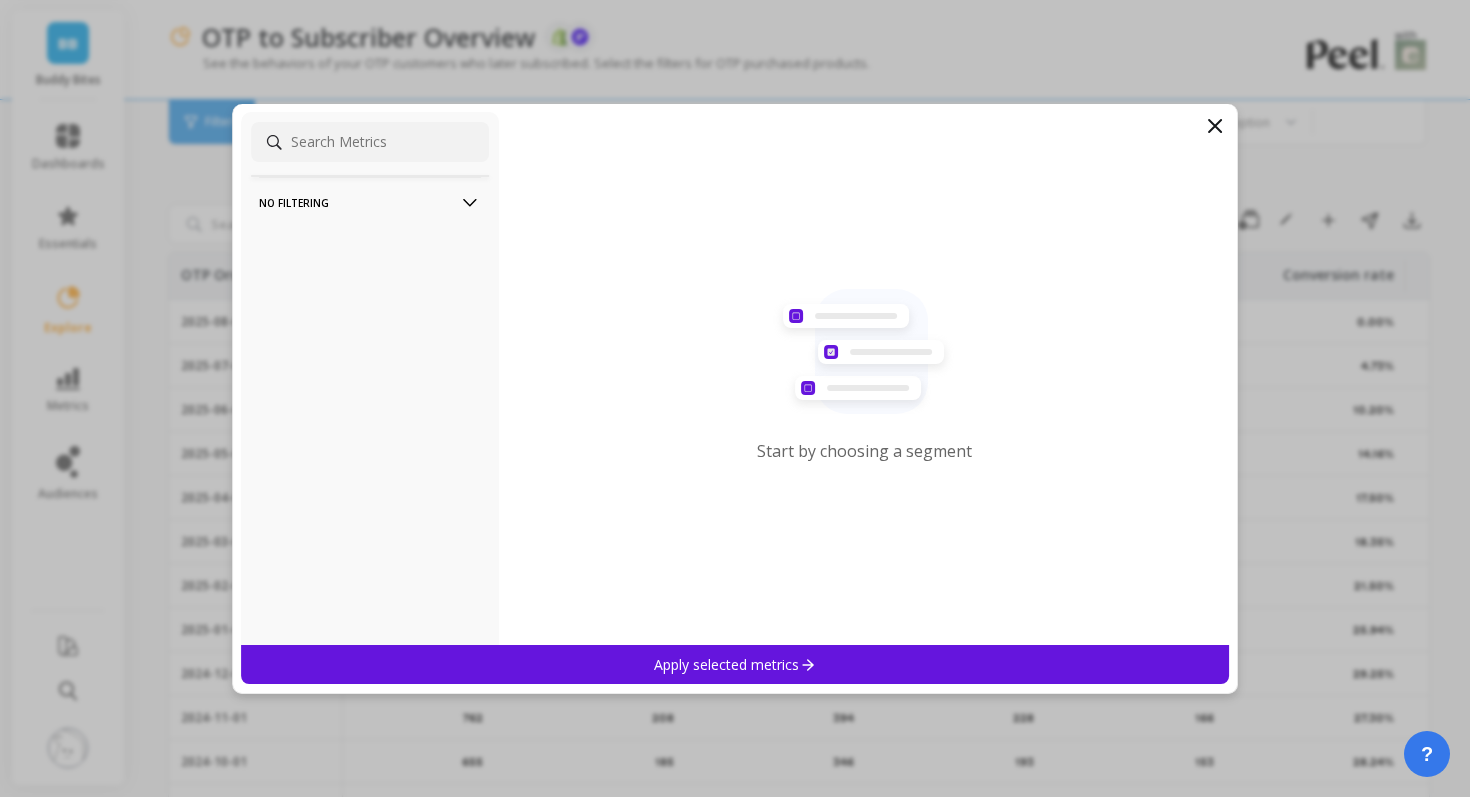 click on "No filtering" at bounding box center (370, 202) 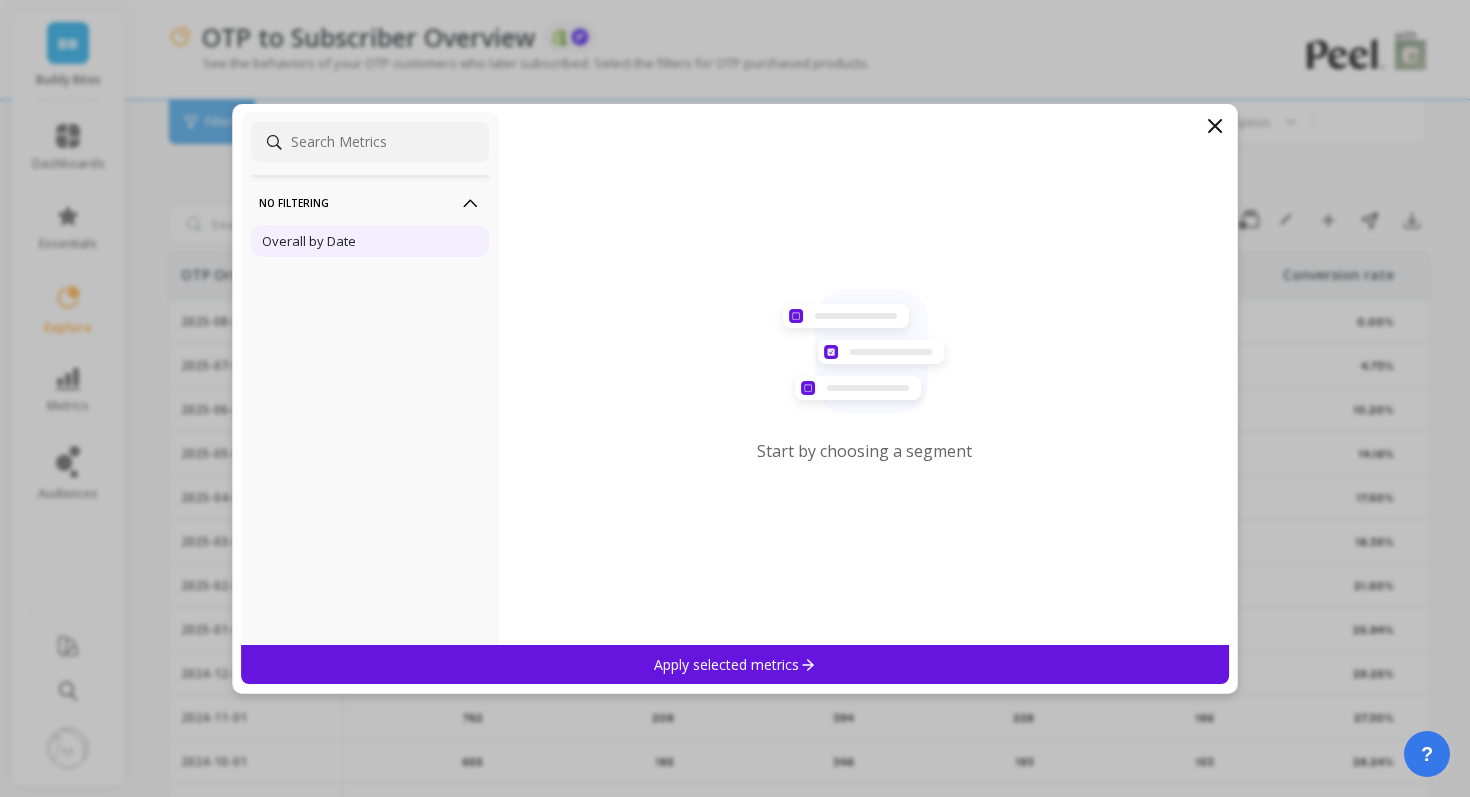 click on "Overall by Date" at bounding box center [370, 241] 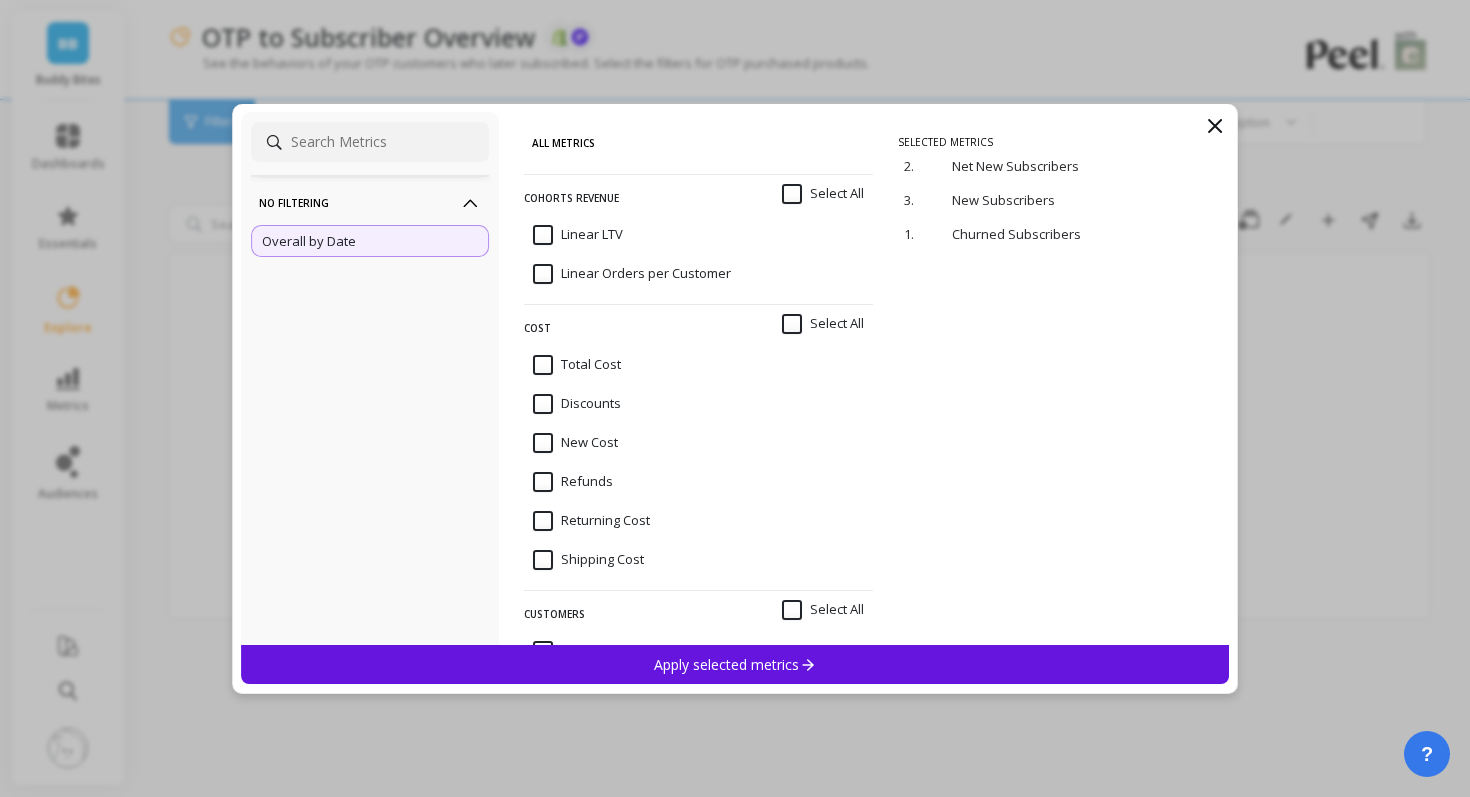drag, startPoint x: 907, startPoint y: 170, endPoint x: 908, endPoint y: 248, distance: 78.00641 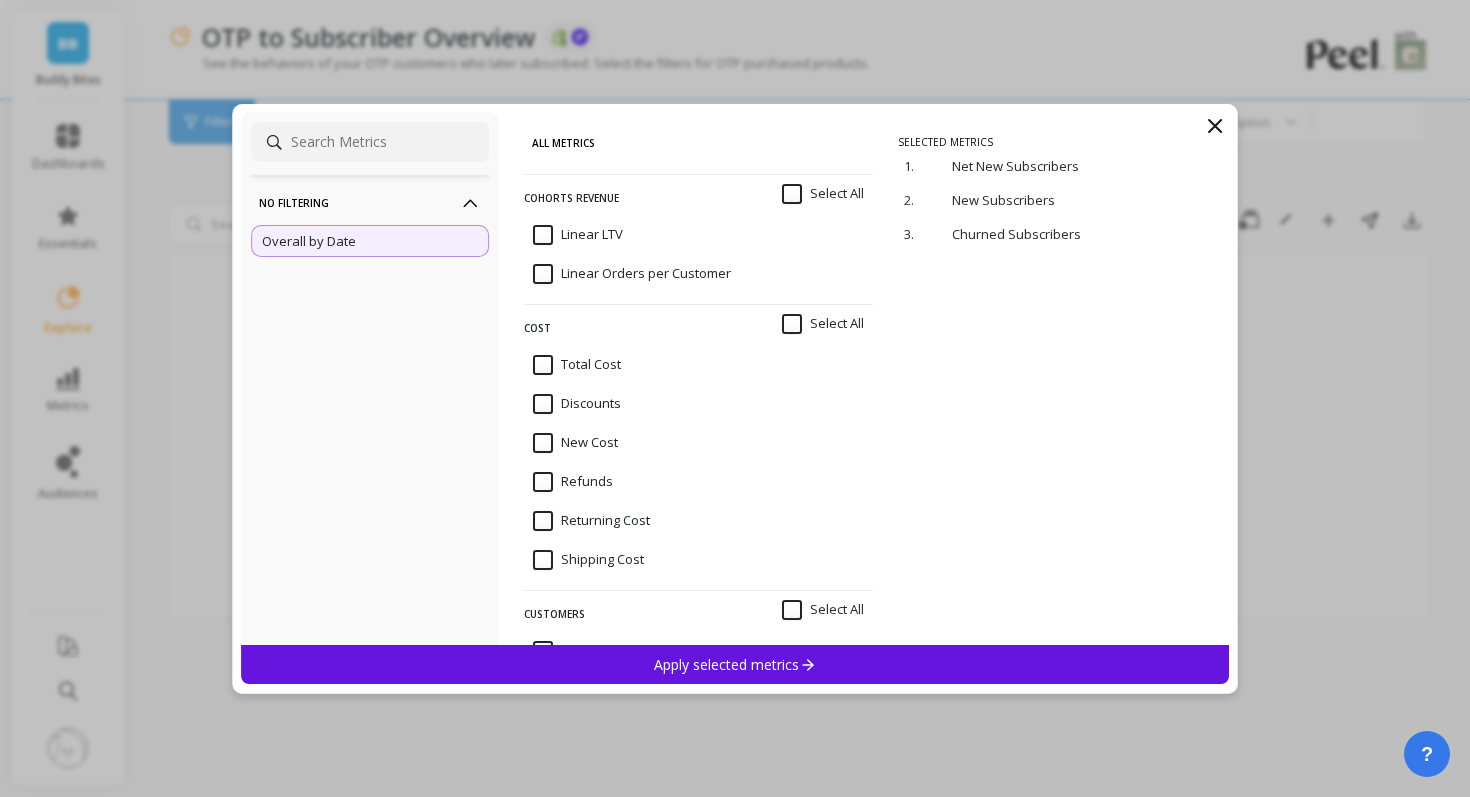 click on "Apply selected metrics" at bounding box center [735, 664] 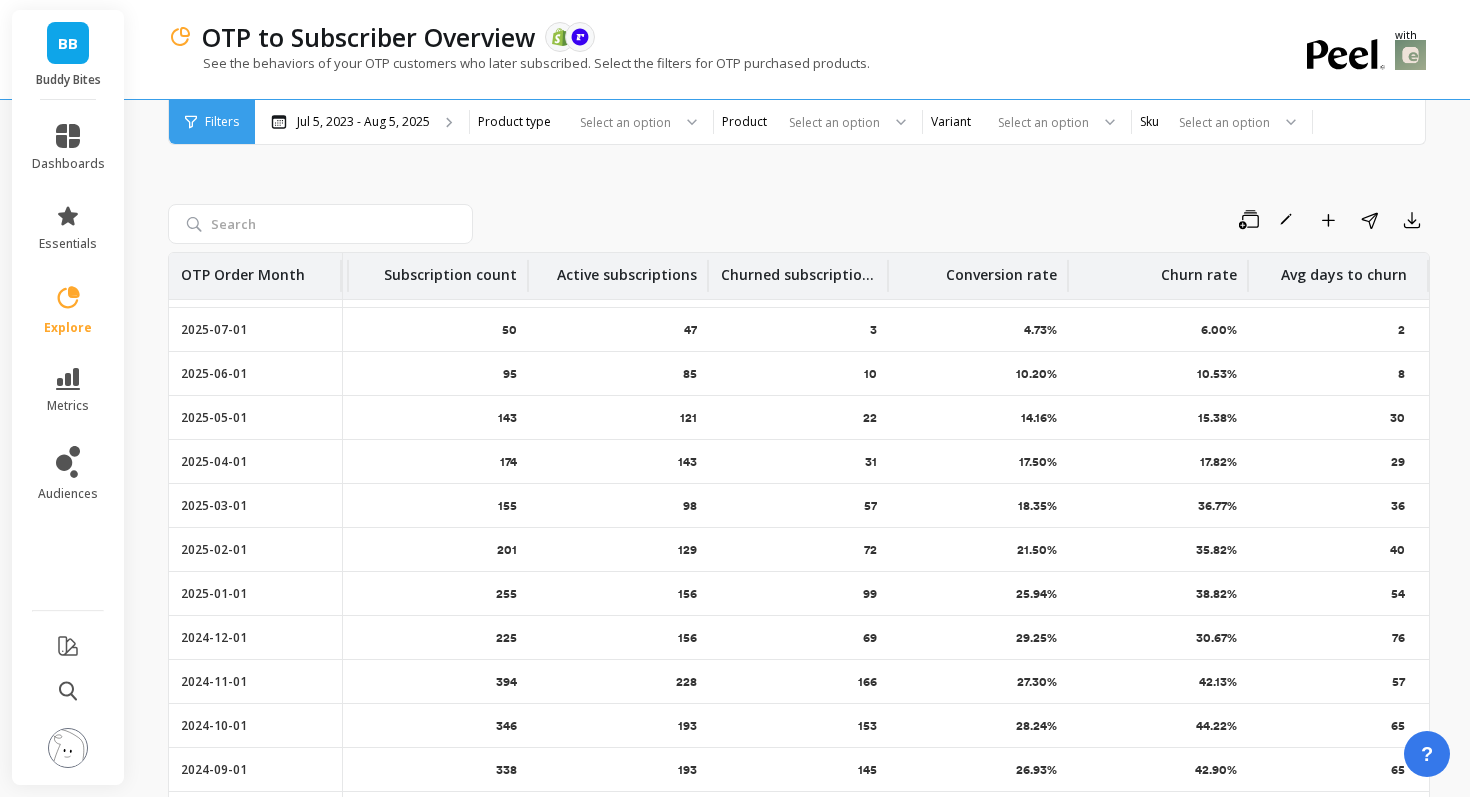scroll, scrollTop: 0, scrollLeft: 337, axis: horizontal 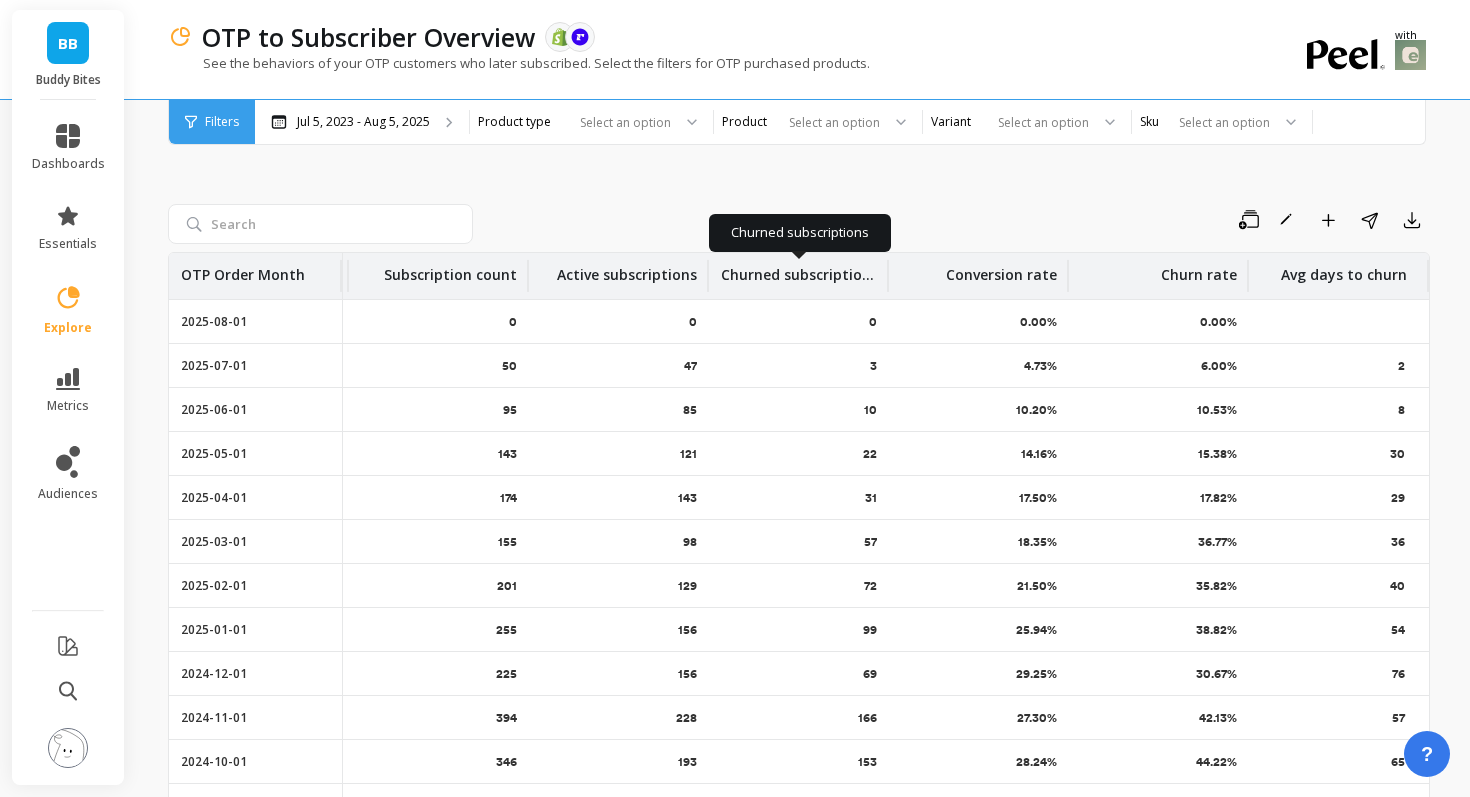 click on "Churned subscriptions" at bounding box center (799, 269) 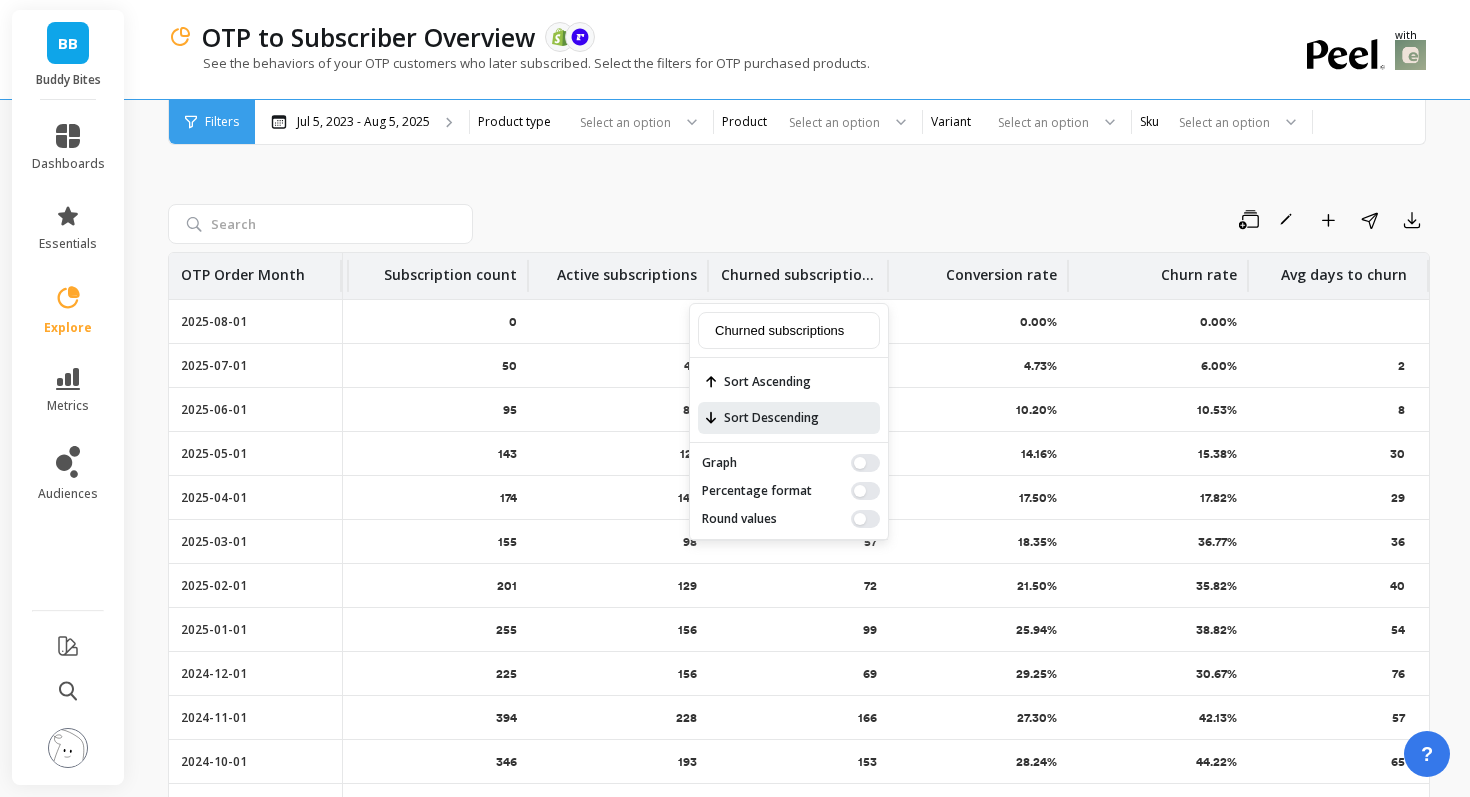 scroll, scrollTop: 245, scrollLeft: 337, axis: both 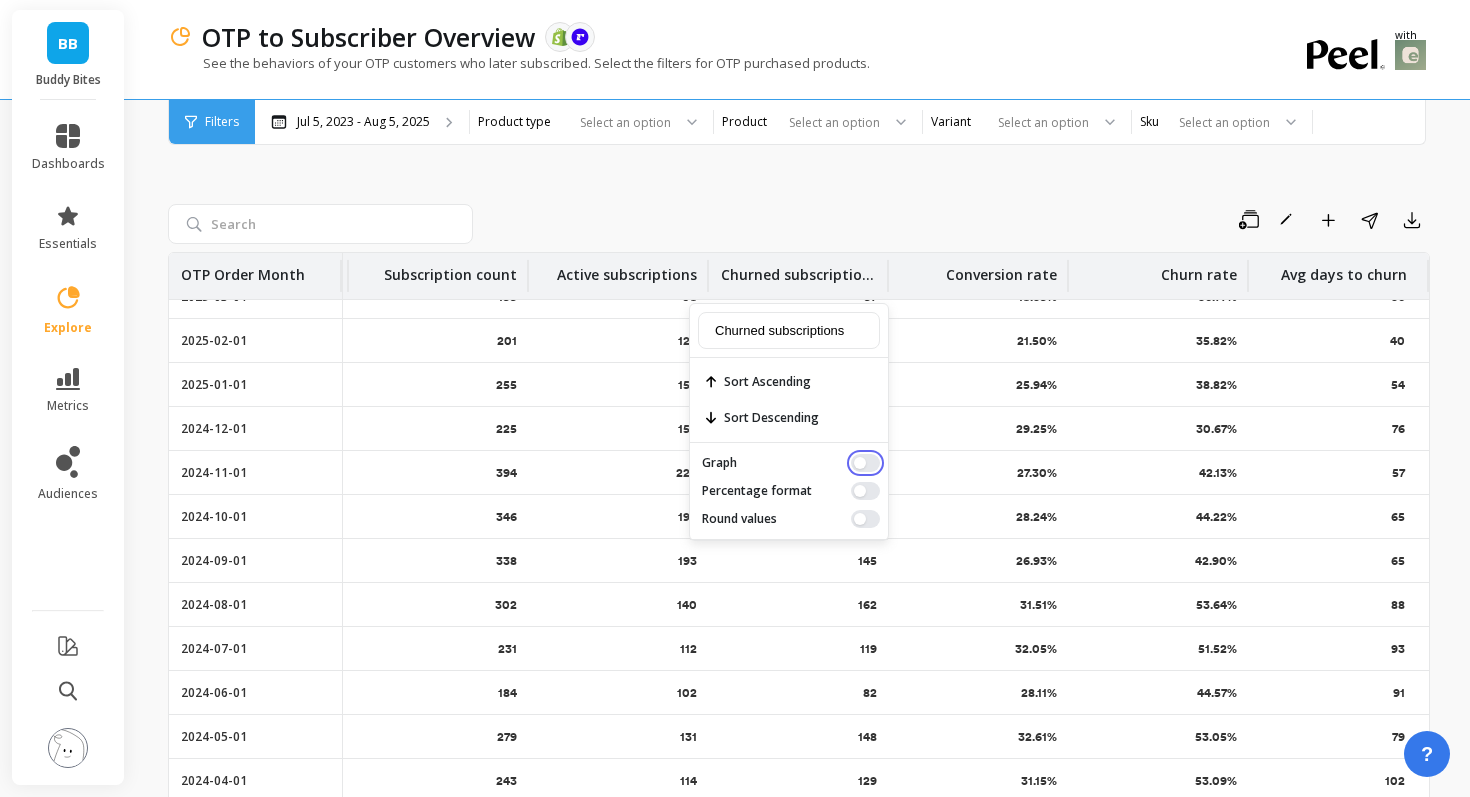 click at bounding box center (865, 463) 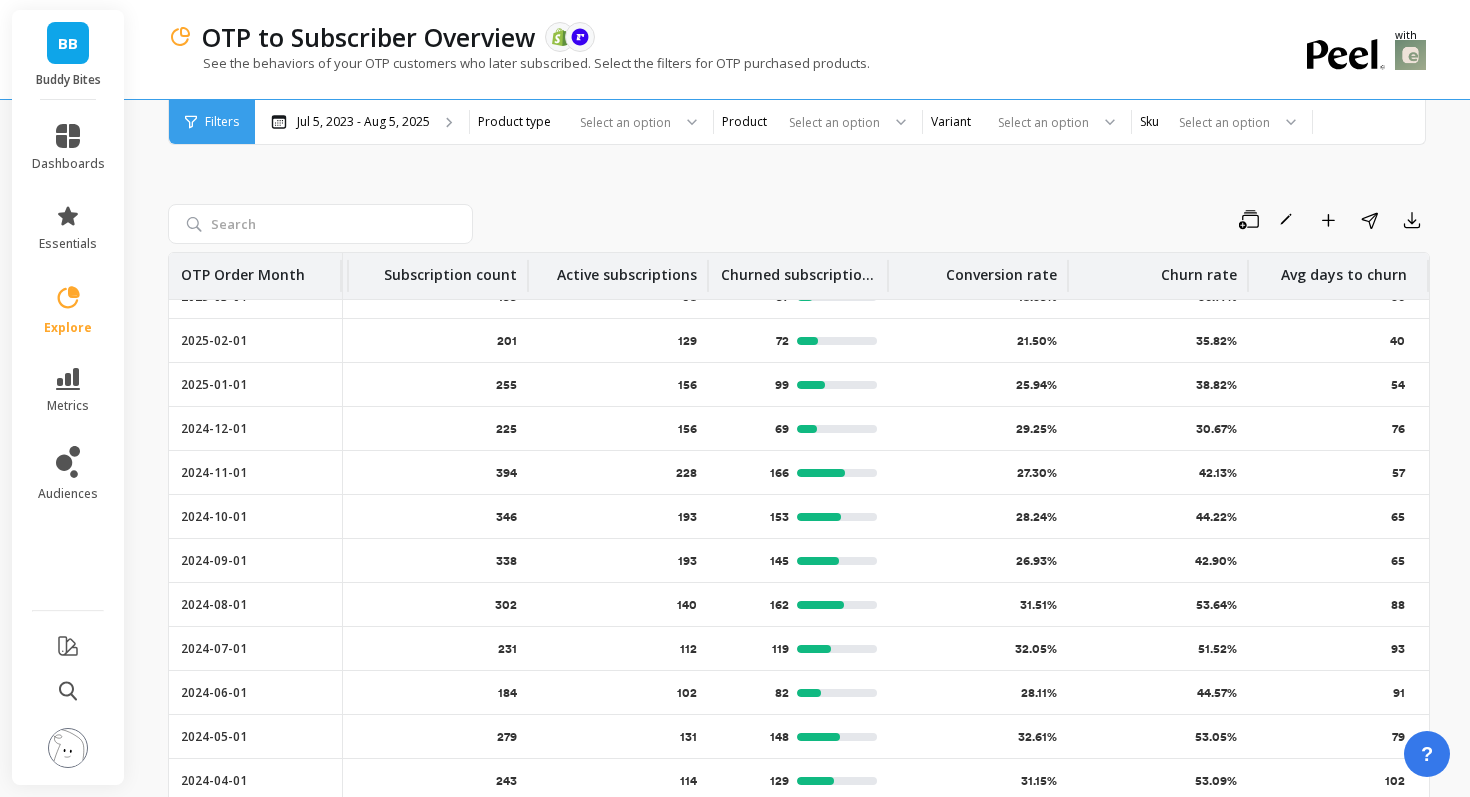 click on "Save Rename
Add to Dashboard
Share
Export OTP Order Month All OTP Customers OTP to Subscriber Count Subscription count Active subscriptions Churned subscriptions Conversion rate Churn rate Avg days to churn 2025-08-01 113 0 0 0 0 0.00% 0.00% 0.00% - 2025-07-01 740 35 50 47 3 1.08% 4.73% 6.00% 2 2025-06-01 696 71 95 85 10 3.60% 10.20% 10.53% 8 2025-05-01 678 96 143 121 22 7.91% 14.16% 15.38% 30 2025-04-01 680 119 174 143 31 11.15% 17.50% 17.82% 29 2025-03-01 594 109 155 98 57 20.50% 18.35% 36.77% 36 2025-02-01 614 132 201 129 72 25.90% 21.50% 35.82% 40 2025-01-01 586 152 255 156 99 35.61% 25.94% 38.82% 54 2024-12-01 482 141 225 156 69 24.82% 29.25% 30.67% 76 2024-11-01 762 208 394 228 166 59.71% 27.30% 42.13% 57 2024-10-01 655 185 346 193 153 55.04% 28.24% 44.22% 65 2024-09-01 609 164 338 193 145 52.16% 26.93% 42.90% 65 2024-08-01 457 144 302 140 162 58.27% 31.51% 53.64% 88 2024-07-01 365 117 231 112 119 42.81% 32.05% 51.52% 93 2024-06-01 281 79 184 102 82 29.50% 28.11% 44.57% 91 2024-05-01" at bounding box center [799, 505] 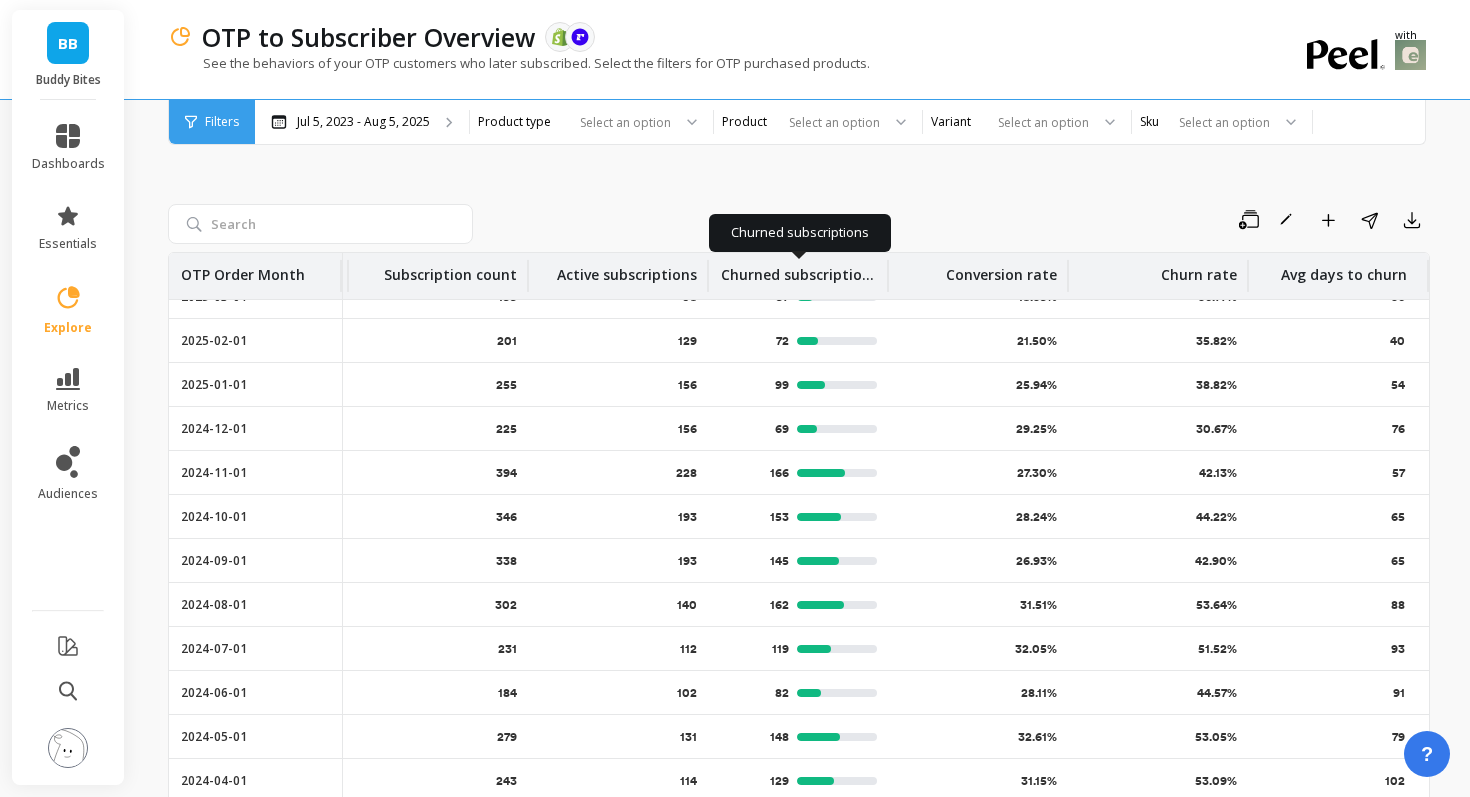 click on "Churned subscriptions" at bounding box center [799, 276] 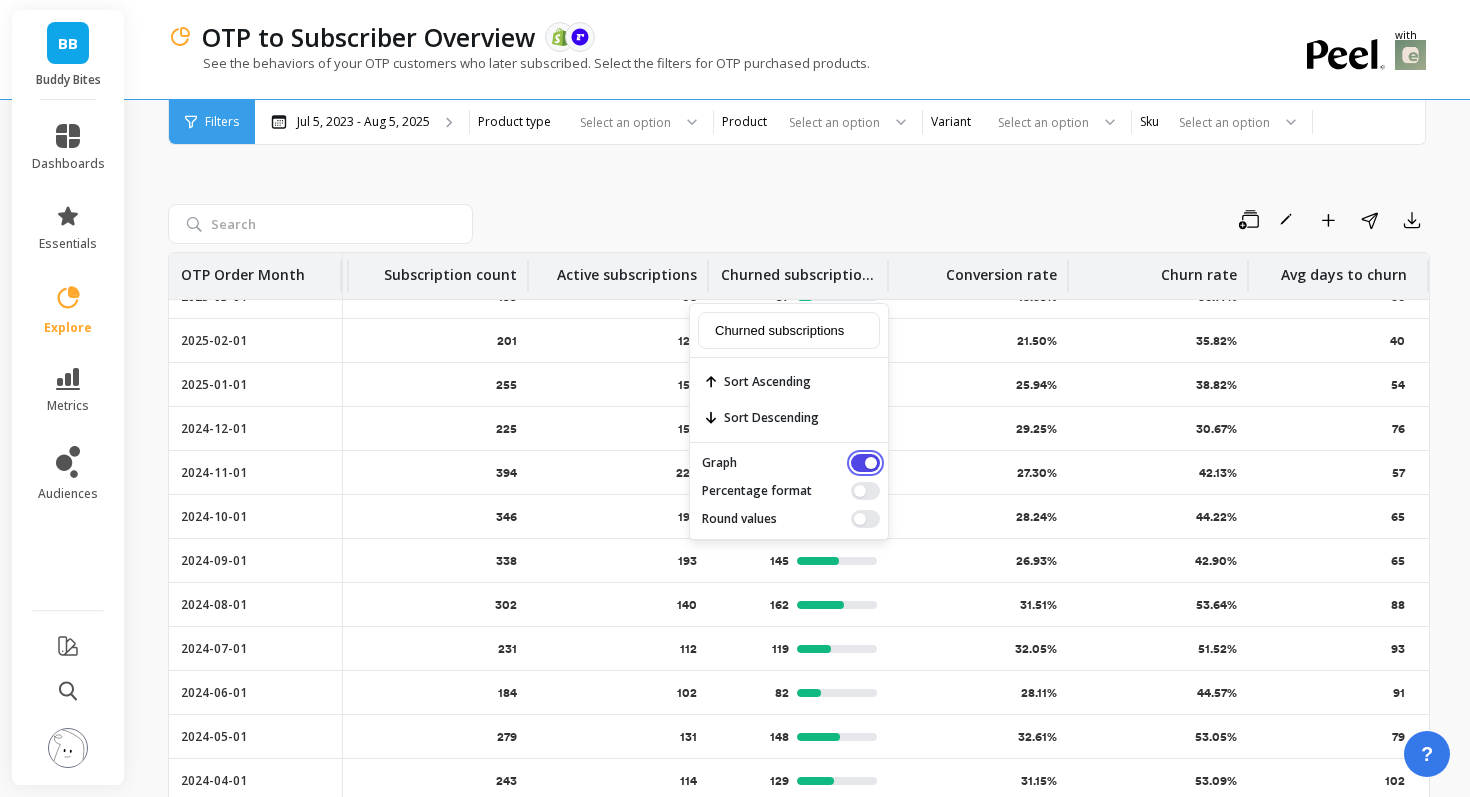 click at bounding box center (865, 463) 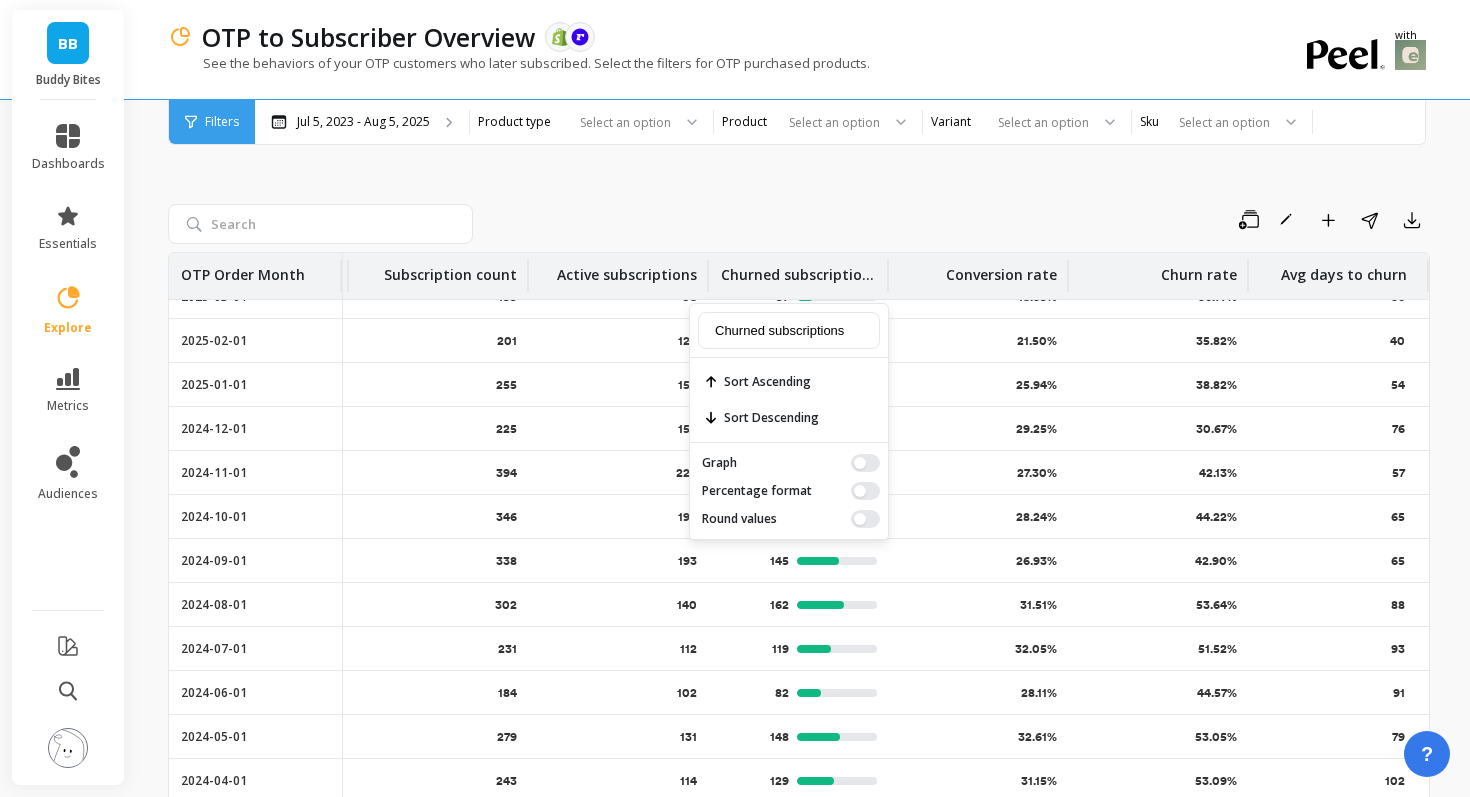 click on "Save Rename
Add to Dashboard
Share
Export OTP Order Month All OTP Customers OTP to Subscriber Count Subscription count Active subscriptions Churned subscriptions Churned subscriptions Sort Ascending Sort Descending Graph Percentage format Round values Conversion rate Churn rate Avg days to churn 2025-08-01 113 0 0 0 0 0.00% 0.00% 0.00% - 2025-07-01 740 35 50 47 3 1.08% 4.73% 6.00% 2 2025-06-01 696 71 95 85 10 3.60% 10.20% 10.53% 8 2025-05-01 678 96 143 121 22 7.91% 14.16% 15.38% 30 2025-04-01 680 119 174 143 31 11.15% 17.50% 17.82% 29 2025-03-01 594 109 155 98 57 20.50% 18.35% 36.77% 36 2025-02-01 614 132 201 129 72 25.90% 21.50% 35.82% 40 2025-01-01 586 152 255 156 99 35.61% 25.94% 38.82% 54 2024-12-01 482 141 225 156 69 24.82% 29.25% 30.67% 76 2024-11-01 762 208 394 228 166 59.71% 27.30% 42.13% 57 2024-10-01 655 185 346 193 153 55.04% 28.24% 44.22% 65 2024-09-01 609 164 338 193 145 52.16% 26.93% 42.90% 65 2024-08-01 457 144 302 140 162 58.27% 31.51% 53.64% 88 2024-07-01 365 117 231 112 119" at bounding box center [799, 505] 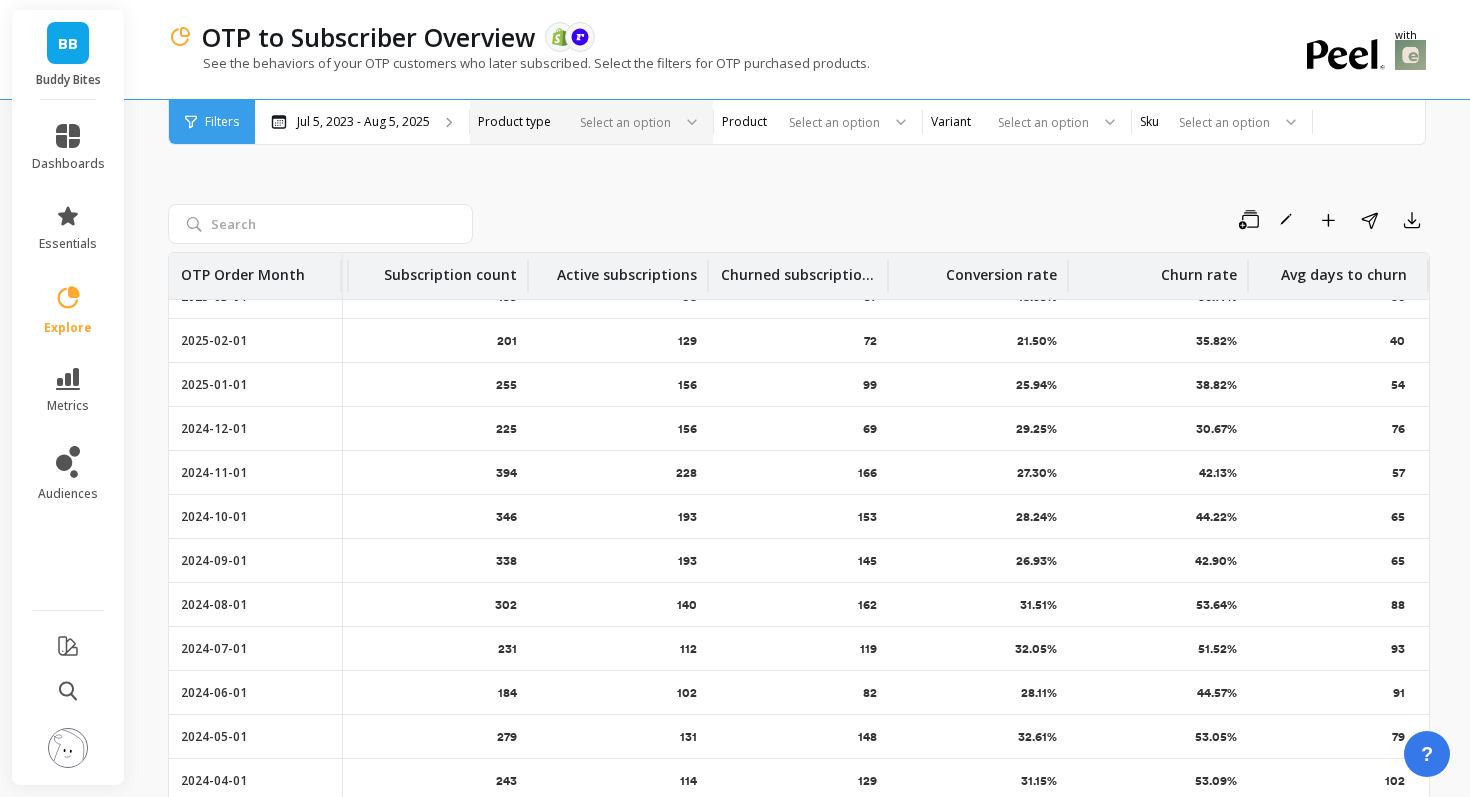 click at bounding box center (621, 122) 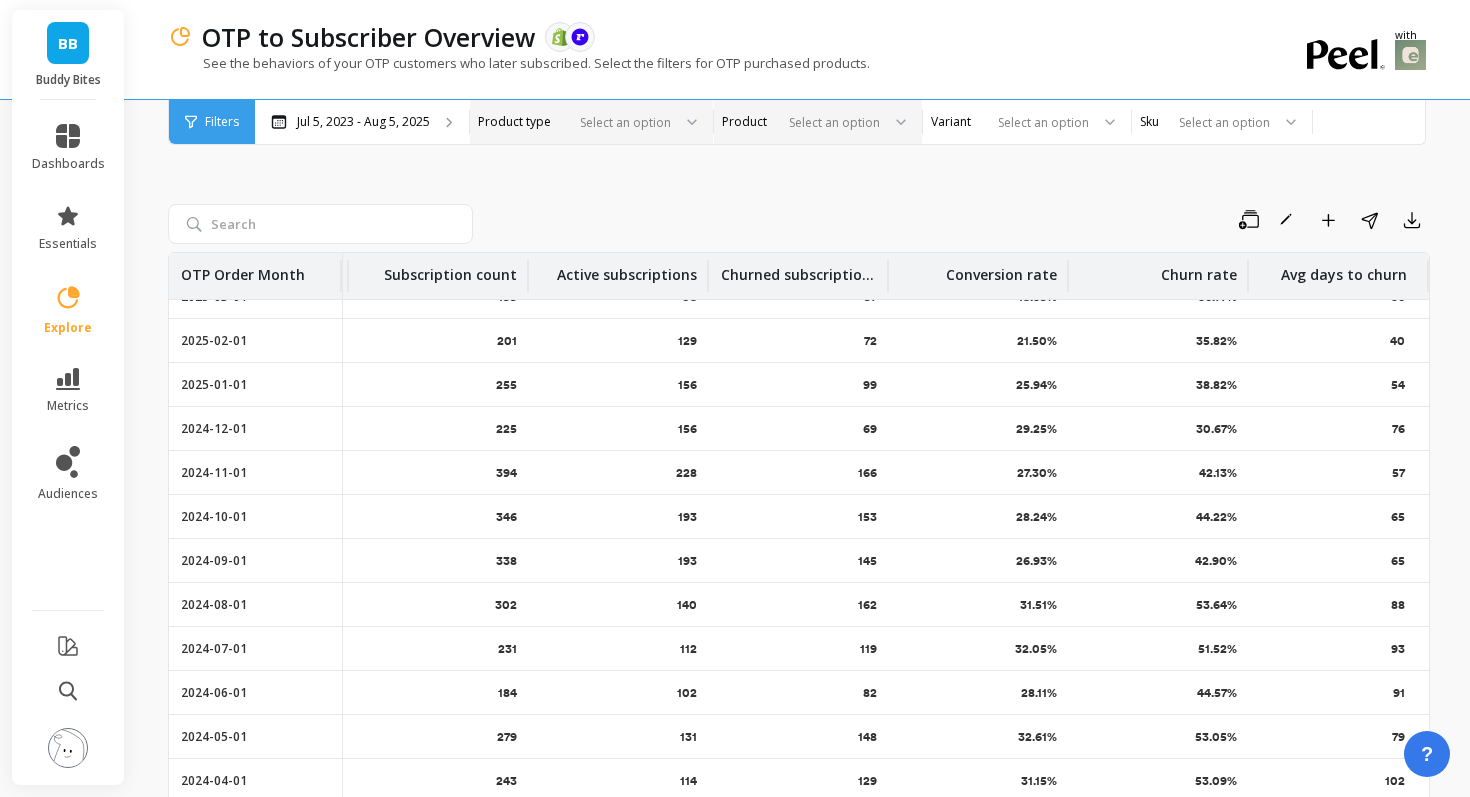 click on "Select an option" at bounding box center (806, 122) 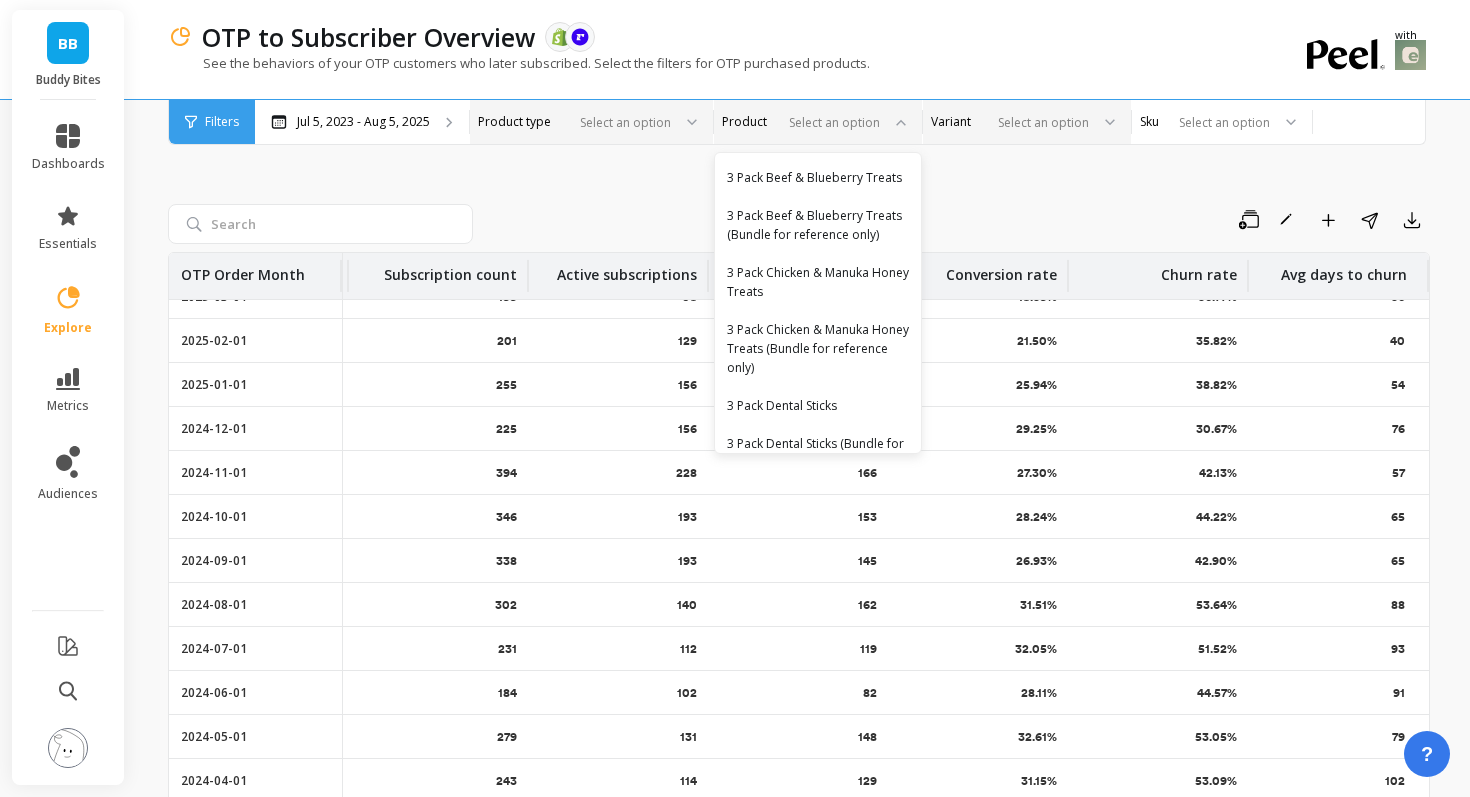 click on "Select an option" at bounding box center (1015, 122) 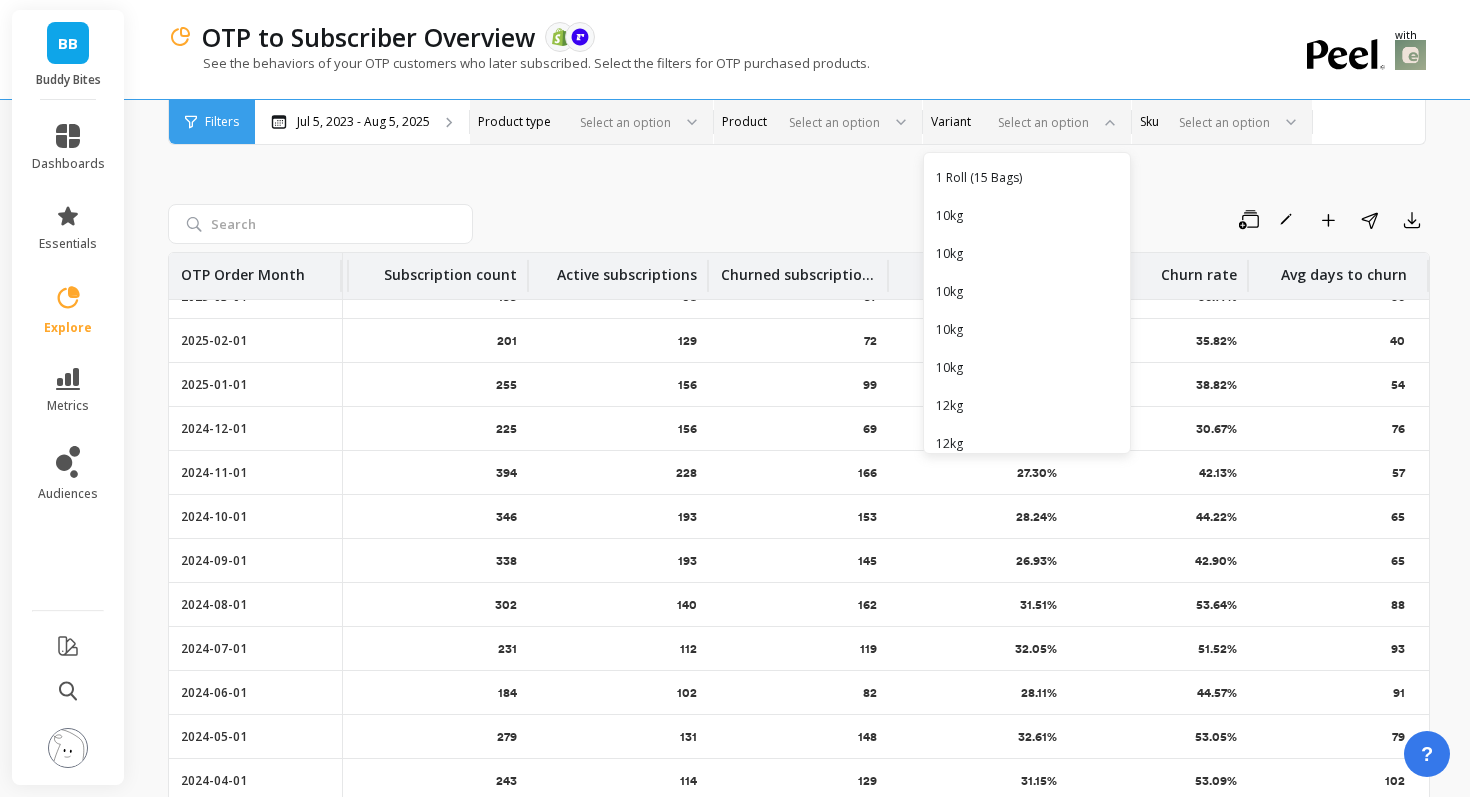 click on "Select an option" at bounding box center [1210, 122] 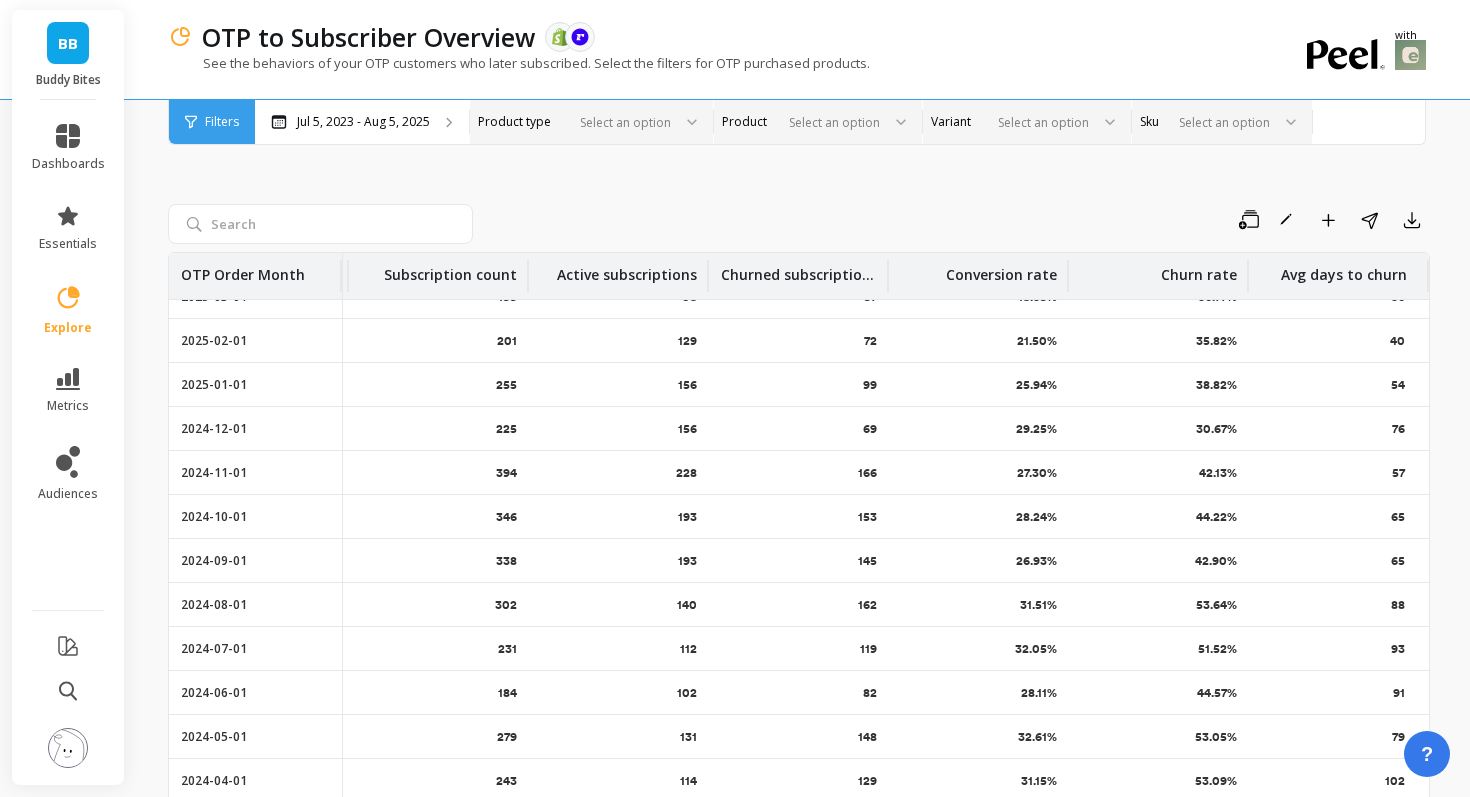 click on "Save Rename
Add to Dashboard
Share
Export OTP Order Month All OTP Customers OTP to Subscriber Count Subscription count Active subscriptions Churned subscriptions Conversion rate Churn rate Avg days to churn 2025-08-01 113 0 0 0 0 0.00% 0.00% - 2025-07-01 740 35 50 47 3 4.73% 6.00% 2 2025-06-01 696 71 95 85 10 10.20% 10.53% 8 2025-05-01 678 96 143 121 22 14.16% 15.38% 30 2025-04-01 680 119 174 143 31 17.50% 17.82% 29 2025-03-01 594 109 155 98 57 18.35% 36.77% 36 2025-02-01 614 132 201 129 72 21.50% 35.82% 40 2025-01-01 586 152 255 156 99 25.94% 38.82% 54 2024-12-01 482 141 225 156 69 29.25% 30.67% 76 2024-11-01 762 208 394 228 166 27.30% 42.13% 57 2024-10-01 655 185 346 193 153 28.24% 44.22% 65 2024-09-01 609 164 338 193 145 26.93% 42.90% 65 2024-08-01 457 144 302 140 162 31.51% 53.64% 88 2024-07-01 365 117 231 112 119 32.05% 51.52% 93 2024-06-01 281 79 184 102 82 28.11% 44.57% 91 2024-05-01 368 120 279 131 148 32.61% 53.05% 79 2024-04-01 321 100 243 114 129 31.15% 53.09% 102 2024-03-01 376" at bounding box center (799, 505) 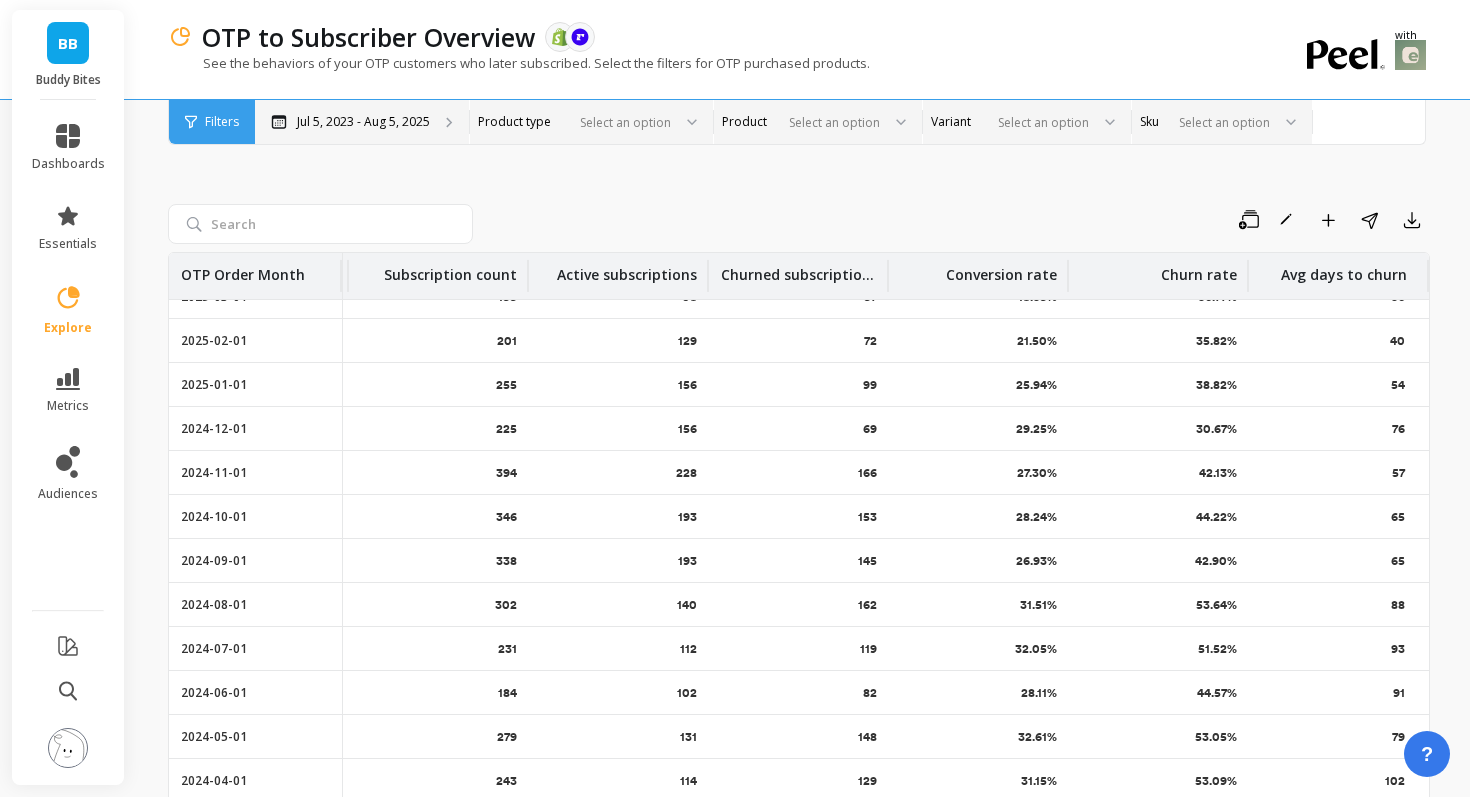 click on "Jul 5, 2023 - Aug 5, 2025" at bounding box center (363, 122) 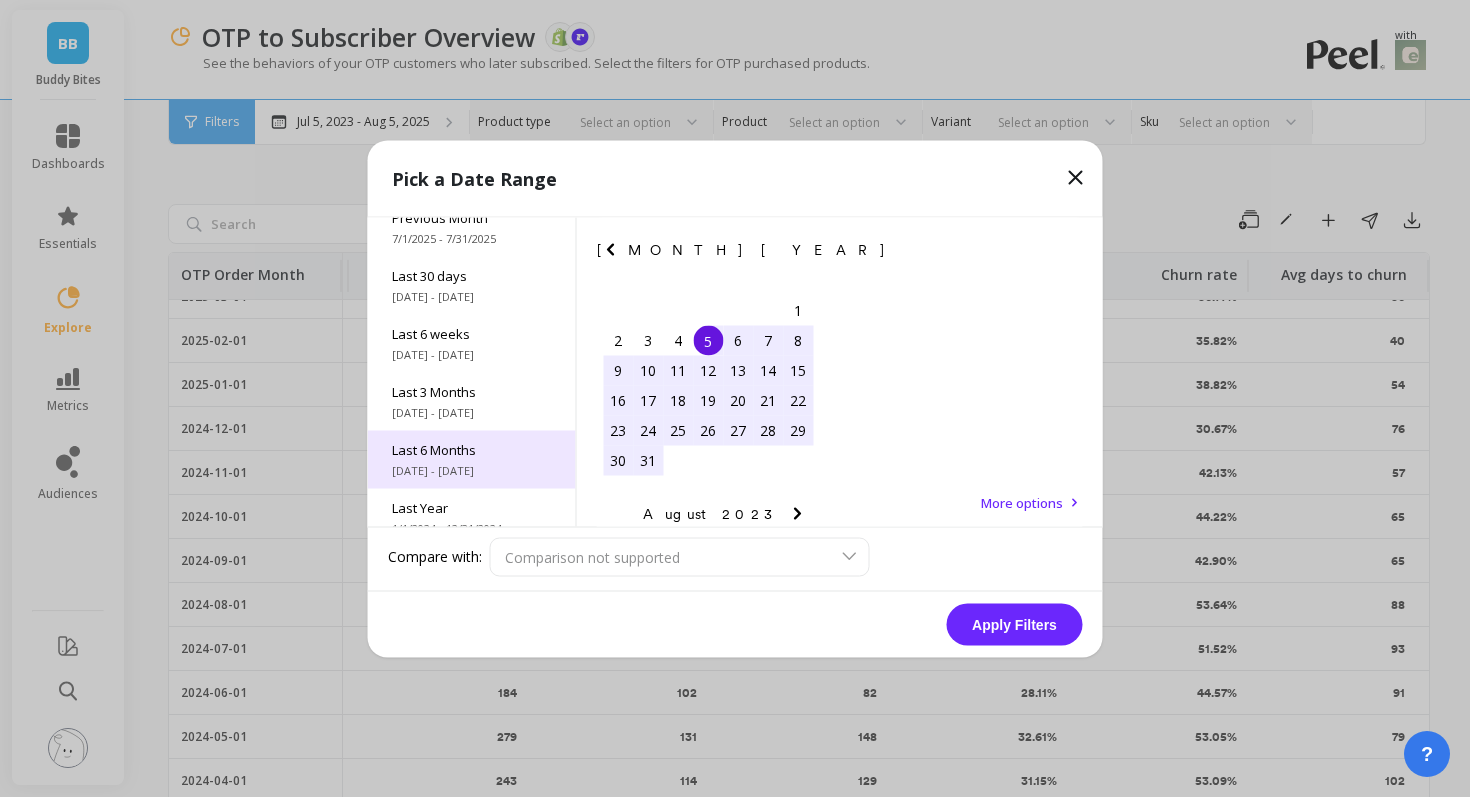 click on "3/1/2025 - 8/5/2025" at bounding box center [472, 470] 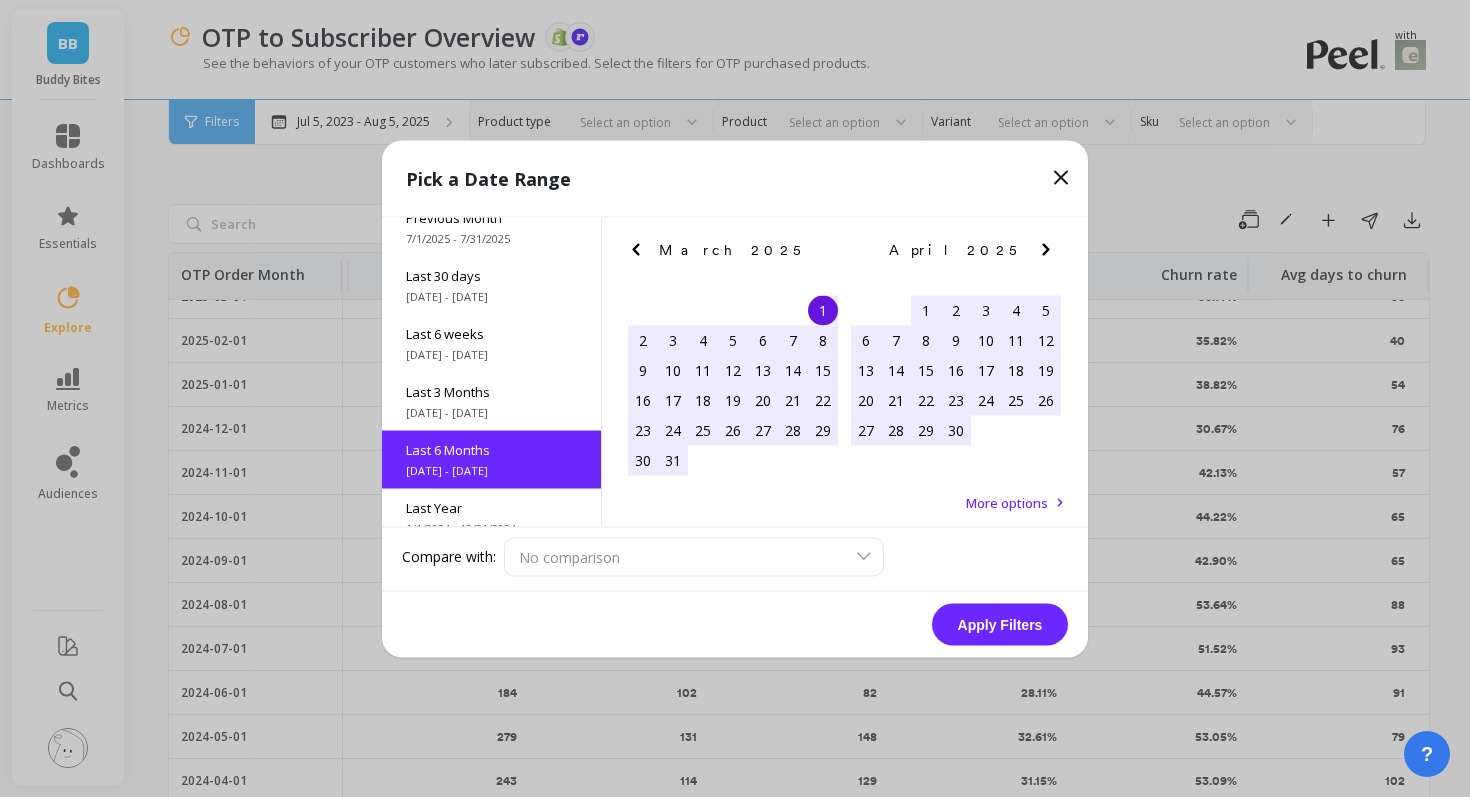 scroll, scrollTop: 222, scrollLeft: 0, axis: vertical 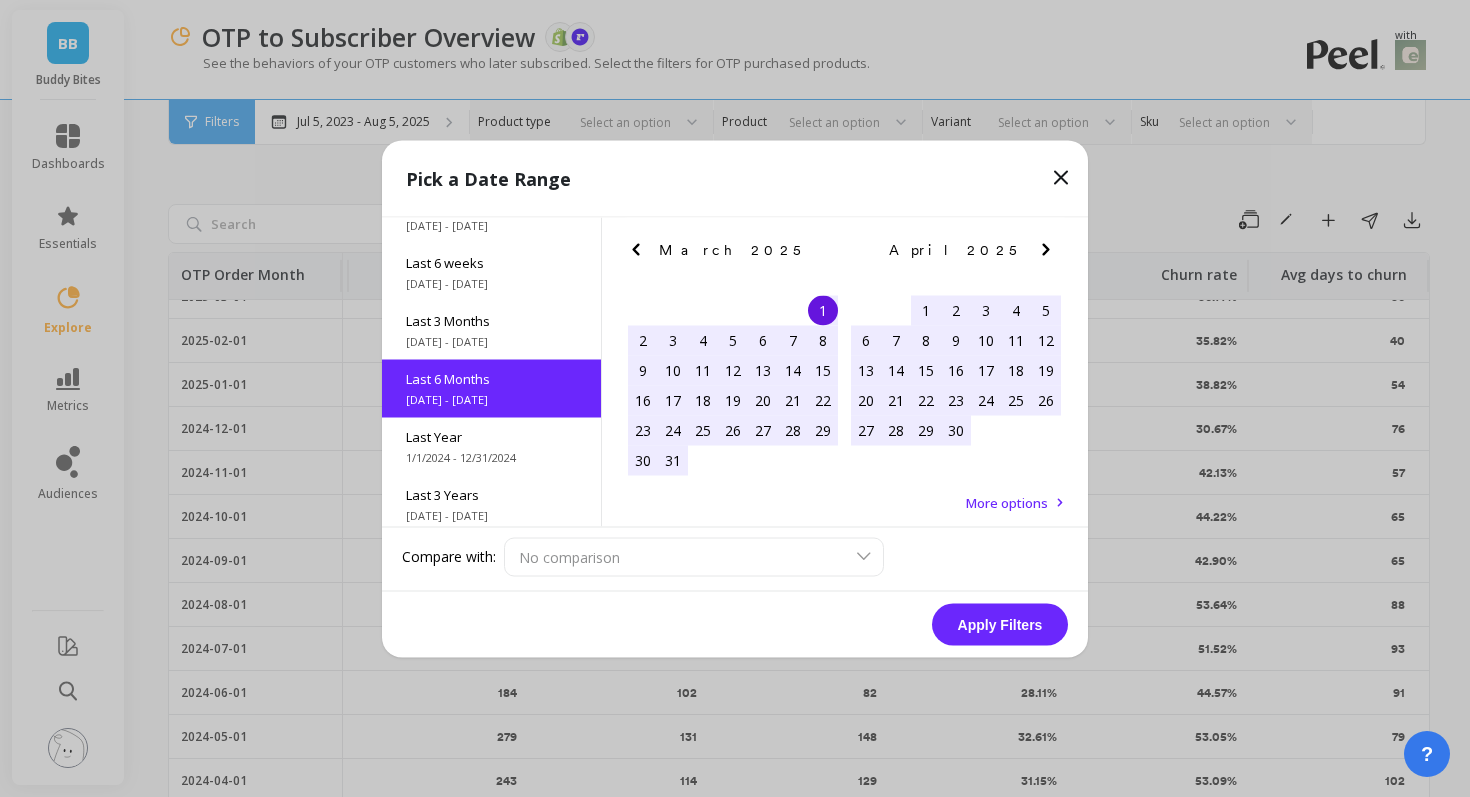 click on "Apply Filters" at bounding box center (1000, 624) 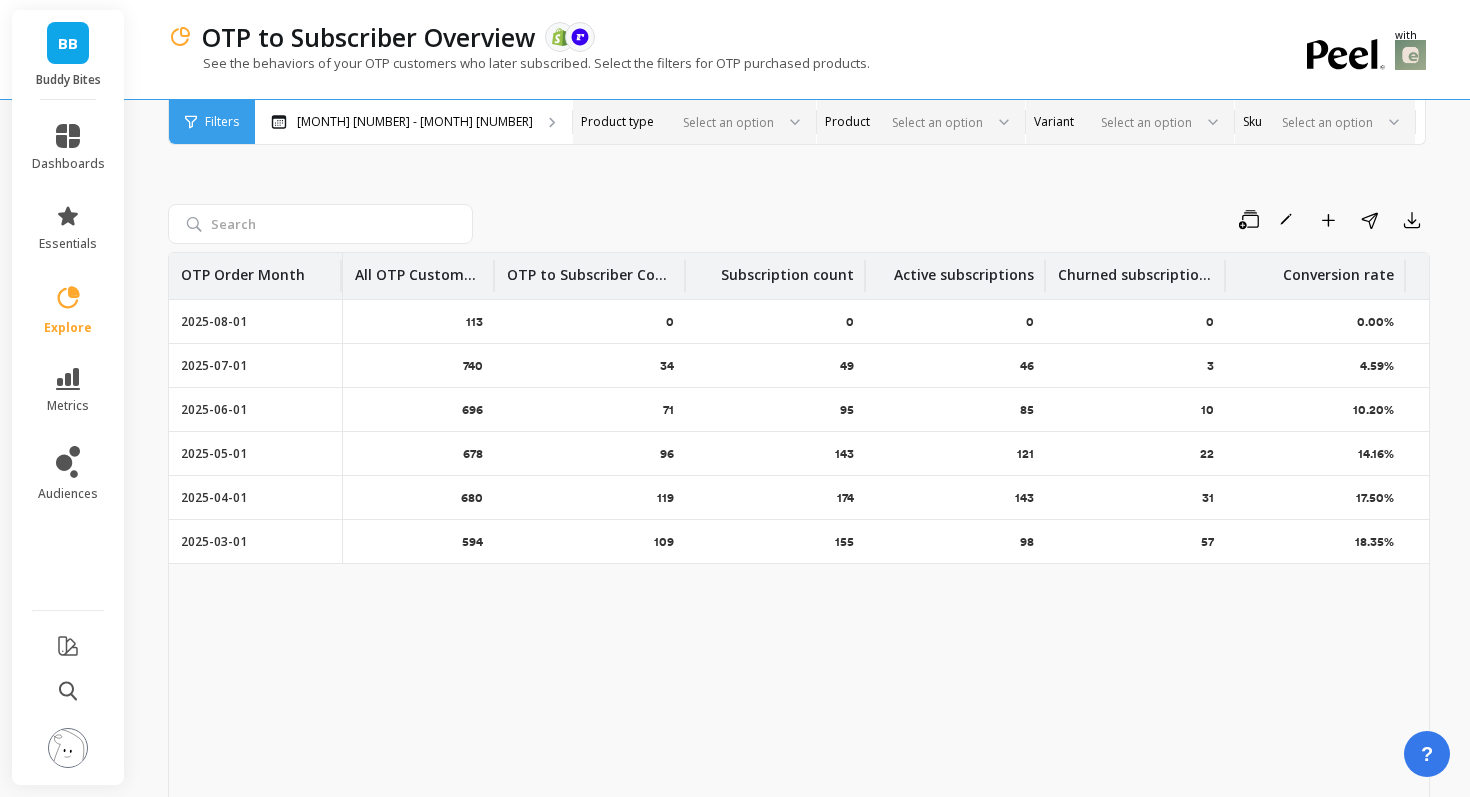 click on "Filters" at bounding box center (212, 122) 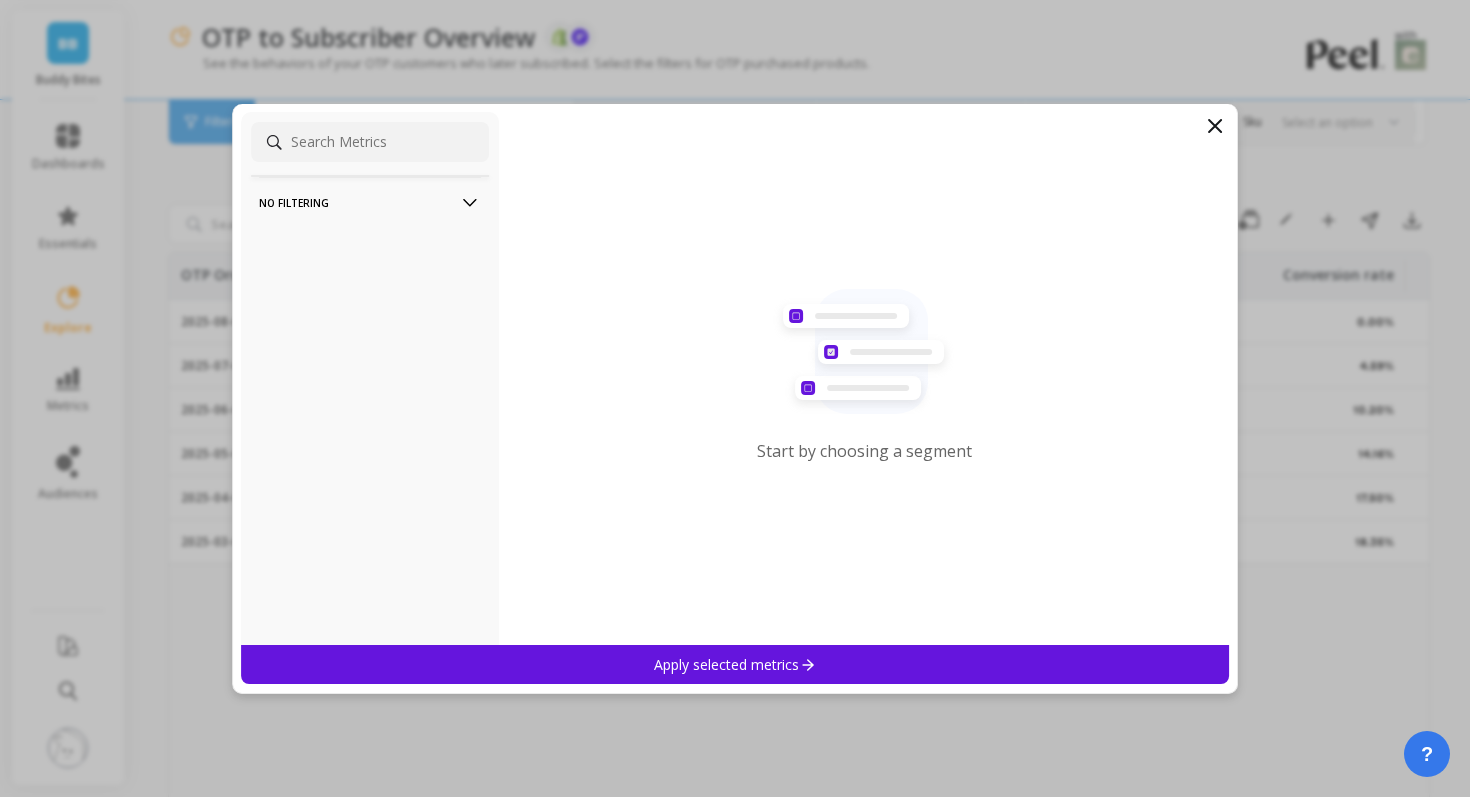 click on "No filtering" at bounding box center [370, 202] 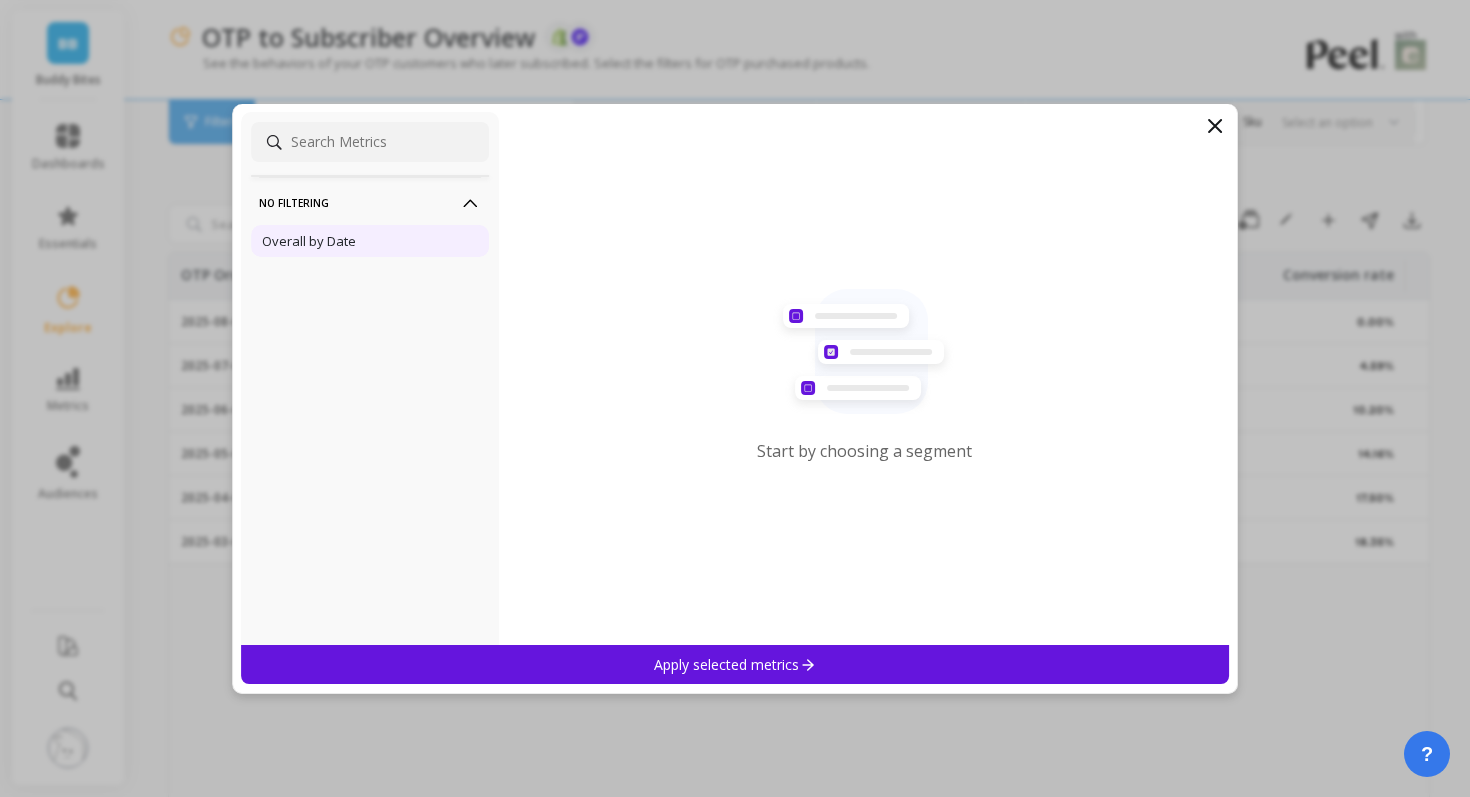 click on "Overall by Date" at bounding box center [370, 241] 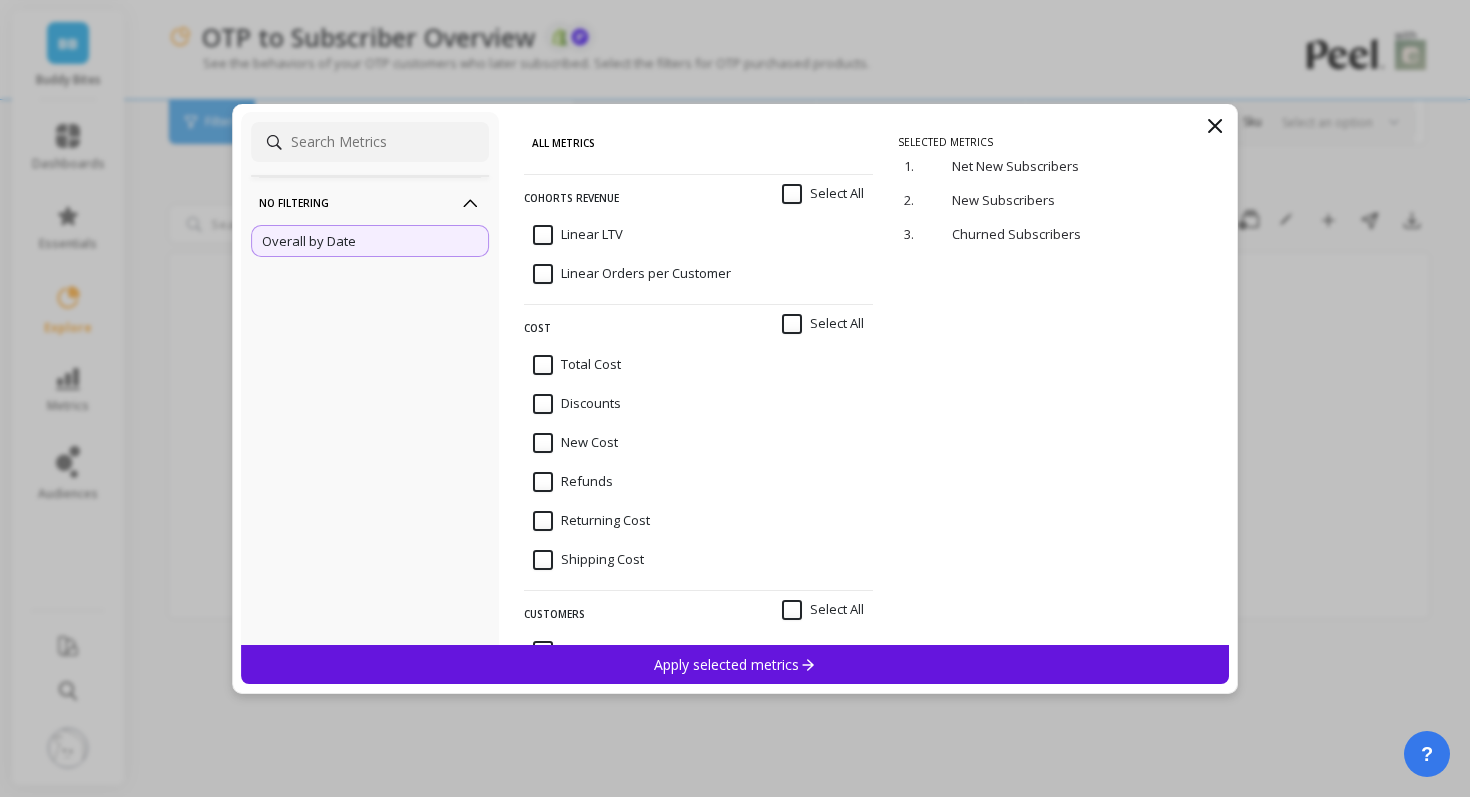 click 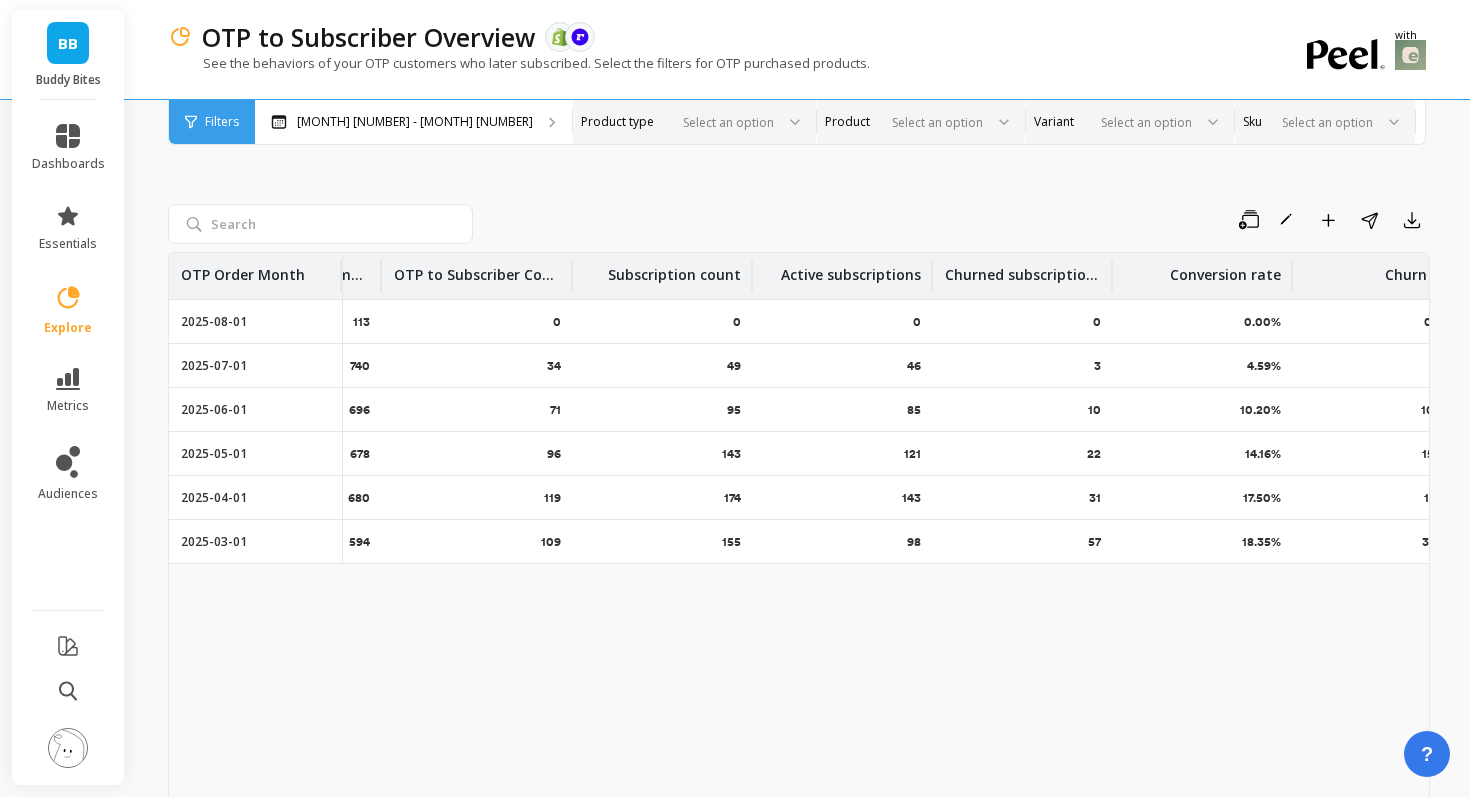 scroll, scrollTop: 0, scrollLeft: 34, axis: horizontal 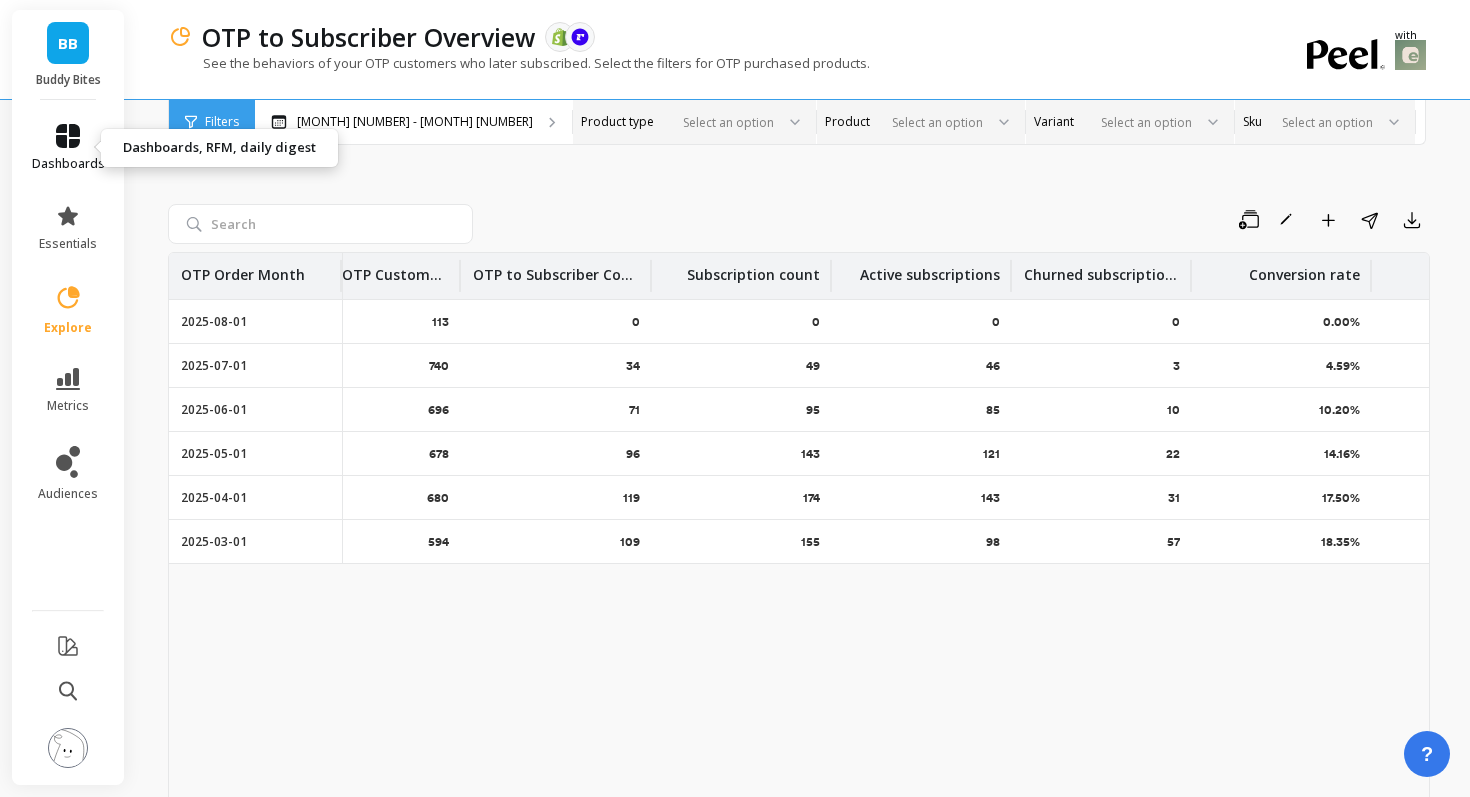 click on "dashboards" at bounding box center (68, 164) 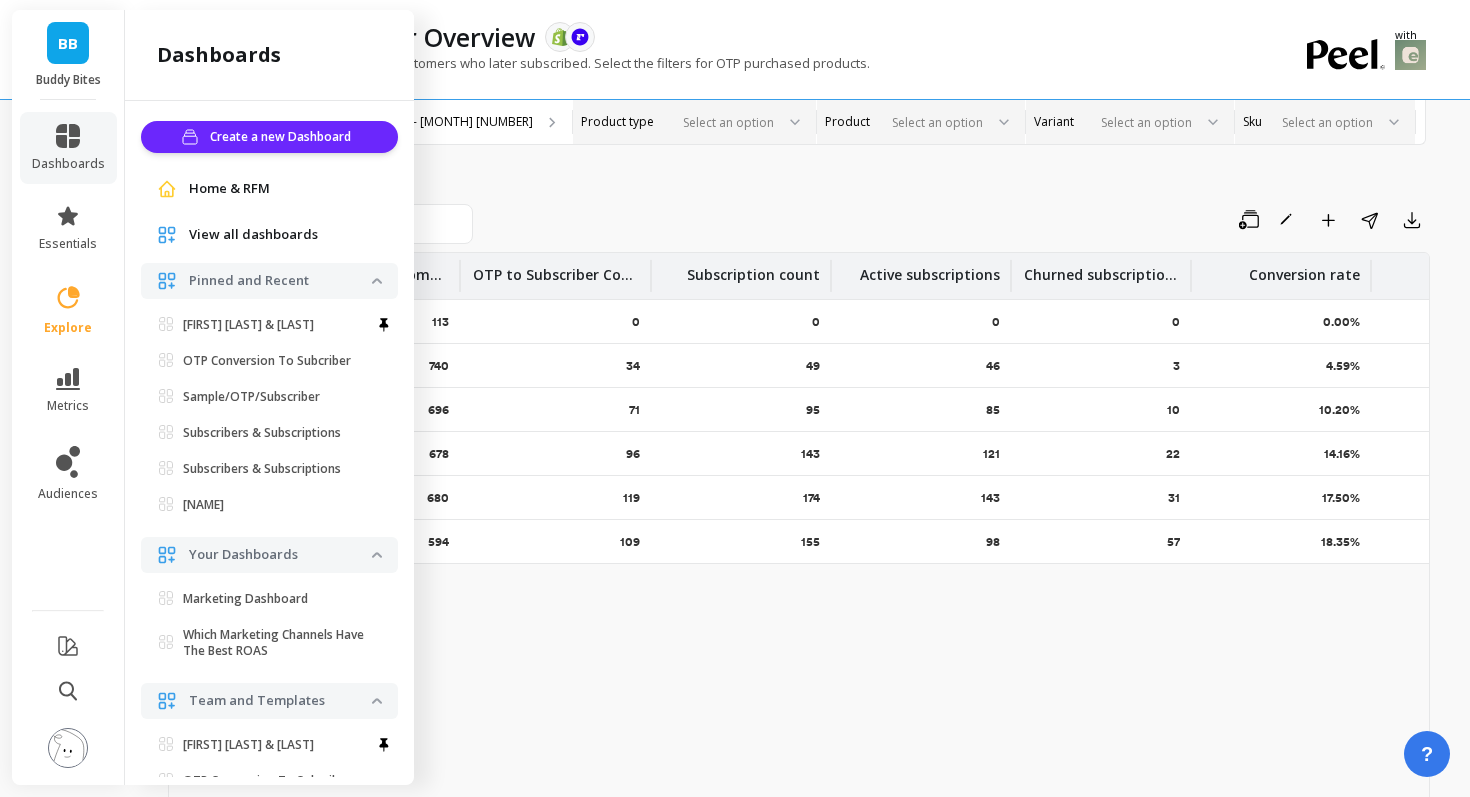 click on "OTP Order Month All OTP Customers OTP to Subscriber Count Subscription count Active subscriptions Churned subscriptions Conversion rate Churn rate Avg days to churn 2025-08-01 113 0 0 0 0 0.00% 0.00% - 2025-07-01 740 34 49 46 3 4.59% 6.12% 2 2025-06-01 696 71 95 85 10 10.20% 10.53% 8 2025-05-01 678 96 143 121 22 14.16% 15.38% 30 2025-04-01 680 119 174 143 31 17.50% 17.82% 29 2025-03-01 594 109 155 98 57 18.35% 36.77% 36" at bounding box center [799, 552] 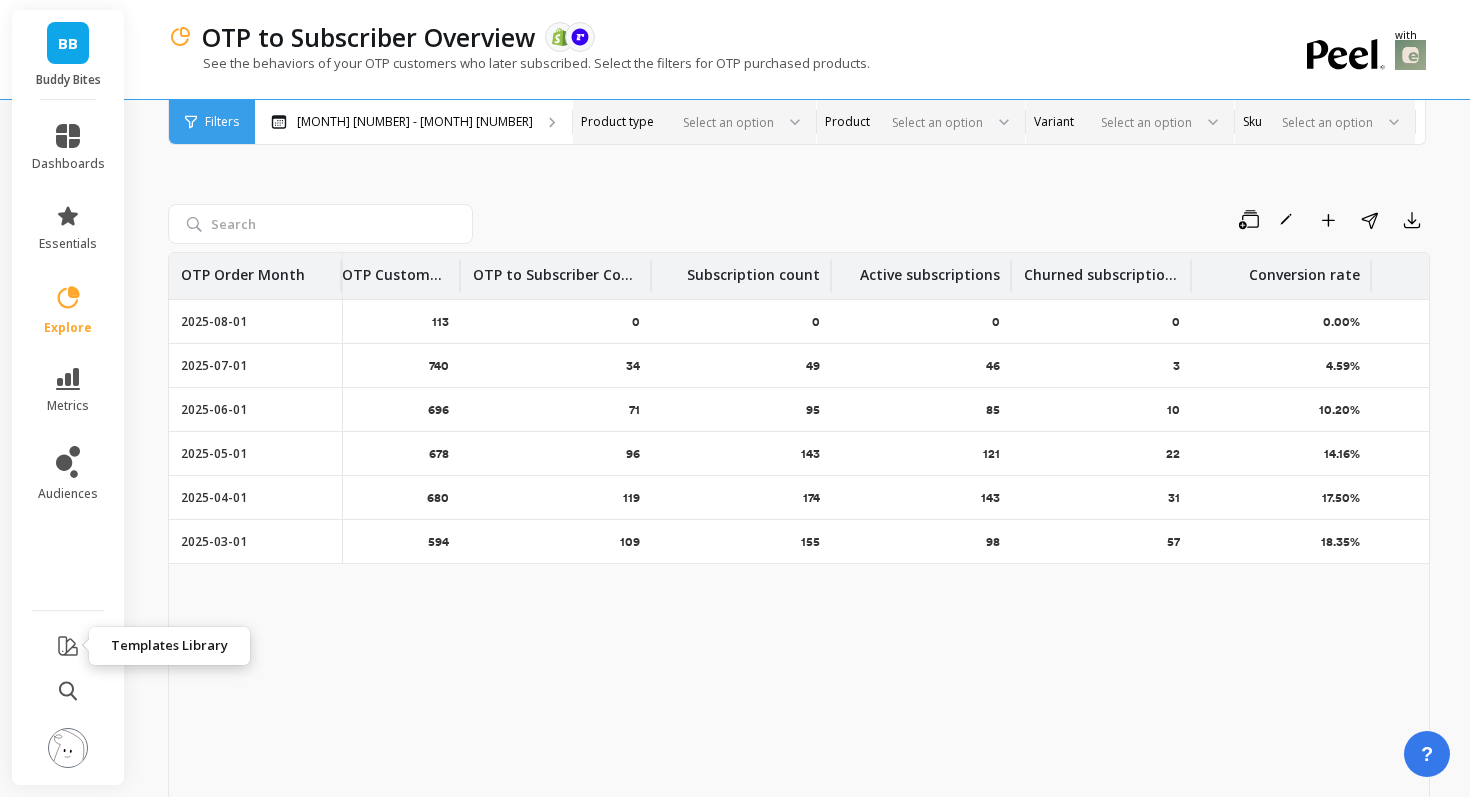 click 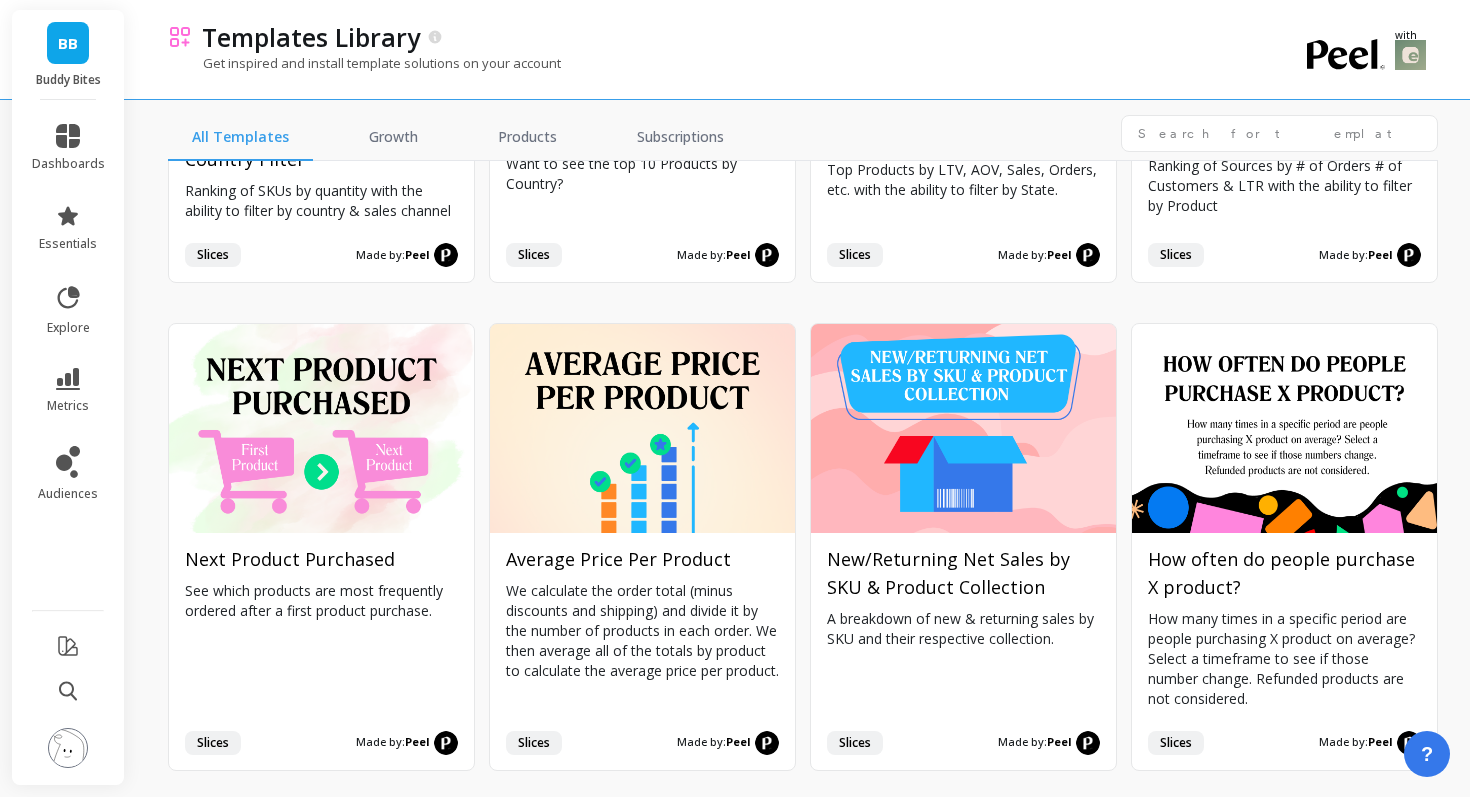 scroll, scrollTop: 7121, scrollLeft: 0, axis: vertical 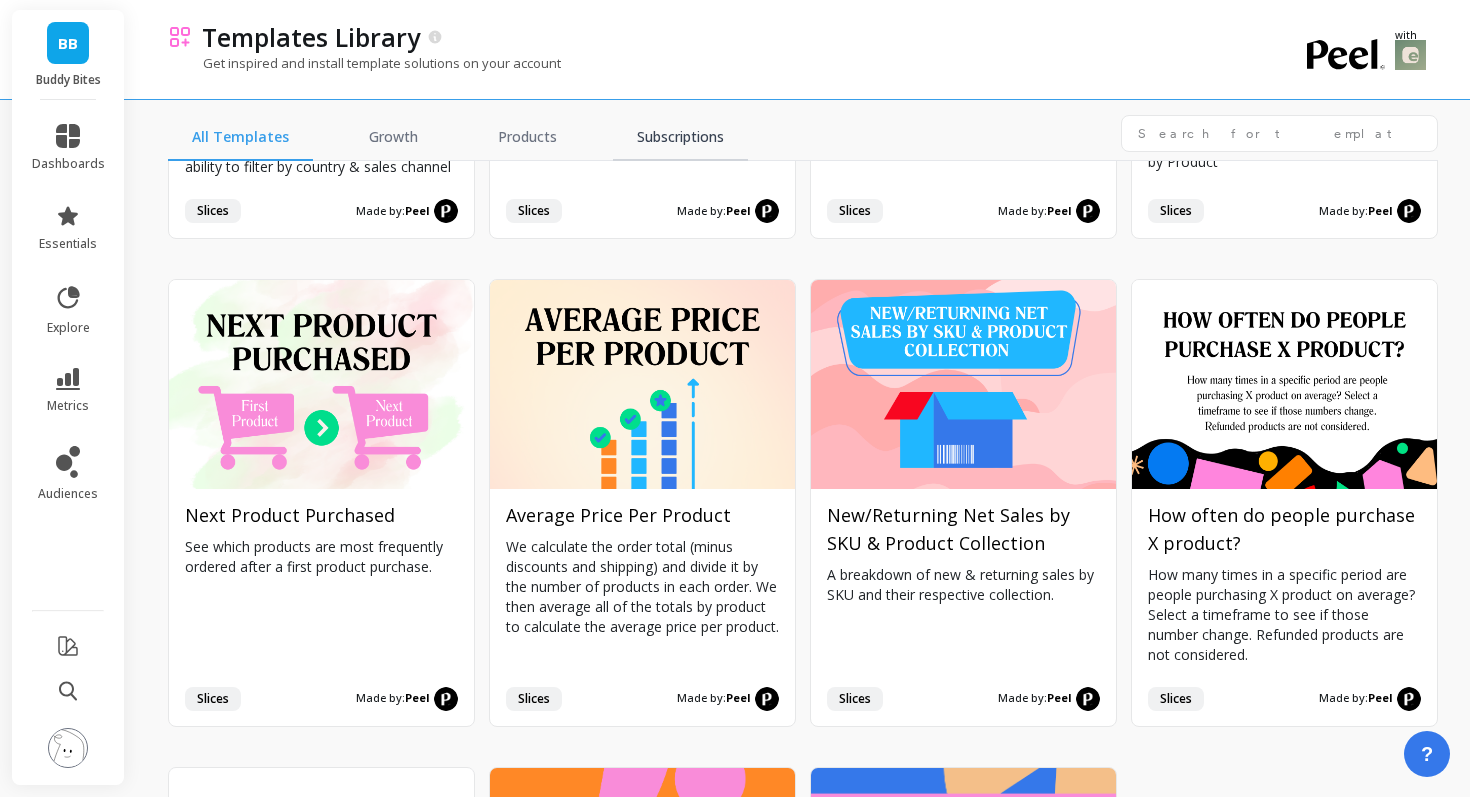 click on "Subscriptions" at bounding box center (680, 138) 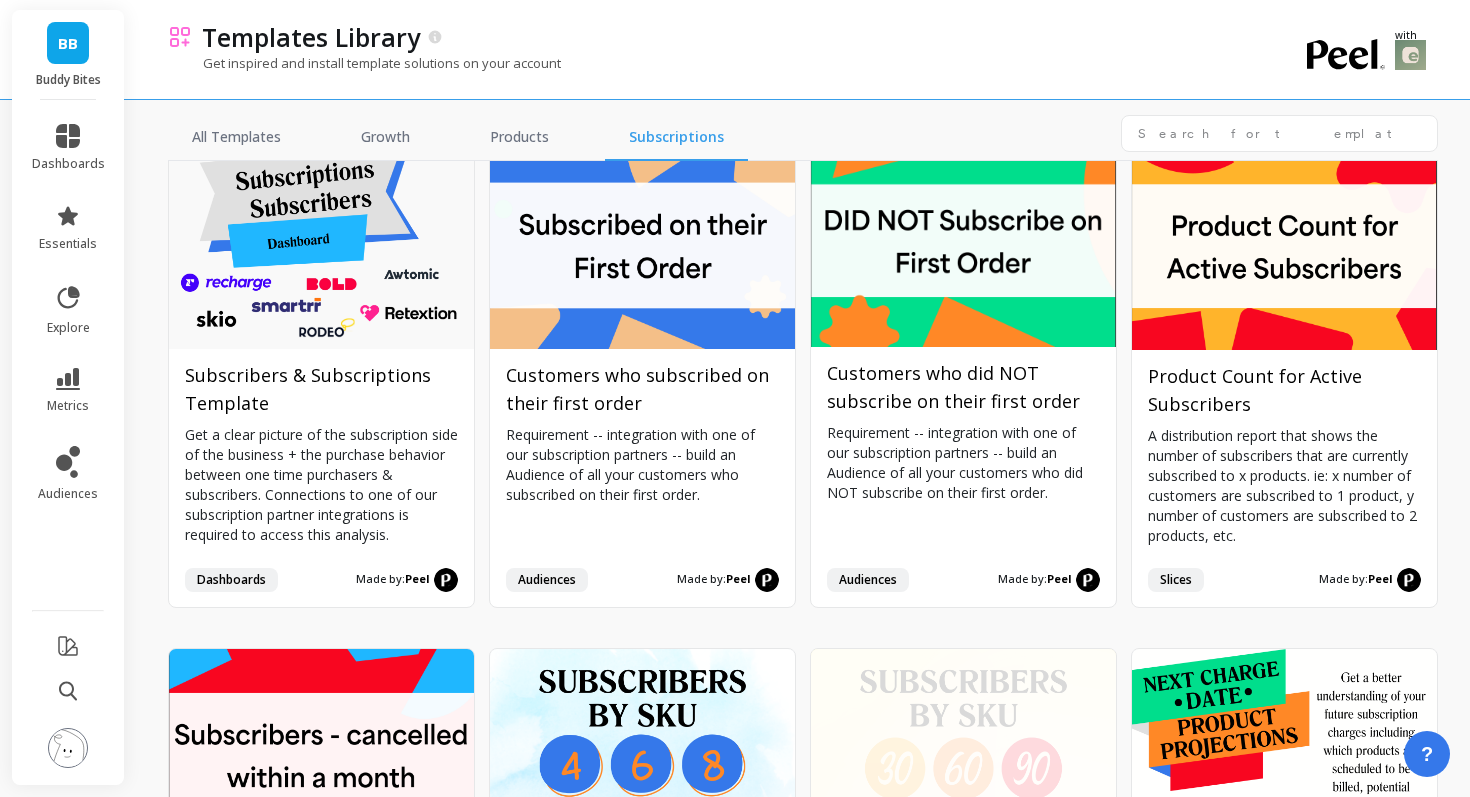 scroll, scrollTop: 20, scrollLeft: 0, axis: vertical 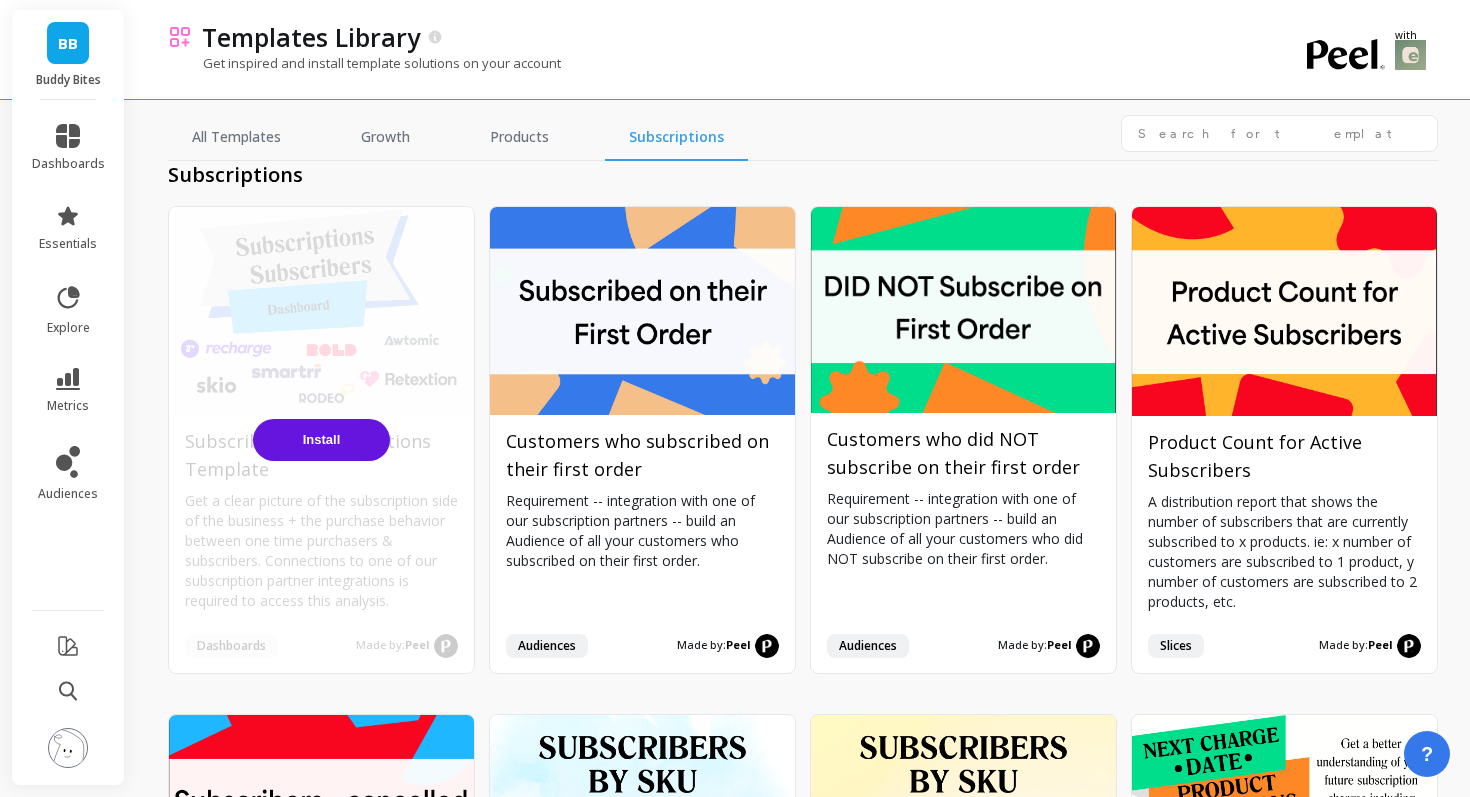 click on "Install" at bounding box center (321, 440) 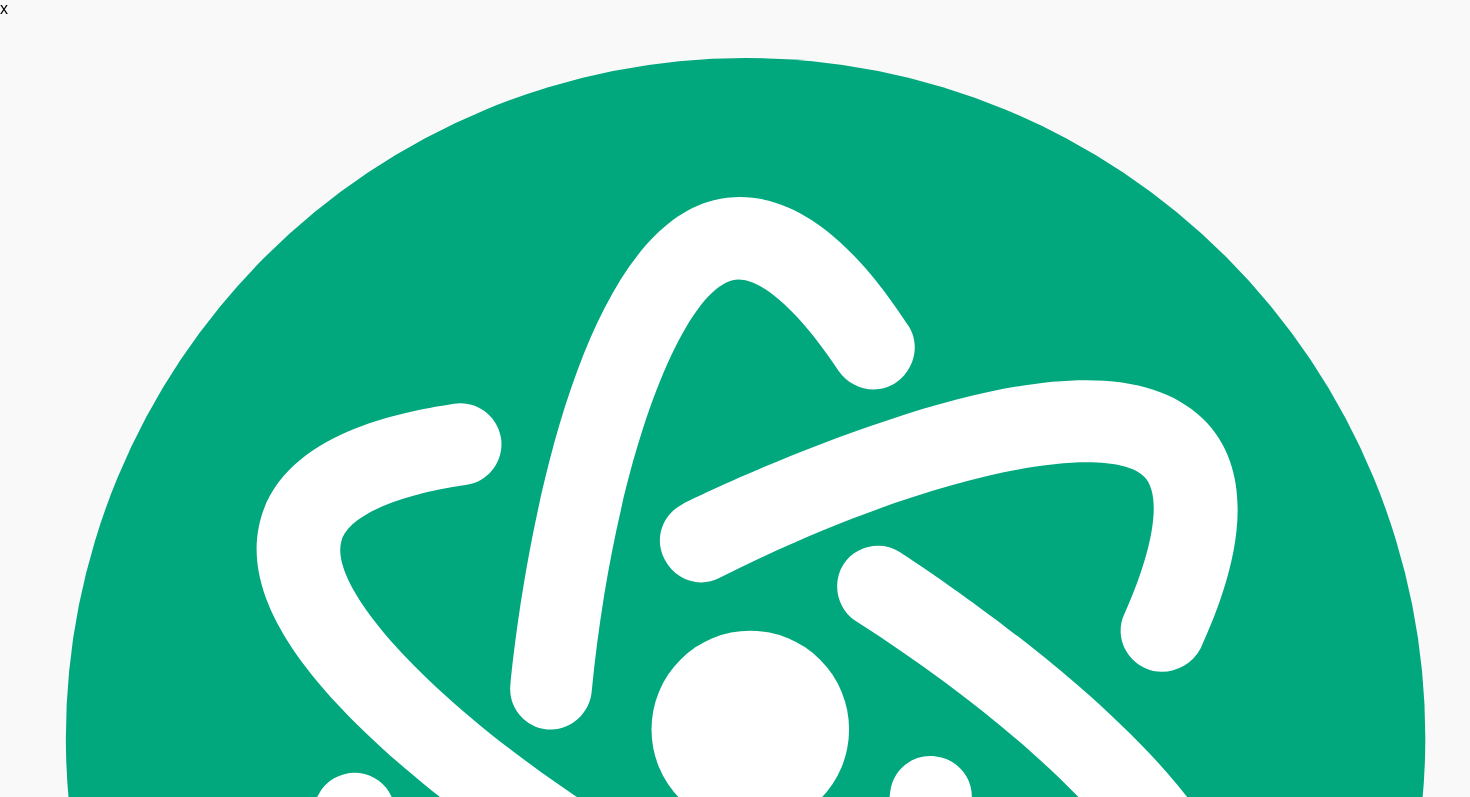 scroll, scrollTop: 0, scrollLeft: 0, axis: both 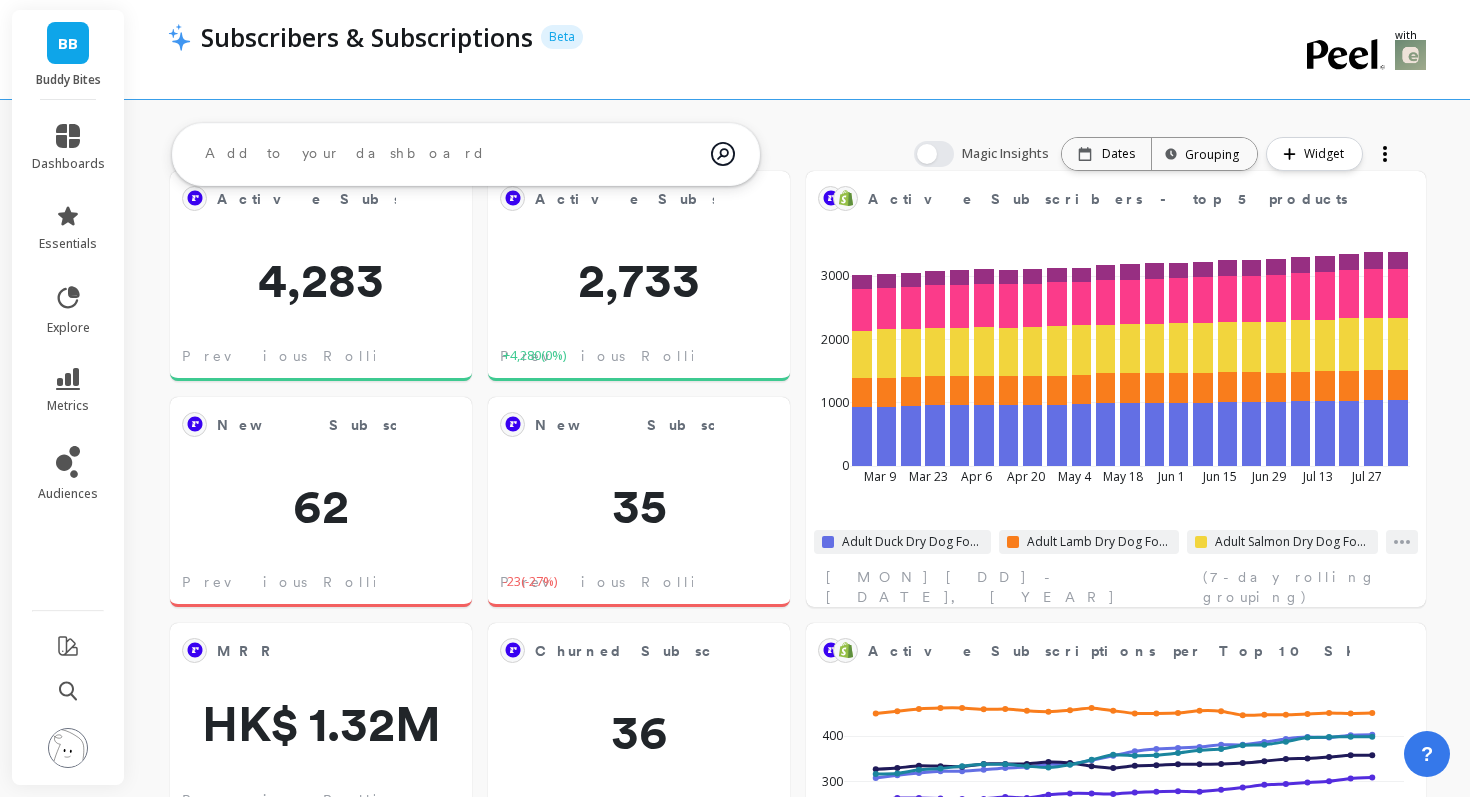 click at bounding box center (1385, 154) 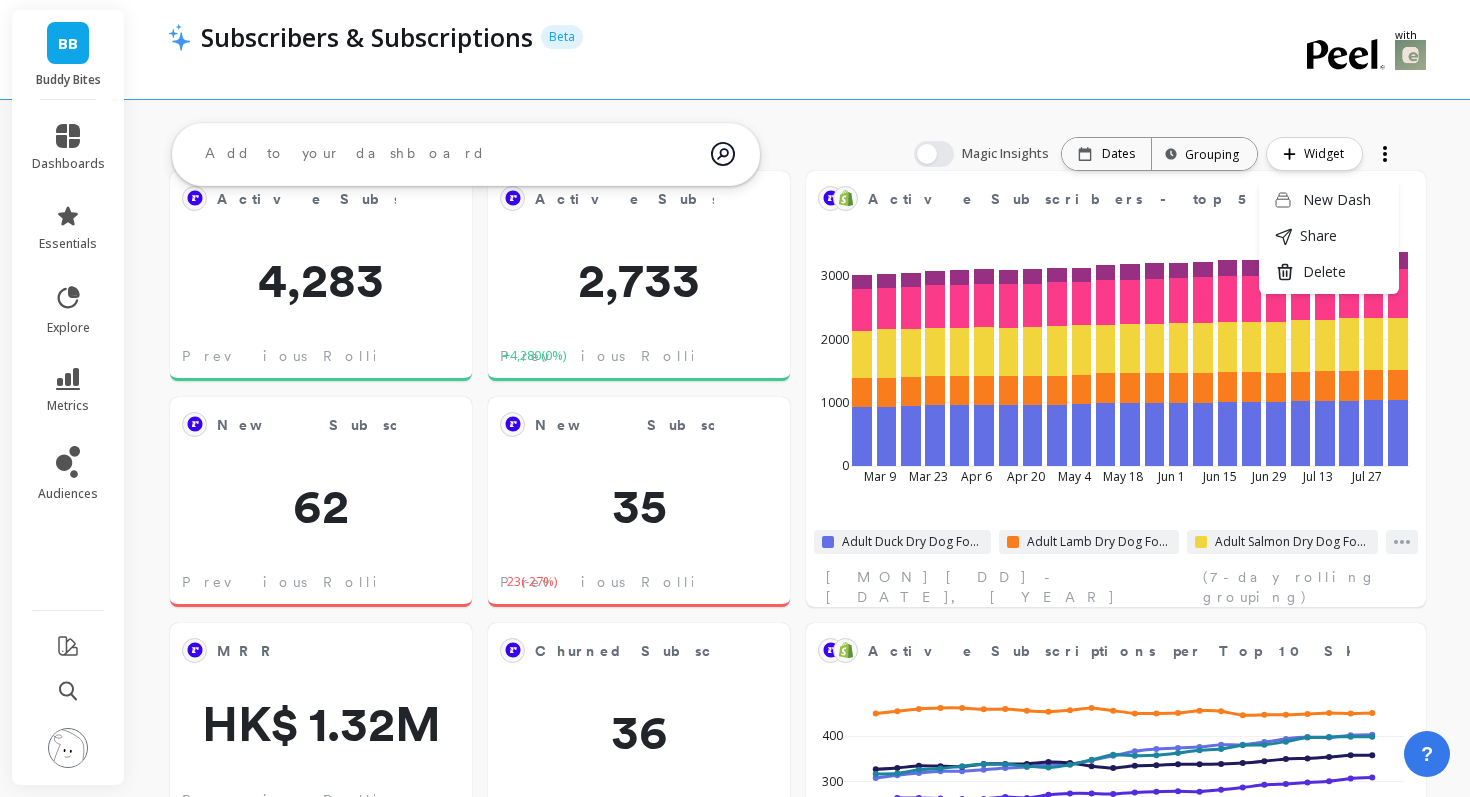 click on "Days to Activation Edit Widget & Insights -- Previous Rolling 7-day New OTP Subscribers Edit Widget & Insights 16 Previous Rolling 7-day +15  ( 7% ) Rate of One-time to Subscriber Edit Widget & Insights 45.71% Previous Rolling 7-day +33.33%  ( 12.38pt ) New Subscribers Edit Widget & Insights 35 Previous Rolling 7-day -10  ( -22% ) New Subscriptions Edit Widget & Insights 62 Previous Rolling 7-day -23  ( -27% ) Active Subscribers Edit Widget & Insights 2,733 Previous Rolling 7-day +2,732  ( 0% ) Active Subscriptions Edit Widget & Insights 4,283 Previous Rolling 7-day +4,280  ( 0% ) MRR Edit Widget & Insights HK$ 1.32M Previous Rolling 7-day +HK$ 1.32M  ( 0.04% ) Duration of Active Subscriptions Edit Widget & Insights 432 Previous Rolling 7-day +431  ( 0% ) Activation Rate Edit Widget & Insights -- Previous Rolling 7-day Subscription Revenue Rate Edit Widget & Insights 78.49% Previous Rolling 7-day -9.37%  ( -7.35pt ) Churned Subscribers Edit Widget & Insights 36 Previous Rolling 7-day 13  ( 57% ) 333 HK$257.98" at bounding box center [797, 1034] 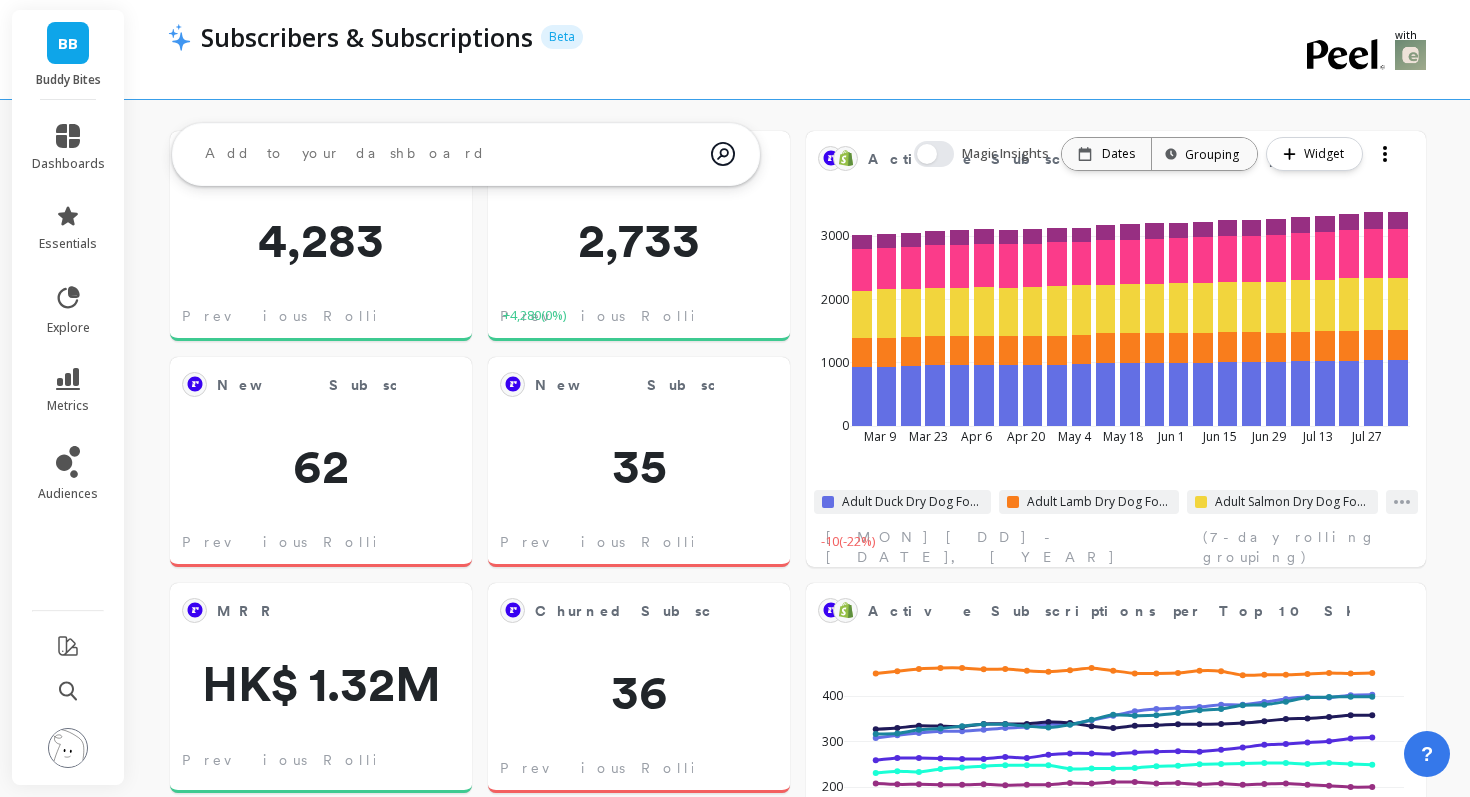 scroll, scrollTop: 0, scrollLeft: 0, axis: both 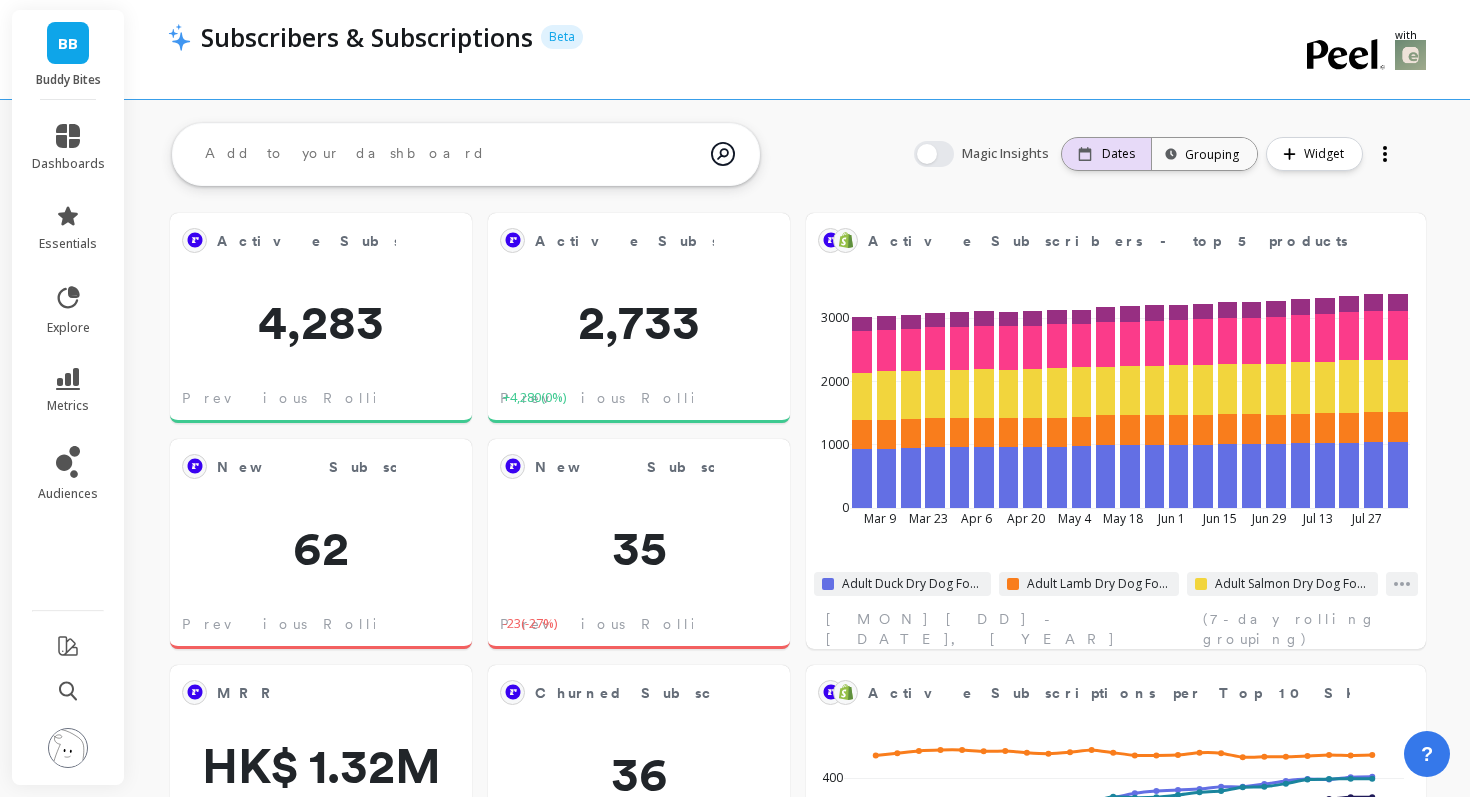 click on "Dates" at bounding box center (1118, 154) 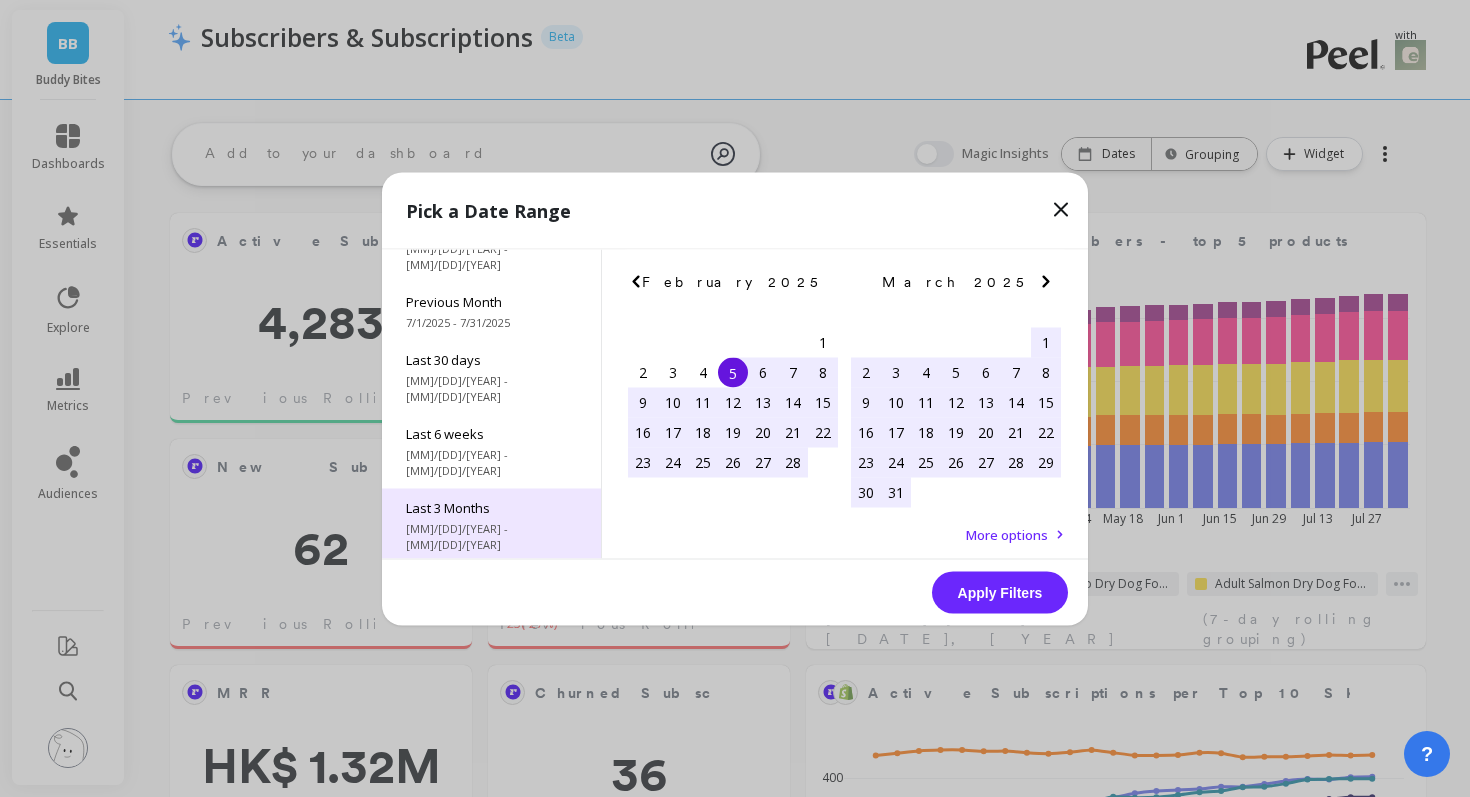 click on "[DATE] - [DATE]" at bounding box center [491, 536] 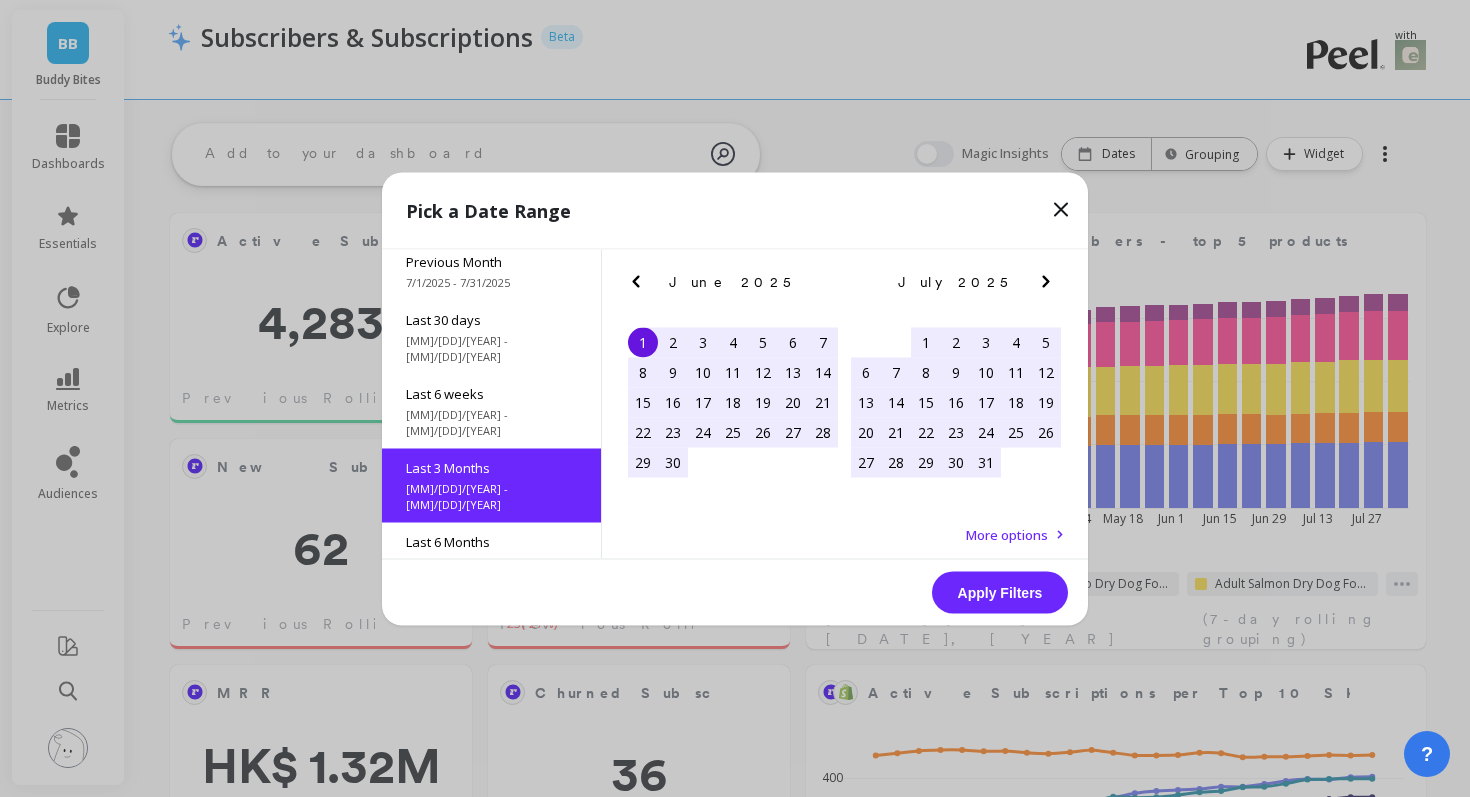 scroll, scrollTop: 164, scrollLeft: 0, axis: vertical 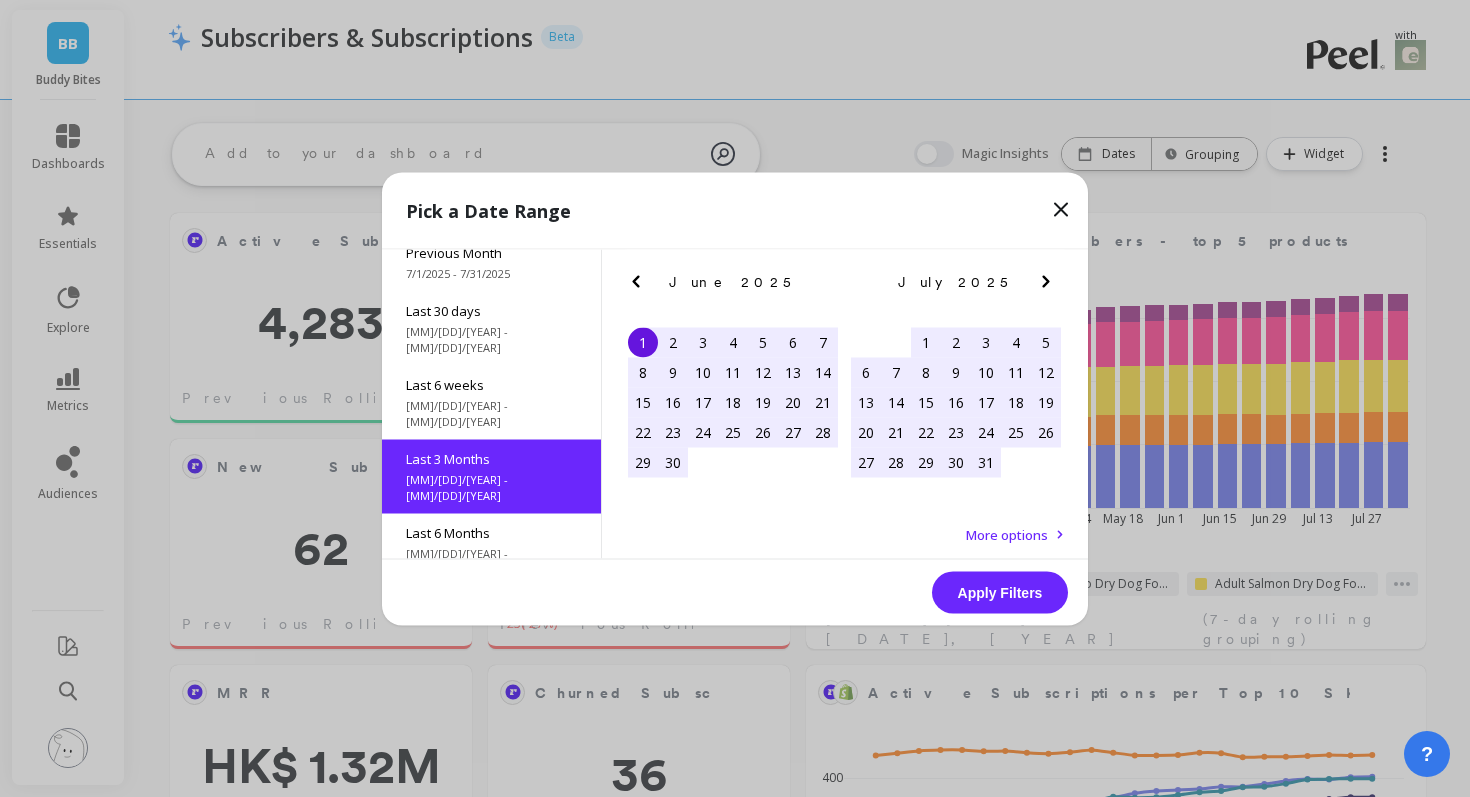 click on "Apply Filters" at bounding box center [1000, 592] 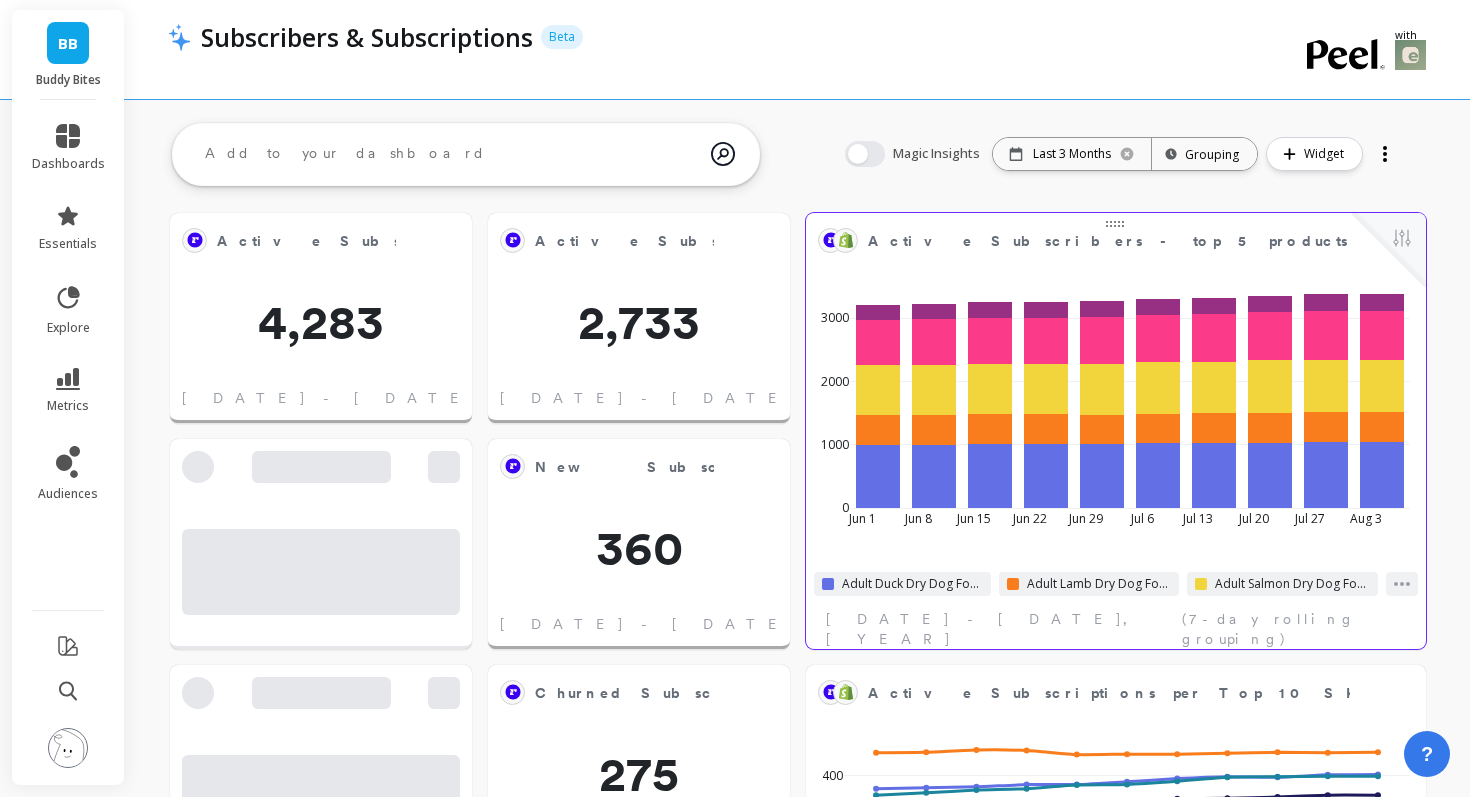 scroll, scrollTop: 1, scrollLeft: 1, axis: both 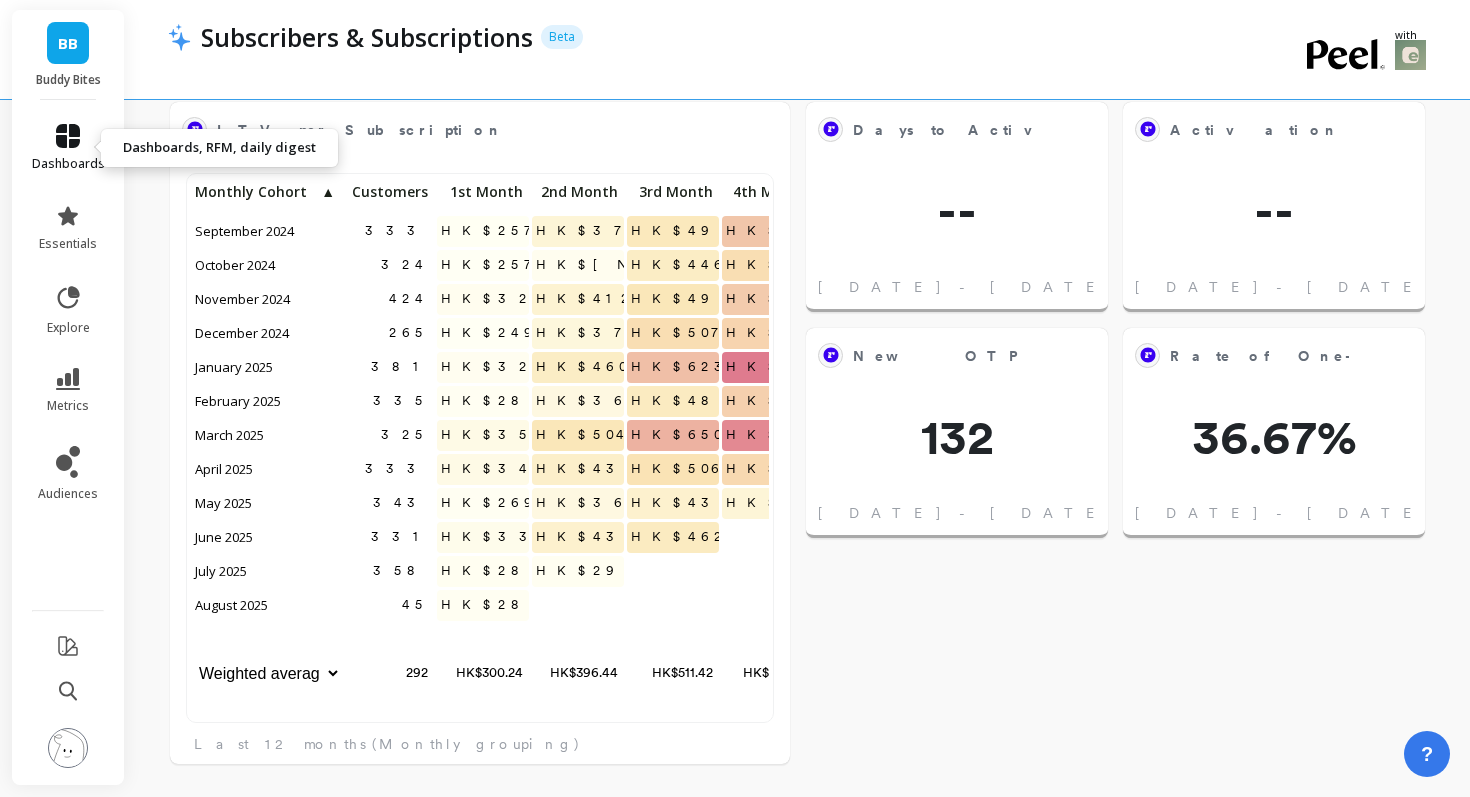 click on "dashboards" at bounding box center [68, 148] 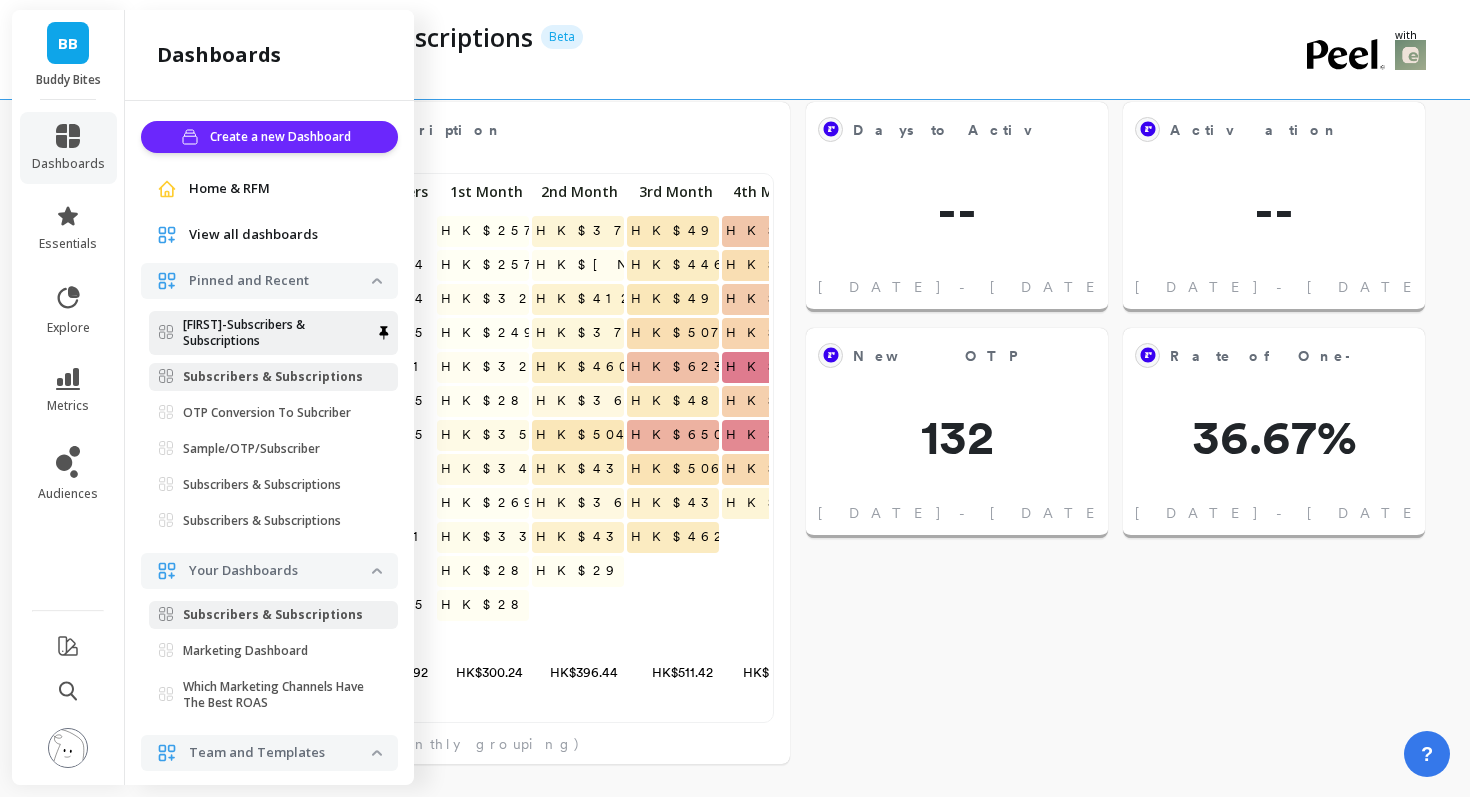 click on "[FIRST] [LAST] & [LAST]" at bounding box center (277, 333) 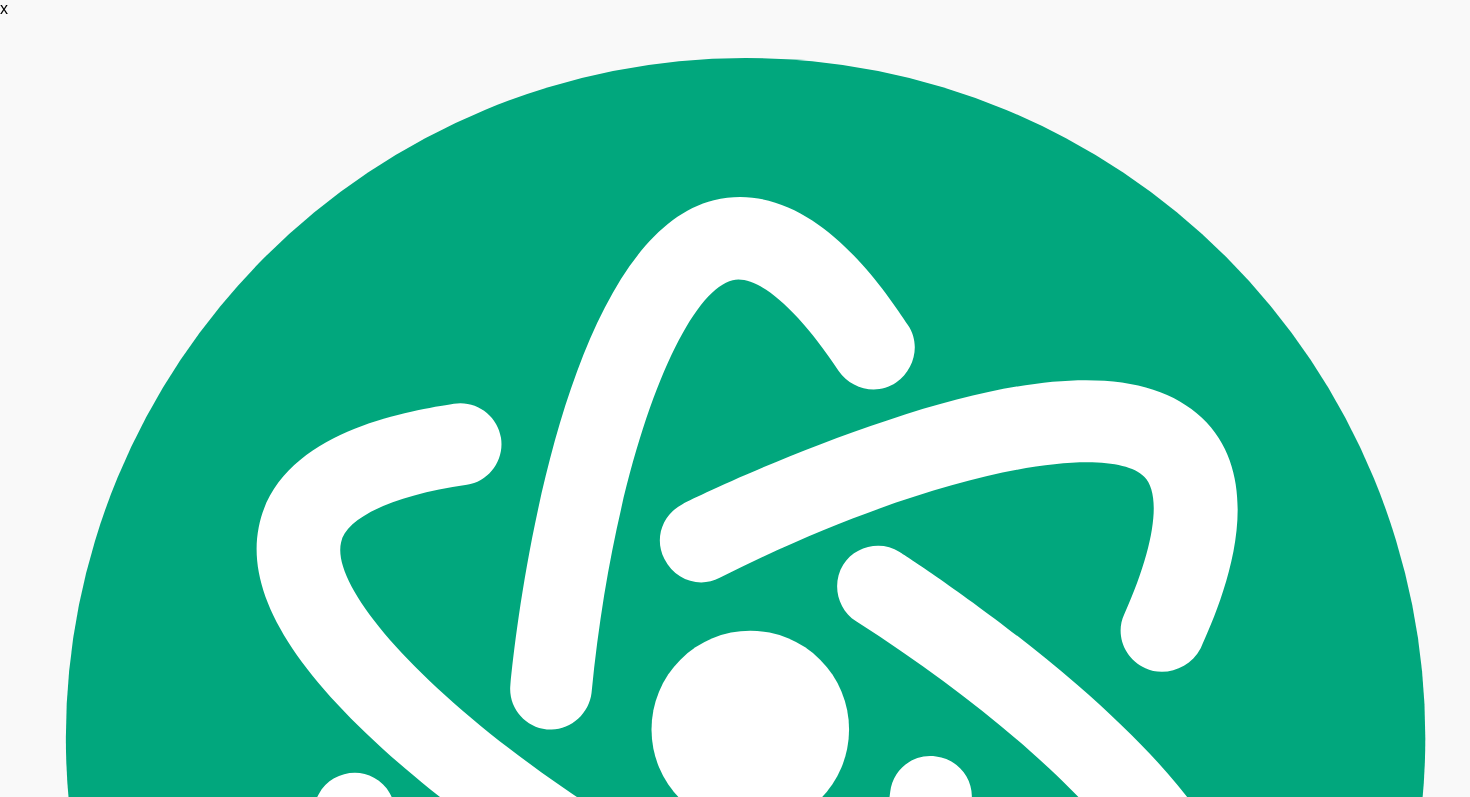 scroll, scrollTop: 0, scrollLeft: 0, axis: both 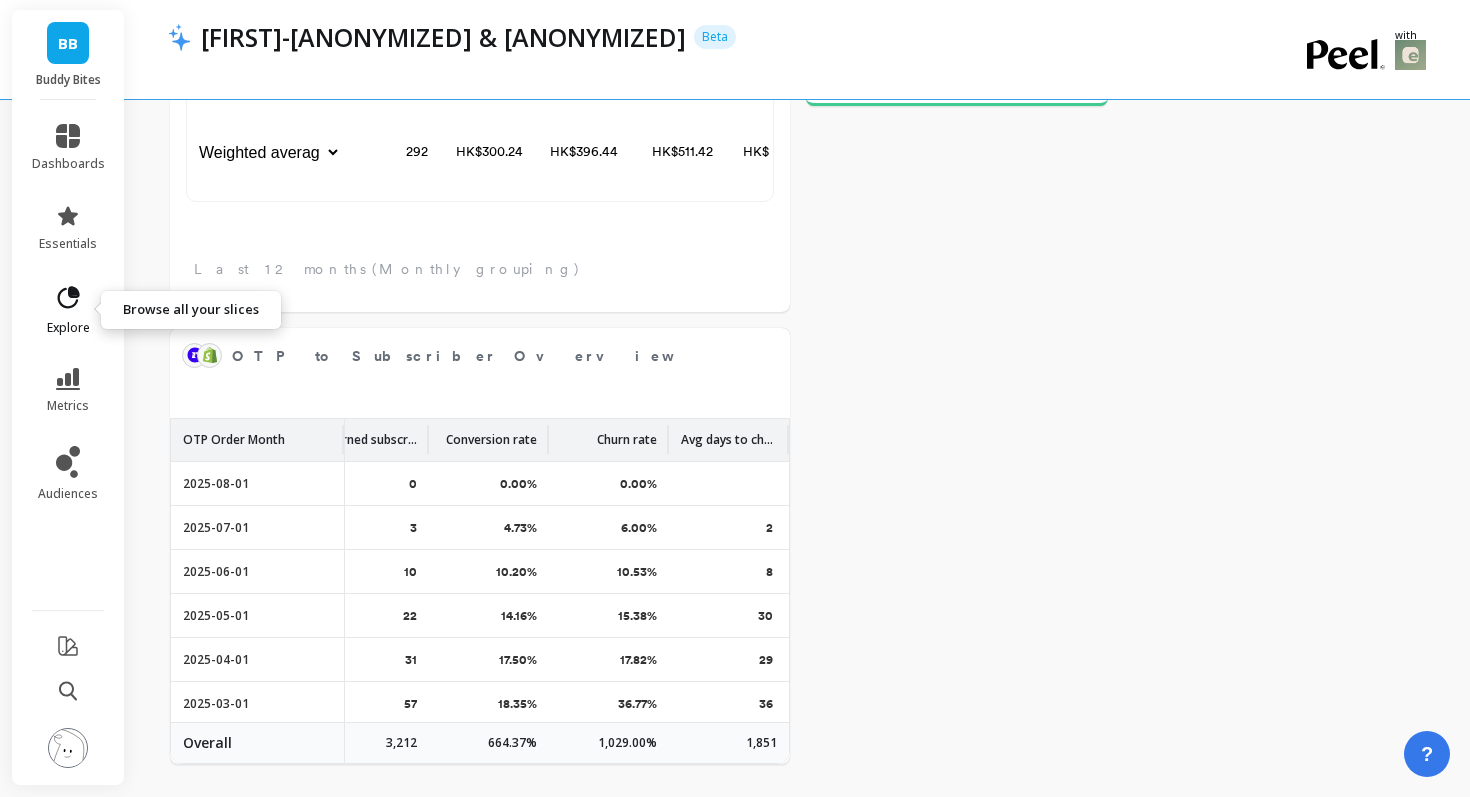 click 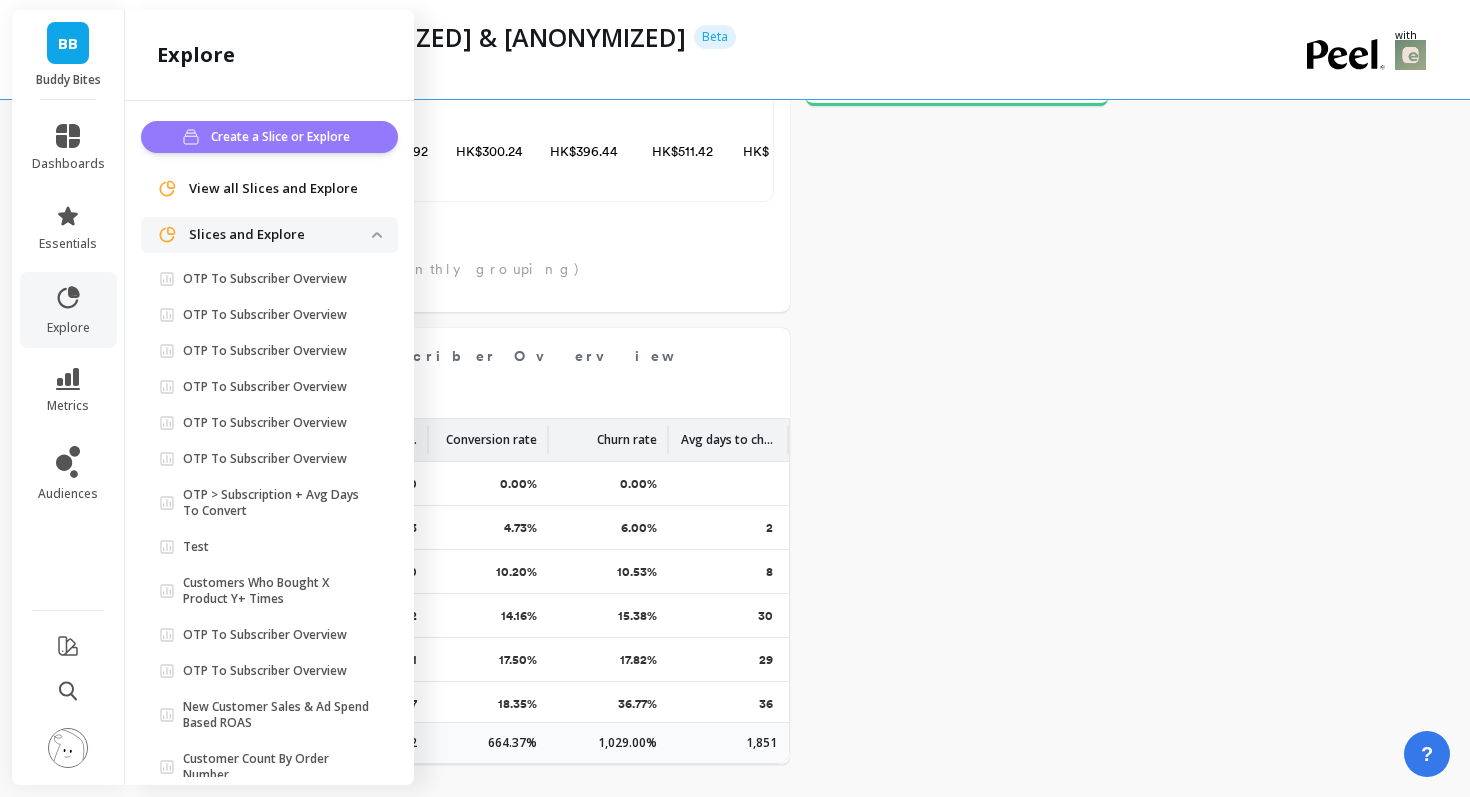 click on "Create a Slice or Explore" at bounding box center [283, 137] 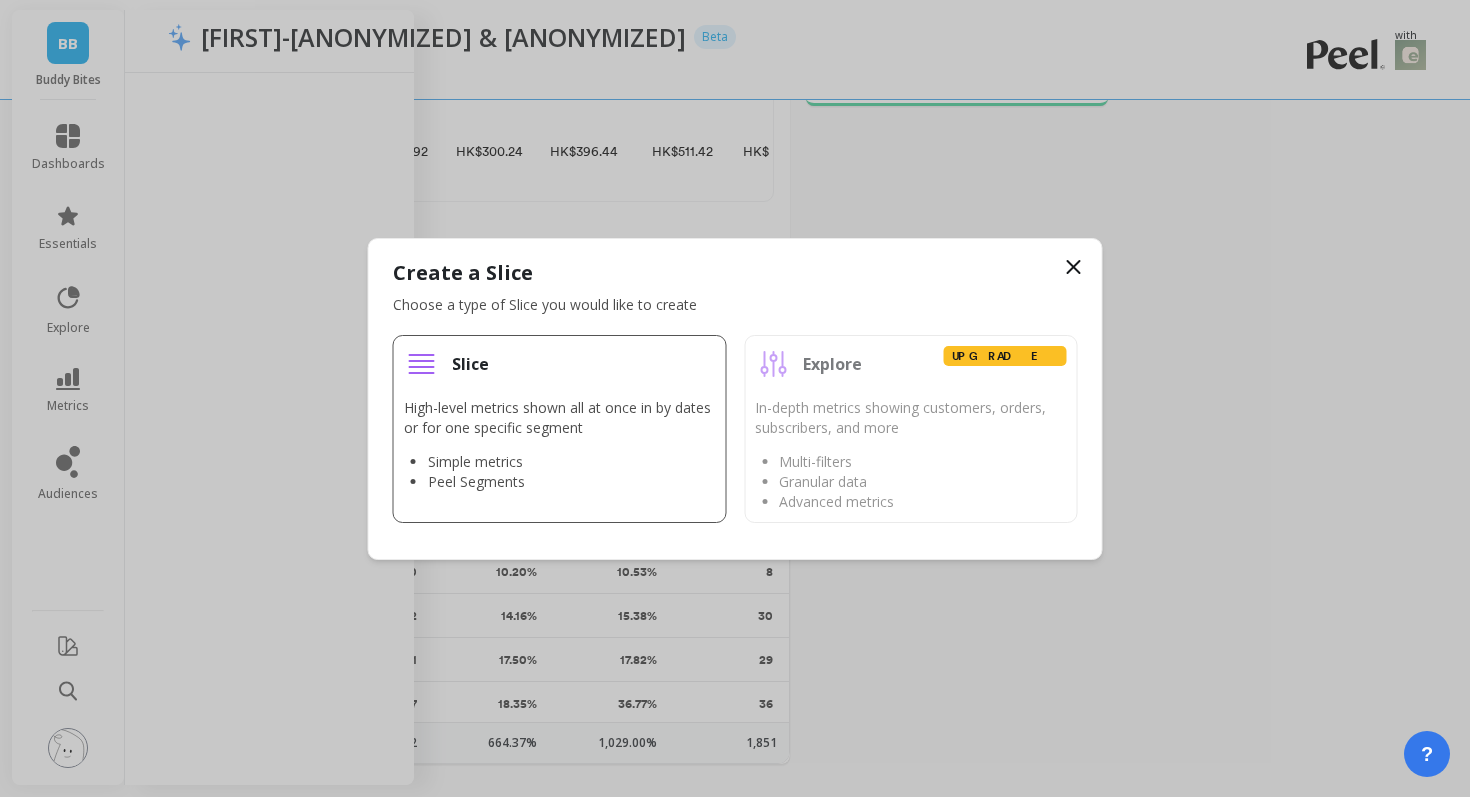 click on "Slice High-level metrics shown all at once in by dates or for one specific segment Simple metrics Peel Segments" at bounding box center [560, 429] 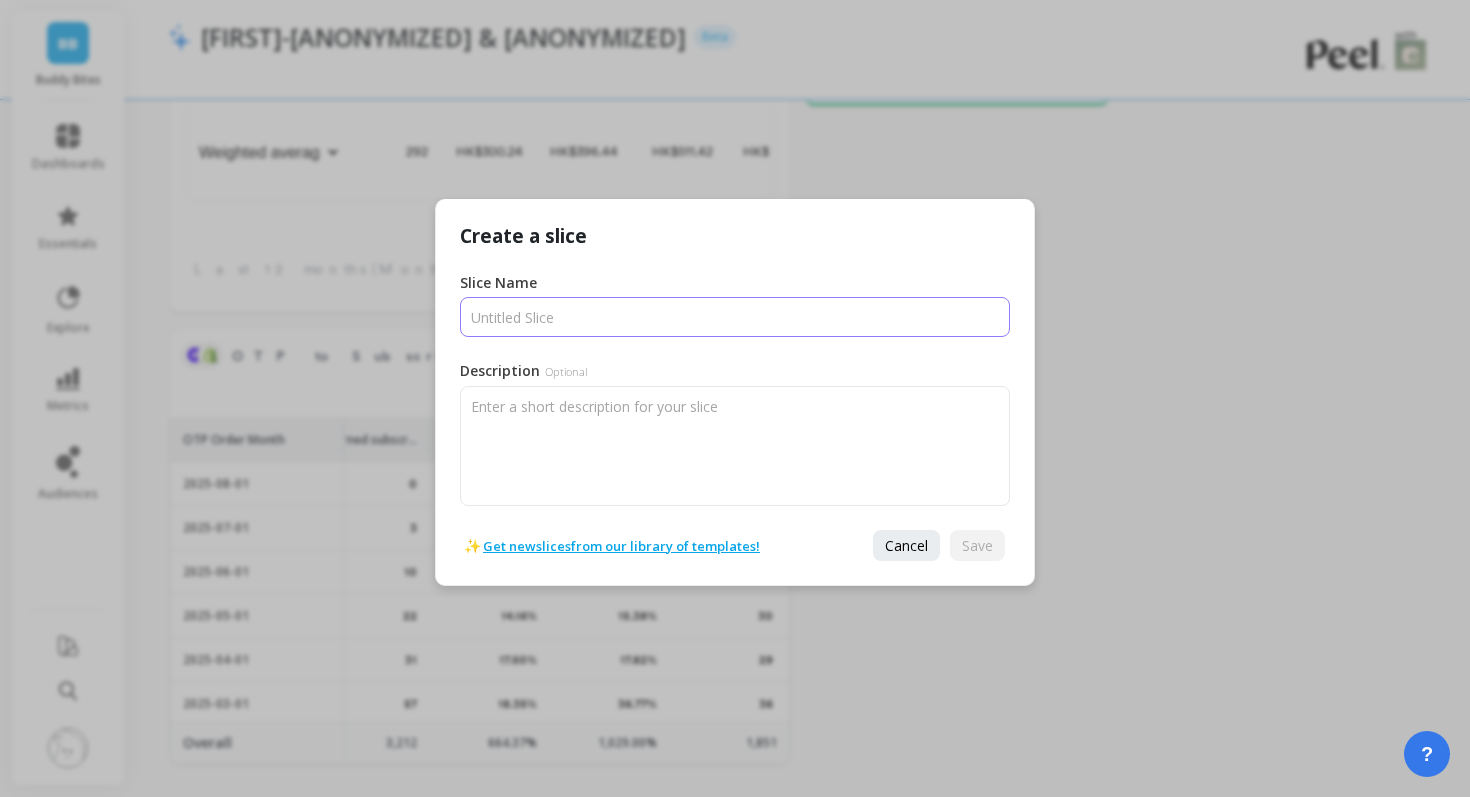 click on "Slice Name" at bounding box center [735, 317] 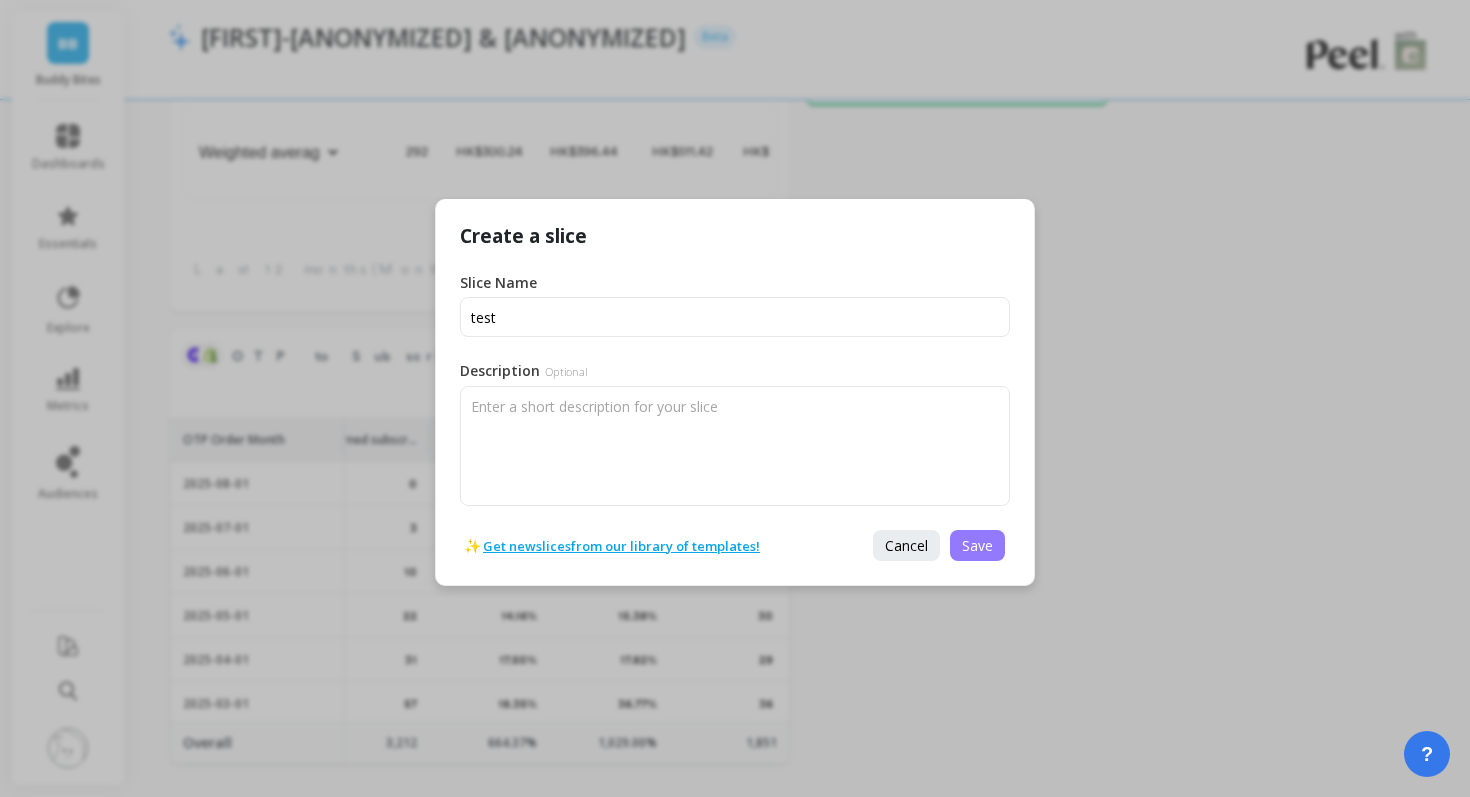 click on "Save" at bounding box center [977, 545] 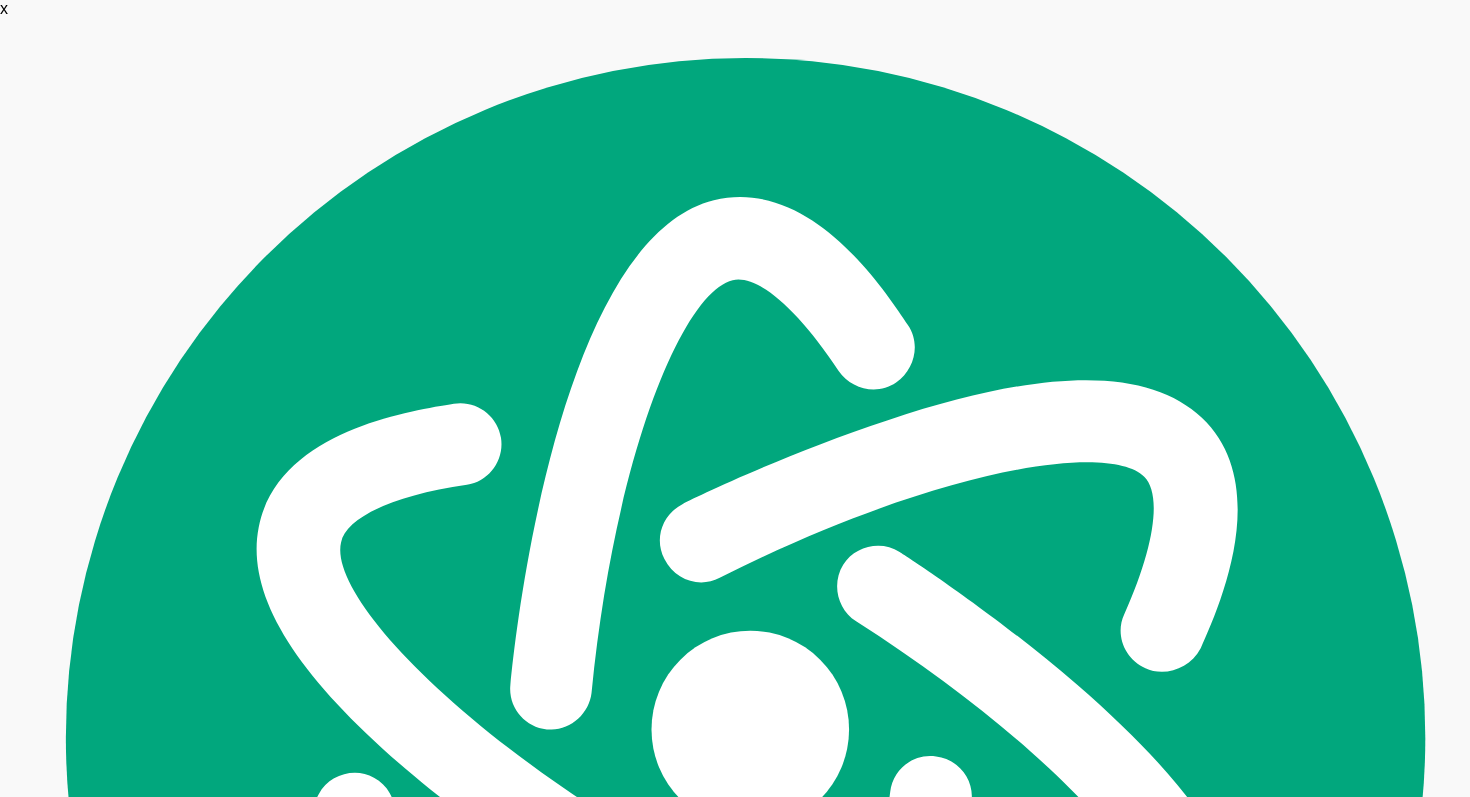 scroll, scrollTop: 0, scrollLeft: 0, axis: both 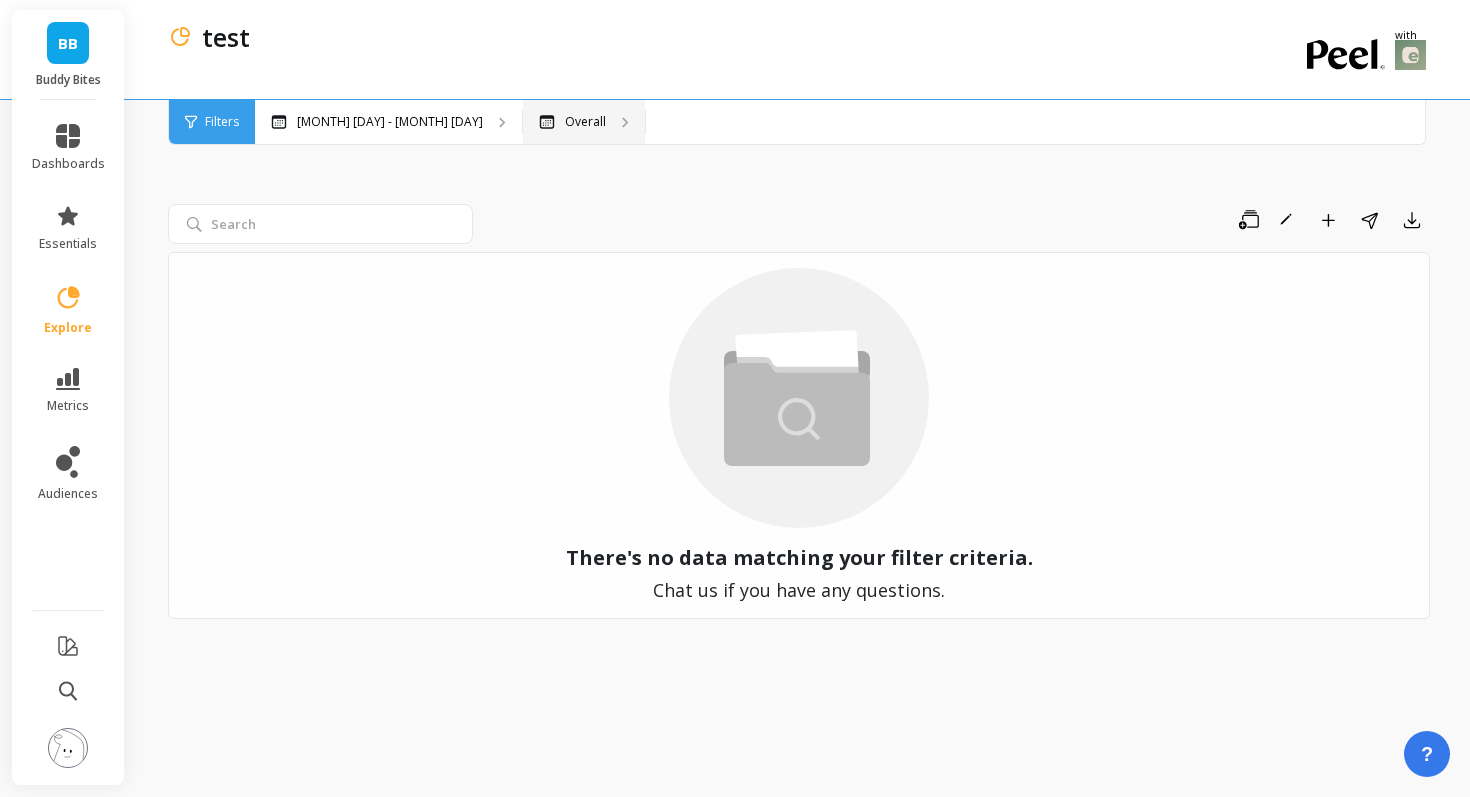 click on "Overall" at bounding box center [585, 122] 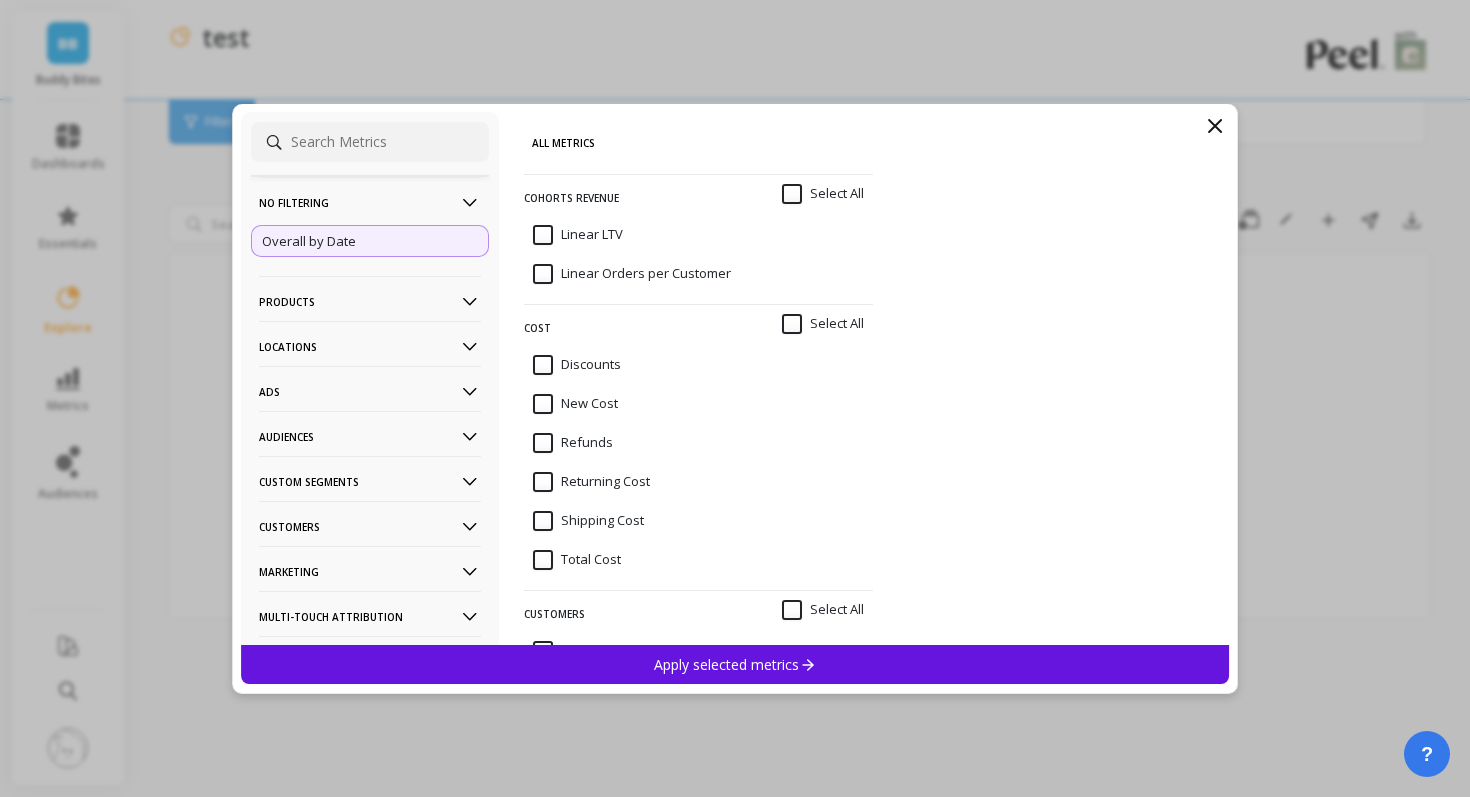 click at bounding box center (370, 142) 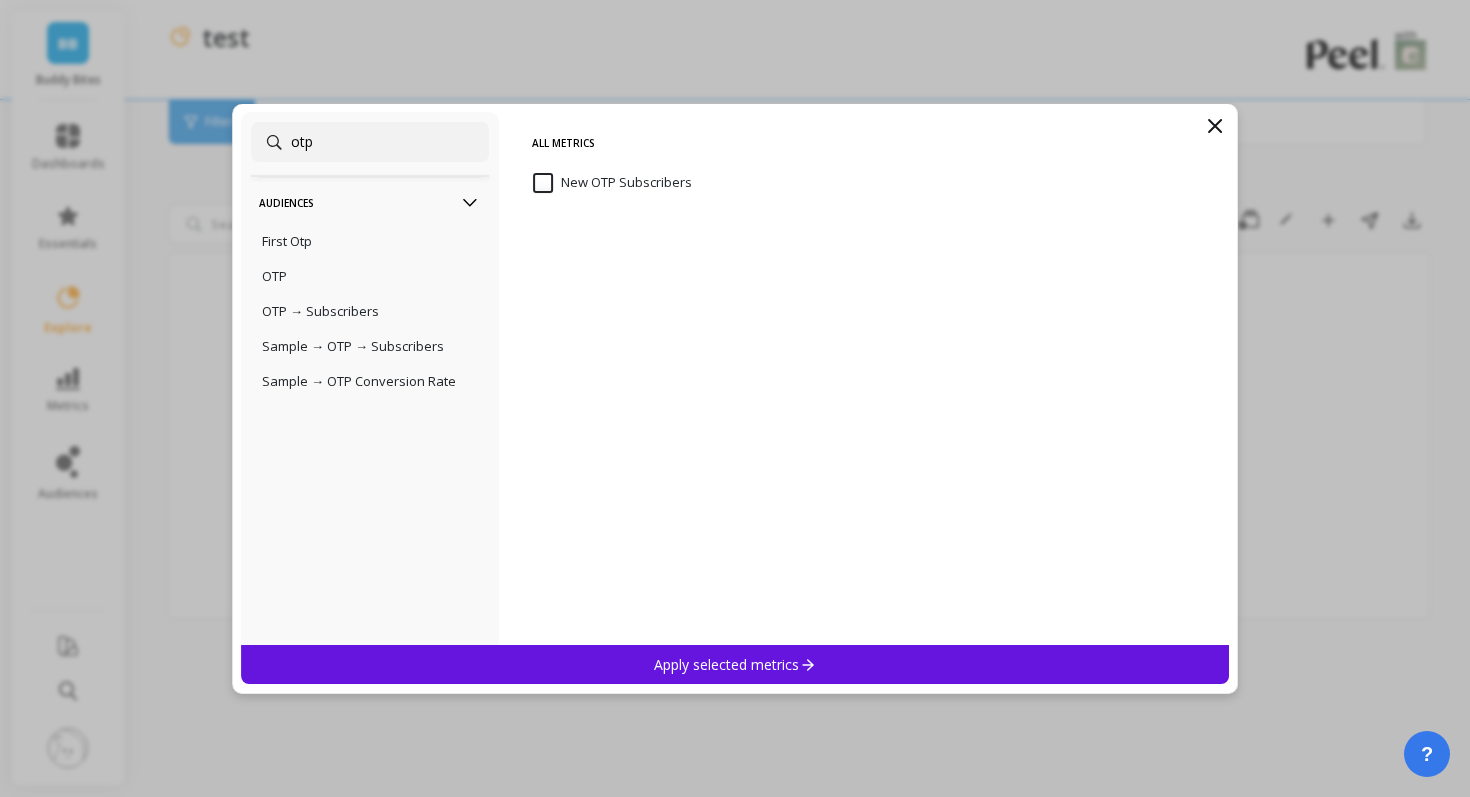 type on "otp" 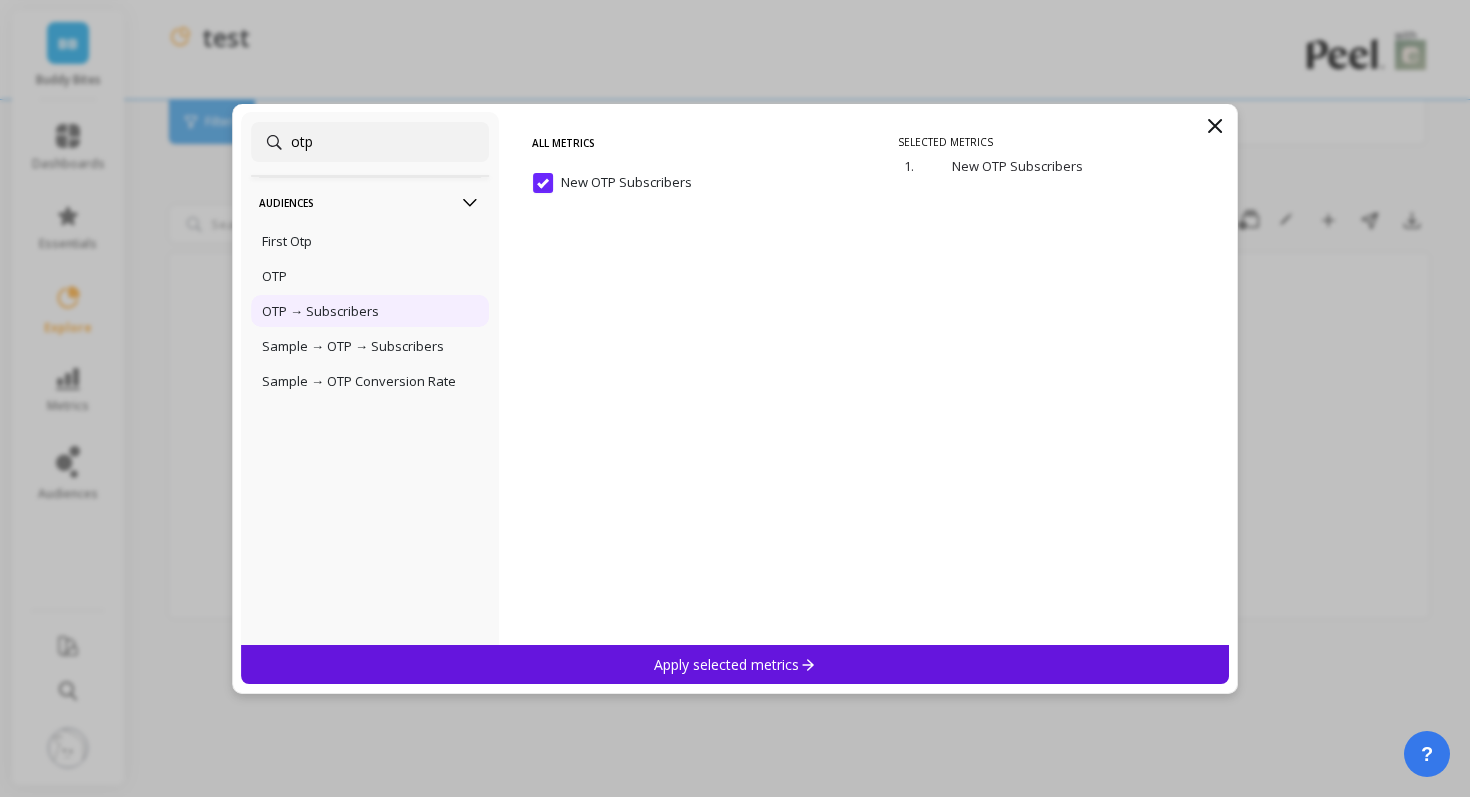 click on "OTP → Subscribers" at bounding box center (370, 311) 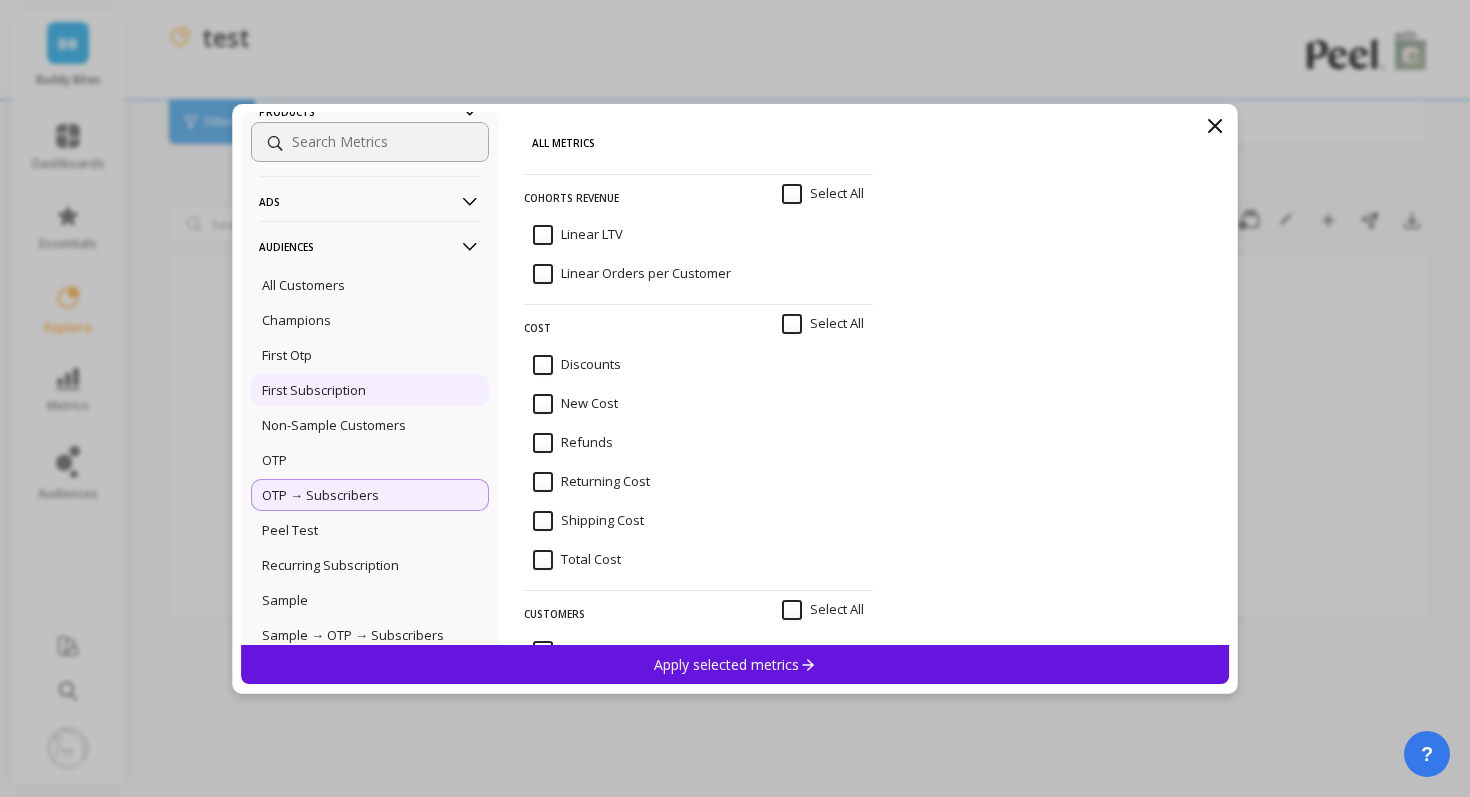 scroll, scrollTop: 145, scrollLeft: 0, axis: vertical 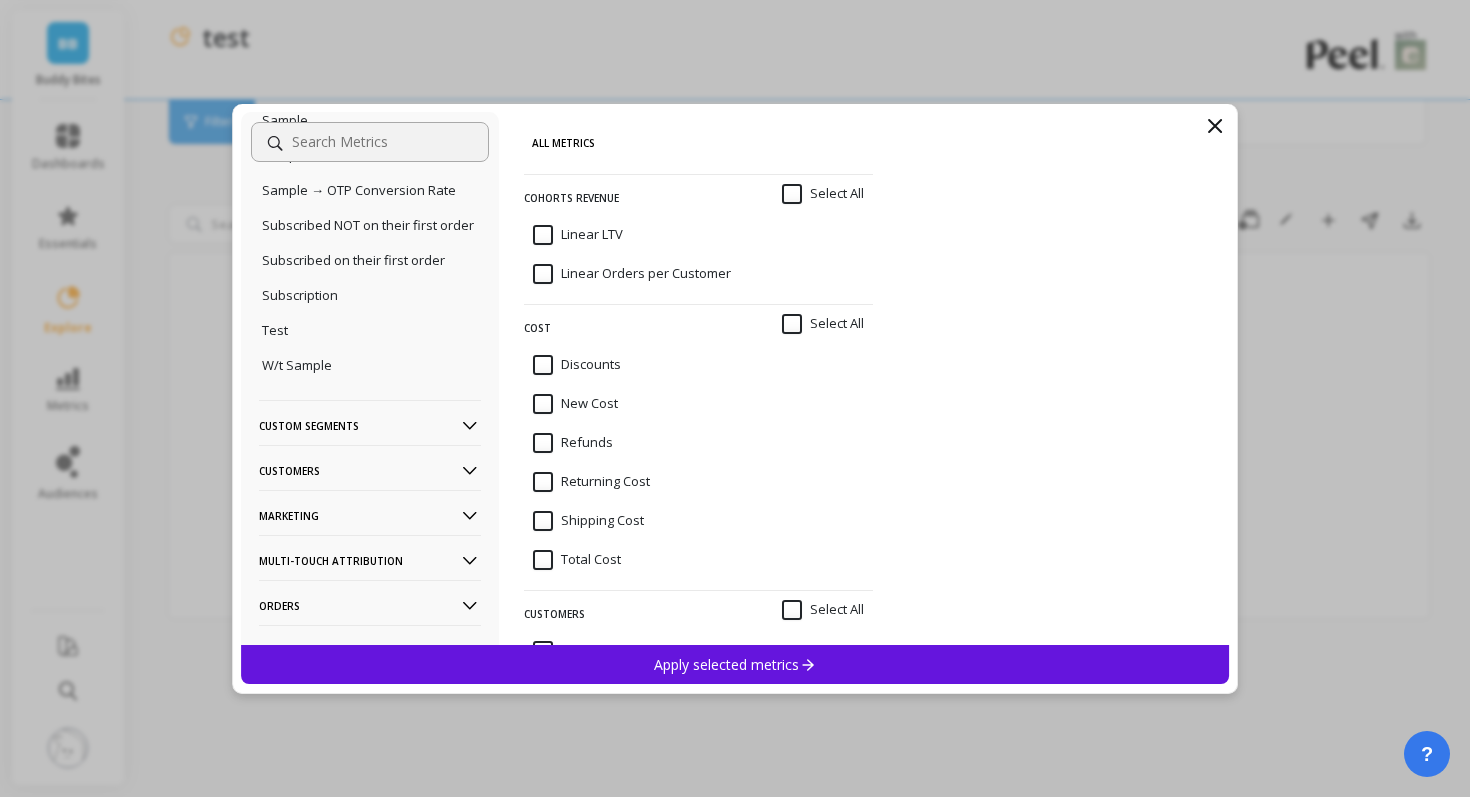click on "Custom Segments" at bounding box center [370, 425] 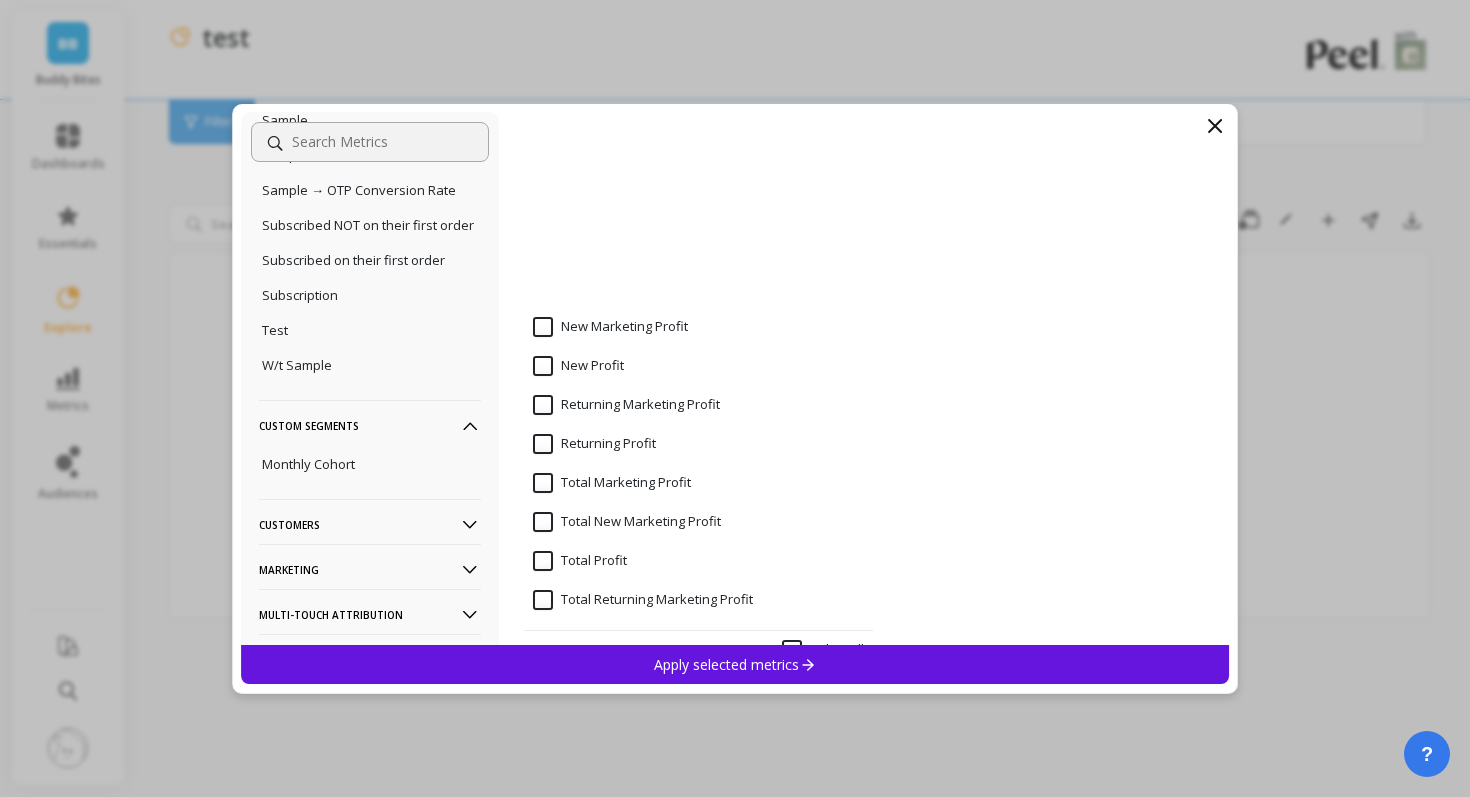 scroll, scrollTop: 2223, scrollLeft: 0, axis: vertical 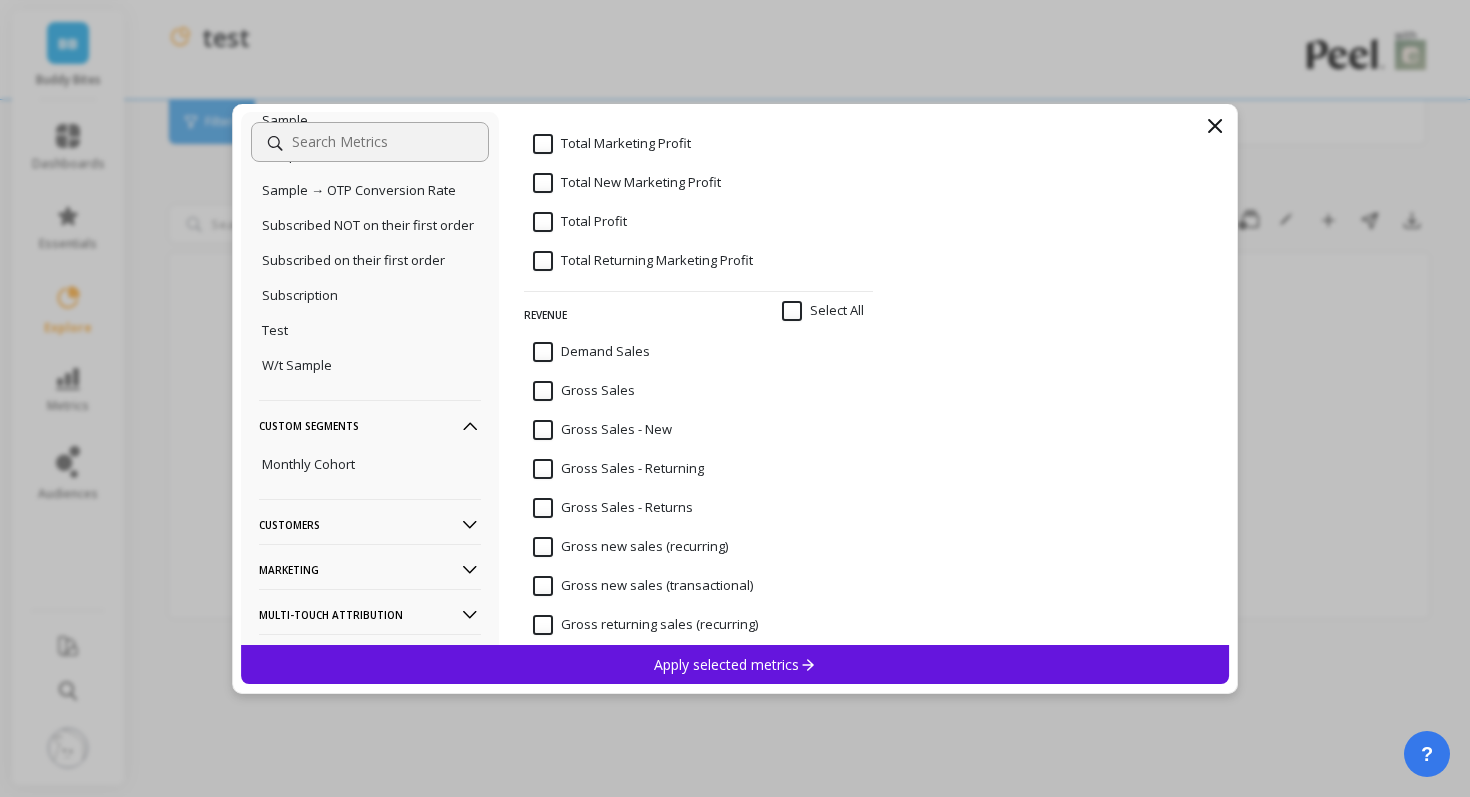 click on "Customers" at bounding box center (370, 524) 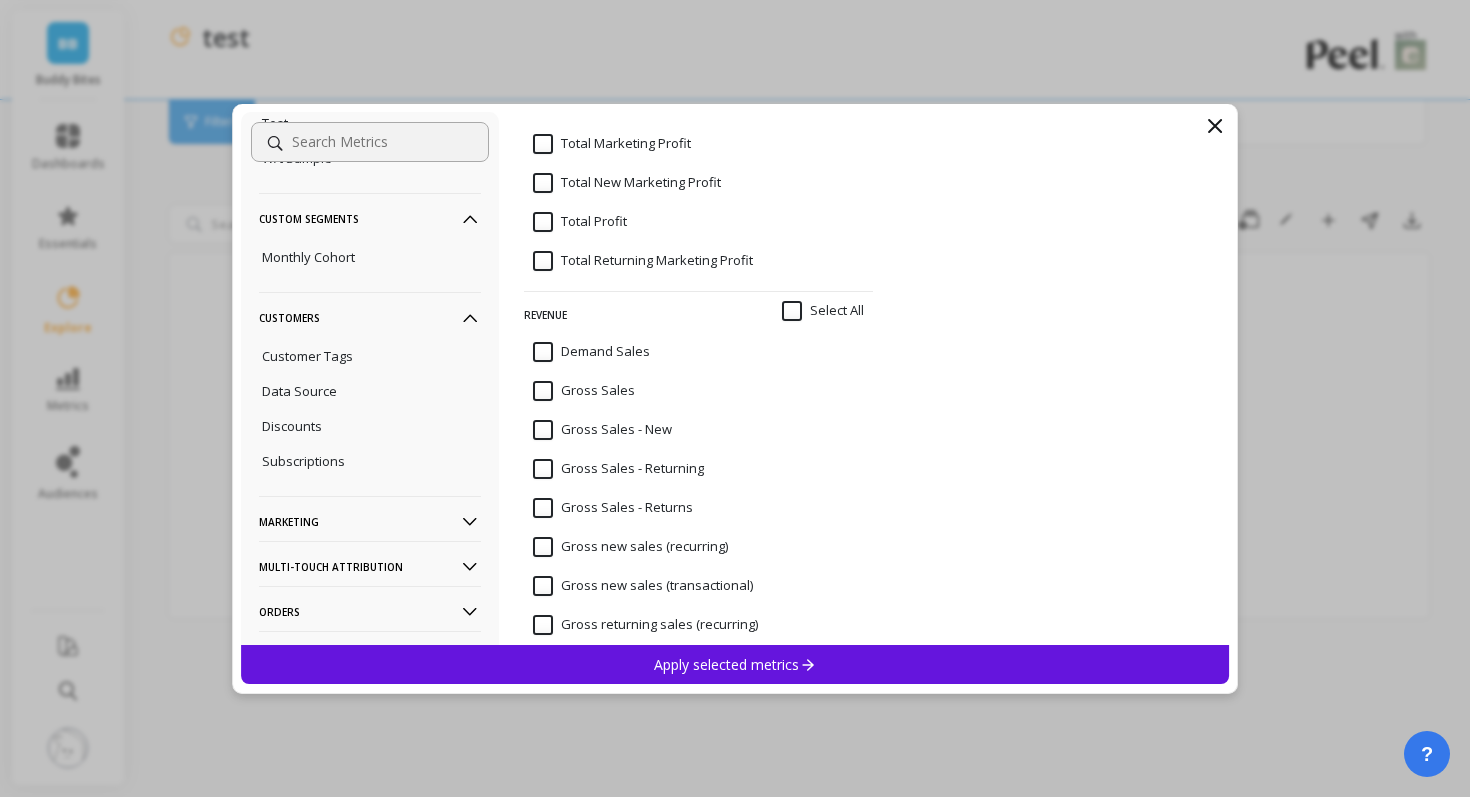 scroll, scrollTop: 926, scrollLeft: 0, axis: vertical 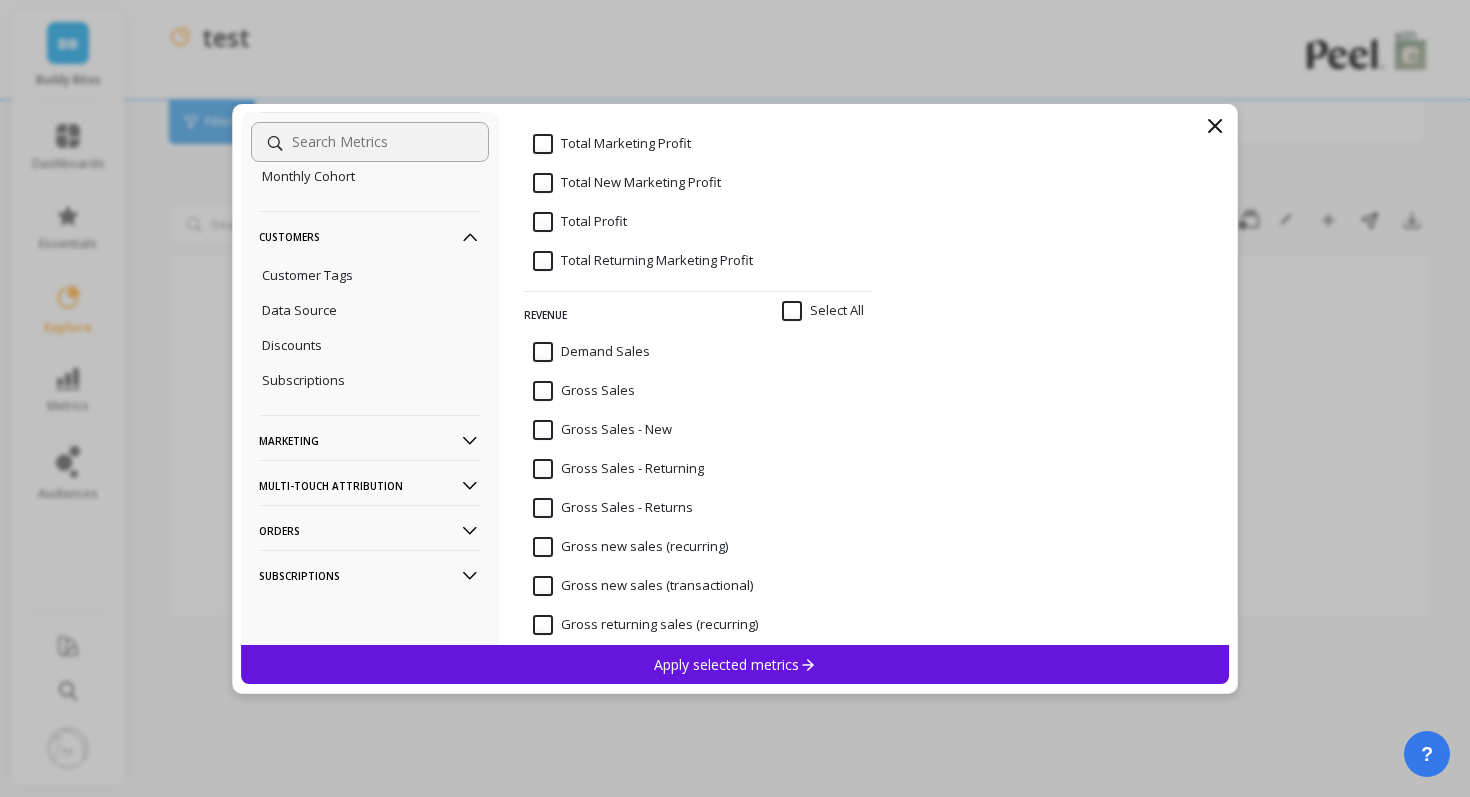 click on "Subscriptions" at bounding box center [370, 575] 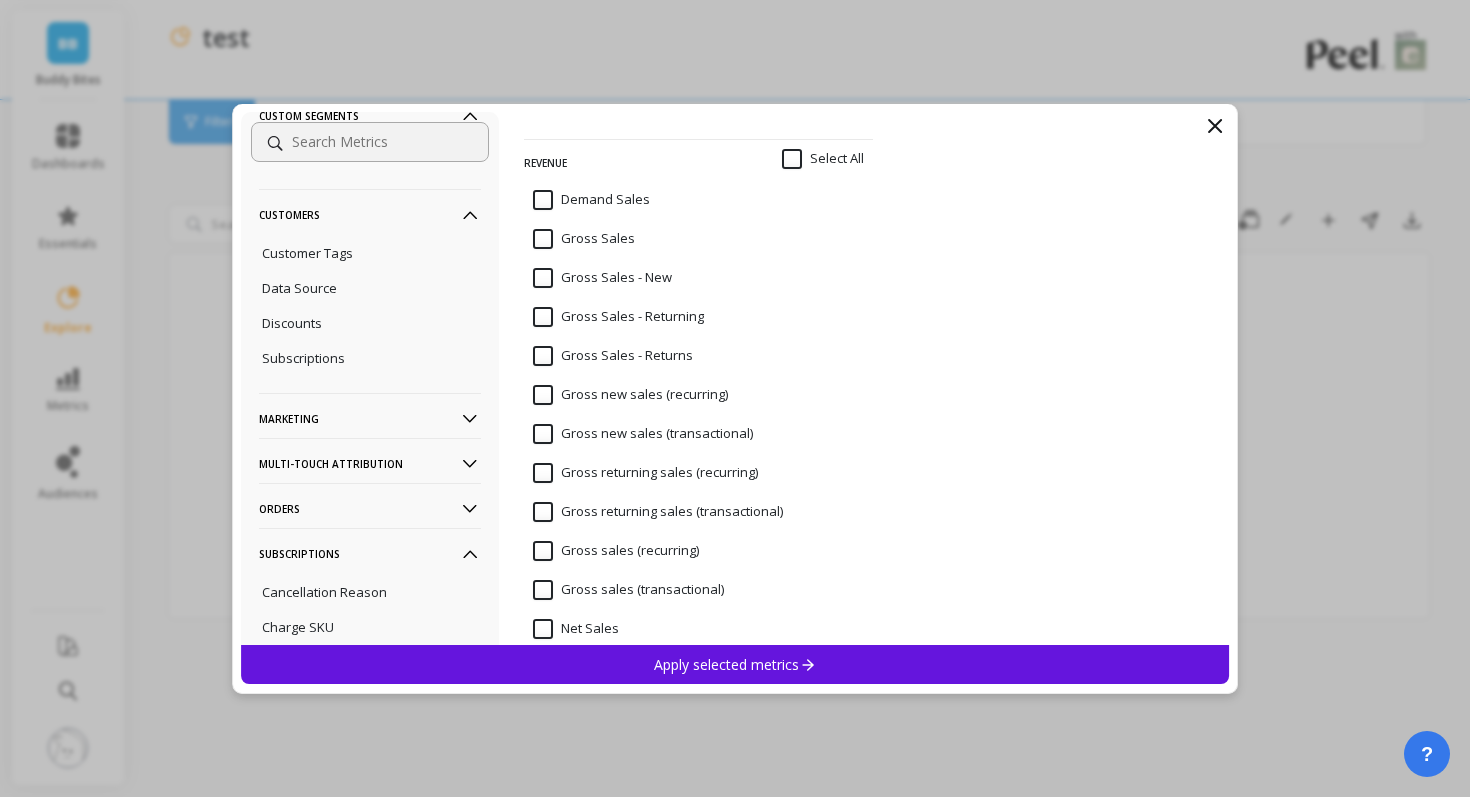 scroll, scrollTop: 3401, scrollLeft: 0, axis: vertical 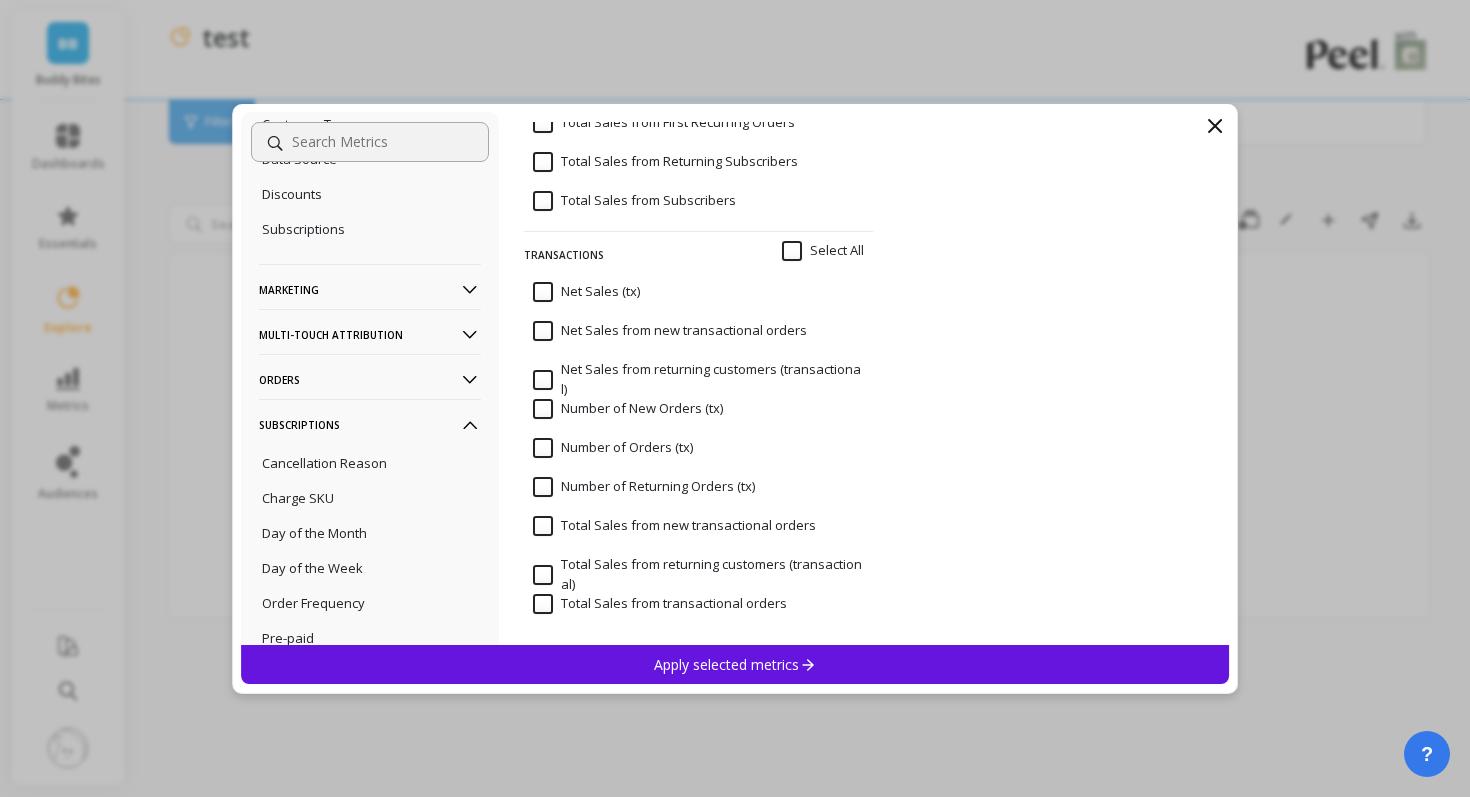 click on "Orders" at bounding box center (370, 379) 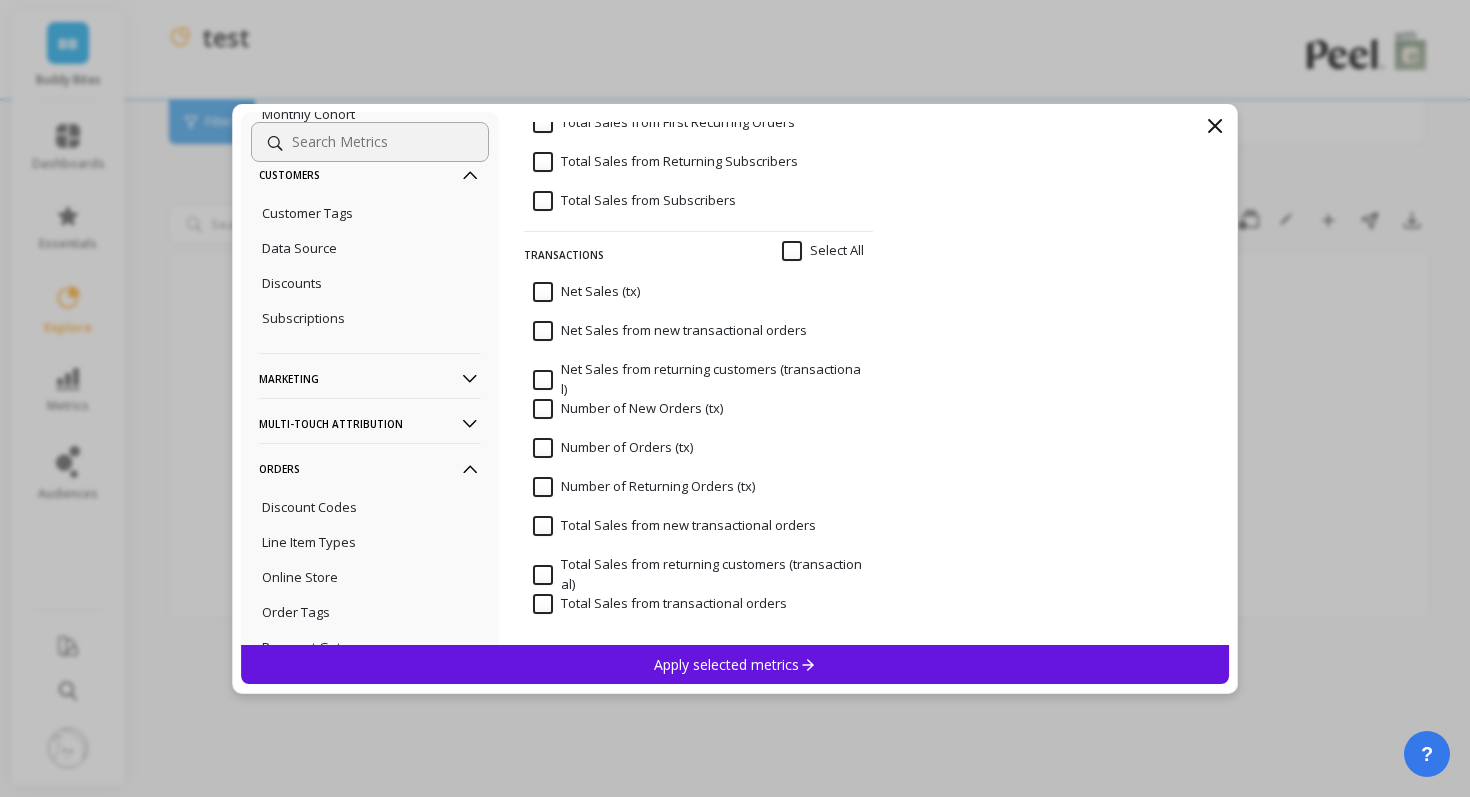 scroll, scrollTop: 965, scrollLeft: 0, axis: vertical 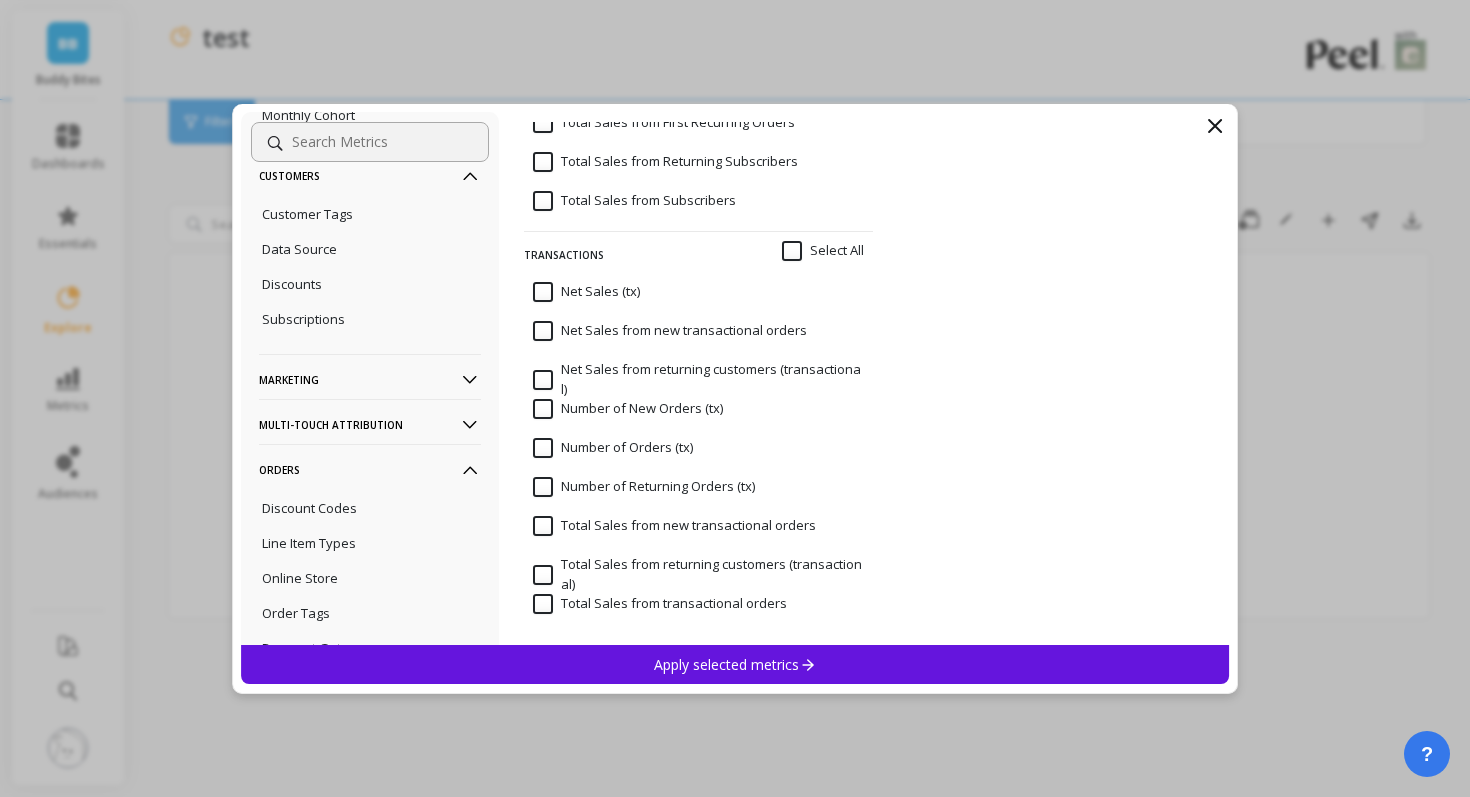 click on "Marketing" at bounding box center (370, 379) 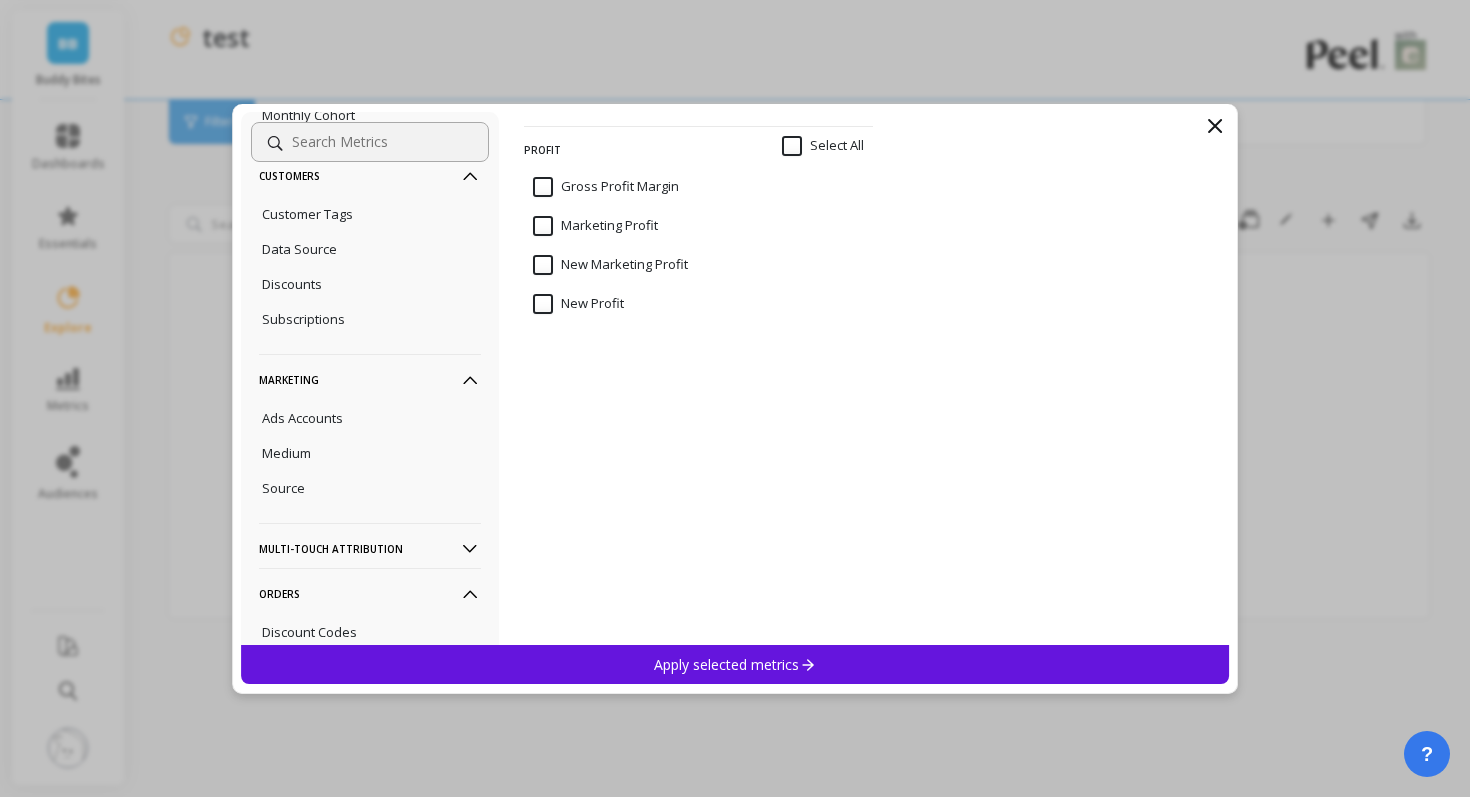 scroll, scrollTop: 1560, scrollLeft: 0, axis: vertical 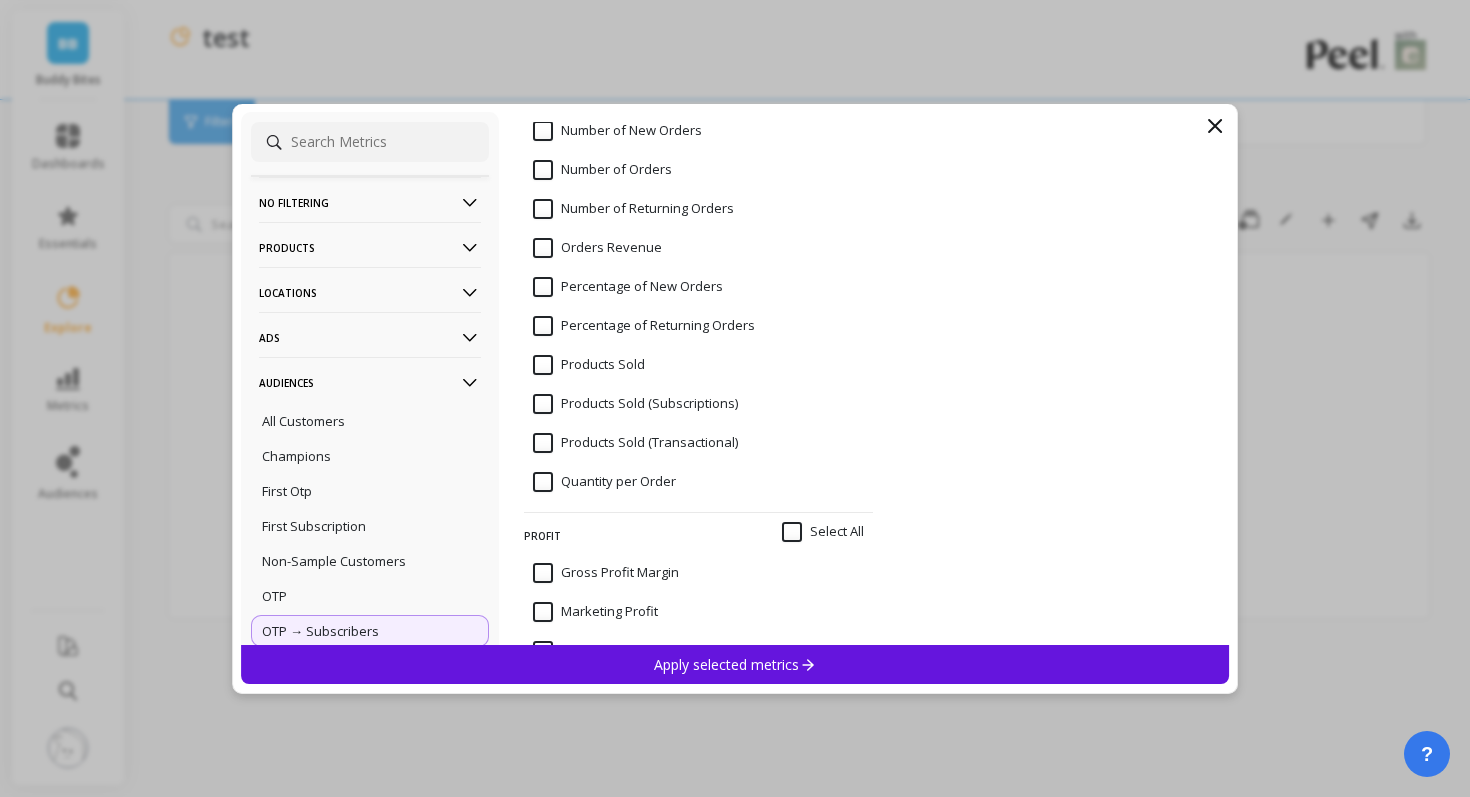 click on "No filtering" at bounding box center [370, 202] 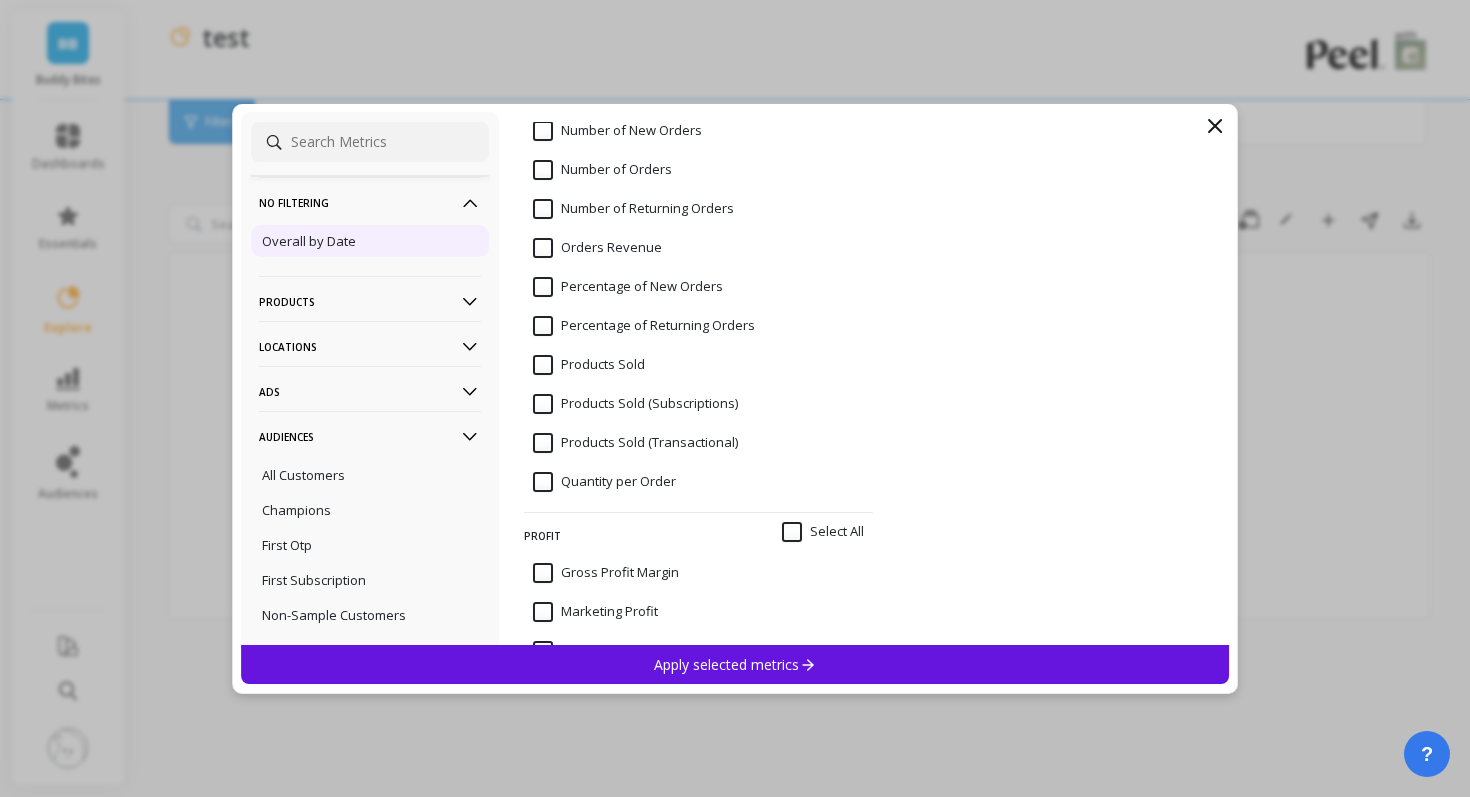 click on "Overall by Date" at bounding box center [370, 241] 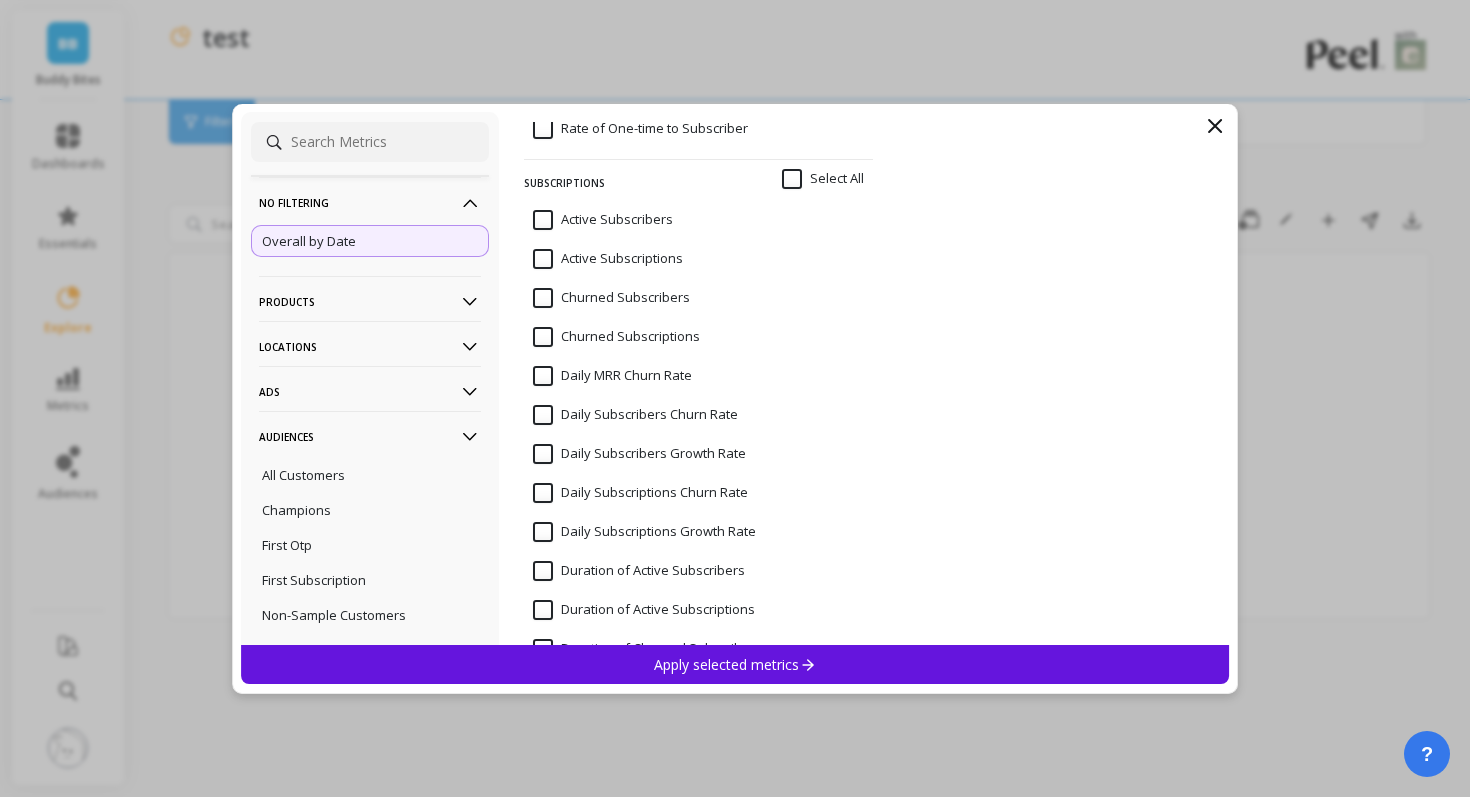 scroll, scrollTop: 6910, scrollLeft: 0, axis: vertical 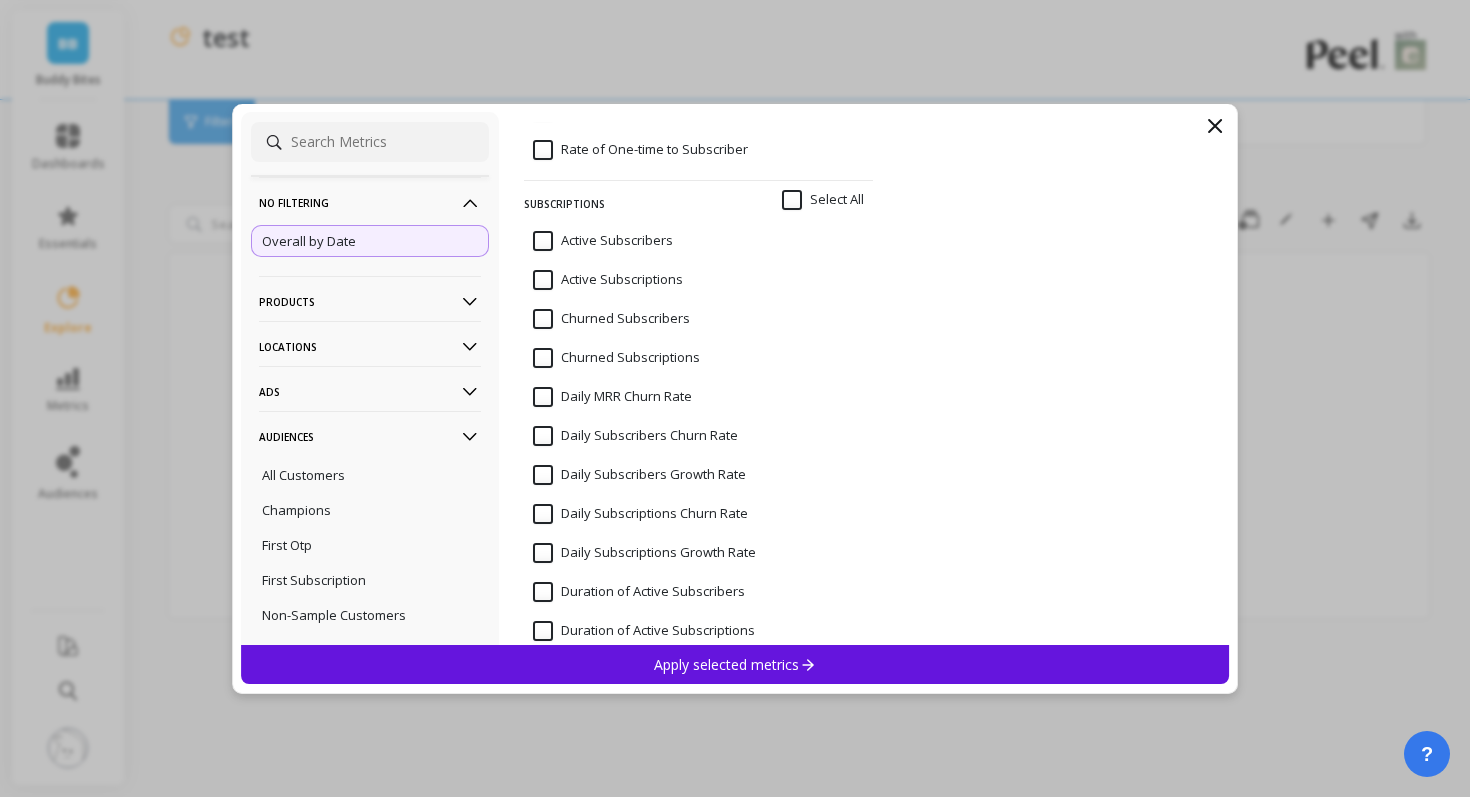 click on "Churned Subscribers" at bounding box center (611, 330) 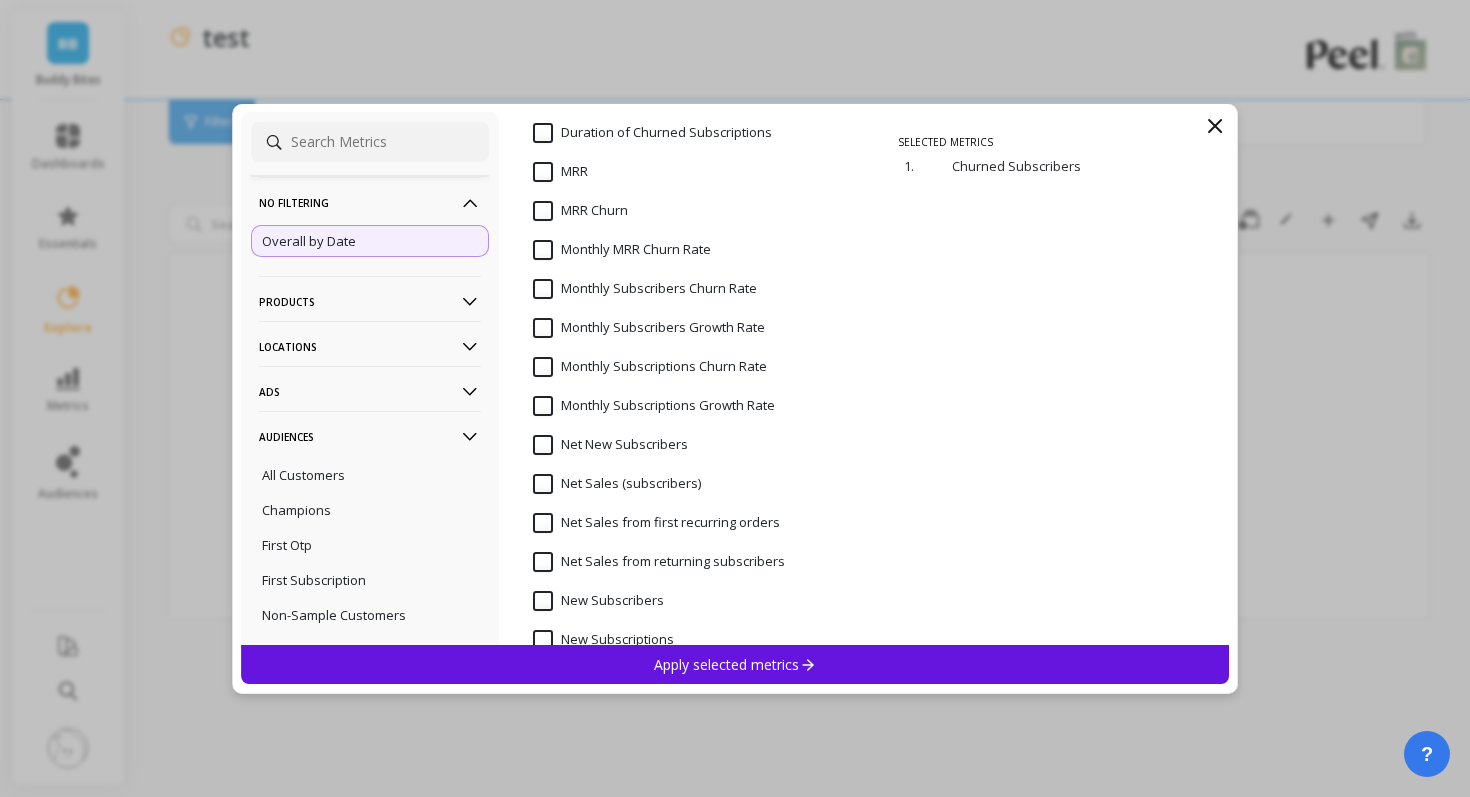 scroll, scrollTop: 7537, scrollLeft: 0, axis: vertical 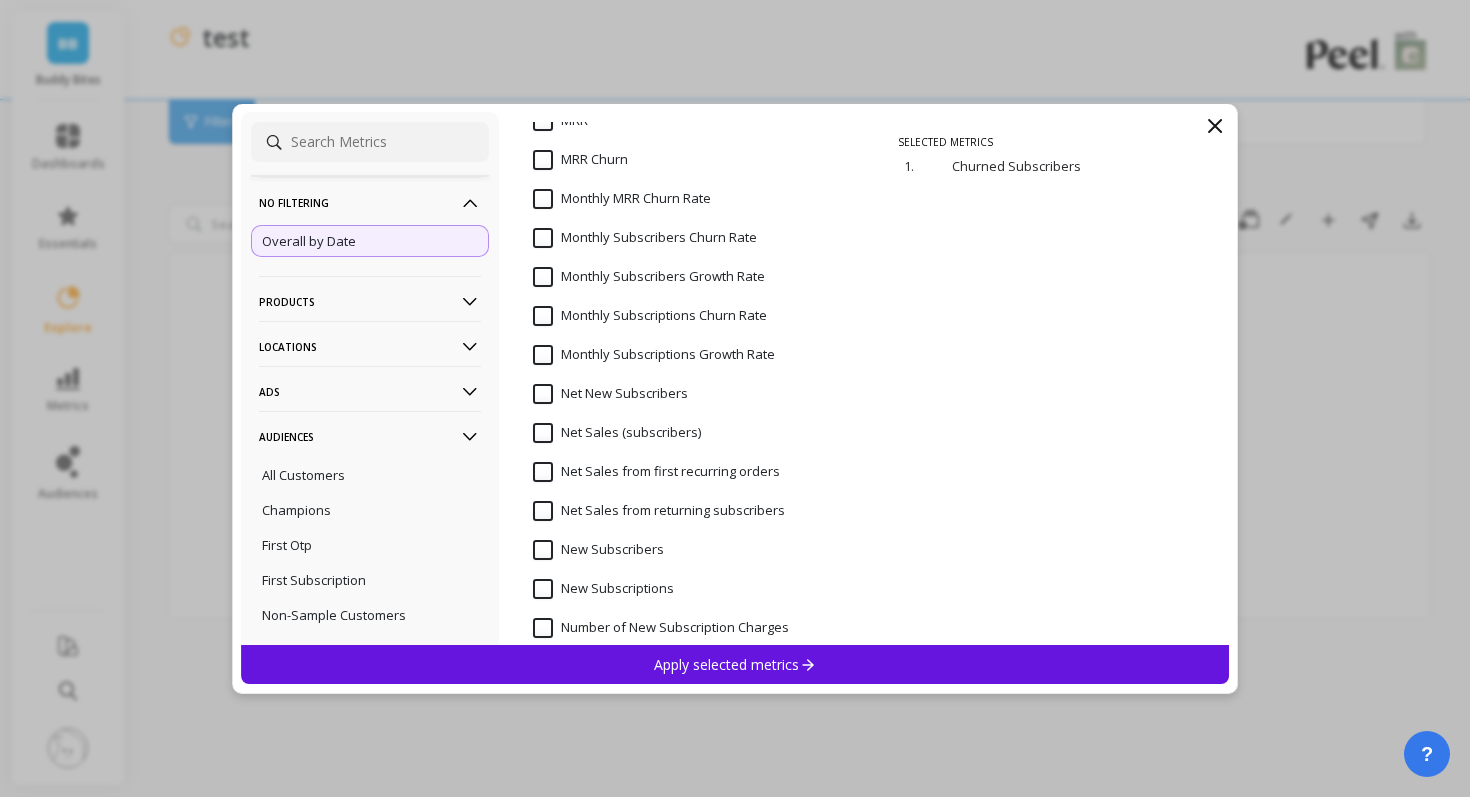 click on "Net New Subscribers" at bounding box center (610, 394) 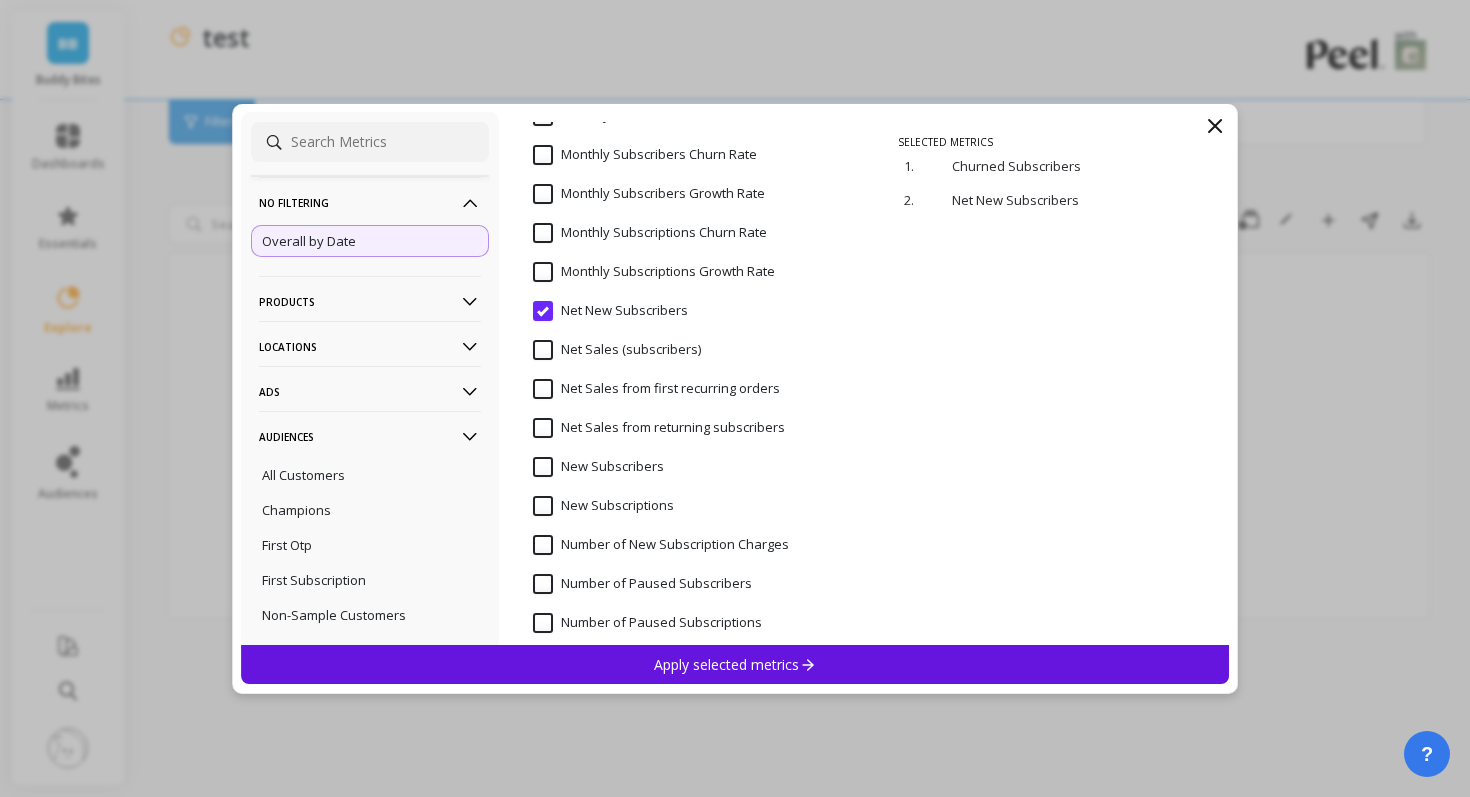 scroll, scrollTop: 7622, scrollLeft: 0, axis: vertical 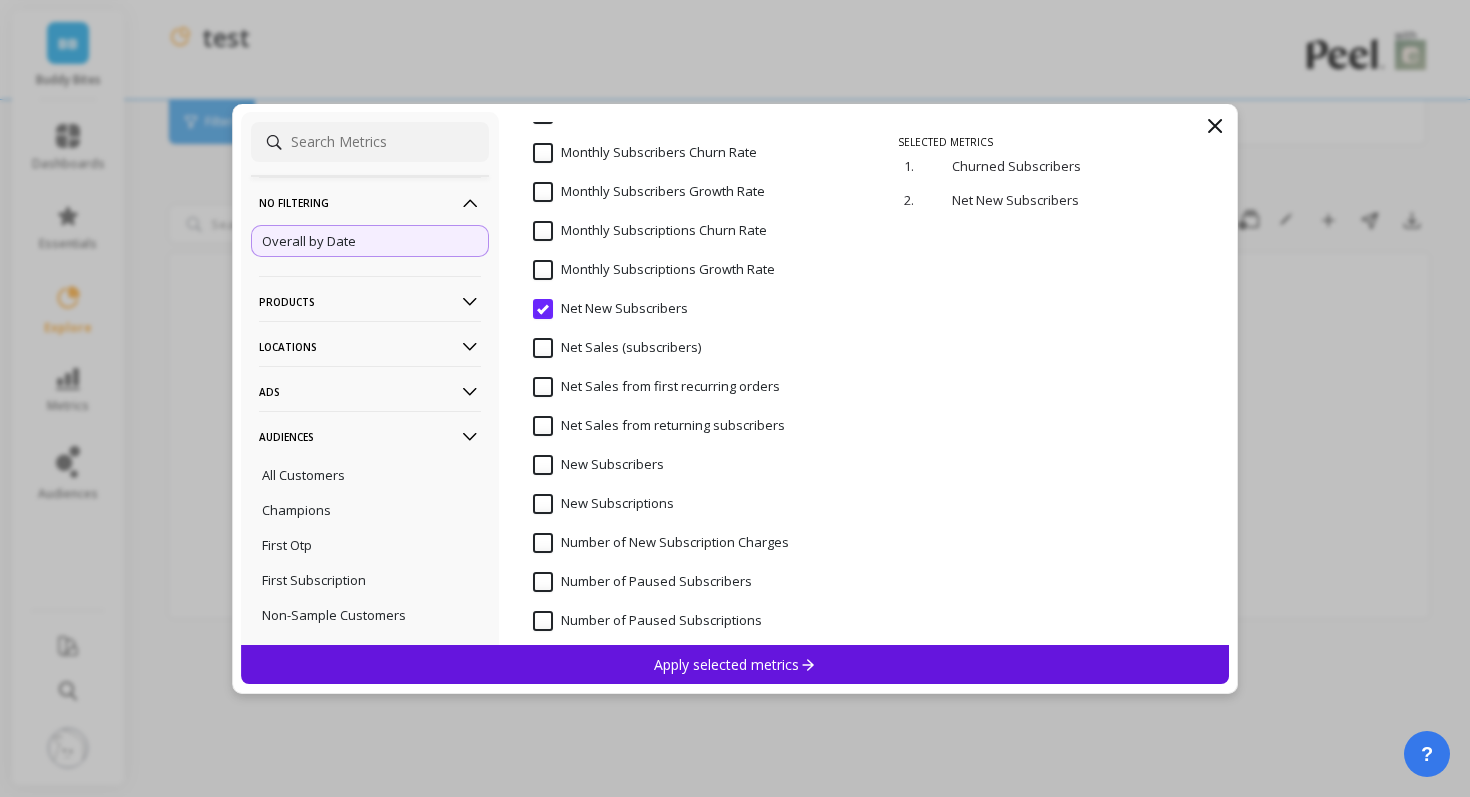 click on "New Subscribers" at bounding box center [598, 465] 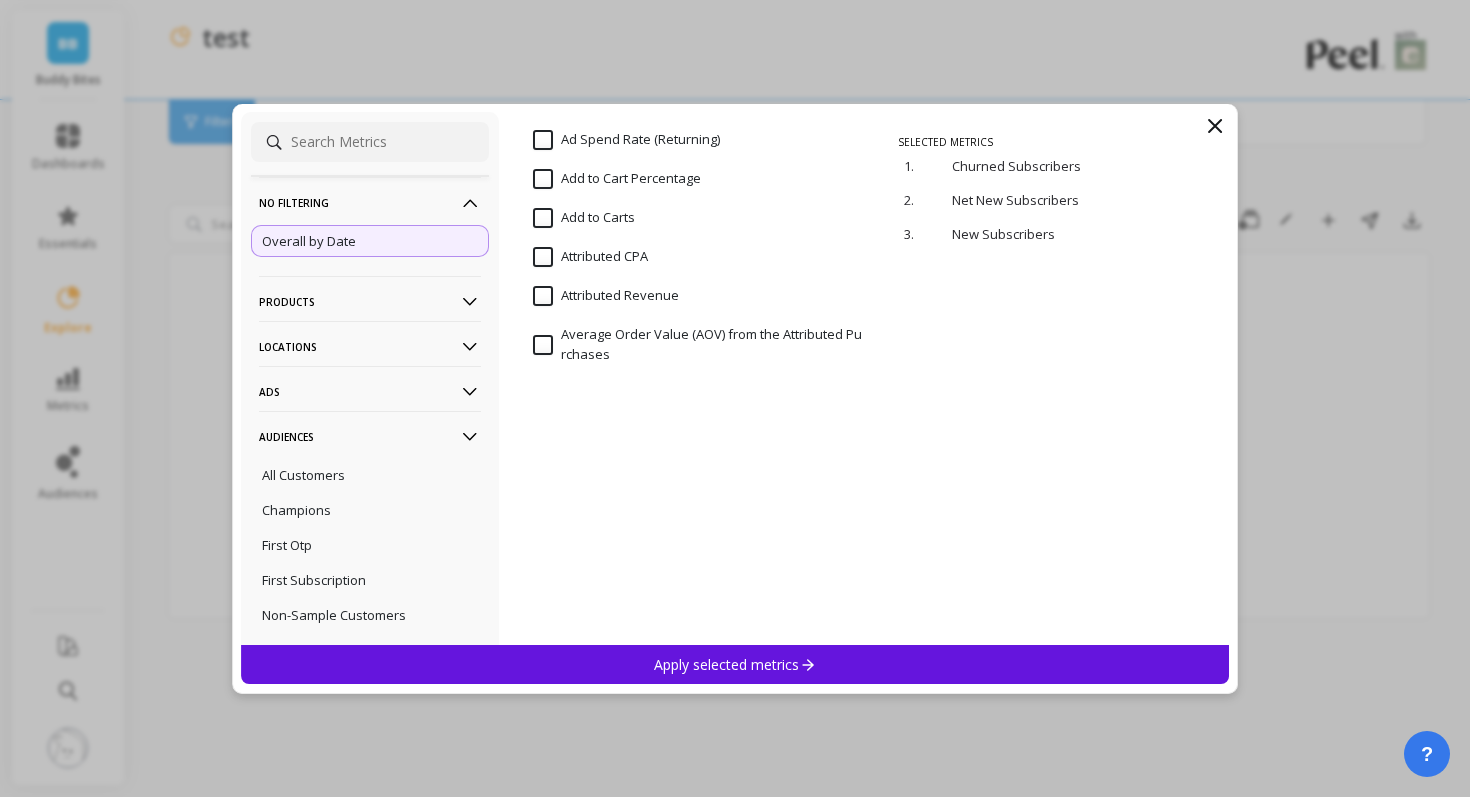 scroll, scrollTop: 1324, scrollLeft: 0, axis: vertical 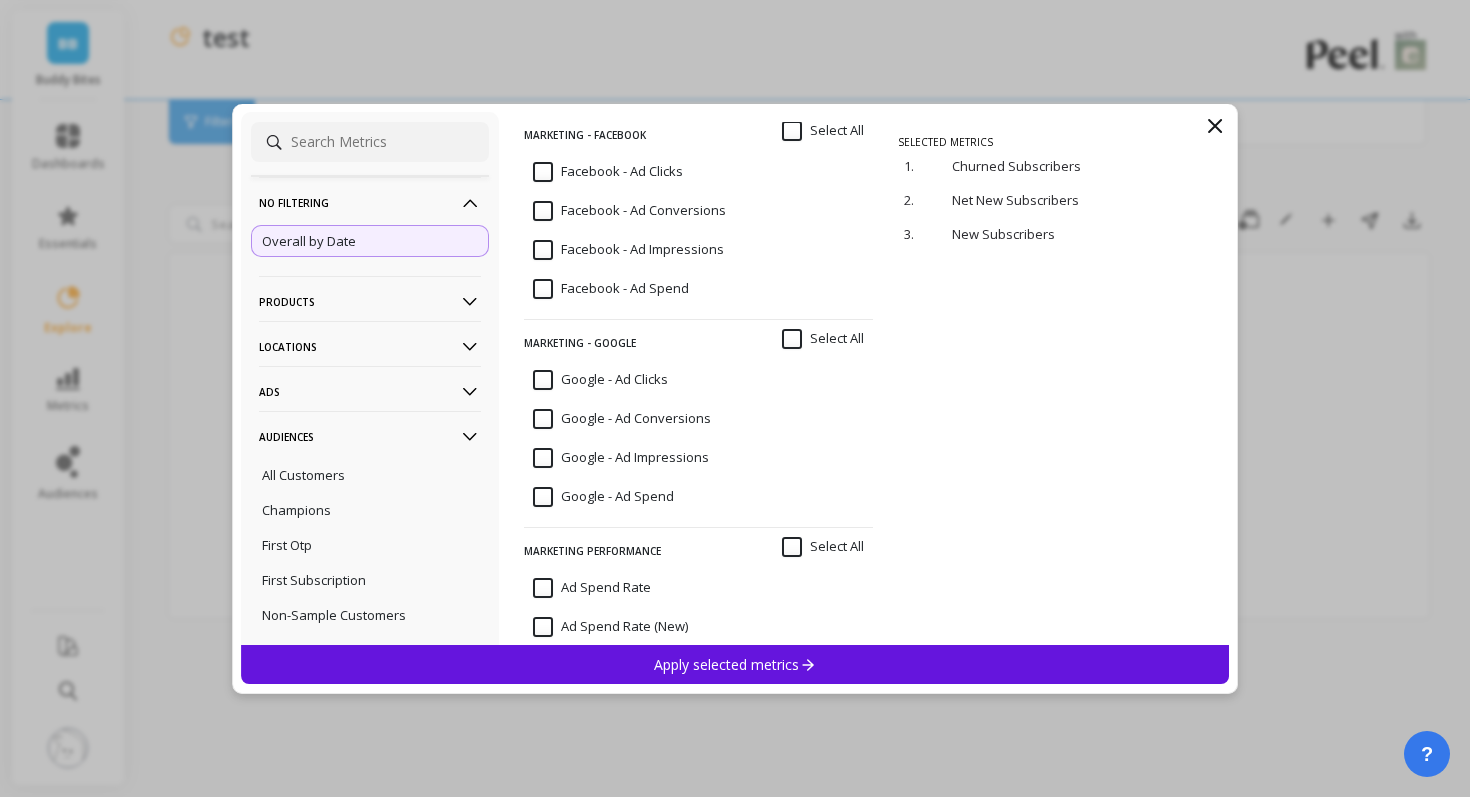 click on "Ads" at bounding box center [370, 391] 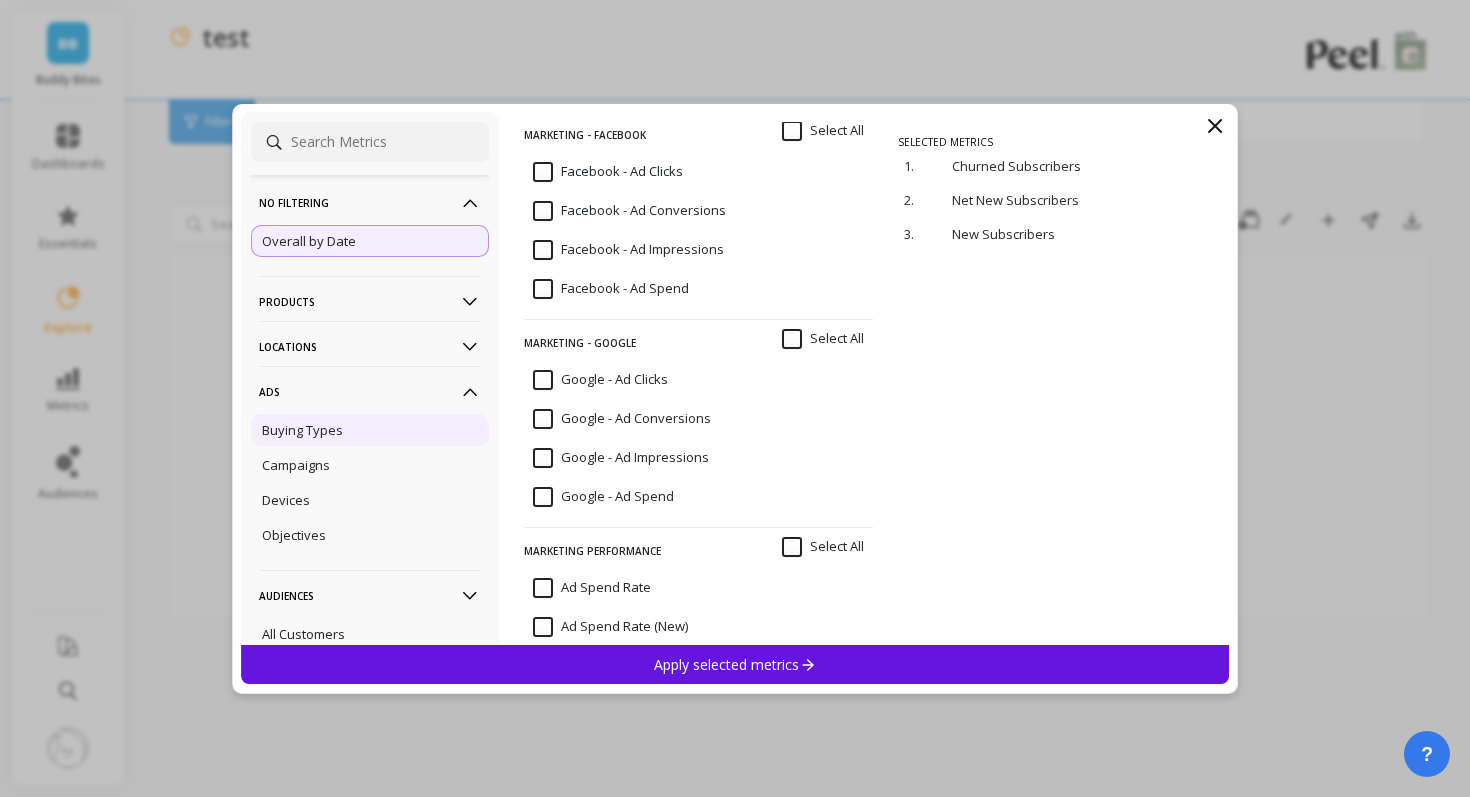 click on "Buying Types" at bounding box center [370, 430] 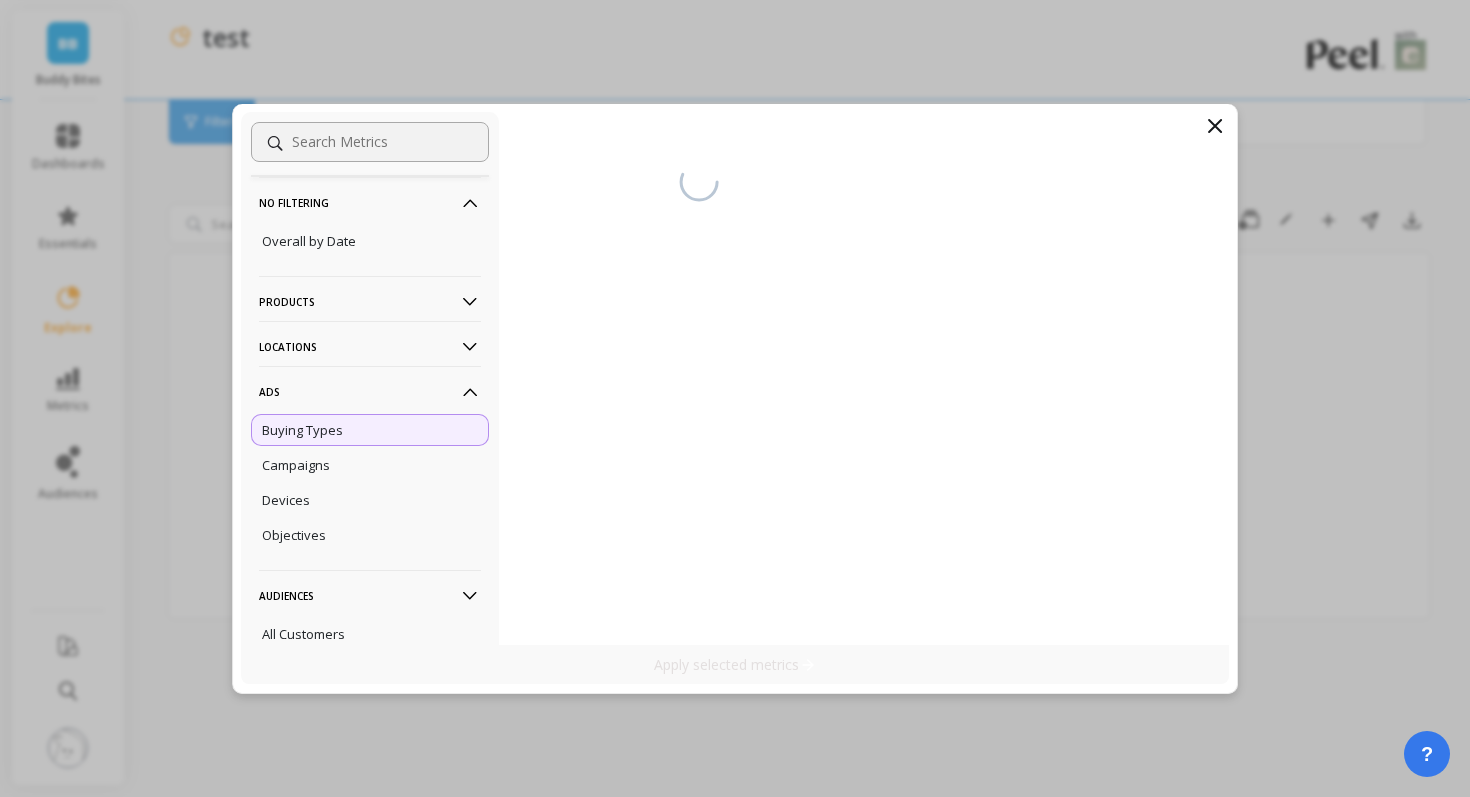 scroll, scrollTop: 316, scrollLeft: 0, axis: vertical 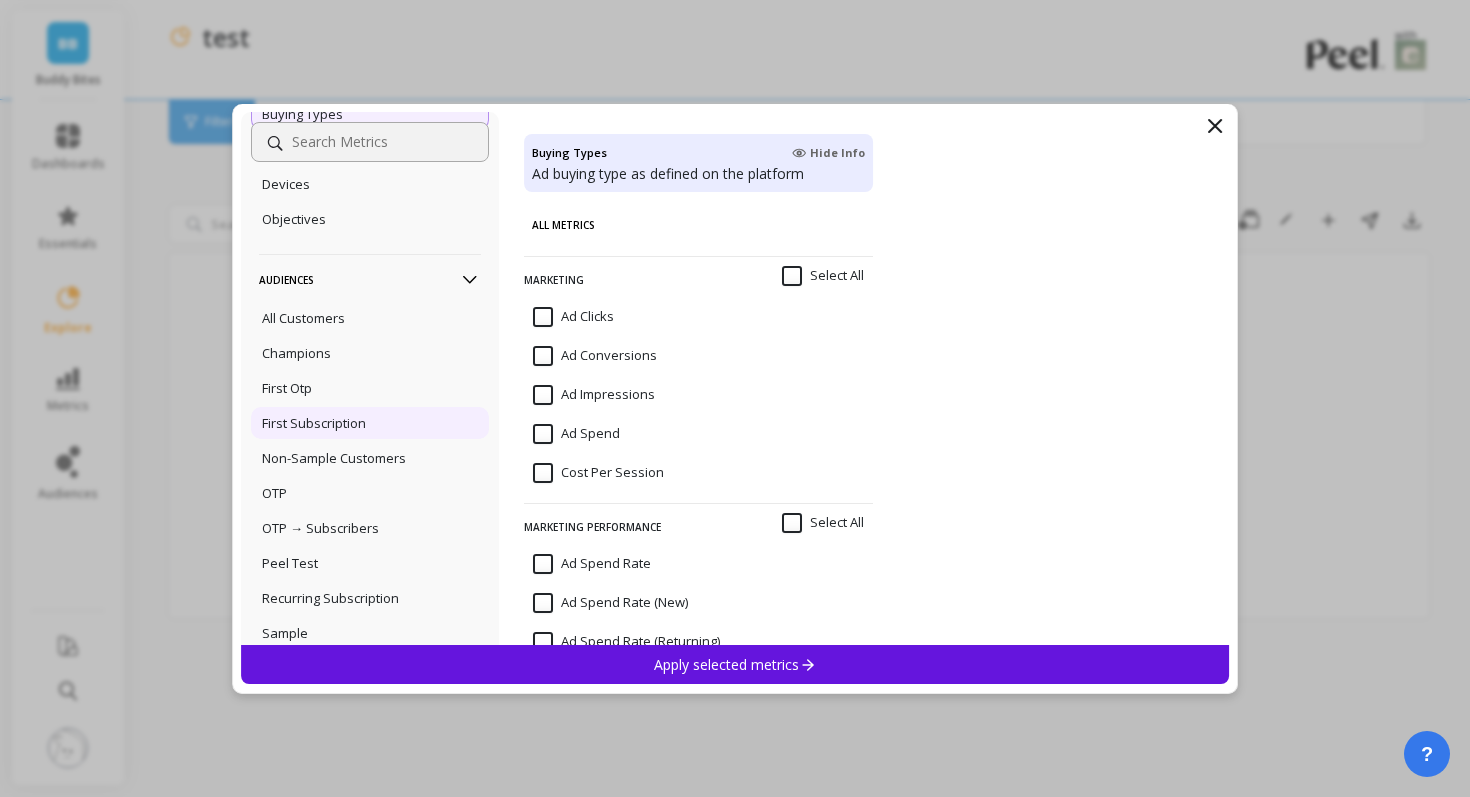 click on "First Subscription" at bounding box center (314, 423) 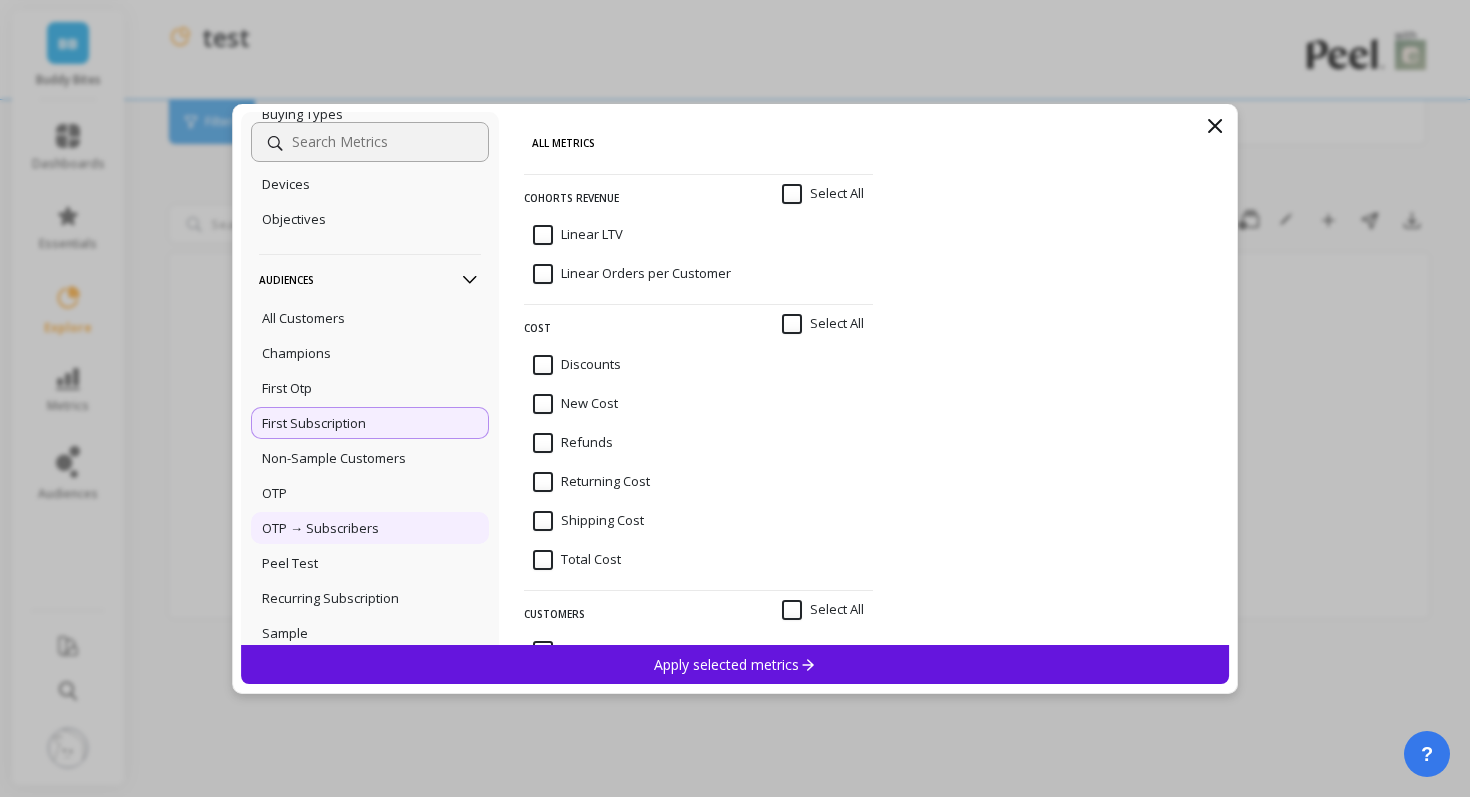 click on "OTP → Subscribers" at bounding box center [320, 528] 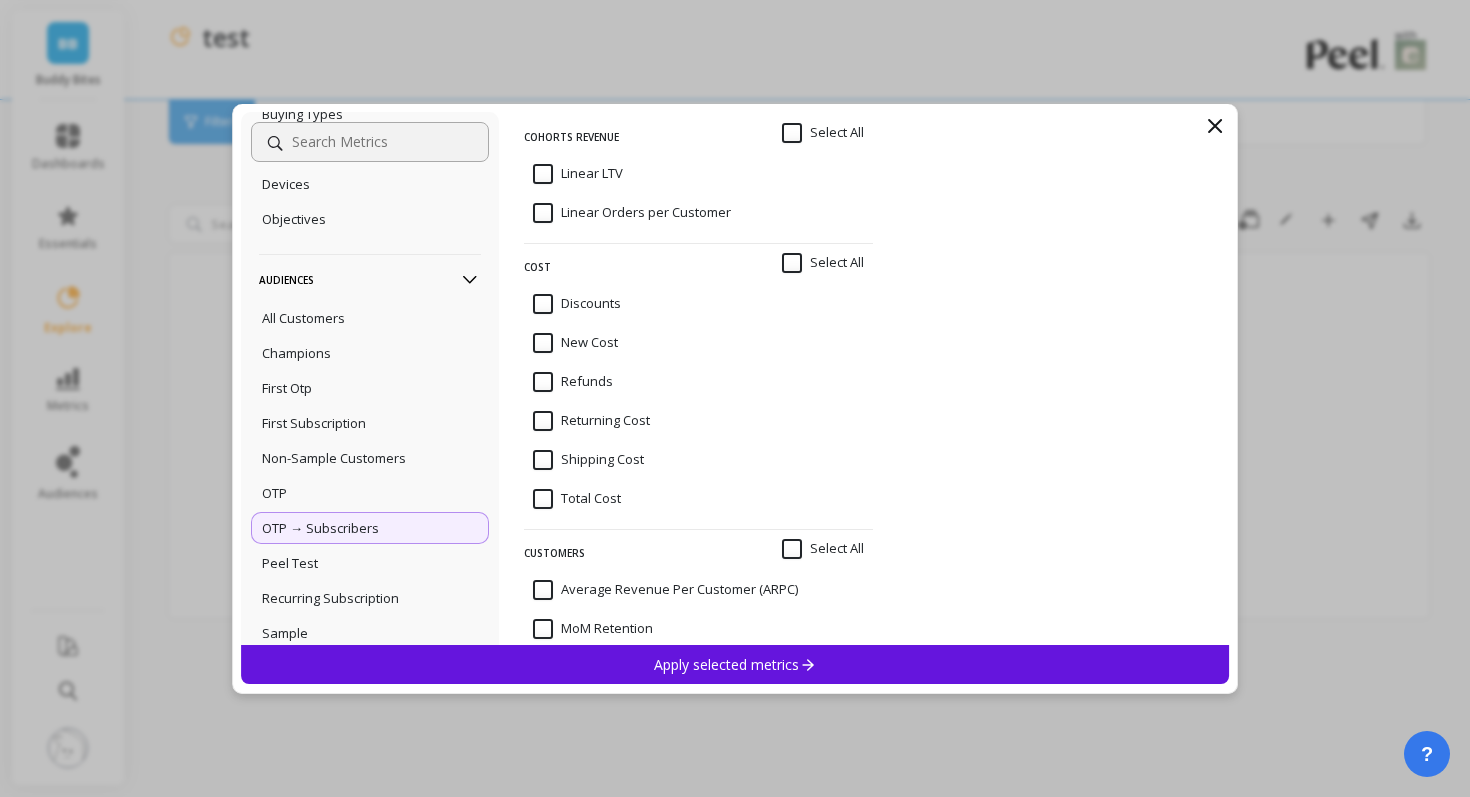 scroll, scrollTop: 0, scrollLeft: 0, axis: both 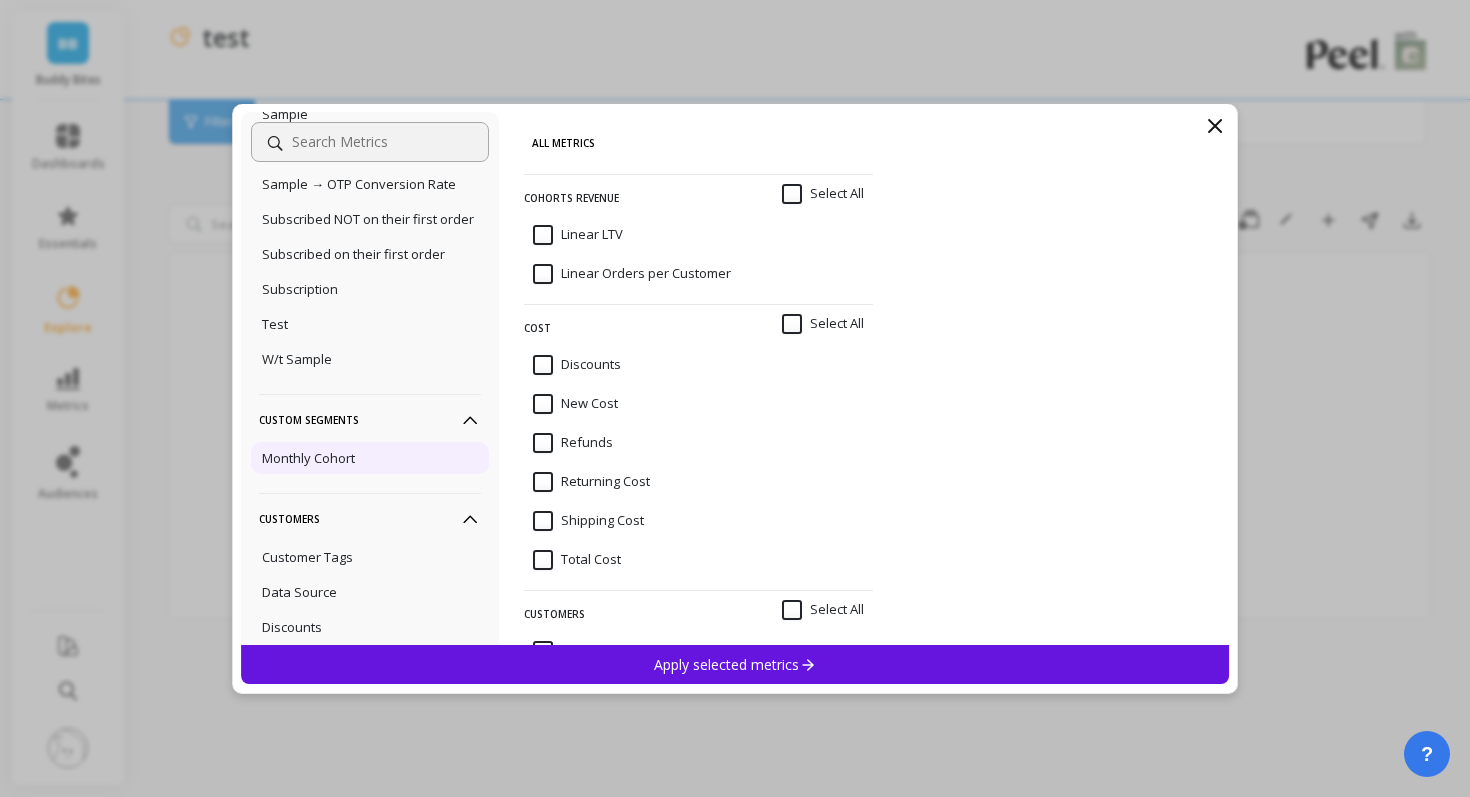 click on "Monthly Cohort" at bounding box center (308, 458) 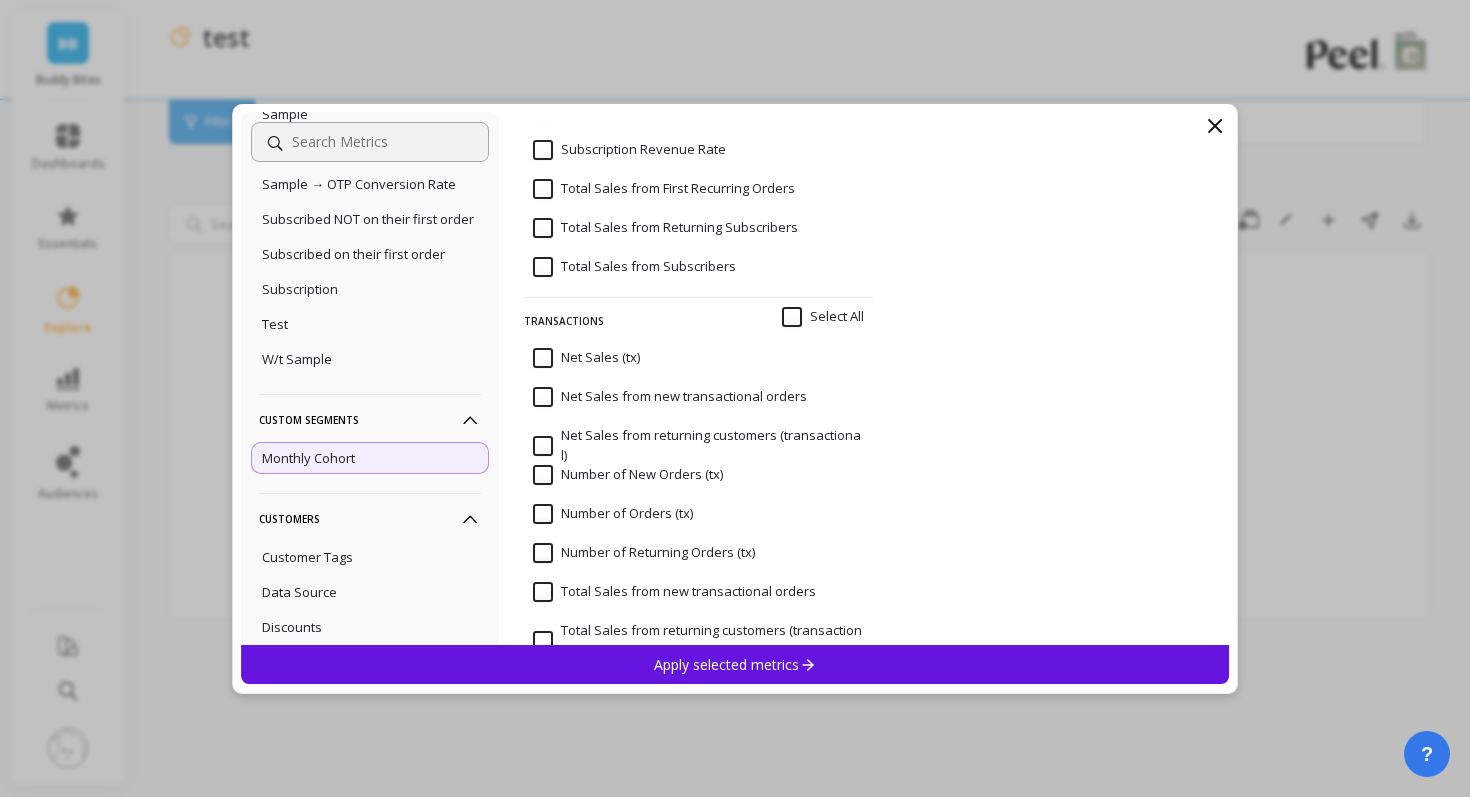 scroll, scrollTop: 3401, scrollLeft: 0, axis: vertical 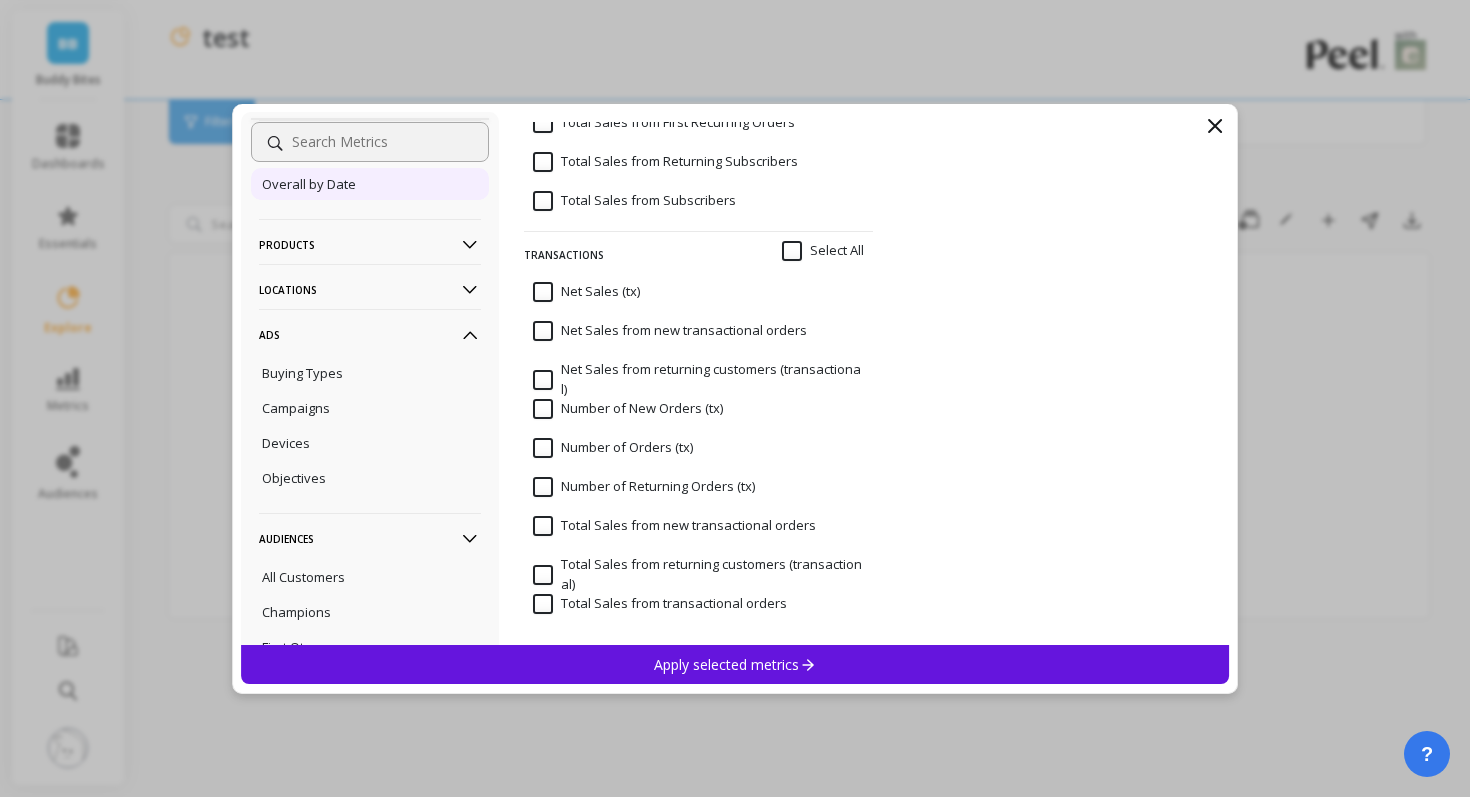 click on "Overall by Date" at bounding box center [370, 184] 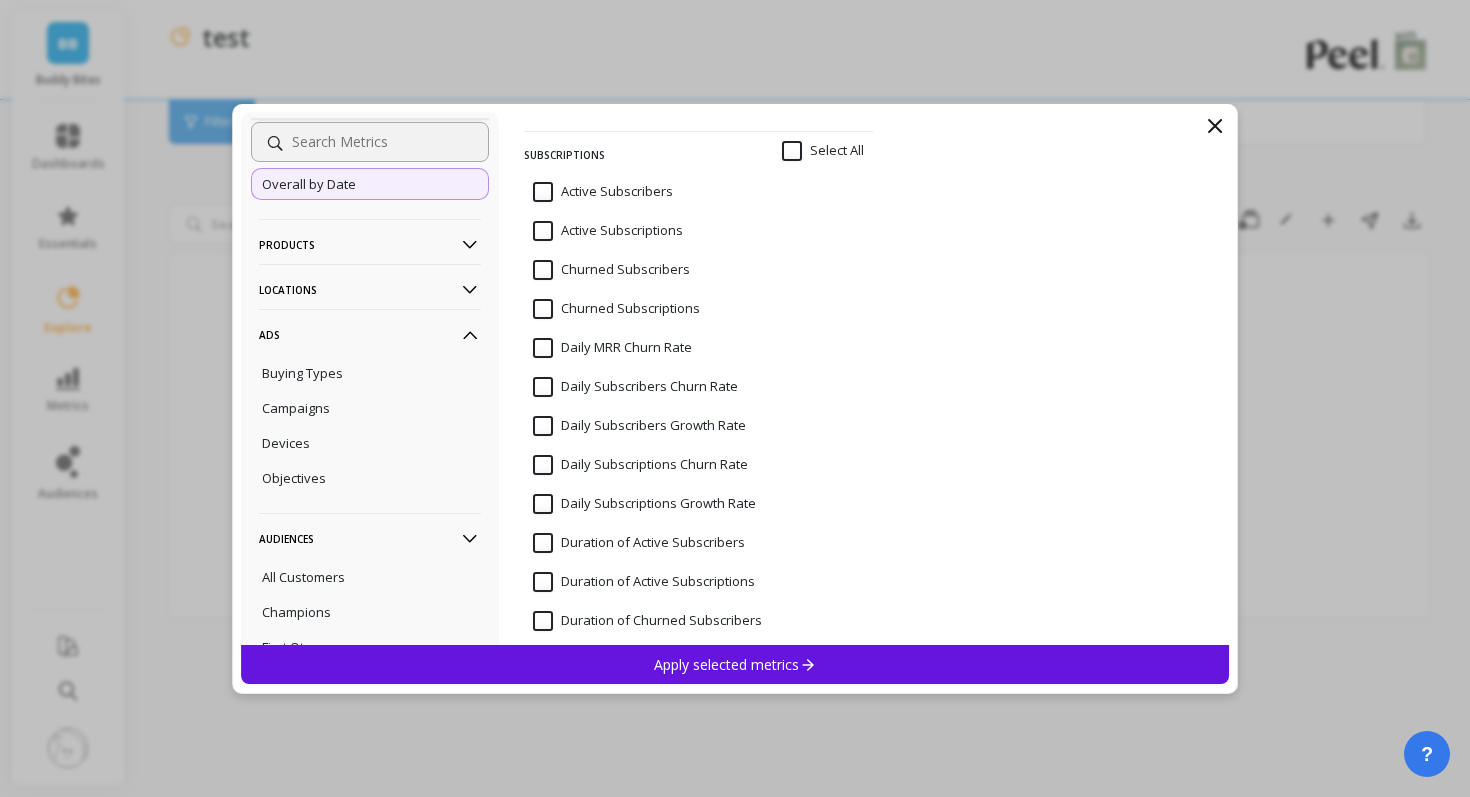 scroll, scrollTop: 6952, scrollLeft: 0, axis: vertical 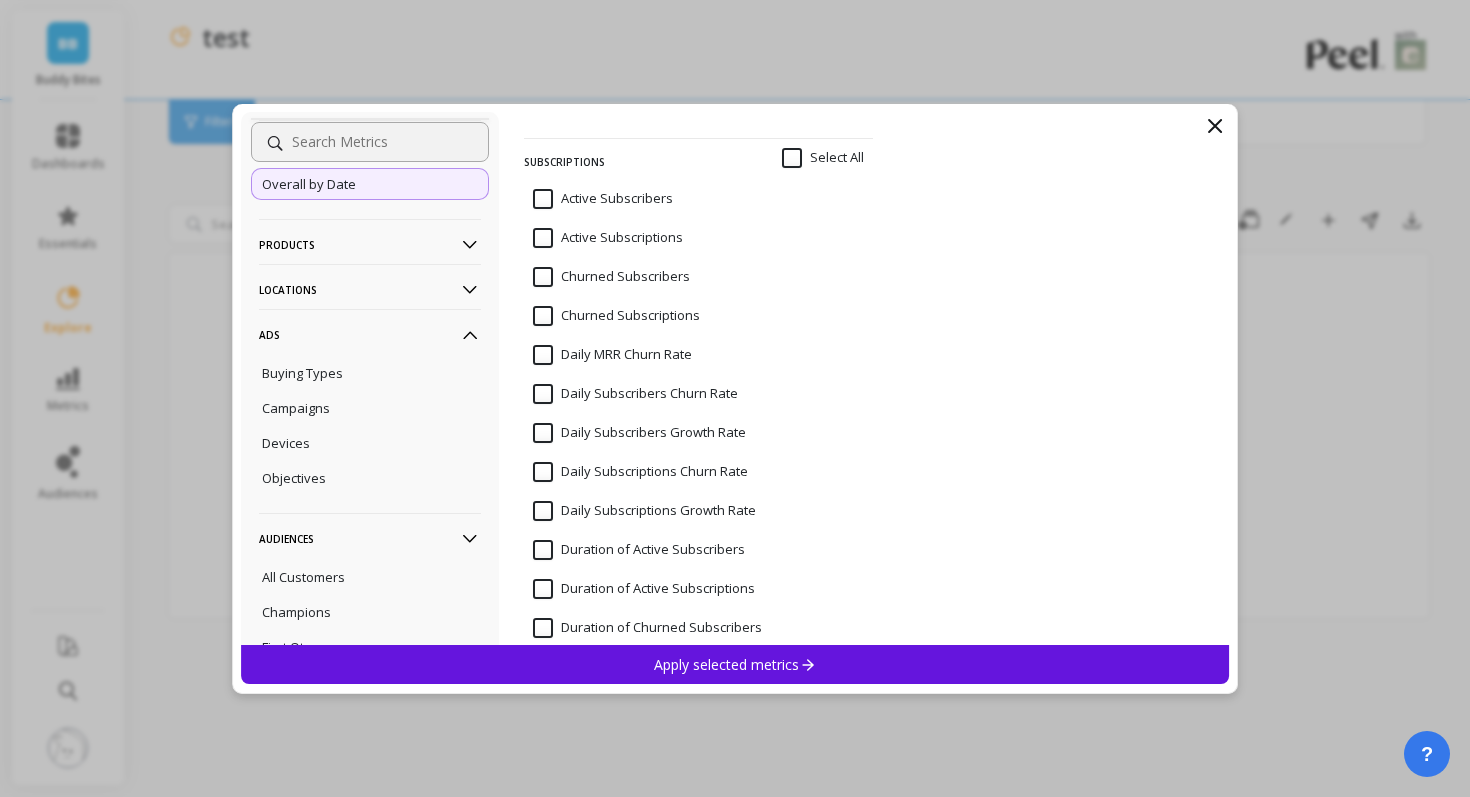 click on "Churned Subscribers" at bounding box center [611, 277] 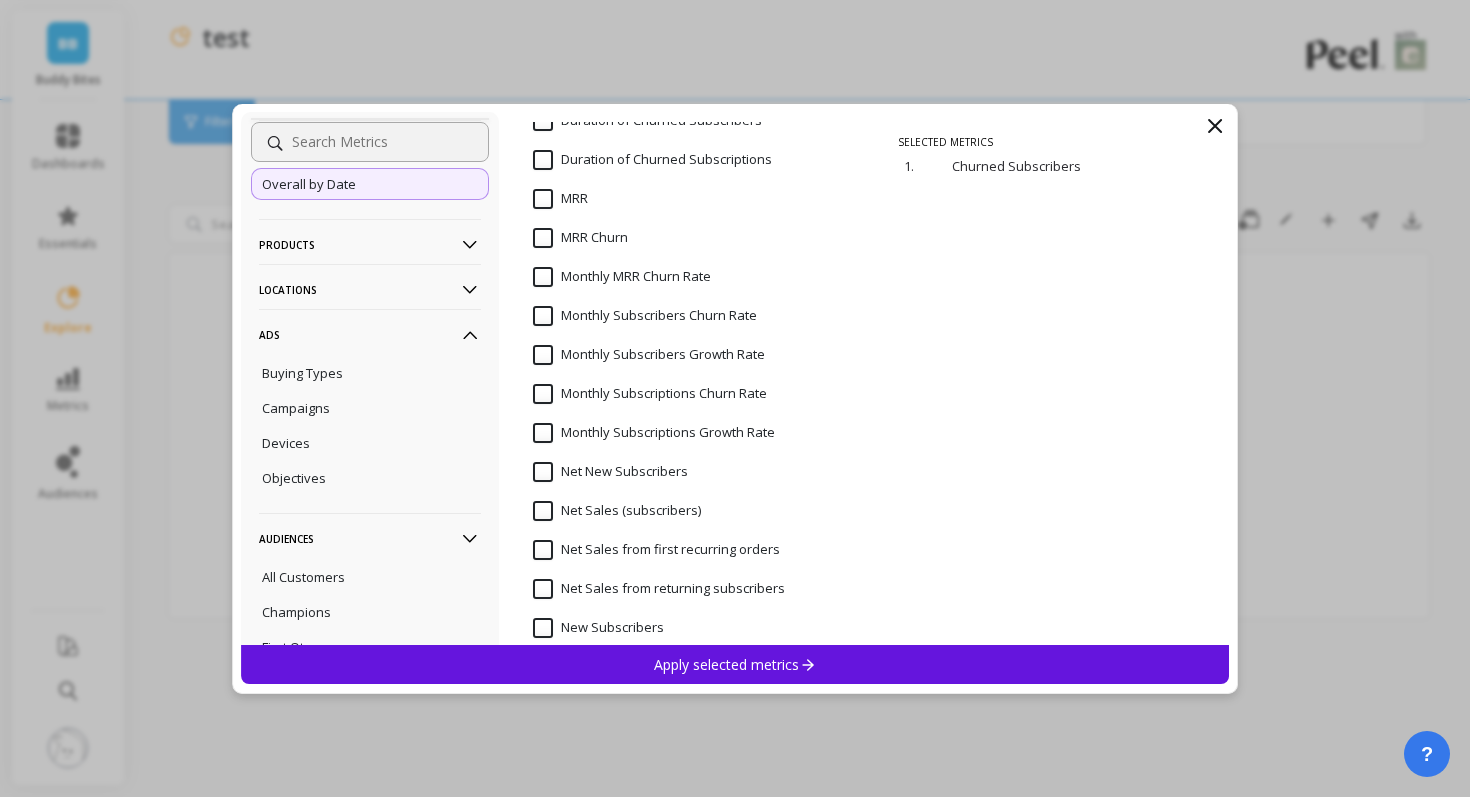 scroll, scrollTop: 7509, scrollLeft: 0, axis: vertical 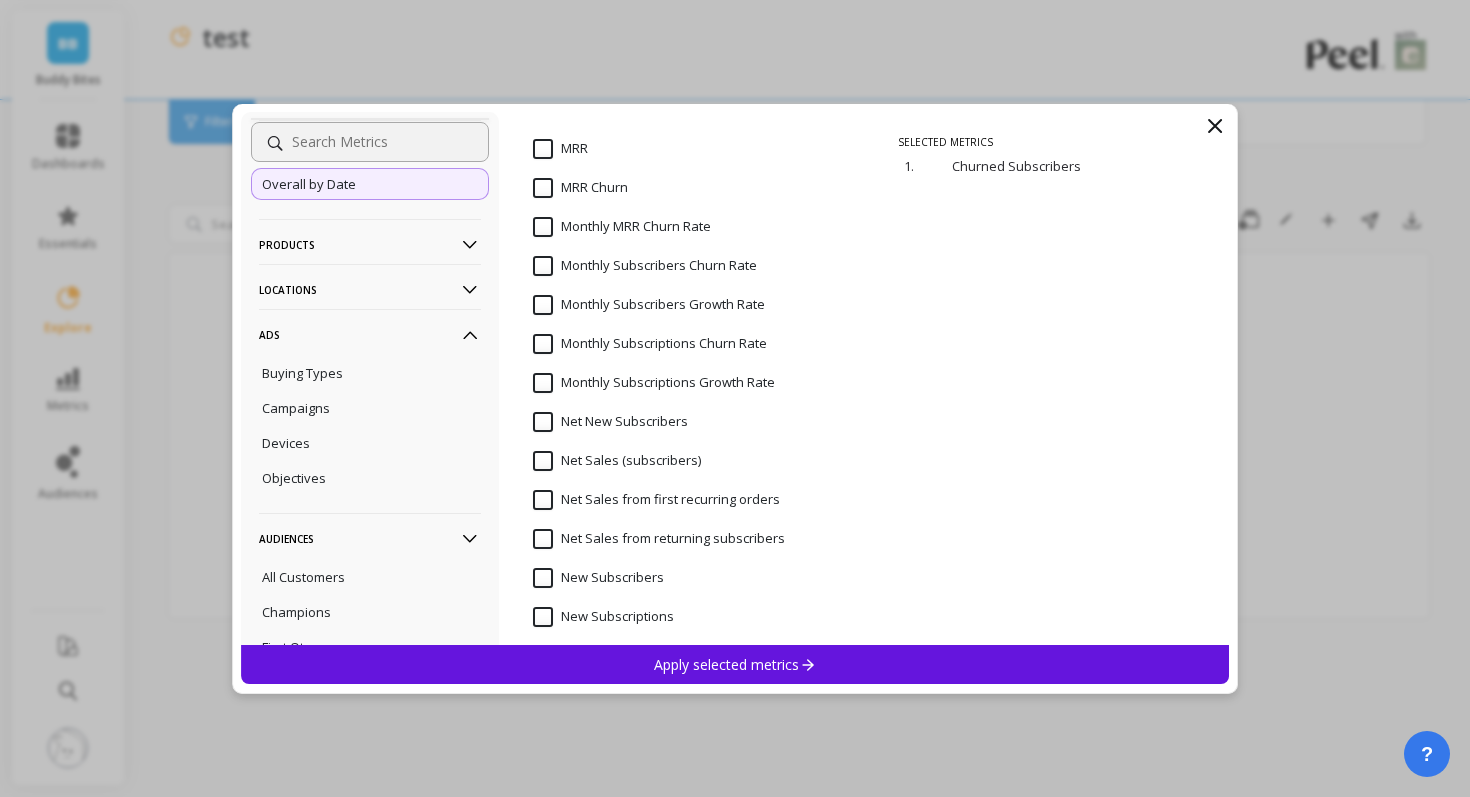 click on "Net New Subscribers" at bounding box center [610, 422] 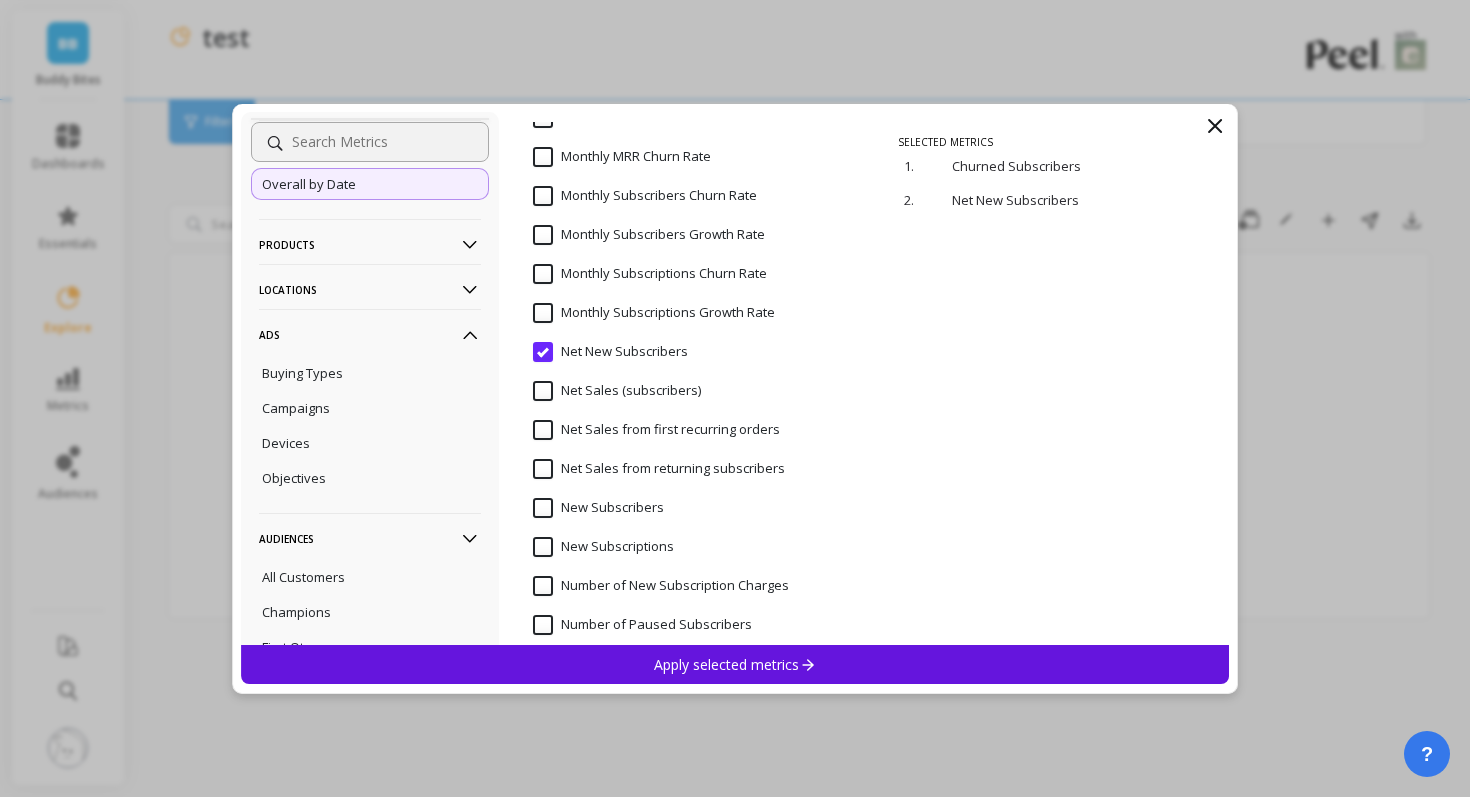 scroll, scrollTop: 7587, scrollLeft: 0, axis: vertical 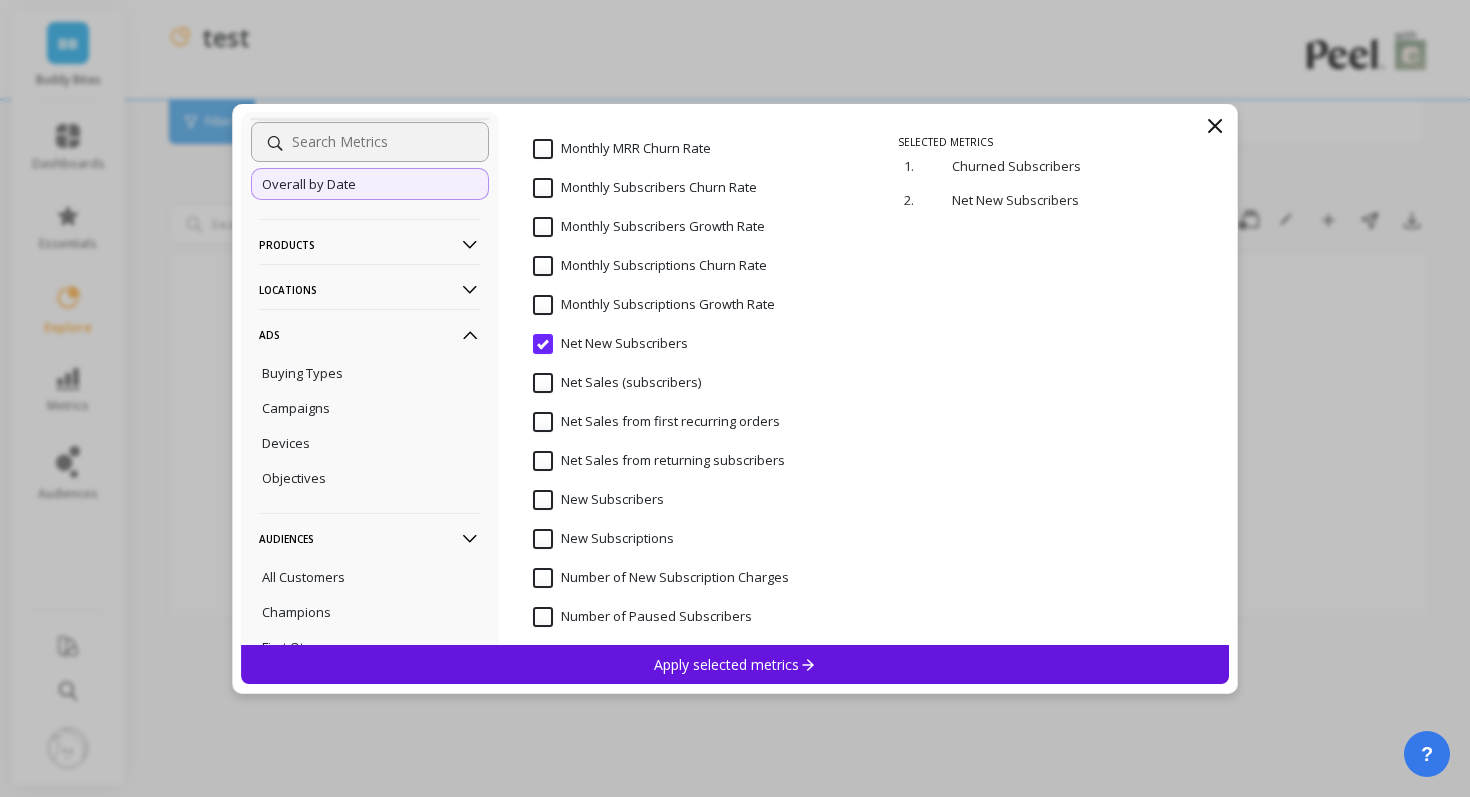 click on "Net Sales (subscribers)" at bounding box center [617, 383] 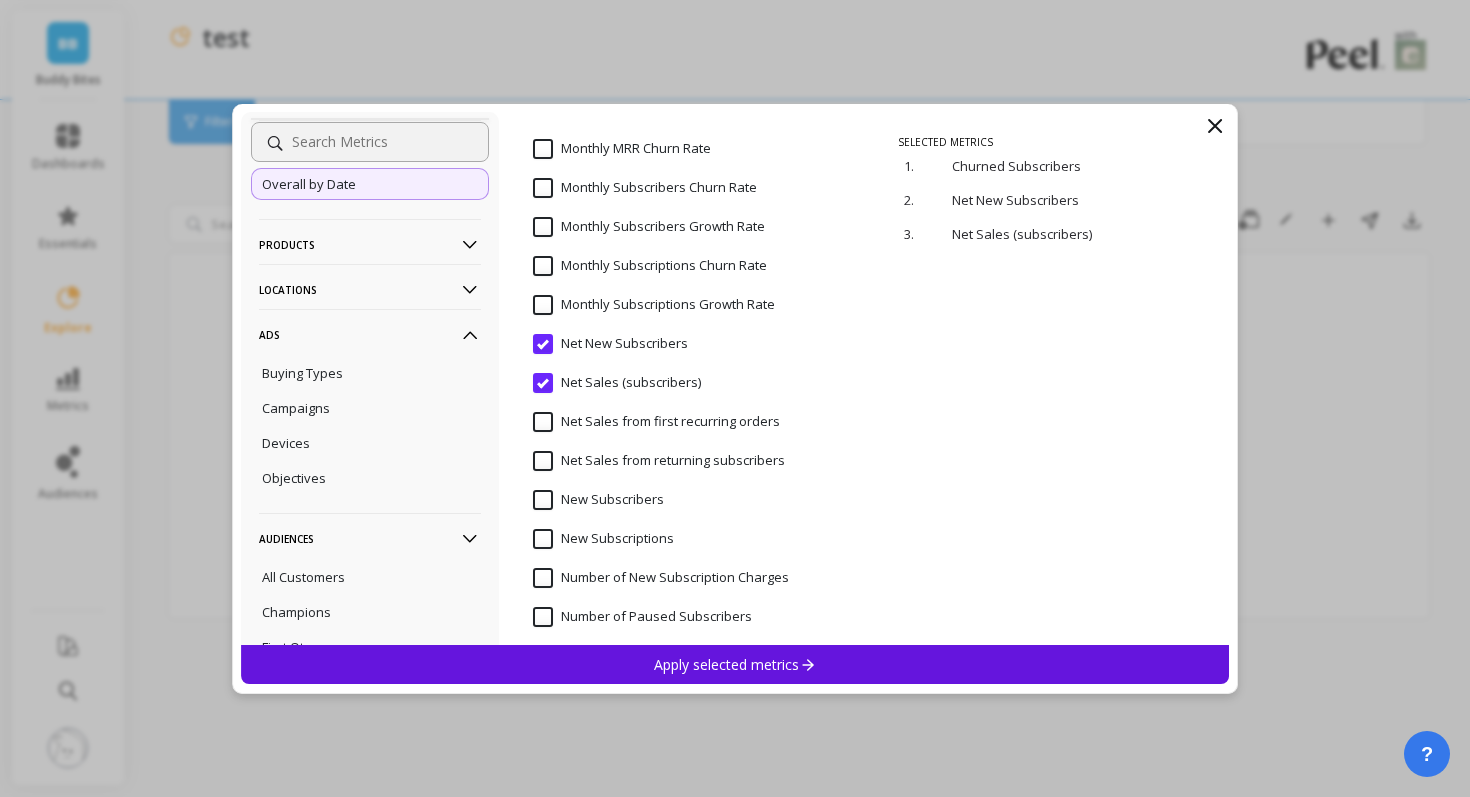 click on "Net Sales (subscribers)" at bounding box center (617, 383) 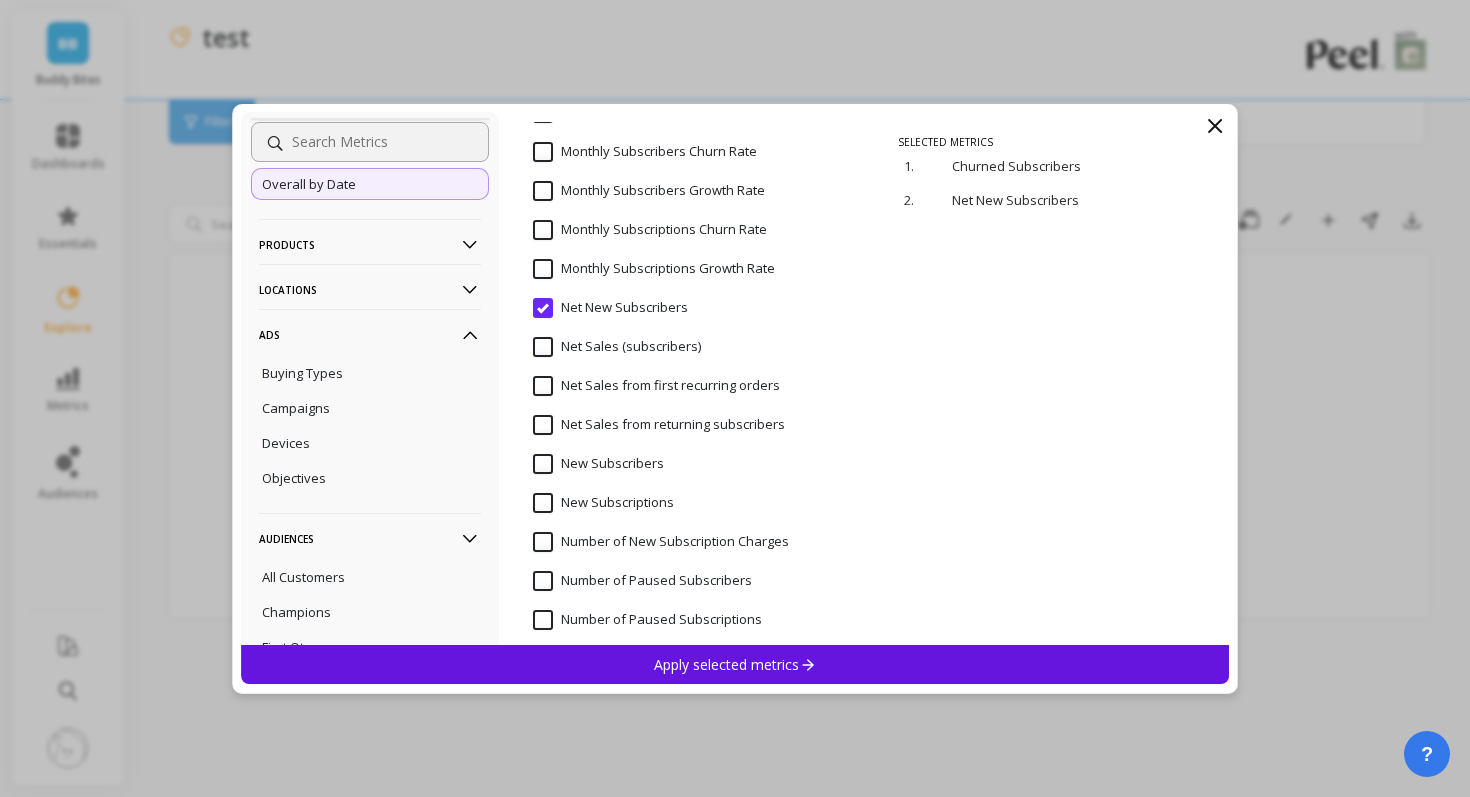 click on "New Subscribers" at bounding box center [598, 464] 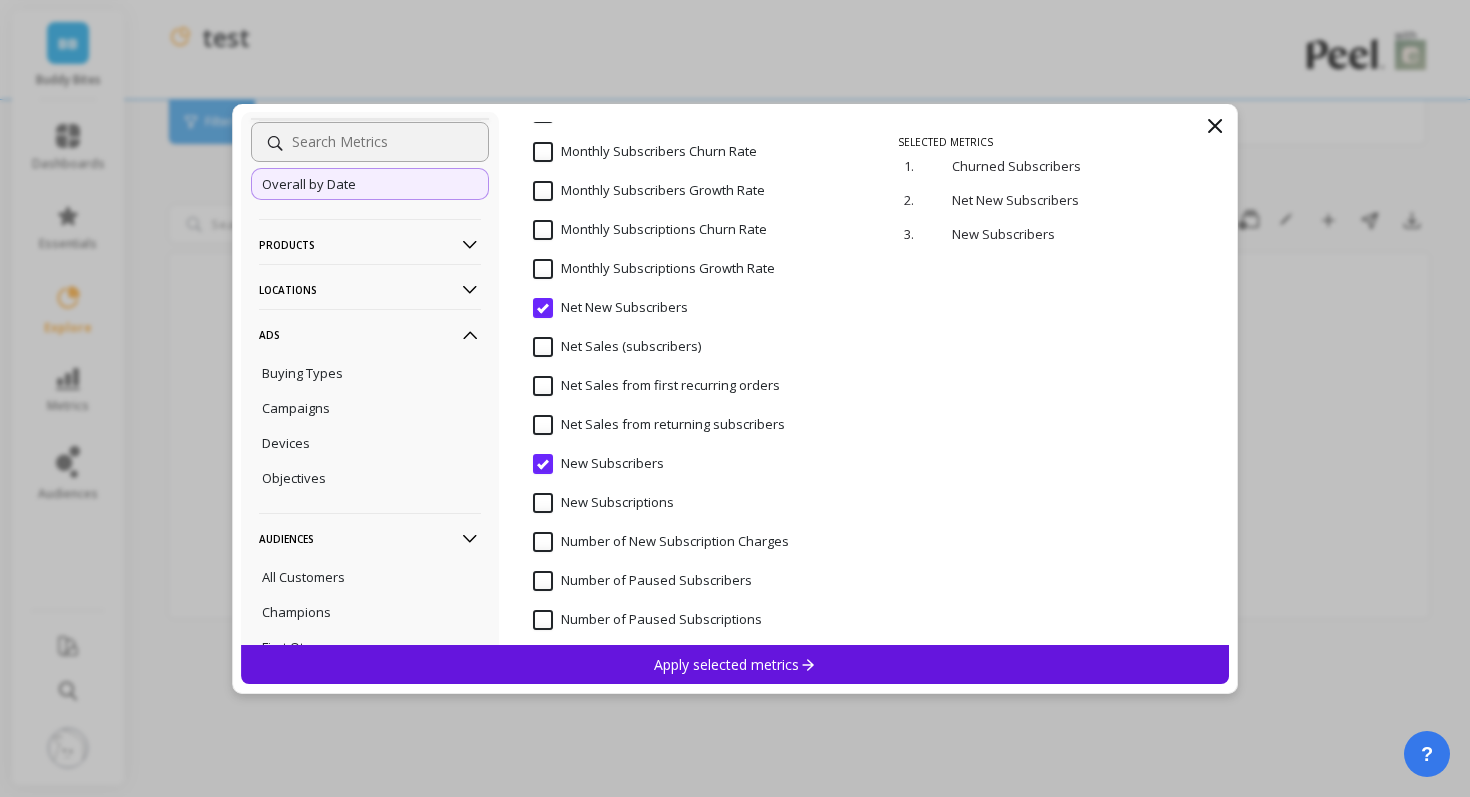 scroll, scrollTop: 7800, scrollLeft: 0, axis: vertical 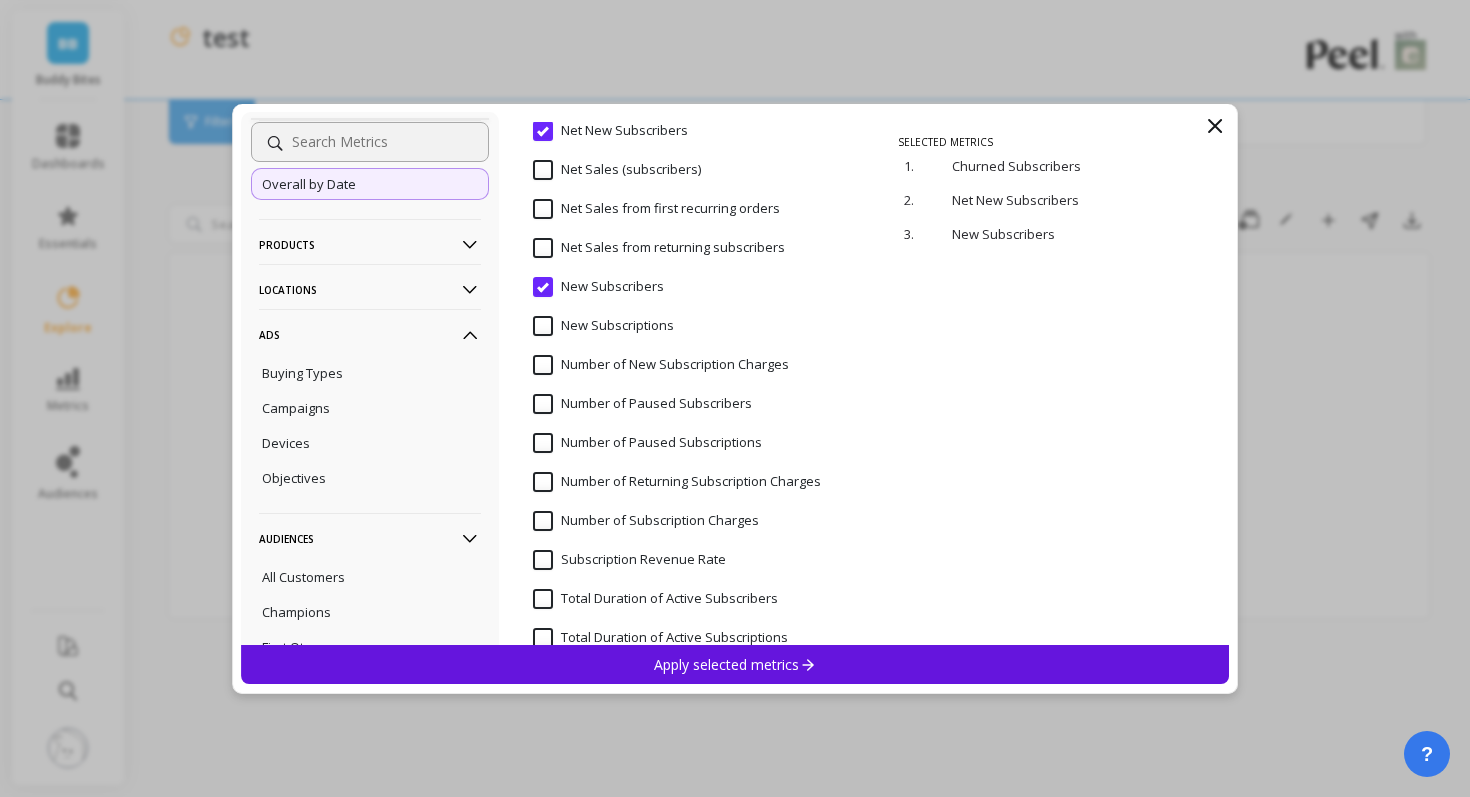 click on "Apply selected metrics" at bounding box center (735, 664) 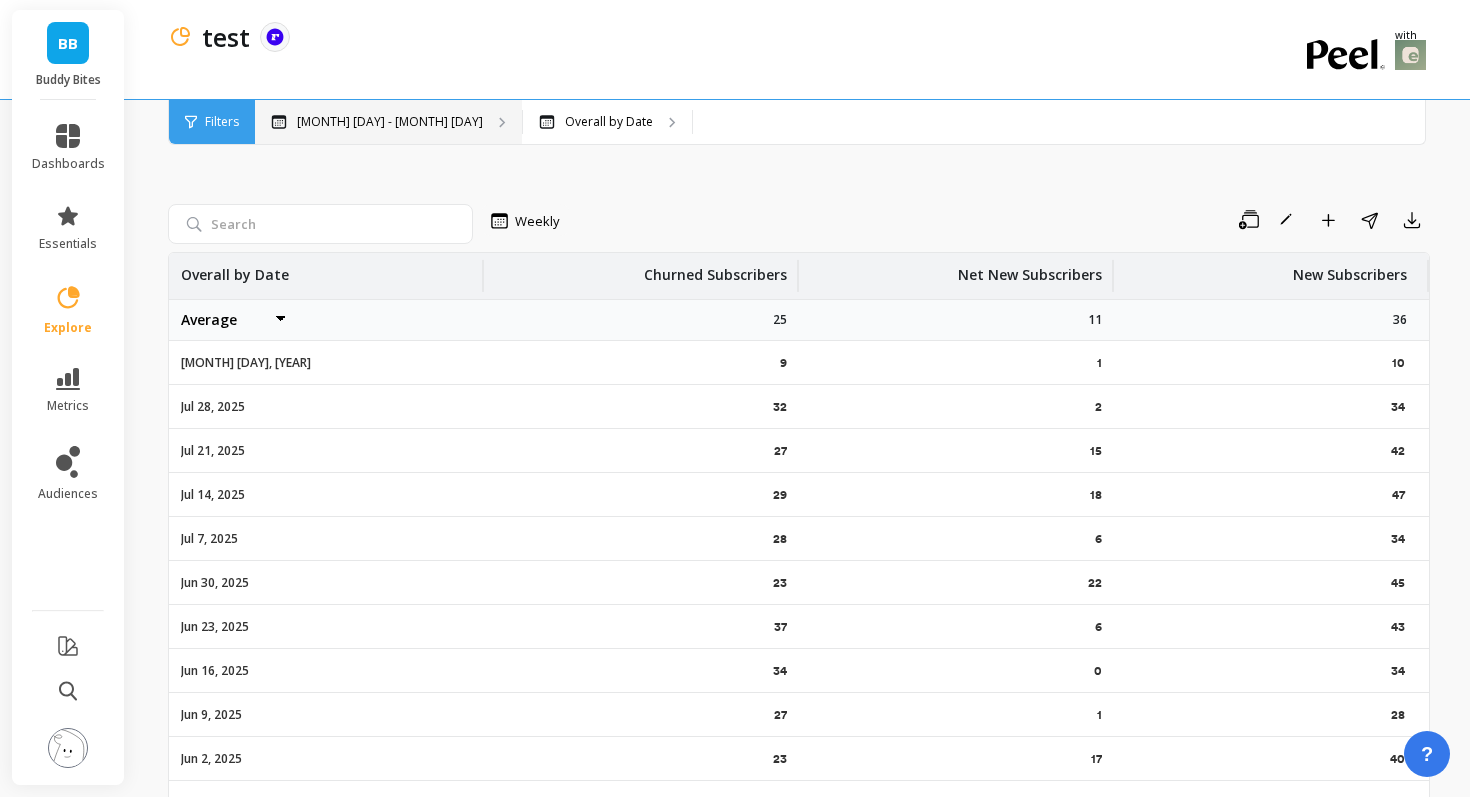 click on "Mar 1 - Aug 5" at bounding box center [390, 122] 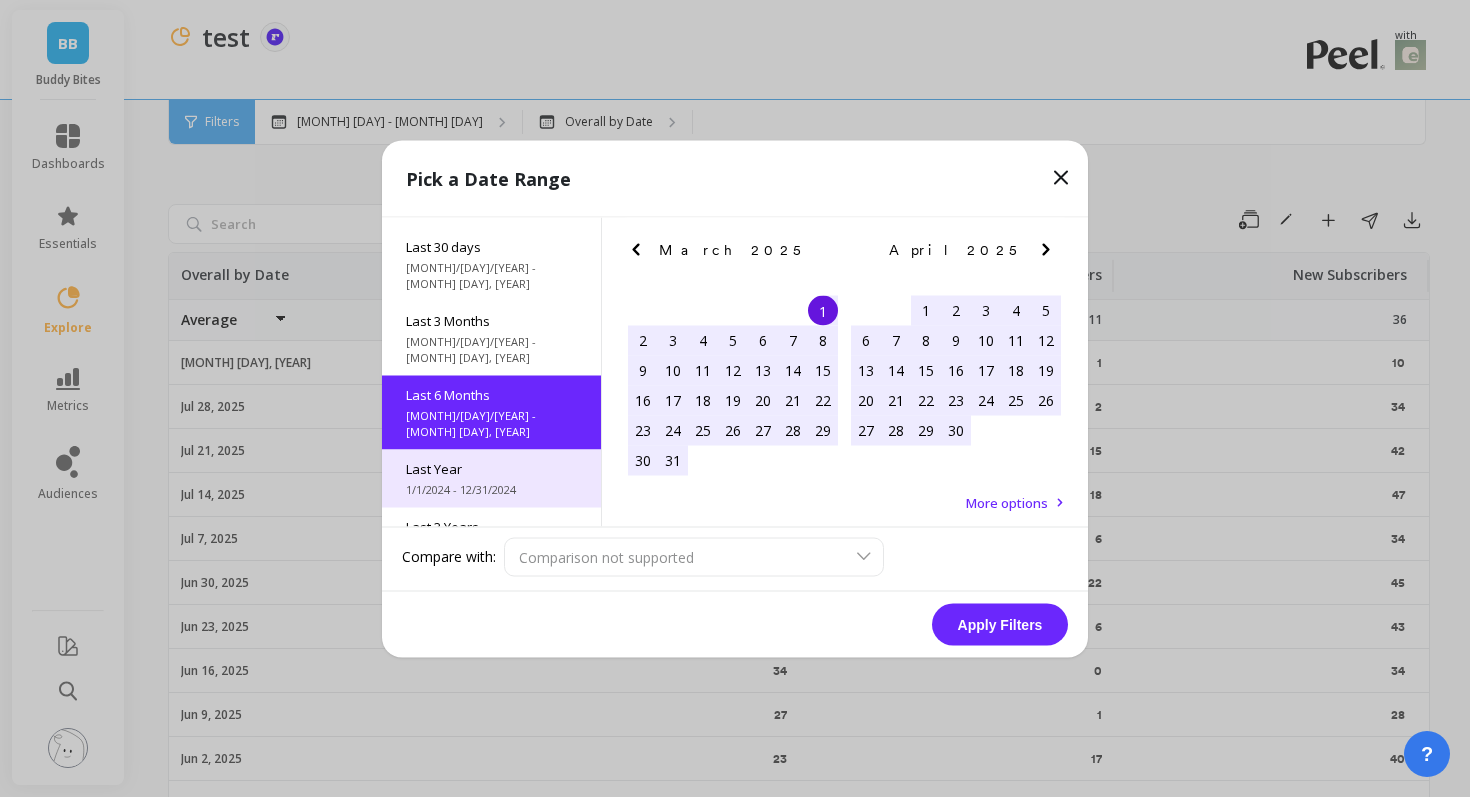 scroll, scrollTop: 97, scrollLeft: 0, axis: vertical 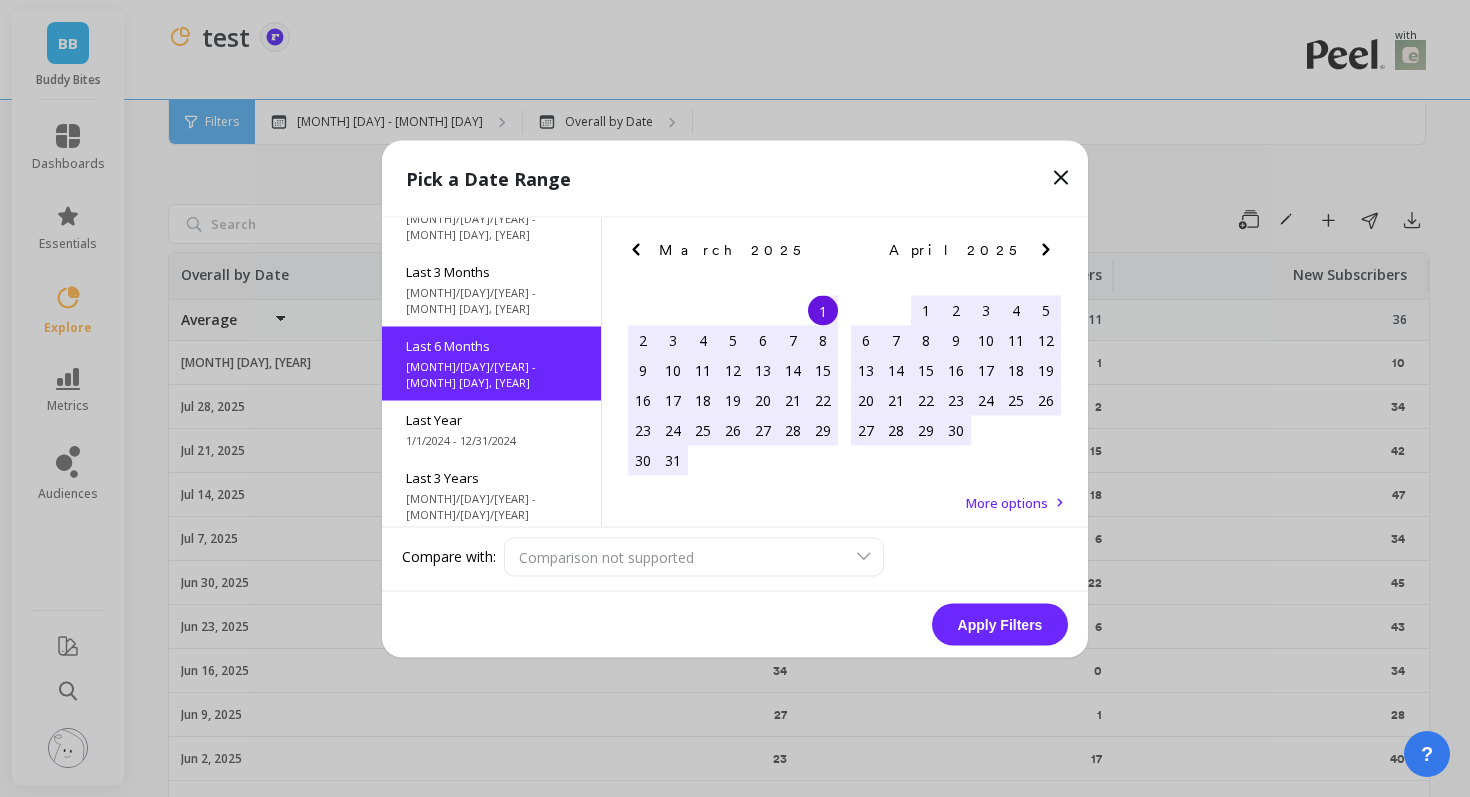 click on "All Data 8/1/2015 - 8/5/2025" at bounding box center [491, 561] 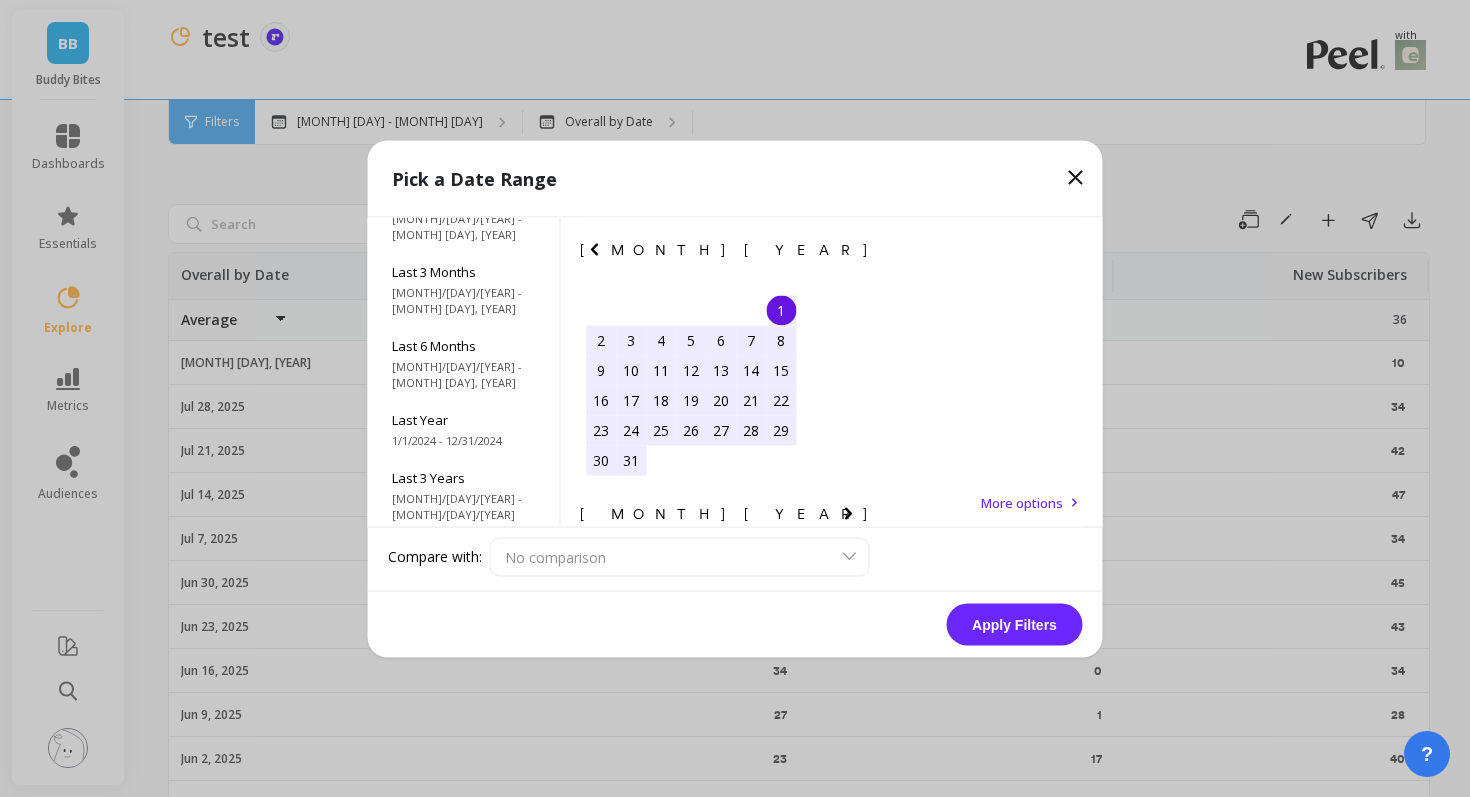scroll, scrollTop: 1, scrollLeft: 0, axis: vertical 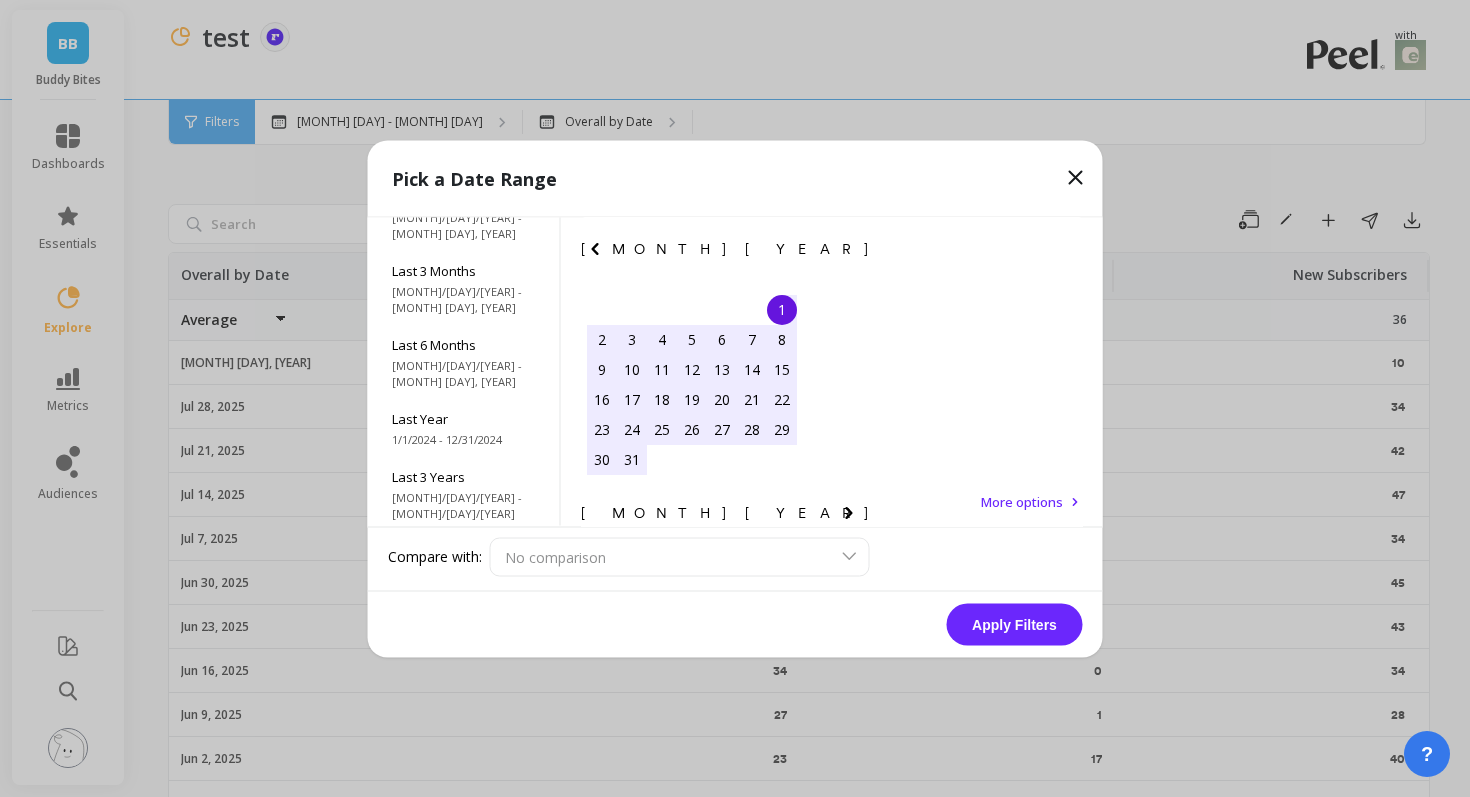 click on "Apply Filters" at bounding box center (1015, 624) 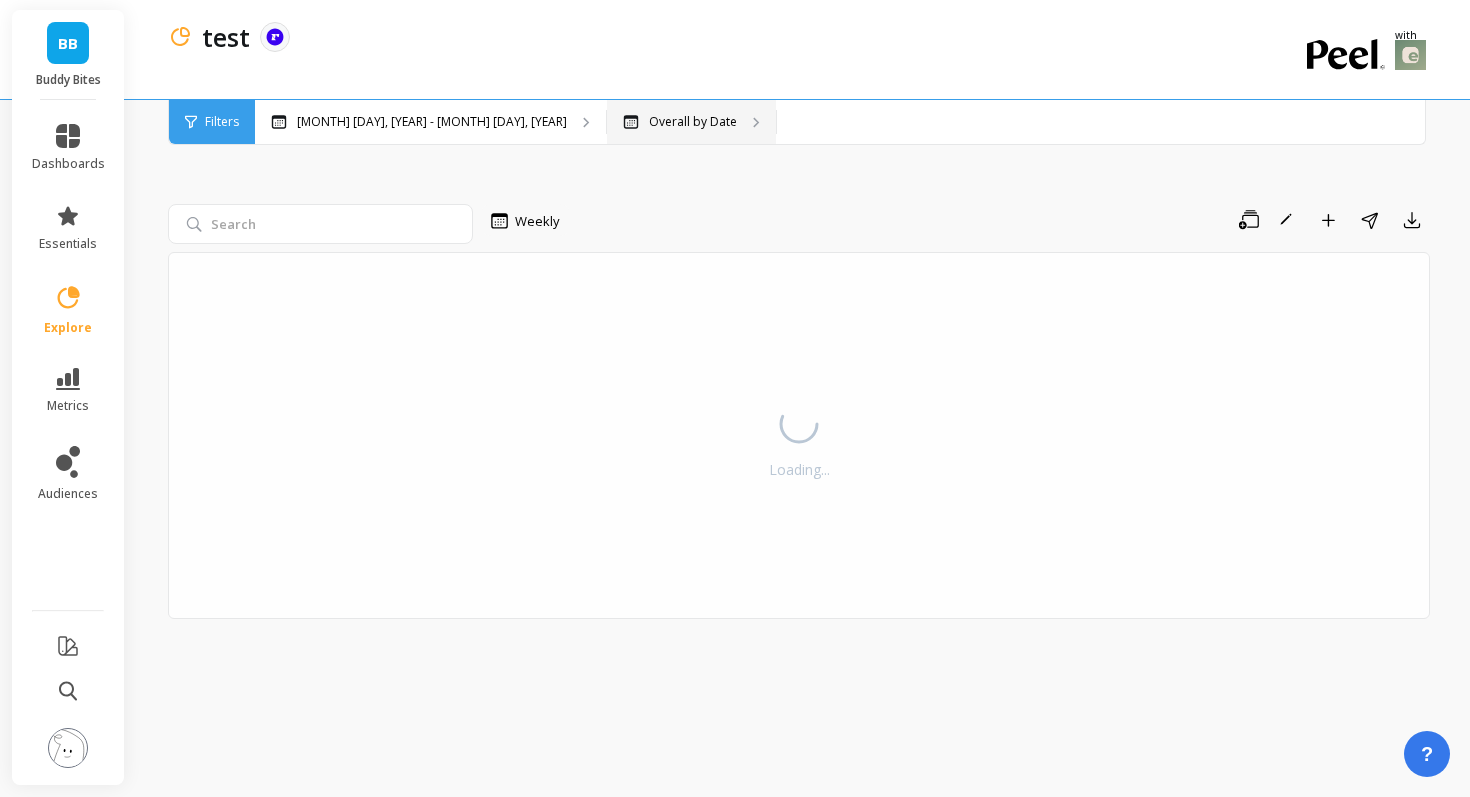 click on "Overall by Date" at bounding box center (693, 122) 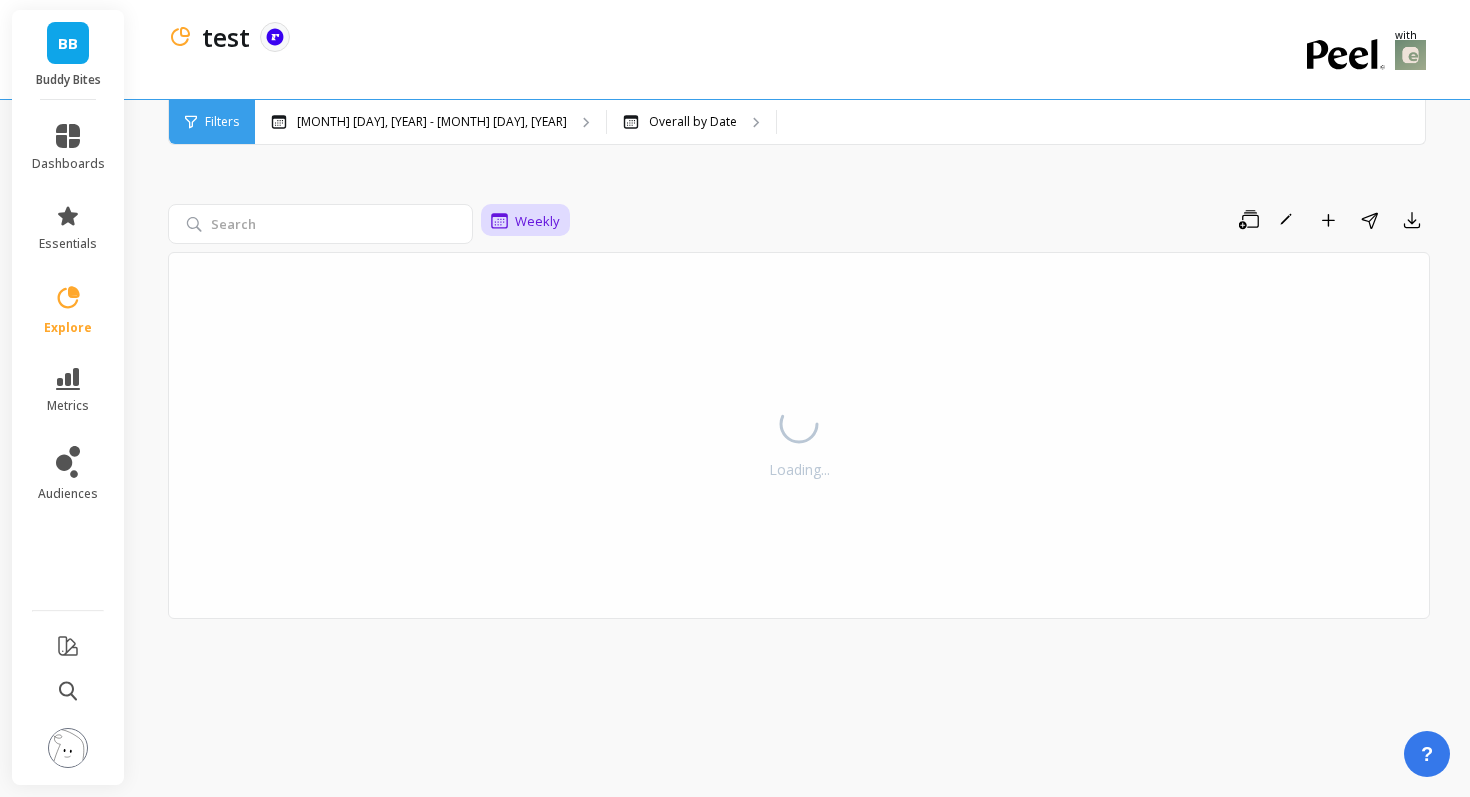 click on "Weekly" at bounding box center [525, 221] 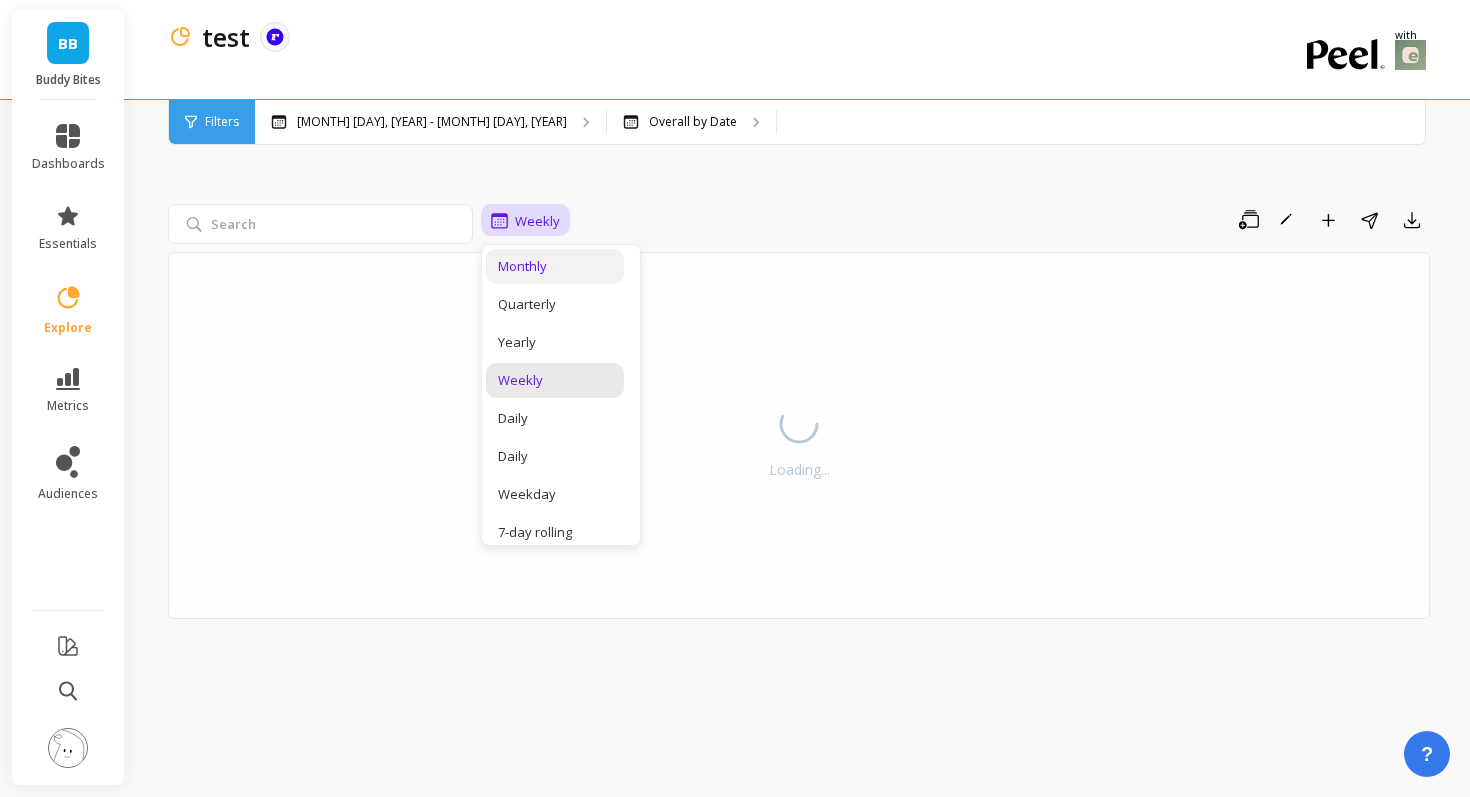 click on "Monthly" at bounding box center [555, 266] 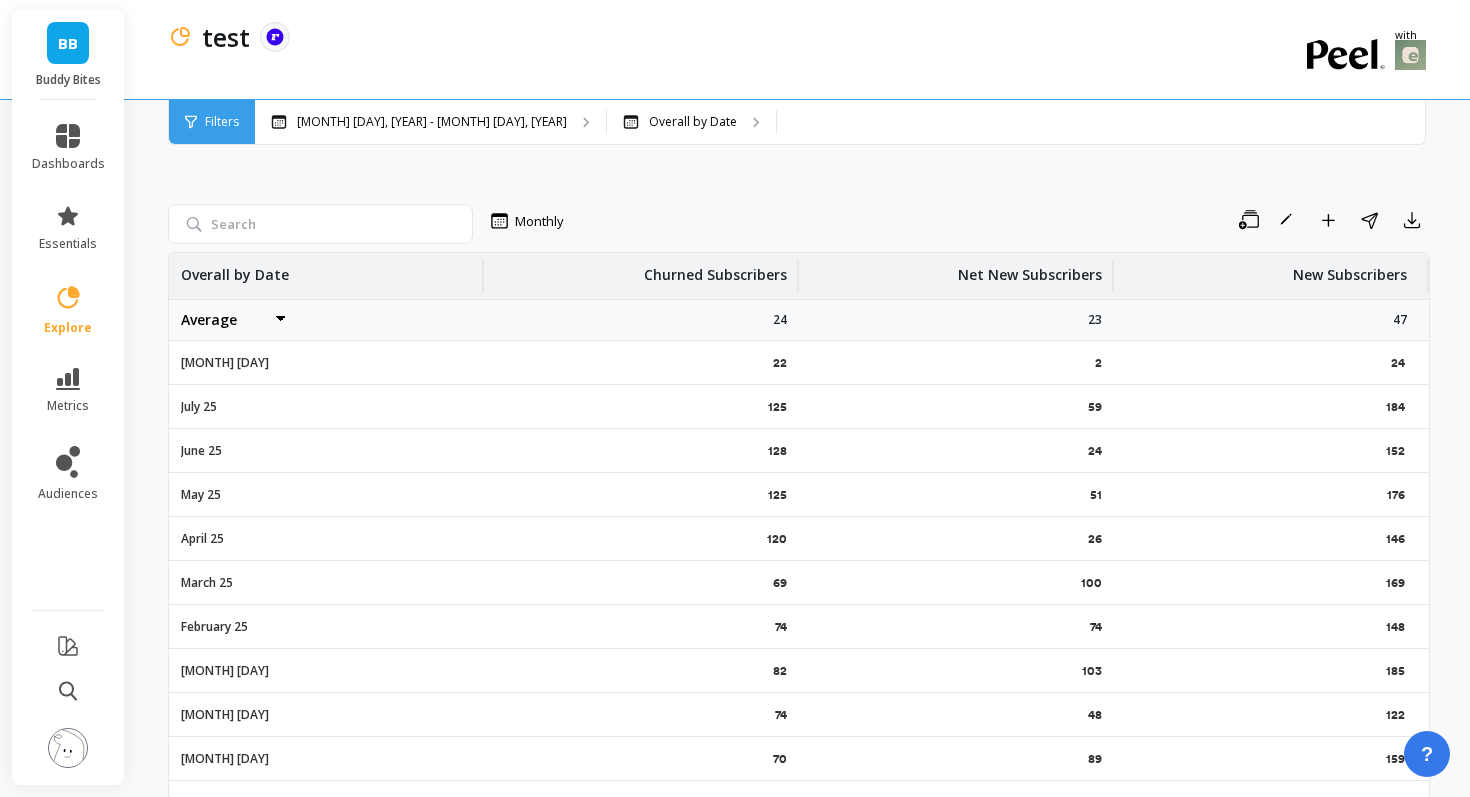click on "Save Rename
Add to Dashboard
Share
Export" at bounding box center (1004, 220) 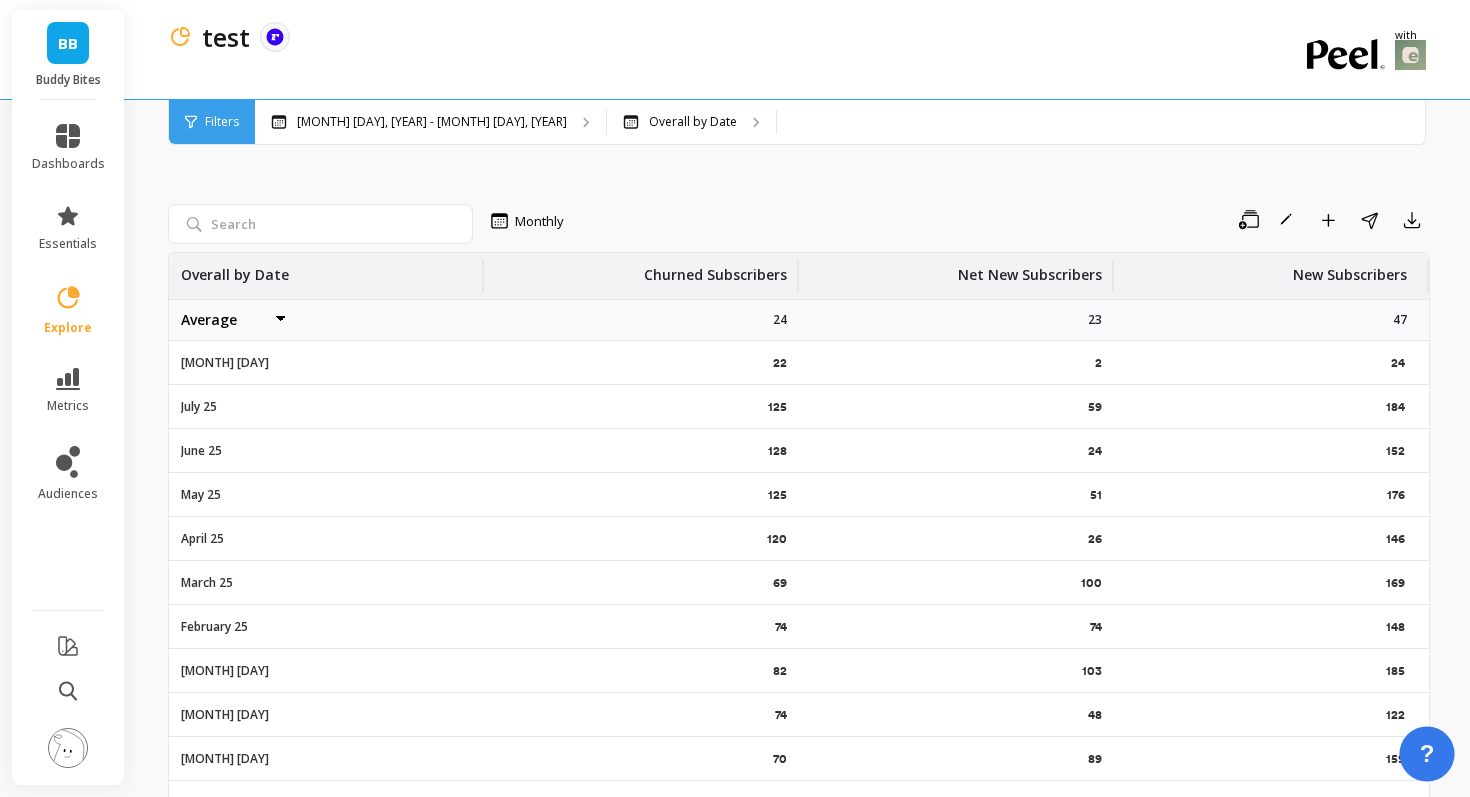 click on "?" at bounding box center [1427, 754] 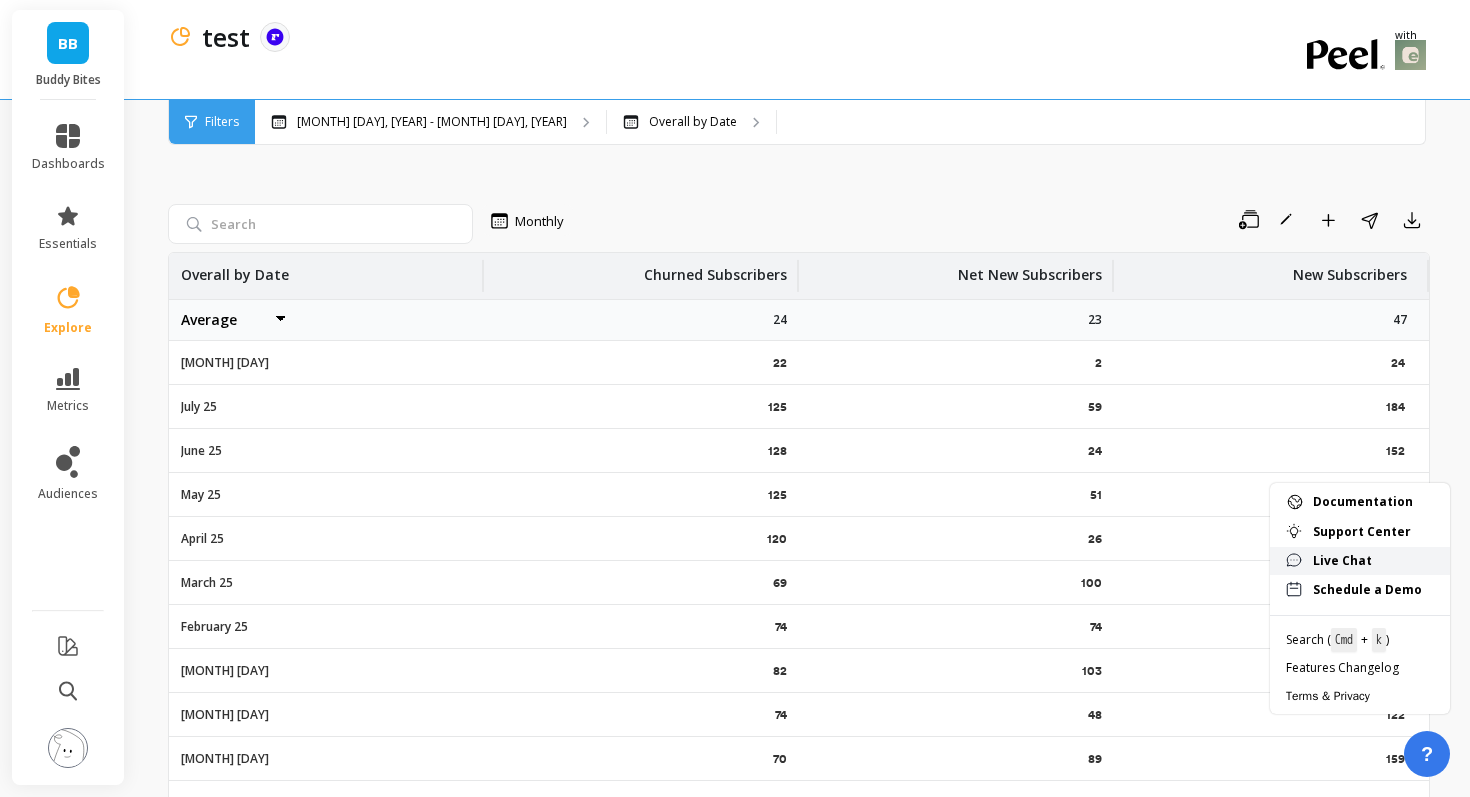 click on "Live Chat" at bounding box center [1373, 561] 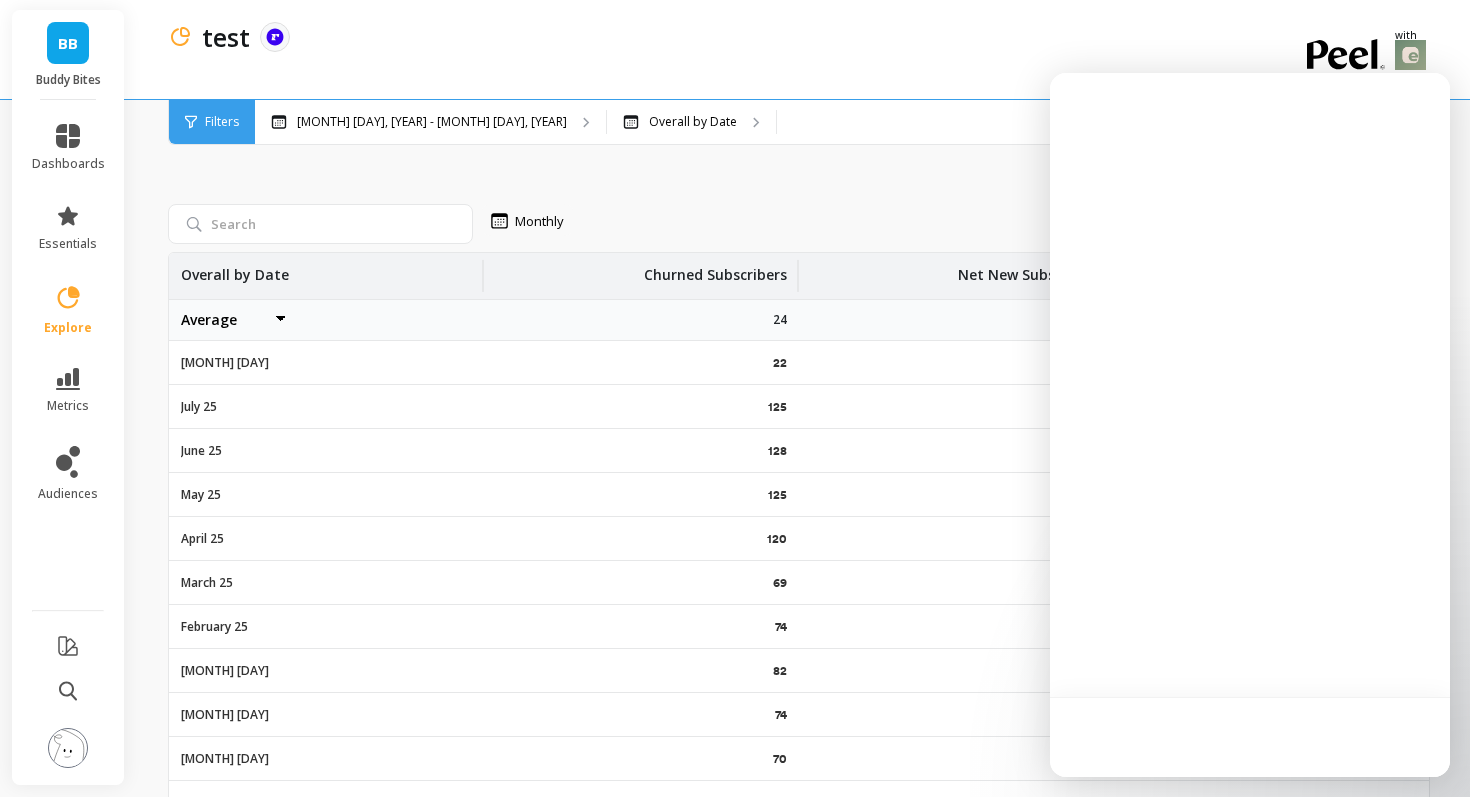 scroll, scrollTop: 0, scrollLeft: 0, axis: both 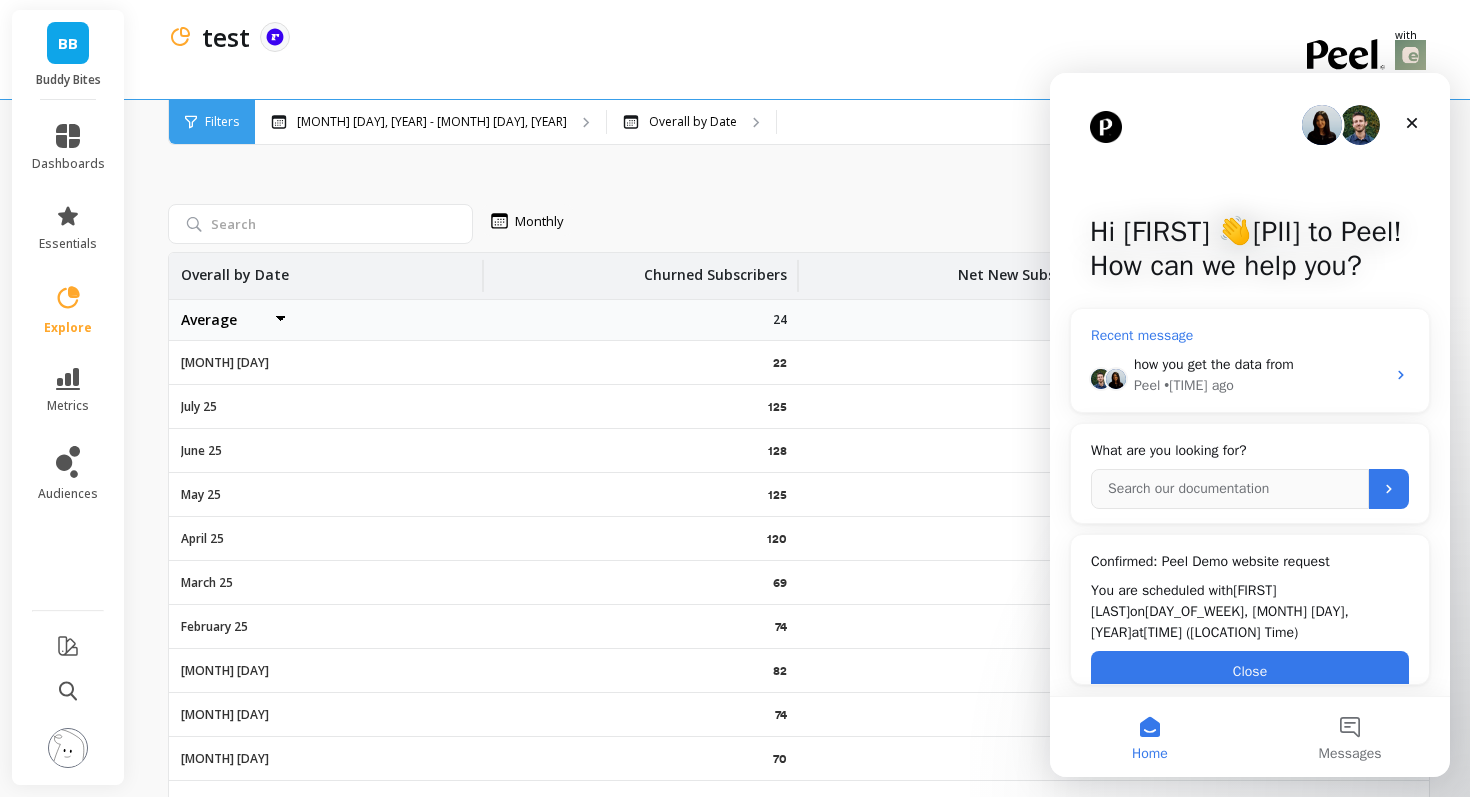 click on "how you get the data from" at bounding box center [1214, 364] 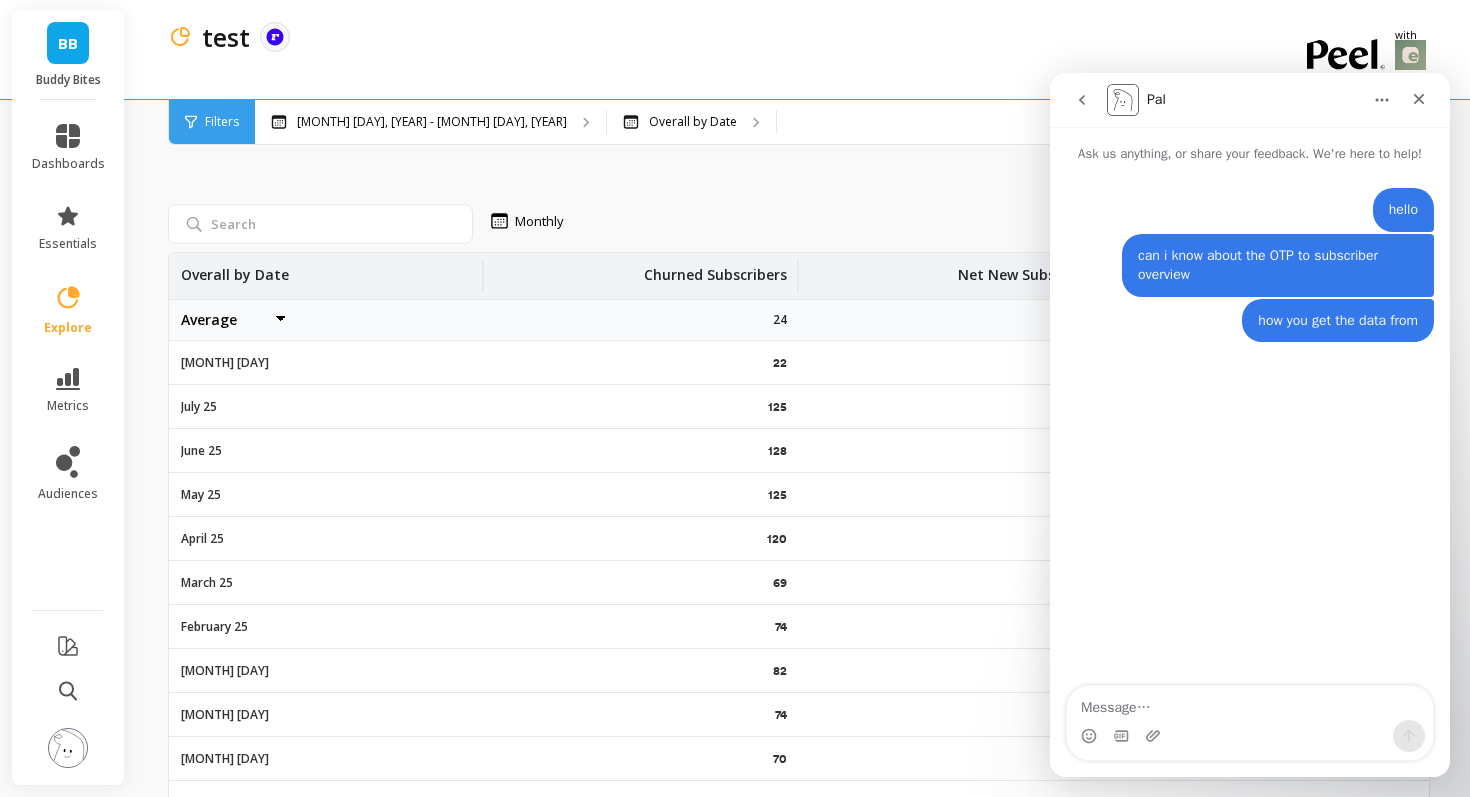 click on "BB" at bounding box center [68, 43] 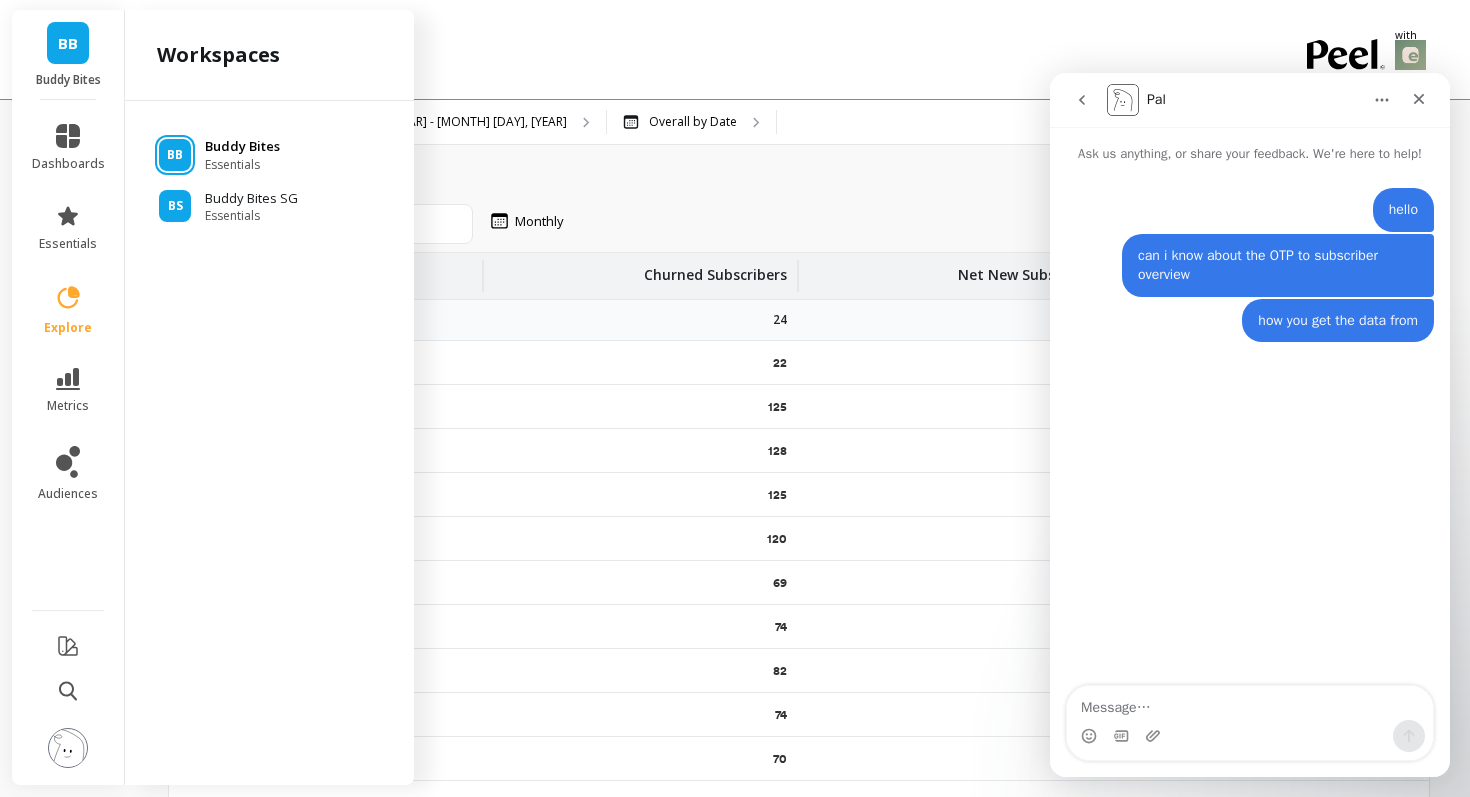 click on "Buddy Bites" at bounding box center (242, 147) 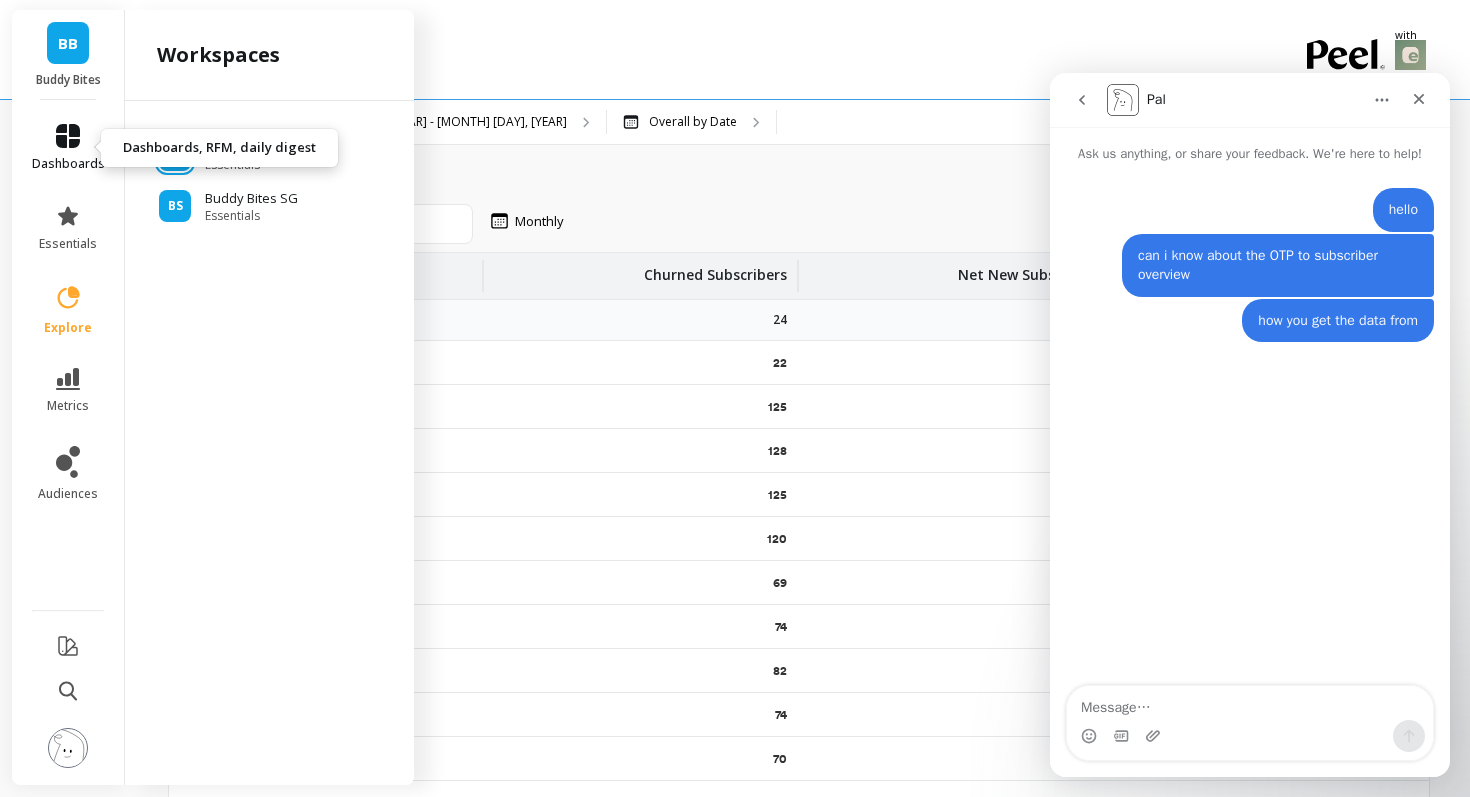 click on "dashboards" at bounding box center [68, 148] 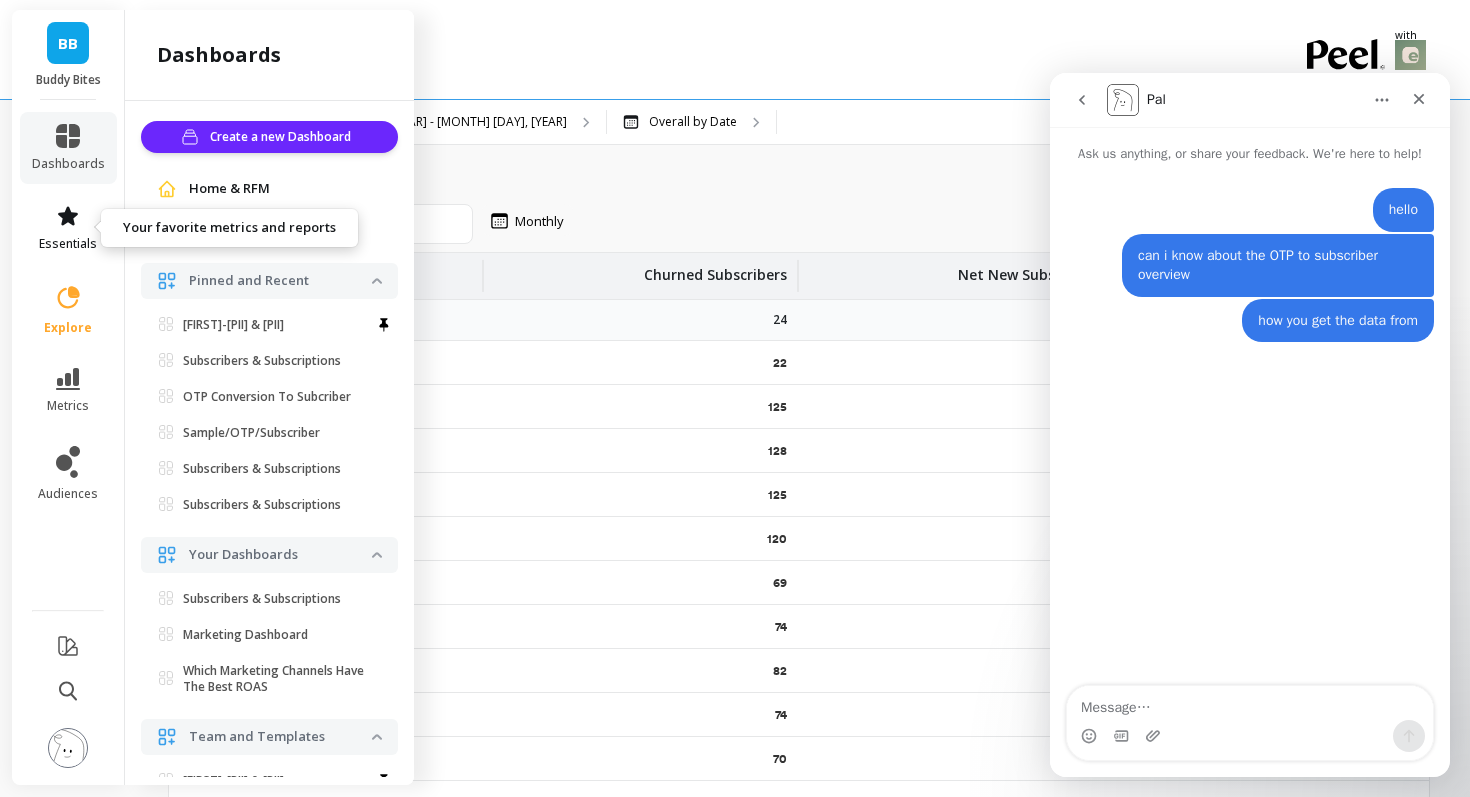 click 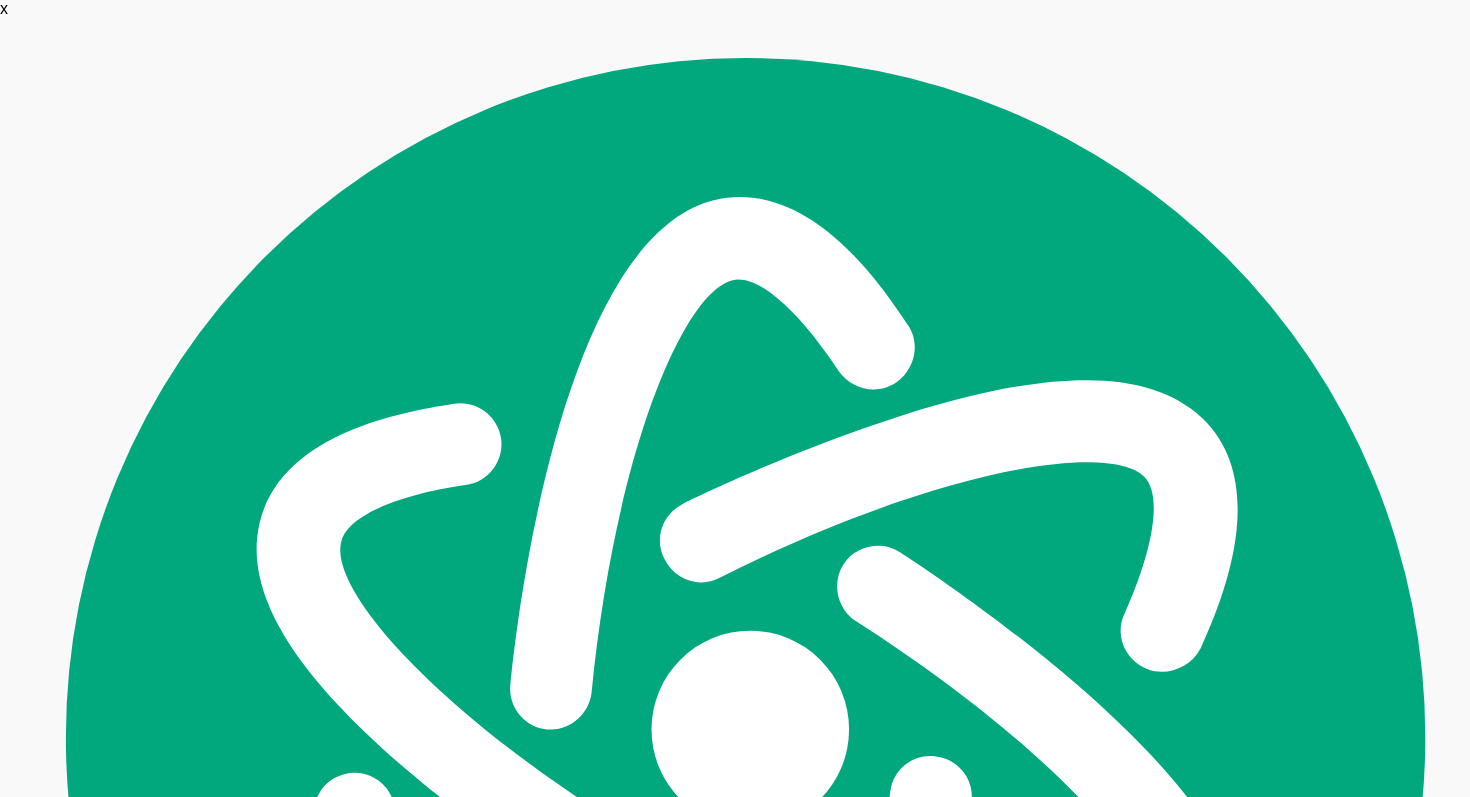 scroll, scrollTop: 0, scrollLeft: 0, axis: both 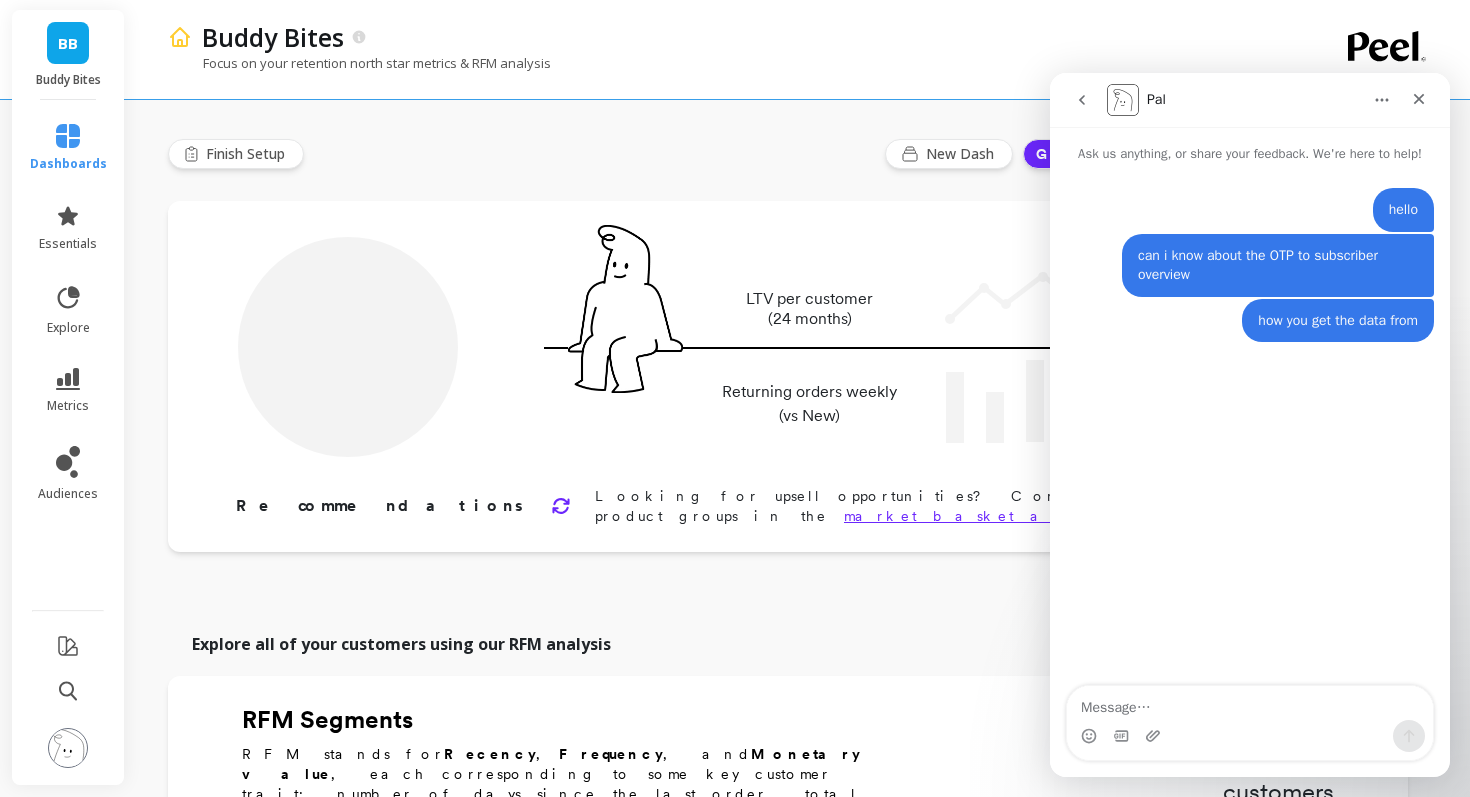 type on "Champions" 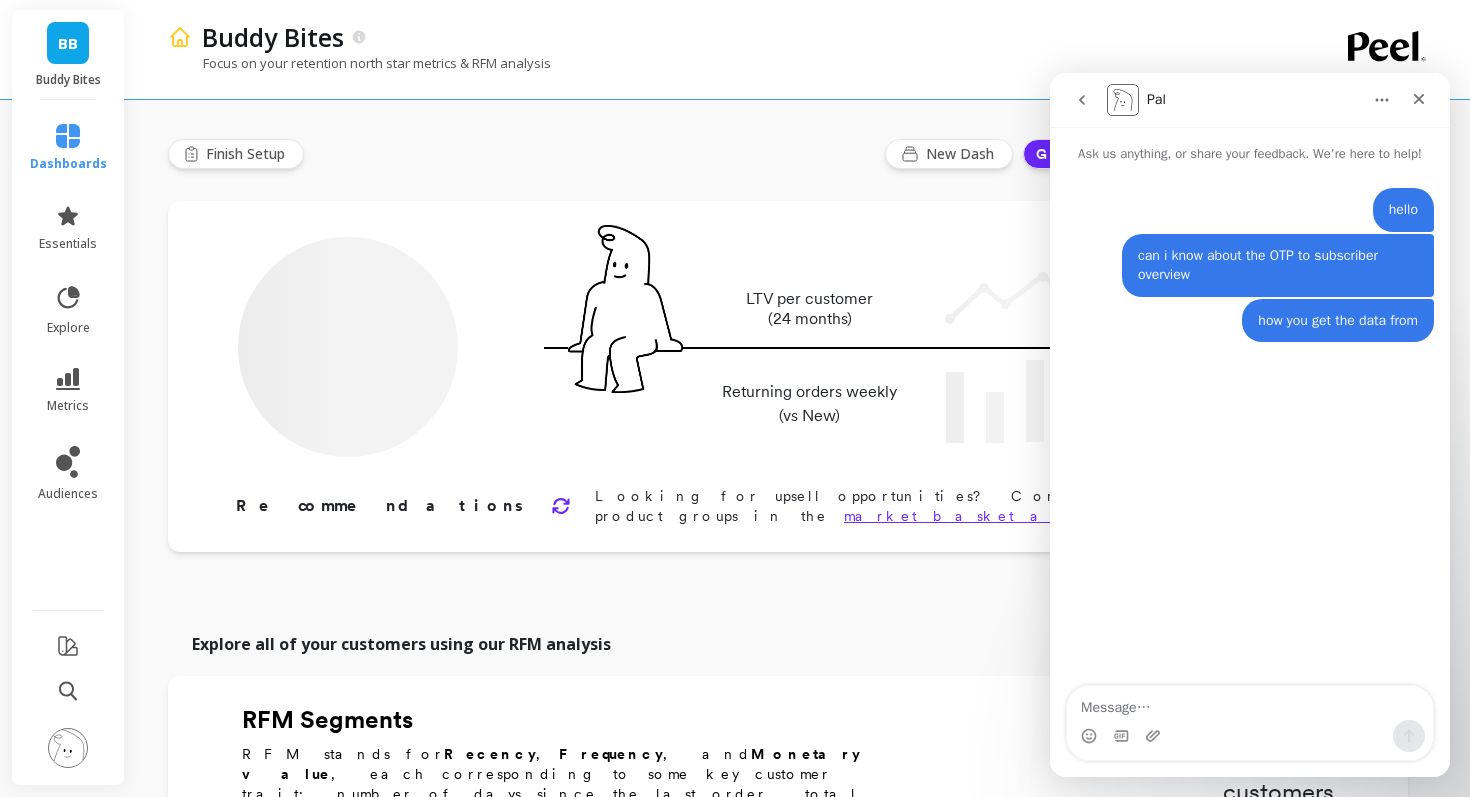 type on "1695" 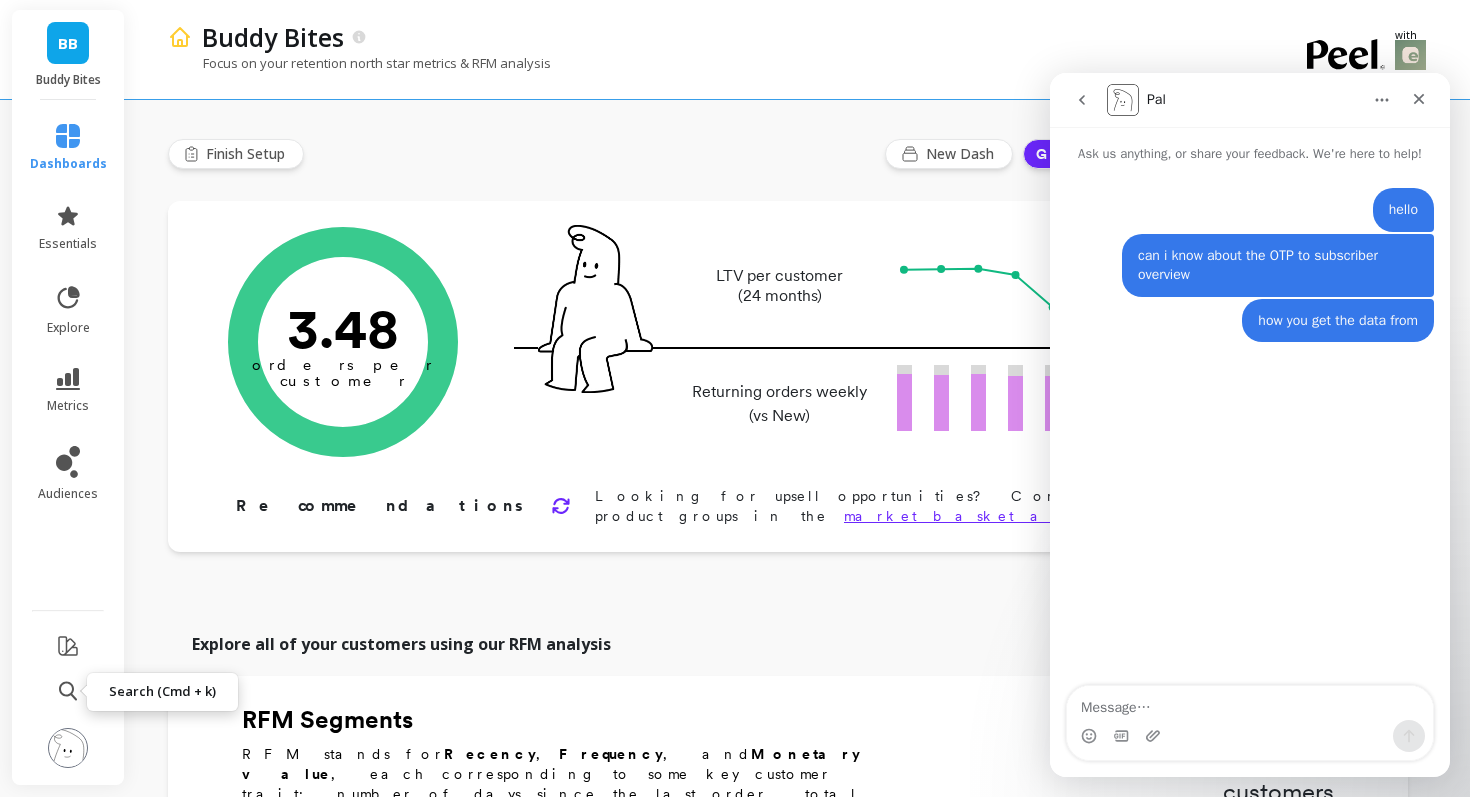 click 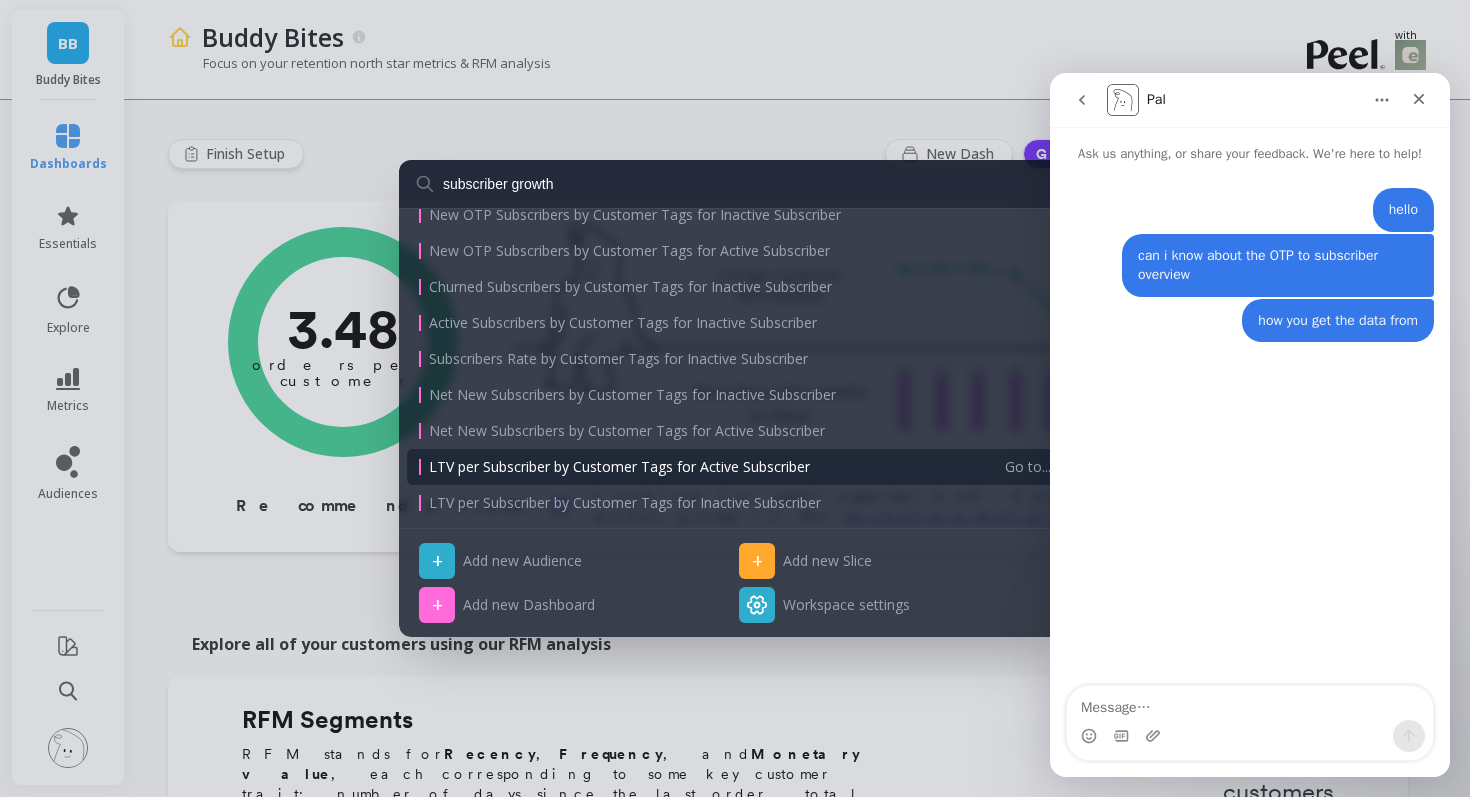 scroll, scrollTop: 462, scrollLeft: 0, axis: vertical 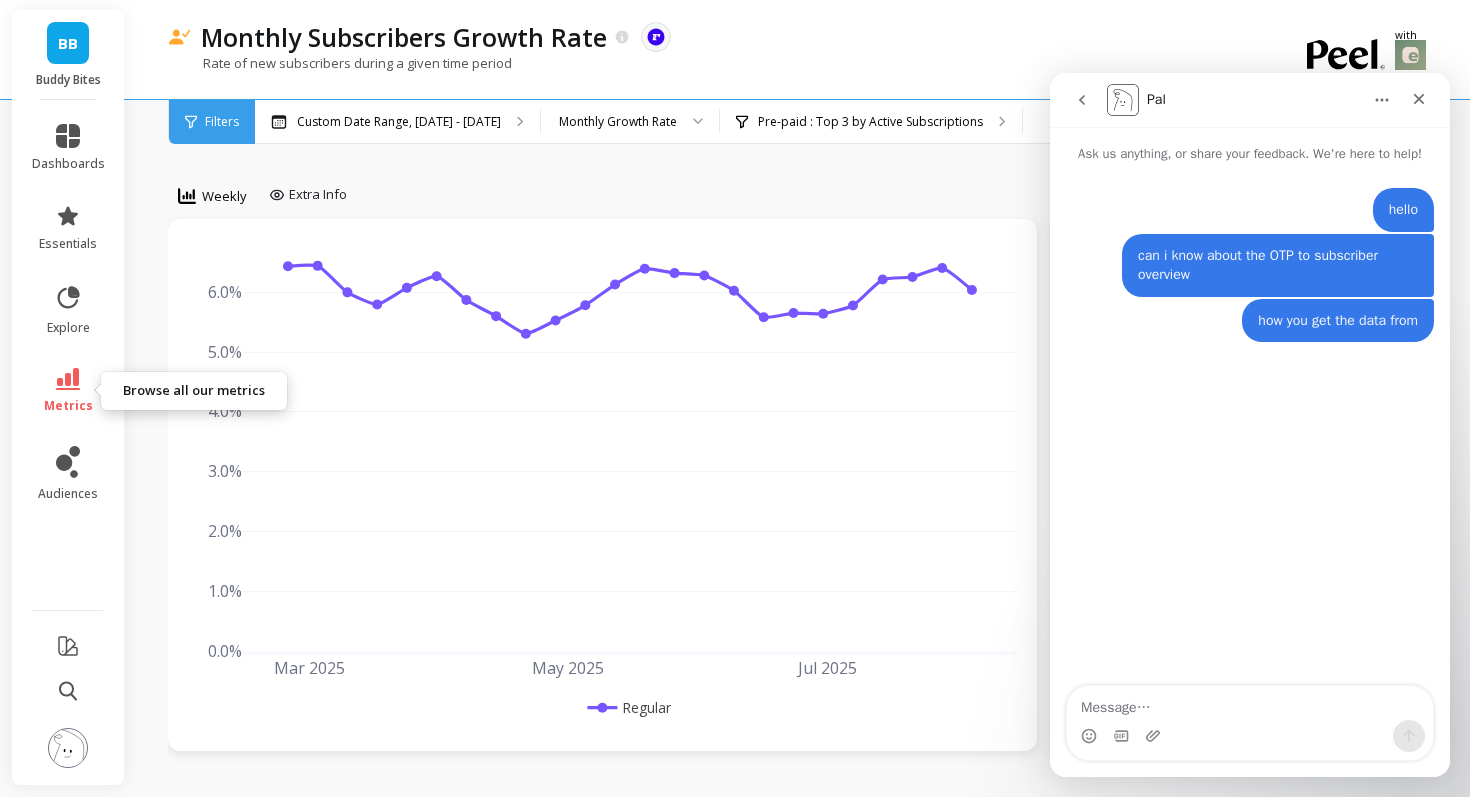 click 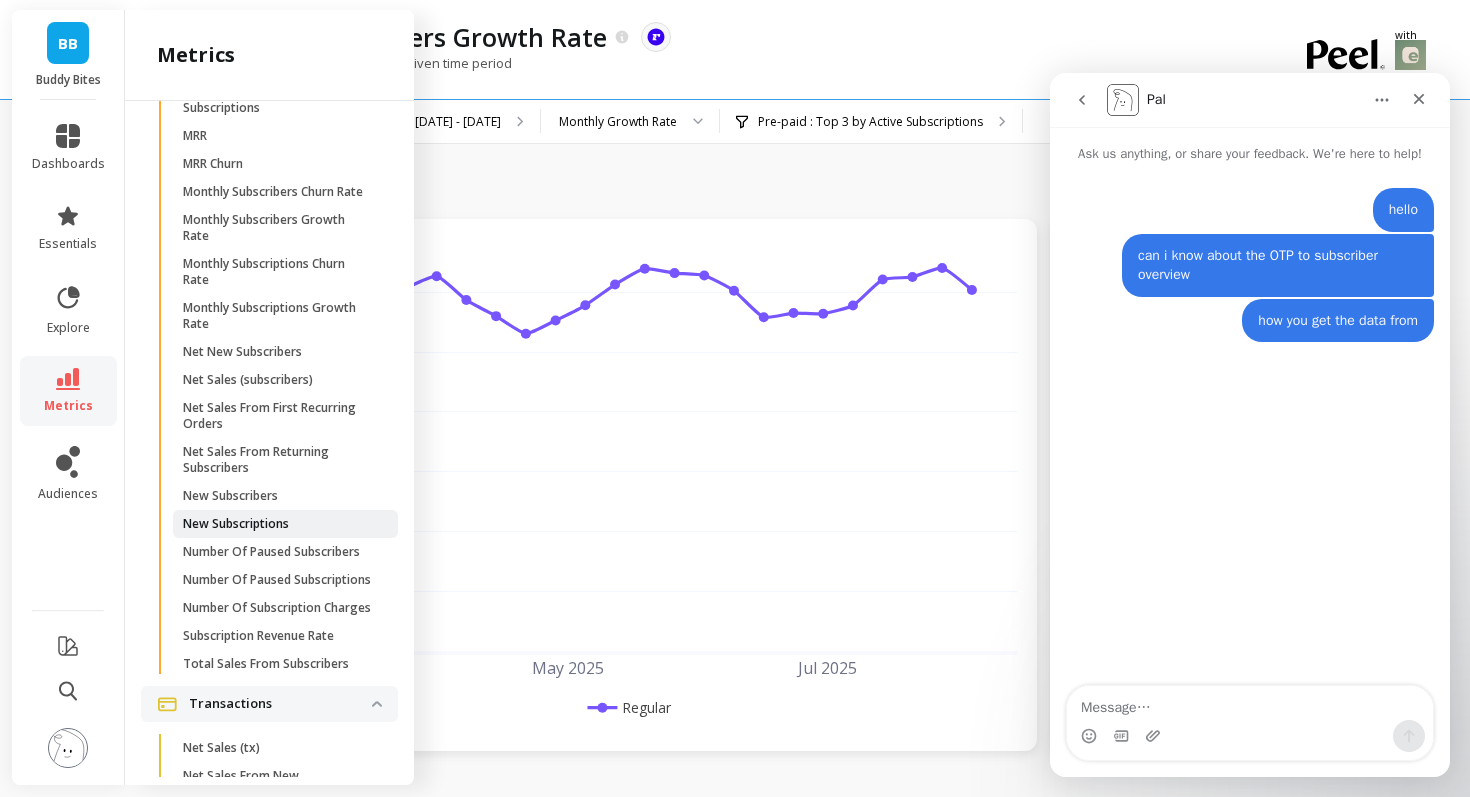 scroll, scrollTop: 5772, scrollLeft: 0, axis: vertical 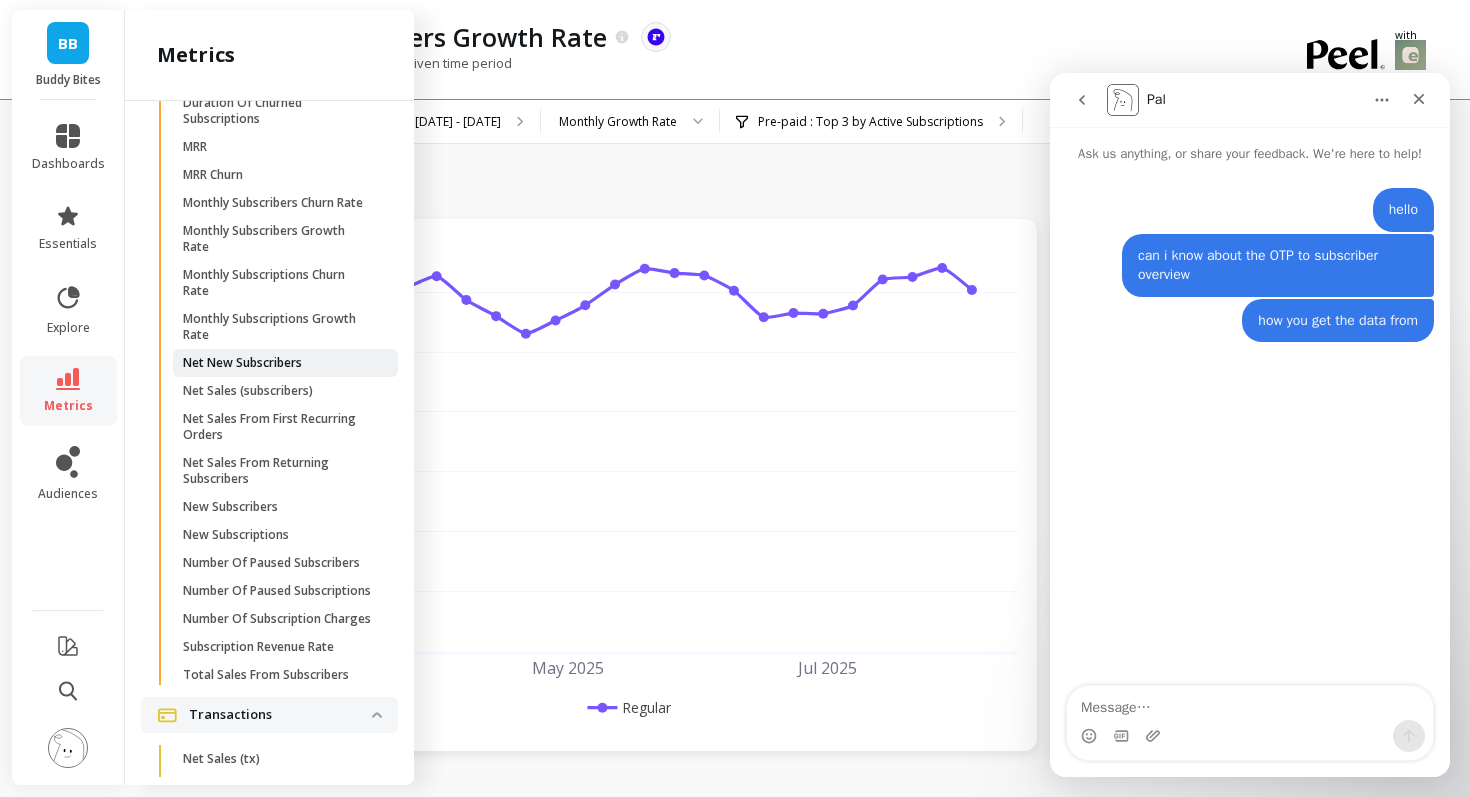 click on "Net New Subscribers" at bounding box center [242, 363] 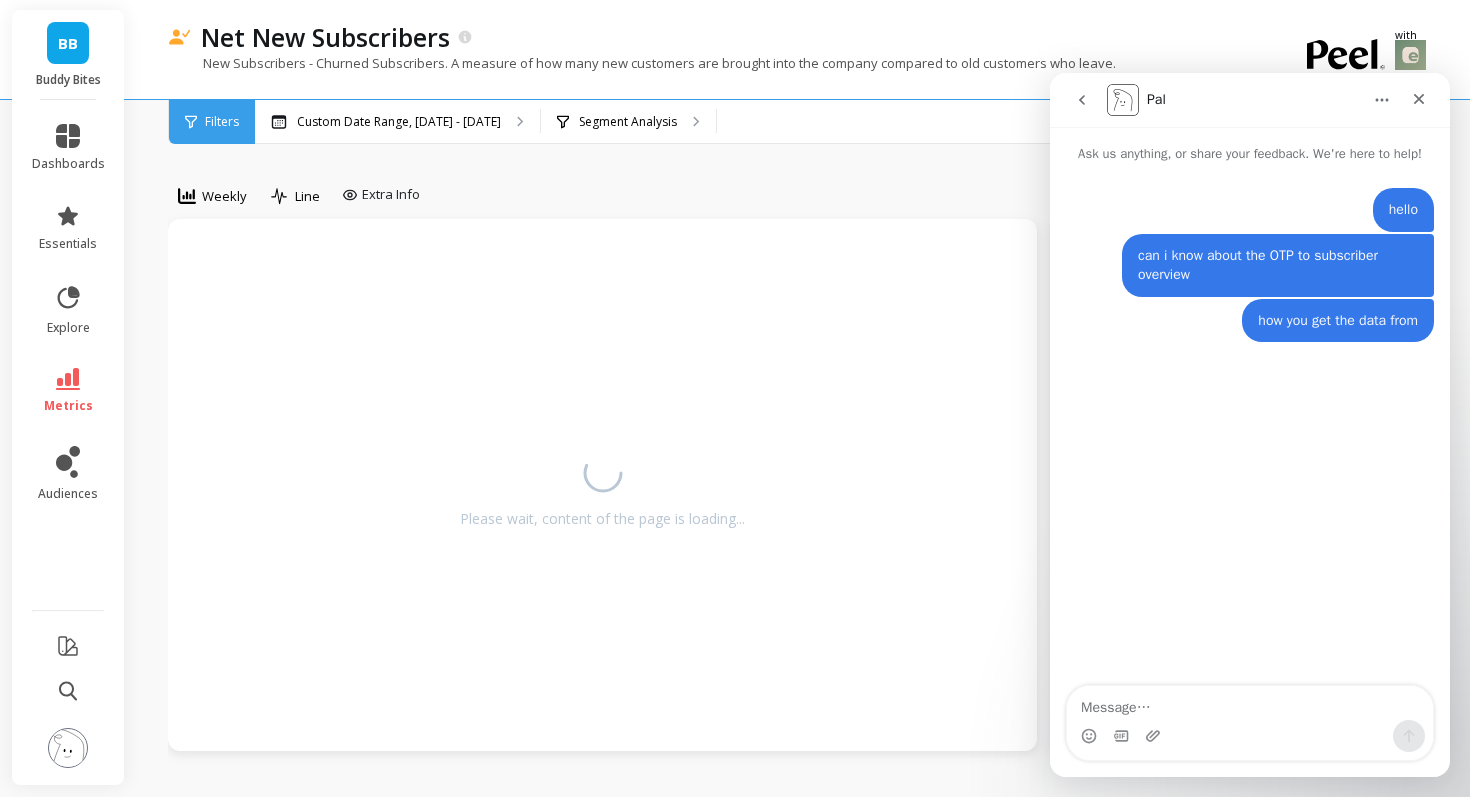 scroll, scrollTop: 0, scrollLeft: 0, axis: both 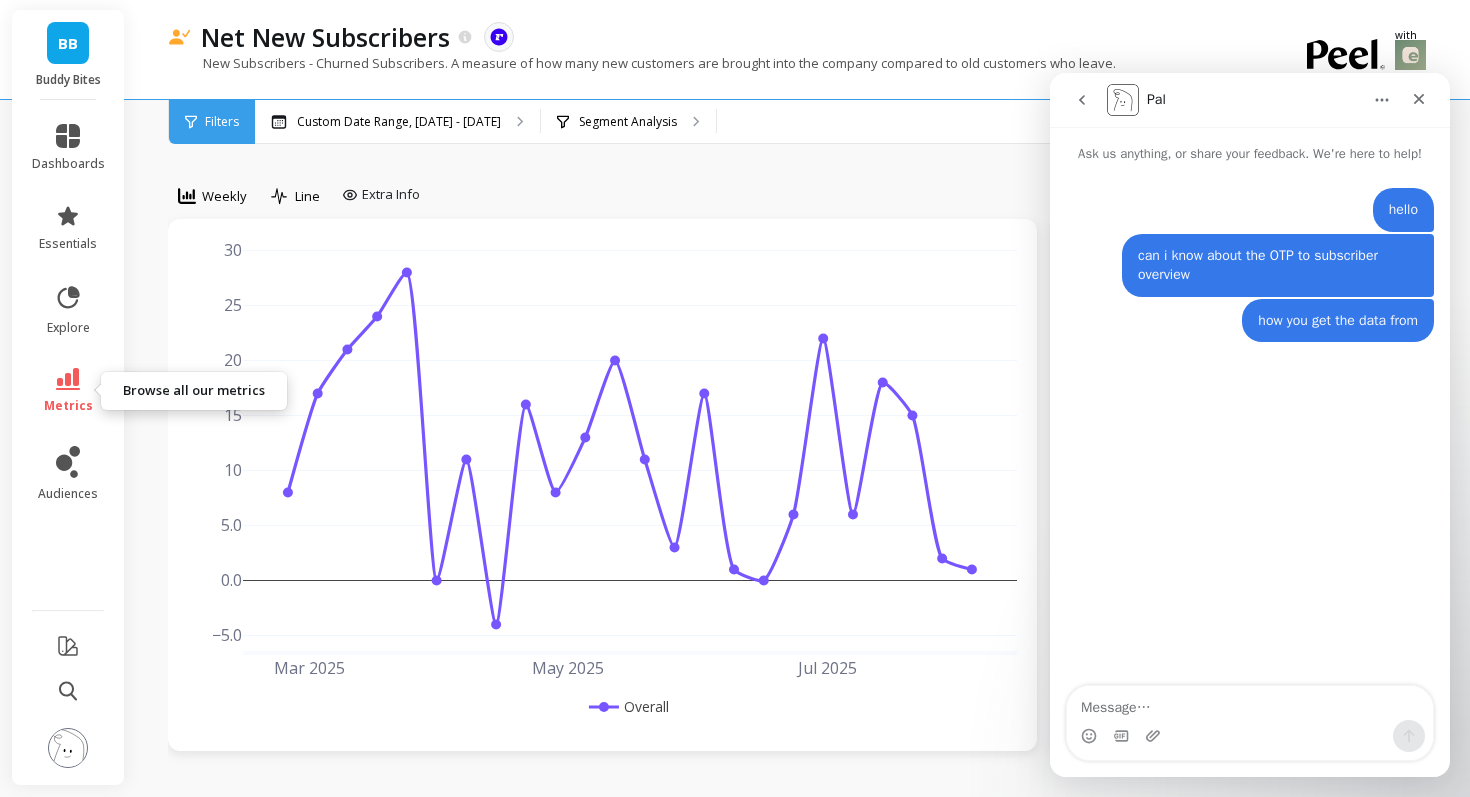 click 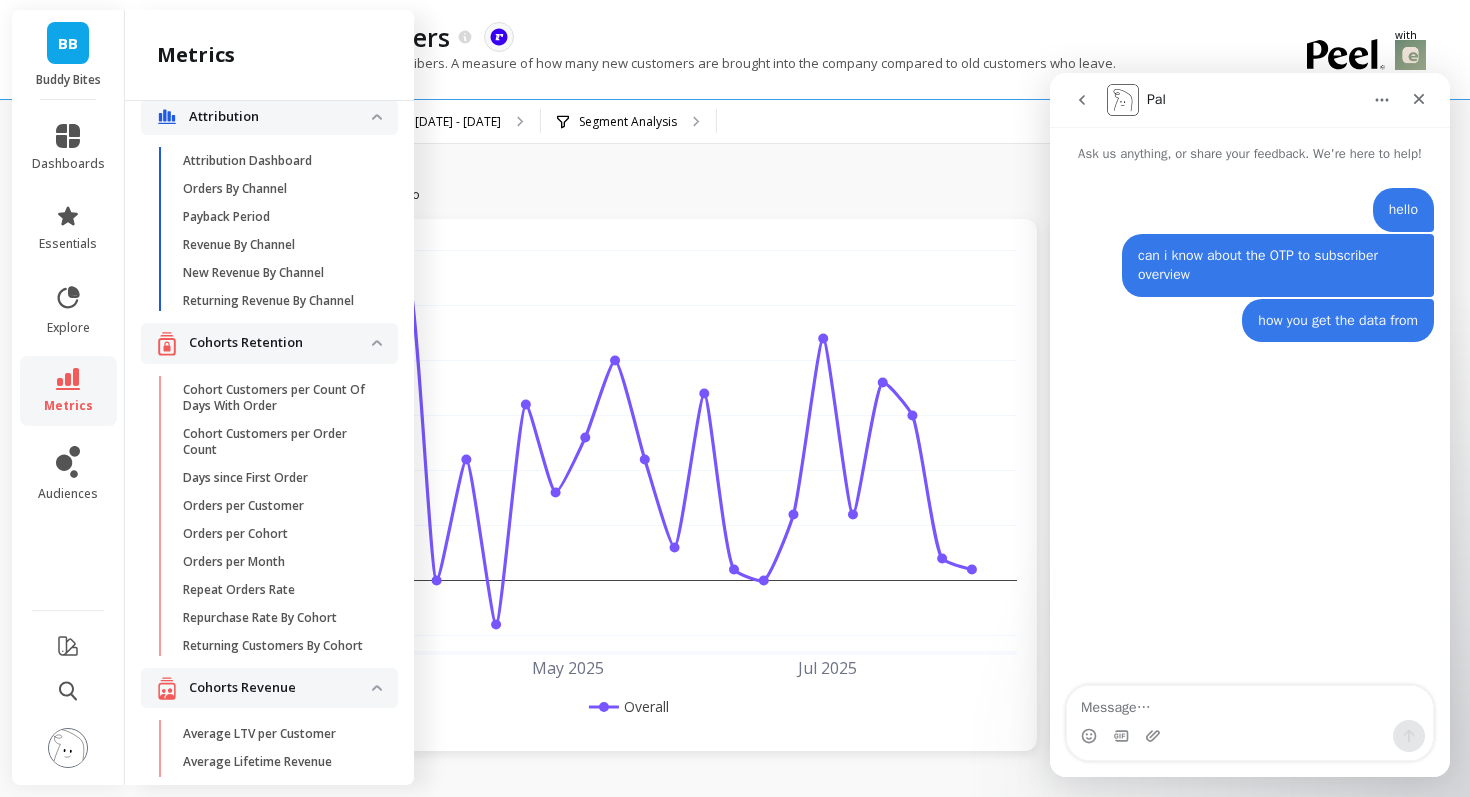 scroll, scrollTop: 0, scrollLeft: 0, axis: both 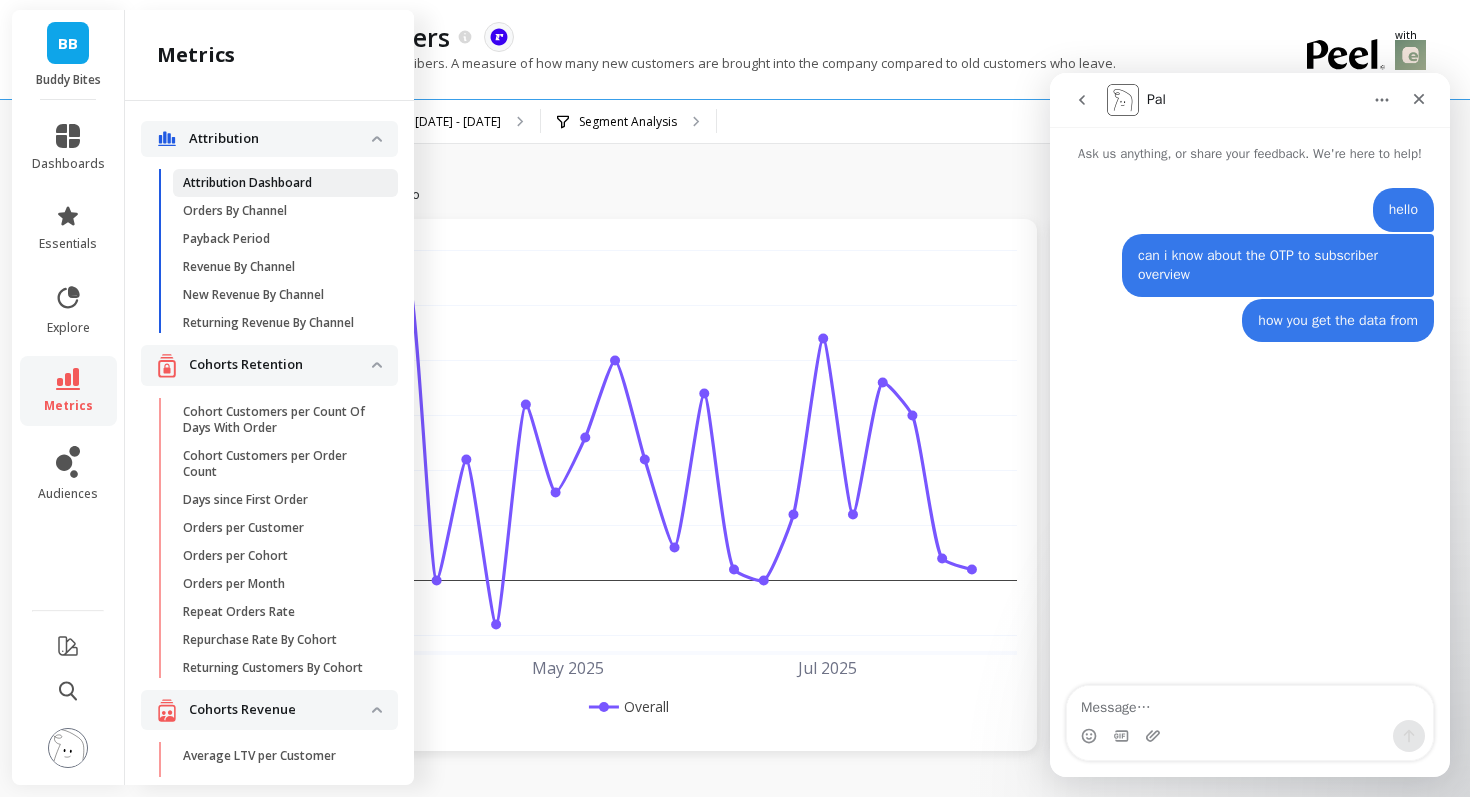 click on "Attribution Dashboard" at bounding box center (247, 183) 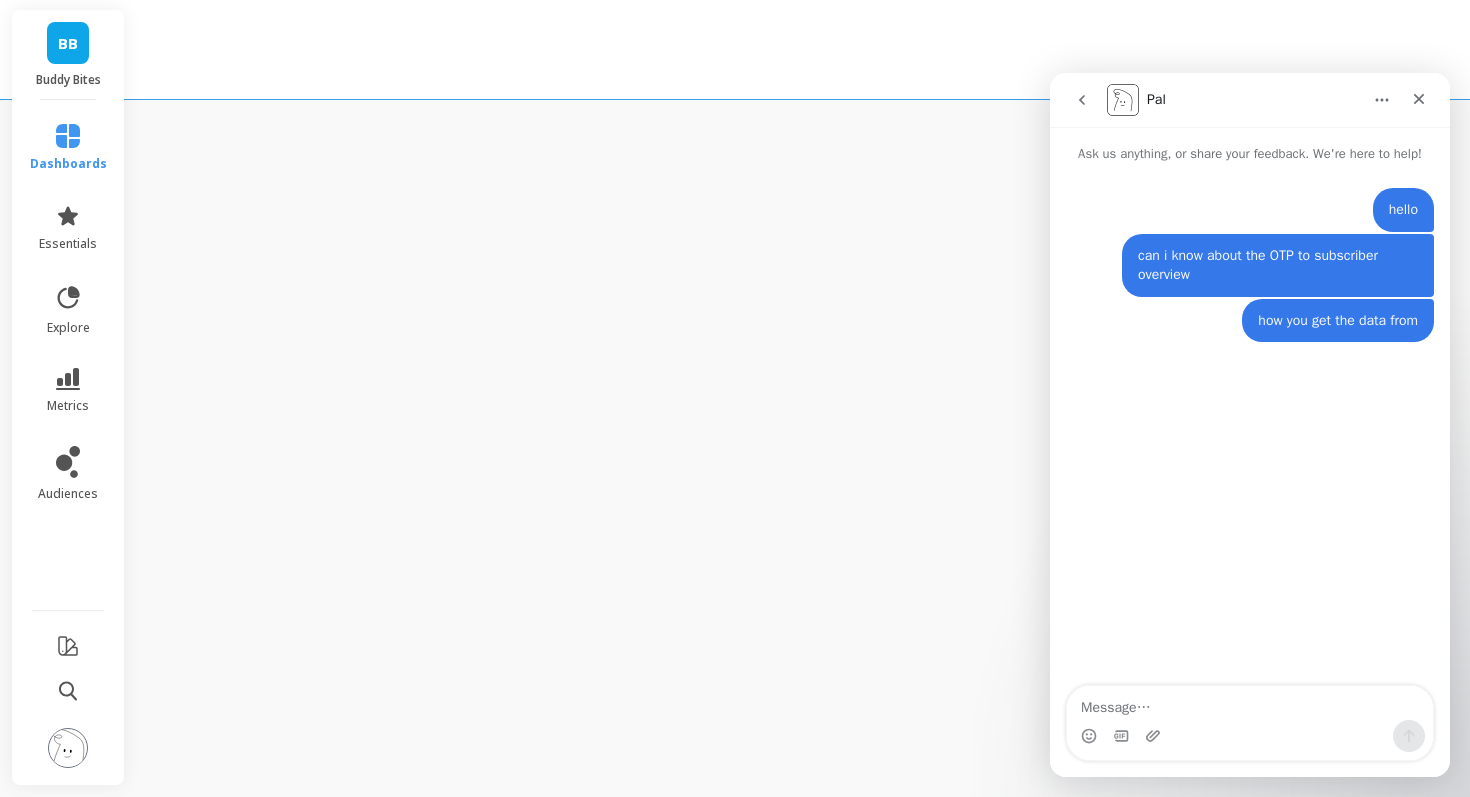 click on "BB Buddy Bites dashboards essentials explore metrics audiences" at bounding box center [735, 398] 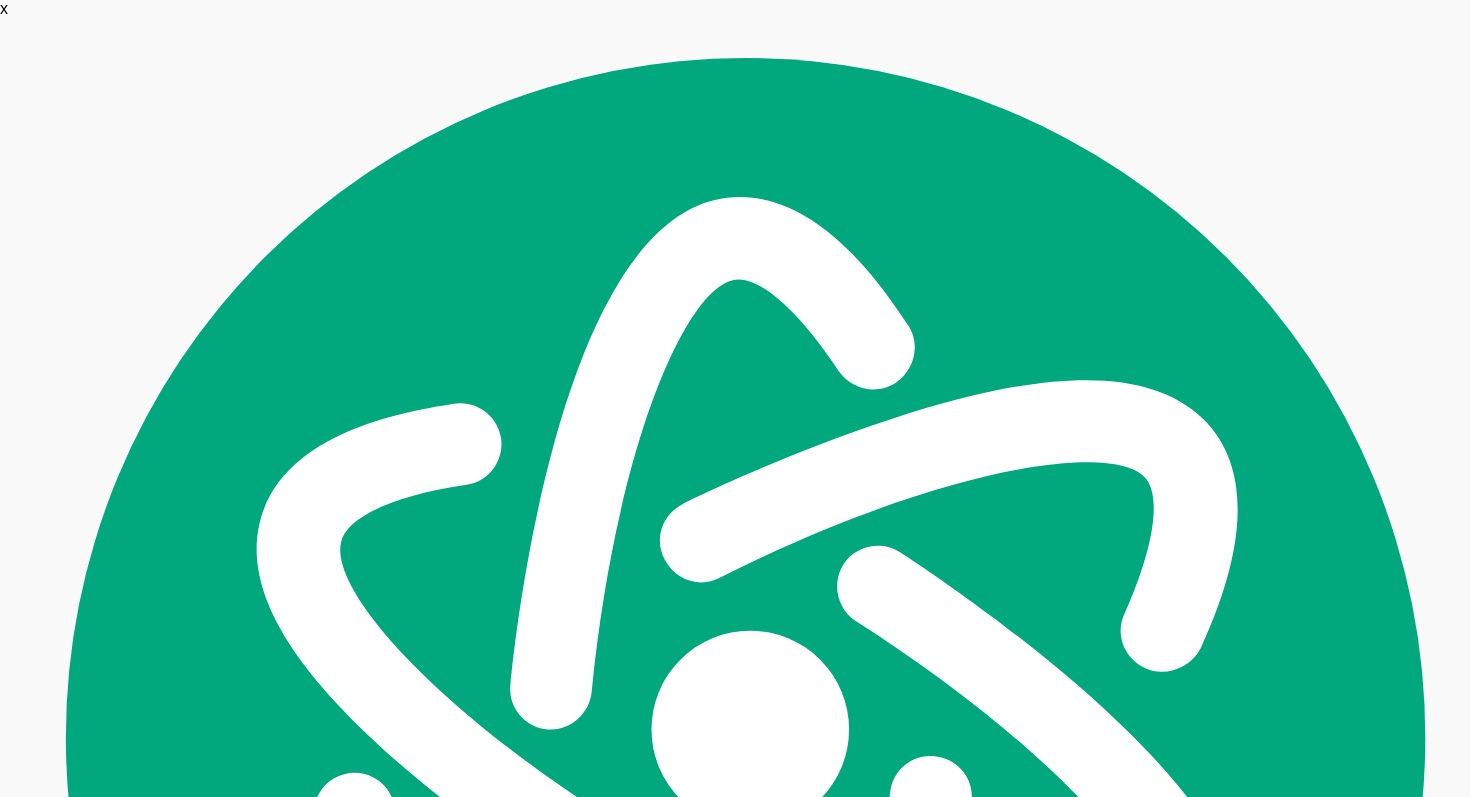 scroll, scrollTop: 0, scrollLeft: 0, axis: both 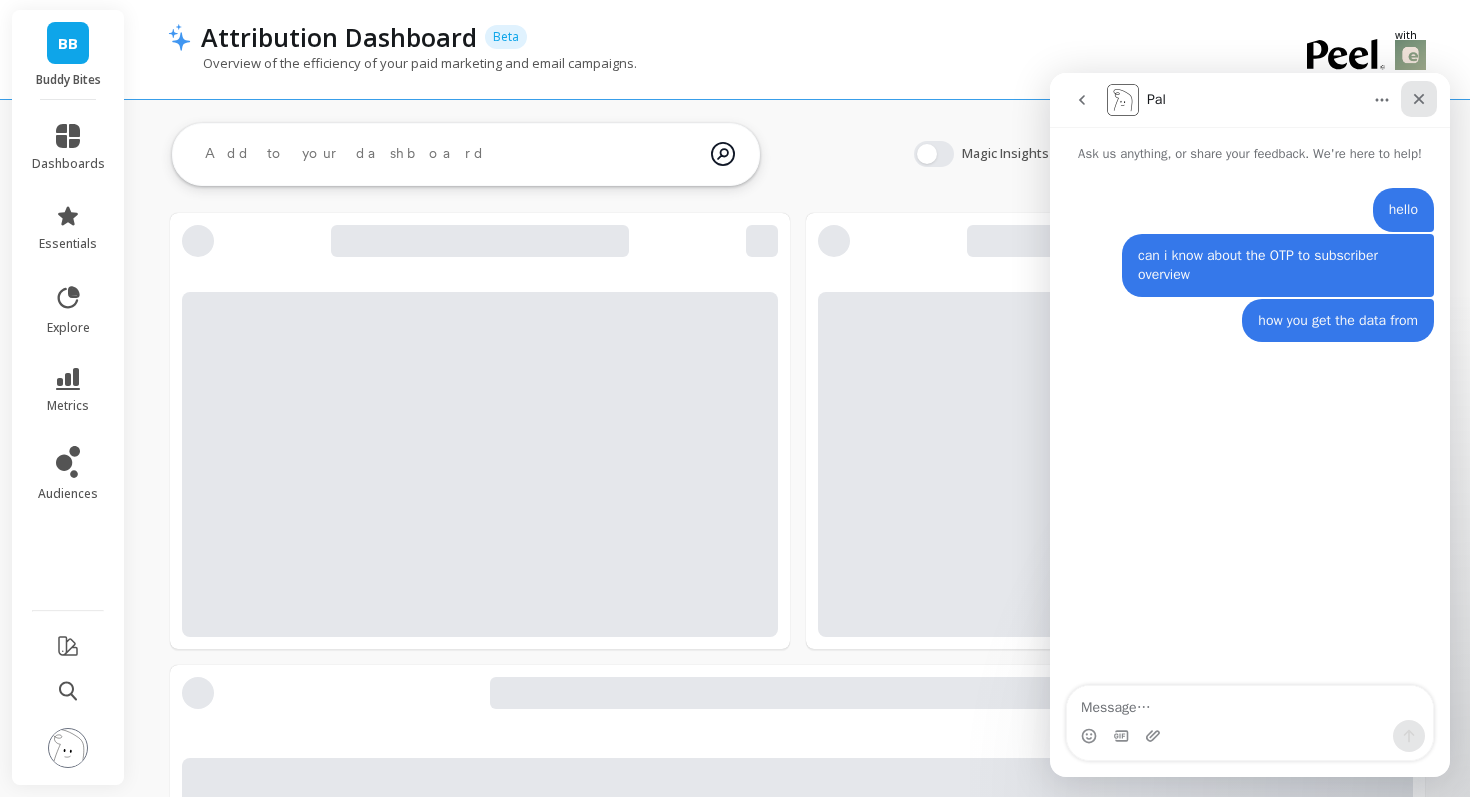 click 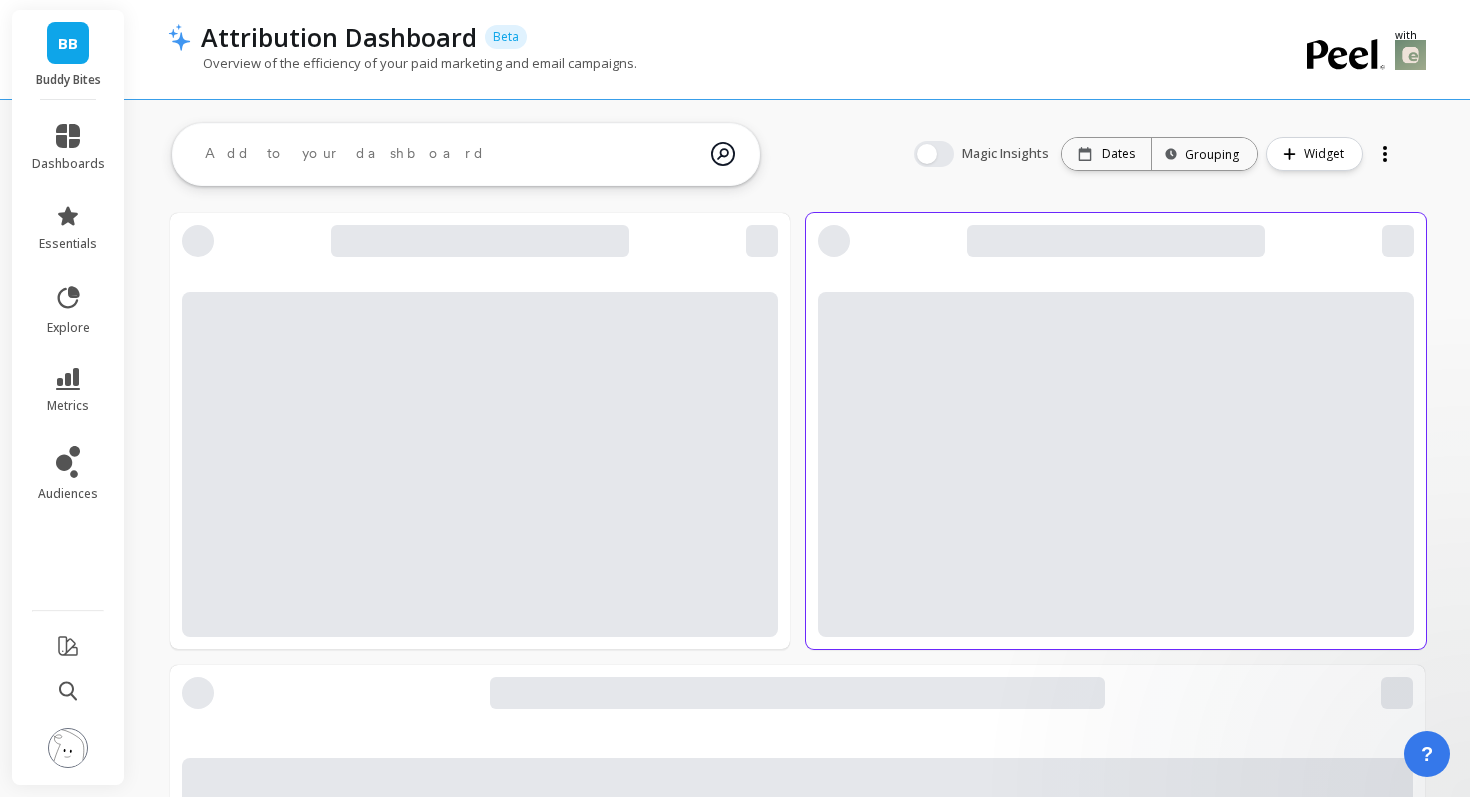 scroll, scrollTop: 0, scrollLeft: 0, axis: both 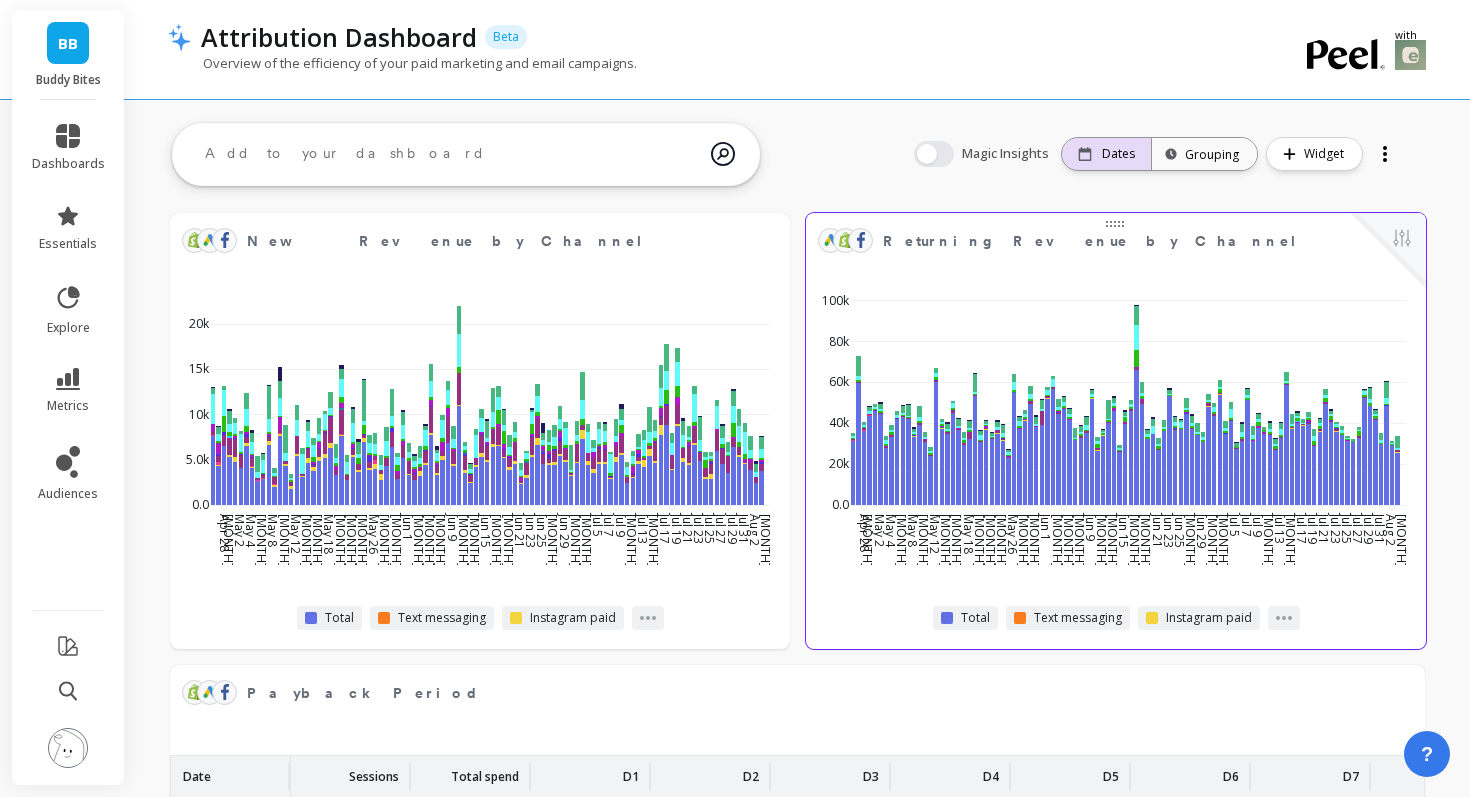 click on "Dates" at bounding box center (1118, 154) 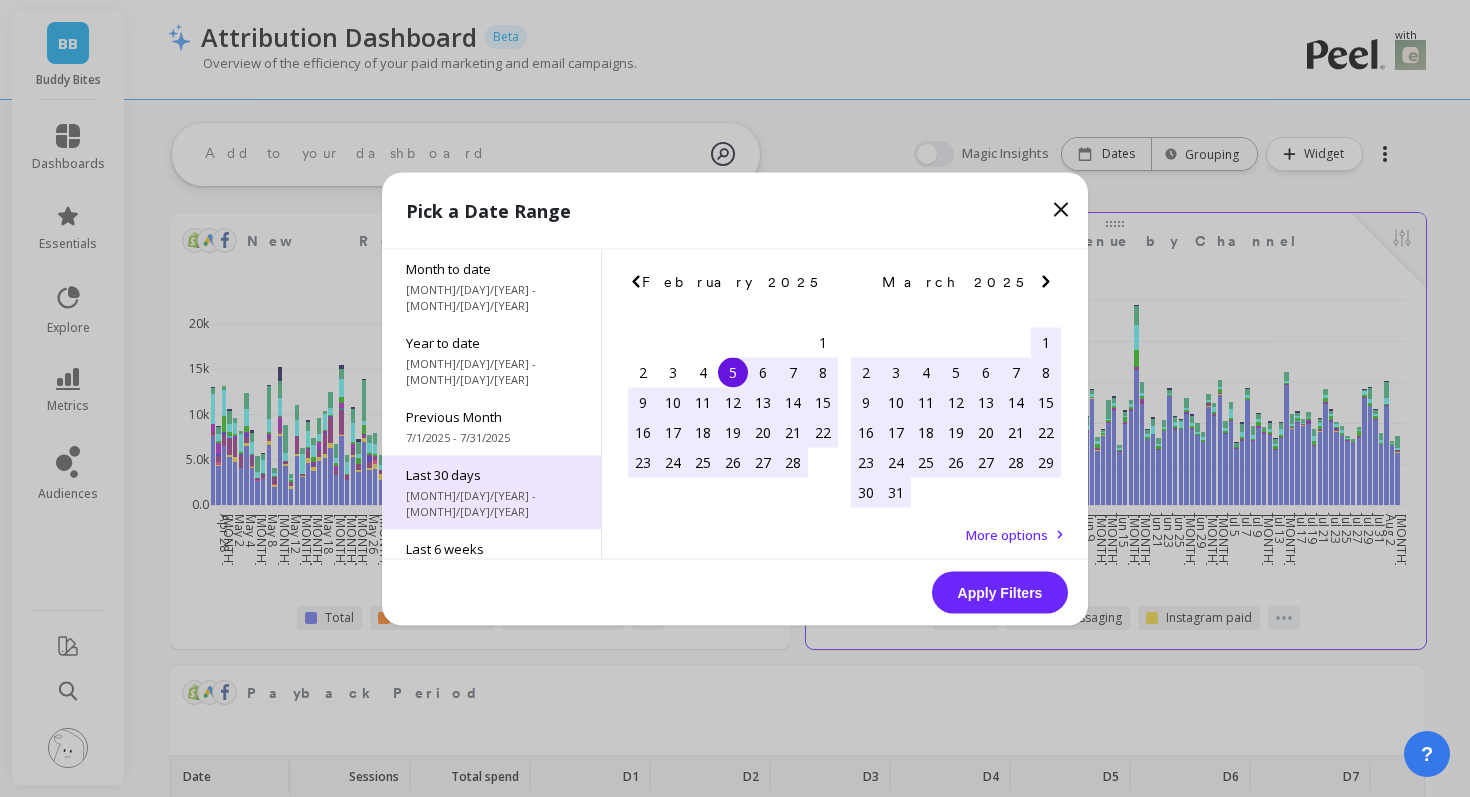 scroll, scrollTop: 210, scrollLeft: 0, axis: vertical 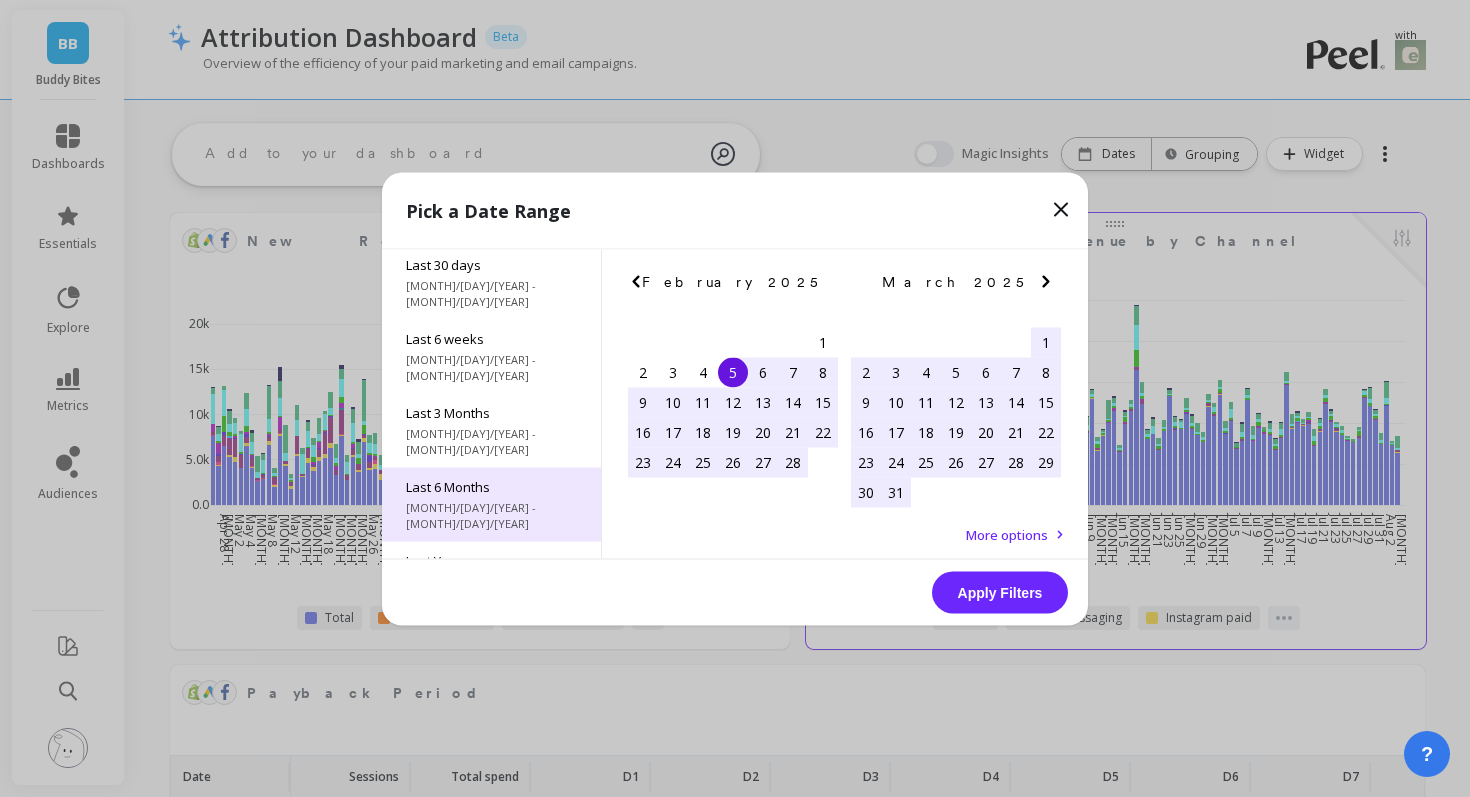 click on "Last 6 Months" at bounding box center (491, 486) 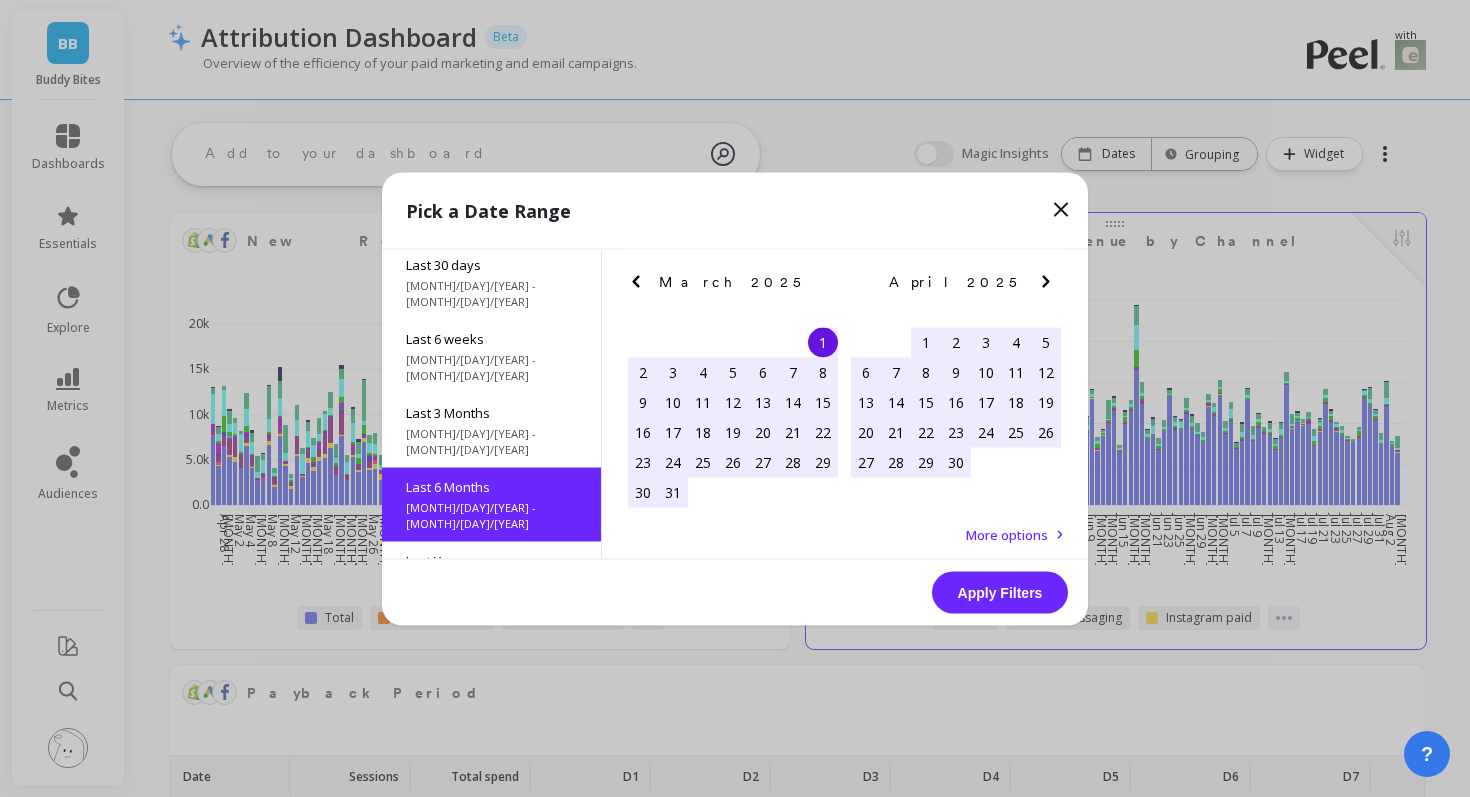 scroll, scrollTop: 222, scrollLeft: 0, axis: vertical 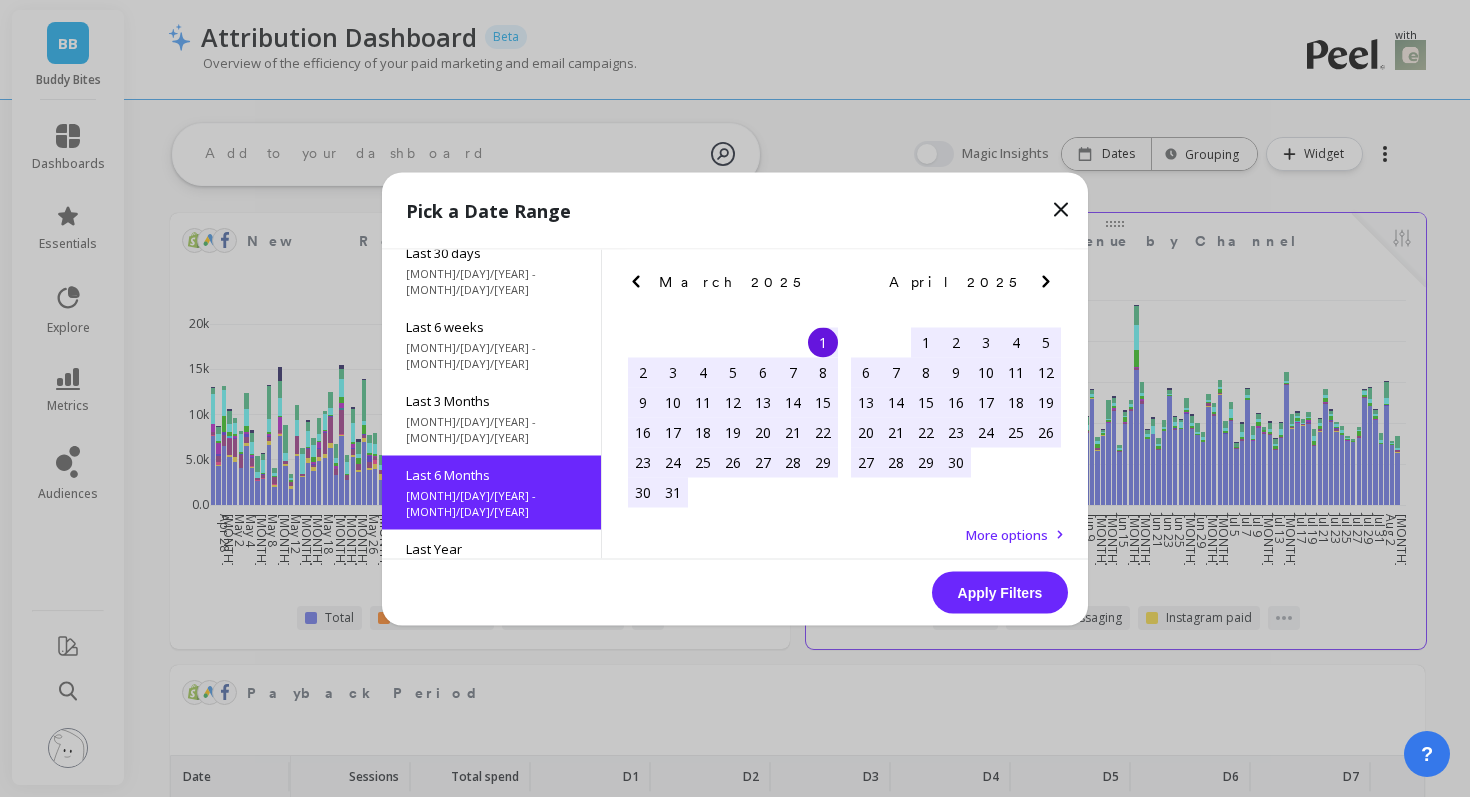 click on "Apply Filters" at bounding box center [1000, 592] 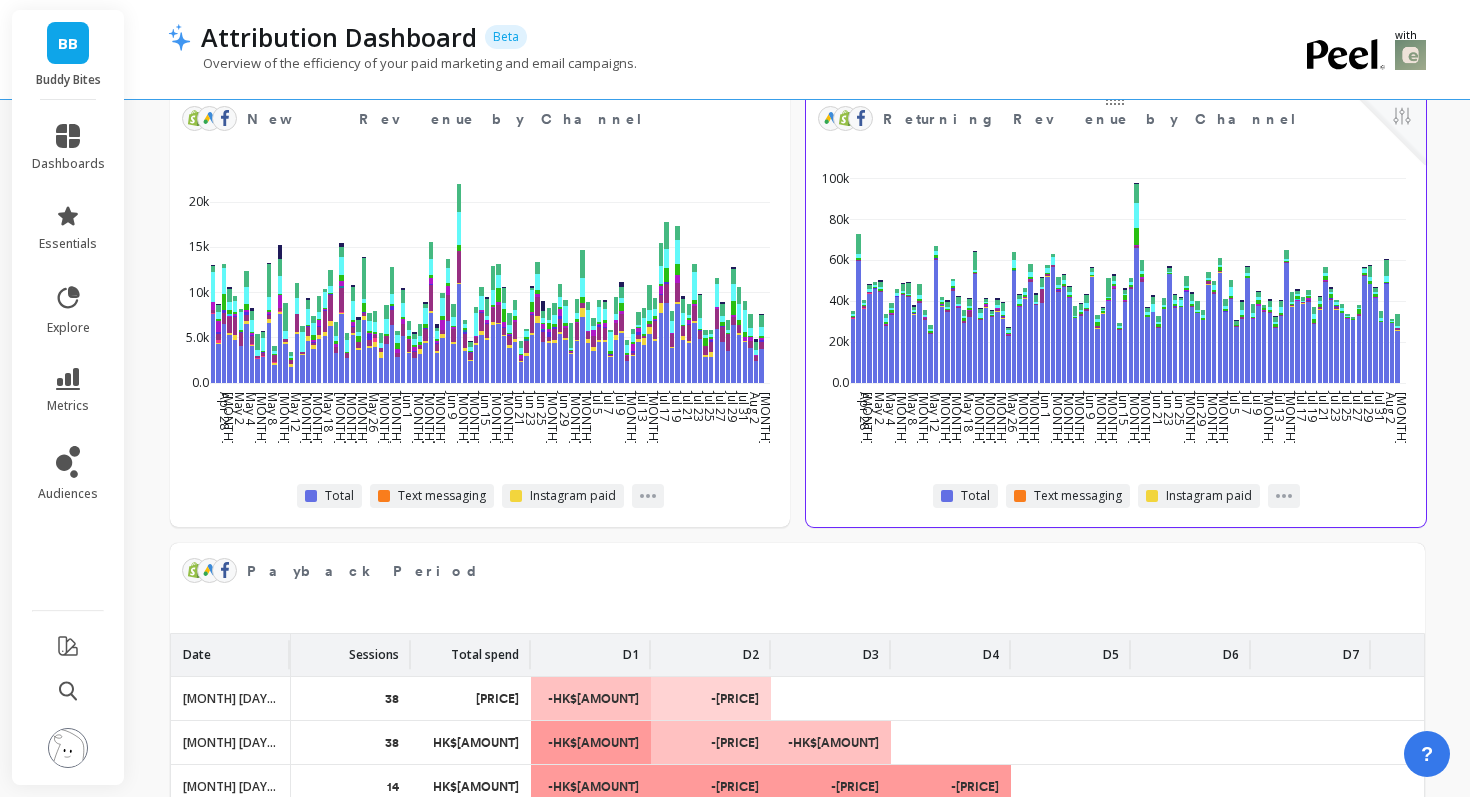 scroll, scrollTop: 337, scrollLeft: 0, axis: vertical 